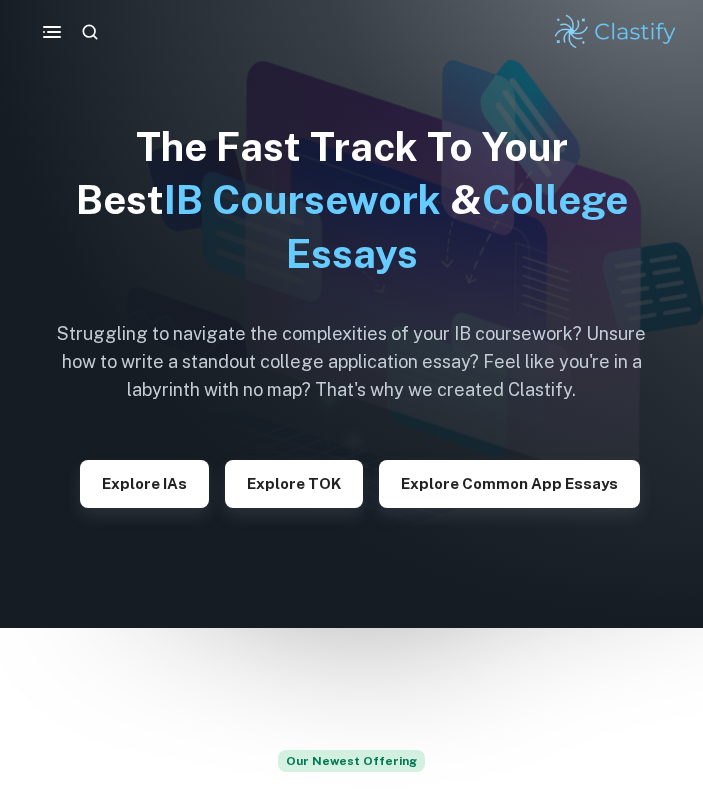 scroll, scrollTop: 0, scrollLeft: 0, axis: both 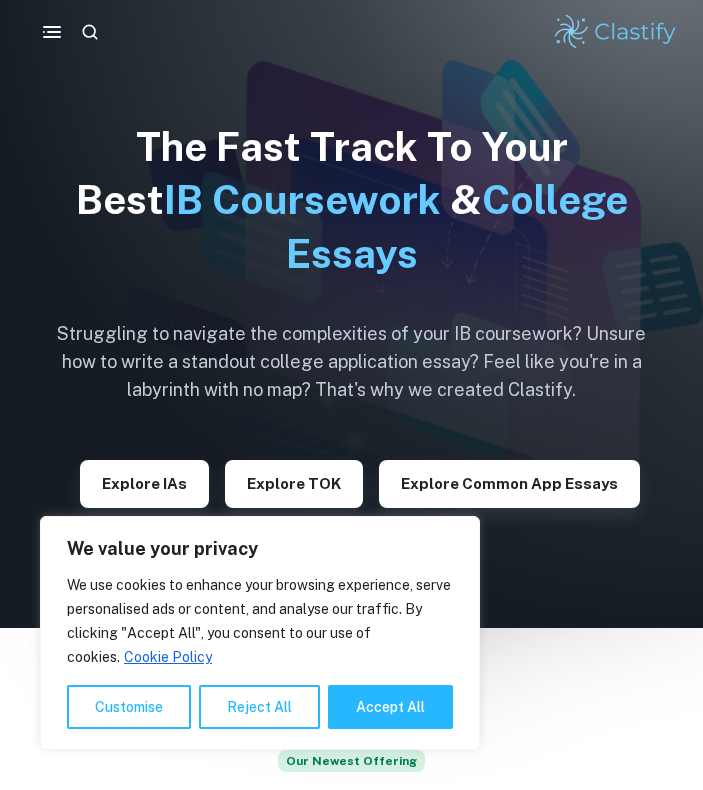 click on "We value your privacy We use cookies to enhance your browsing experience, serve personalised ads or content, and analyse our traffic. By clicking "Accept All", you consent to our use of cookies.   Cookie Policy Customise   Reject All   Accept All" at bounding box center (260, 633) 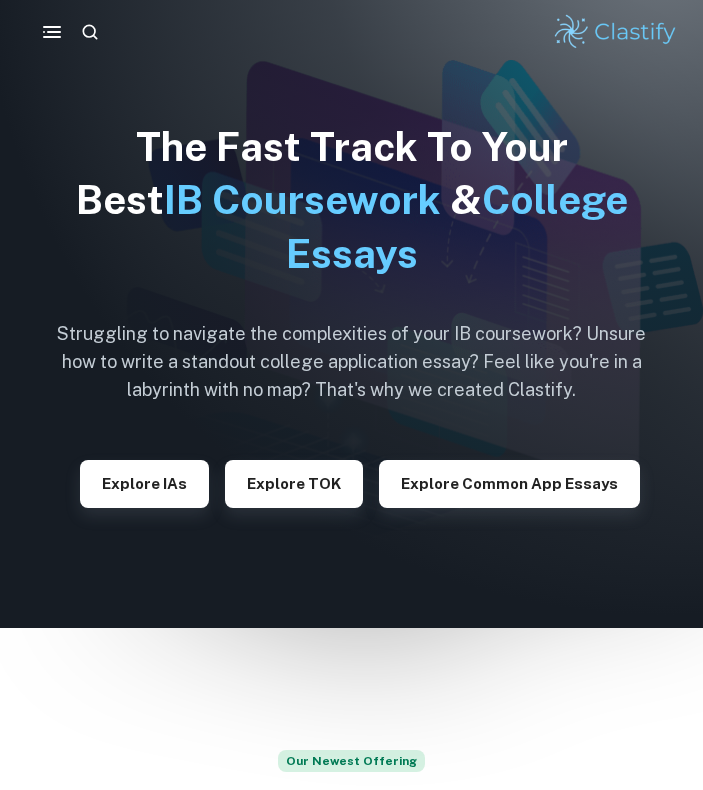 click on "Explore IAs" at bounding box center [144, 484] 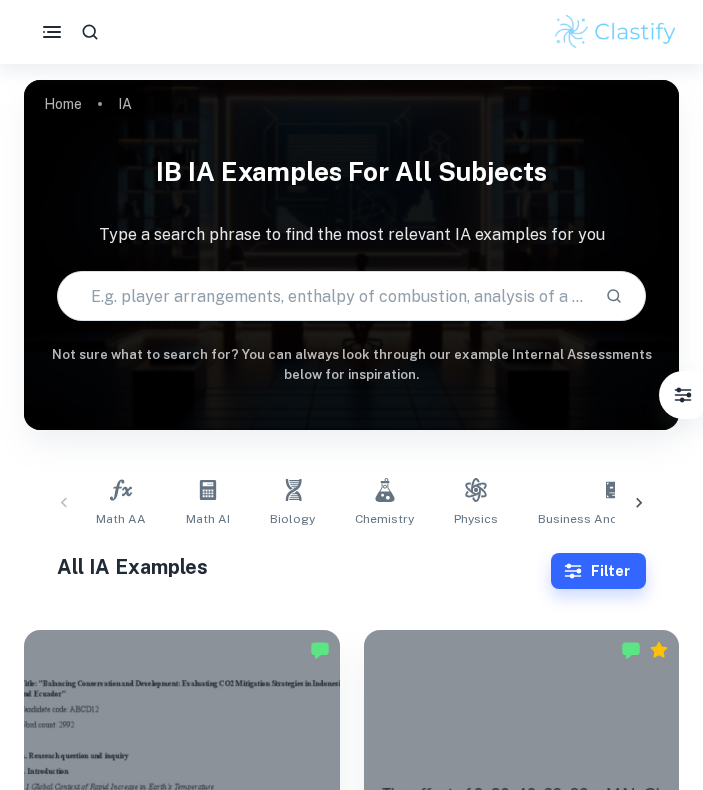 click 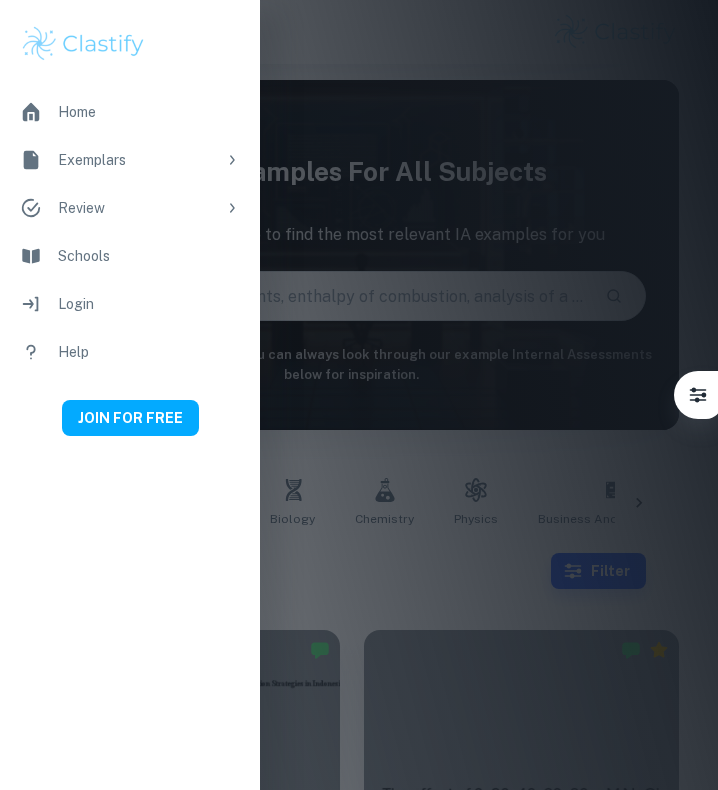click at bounding box center (359, 395) 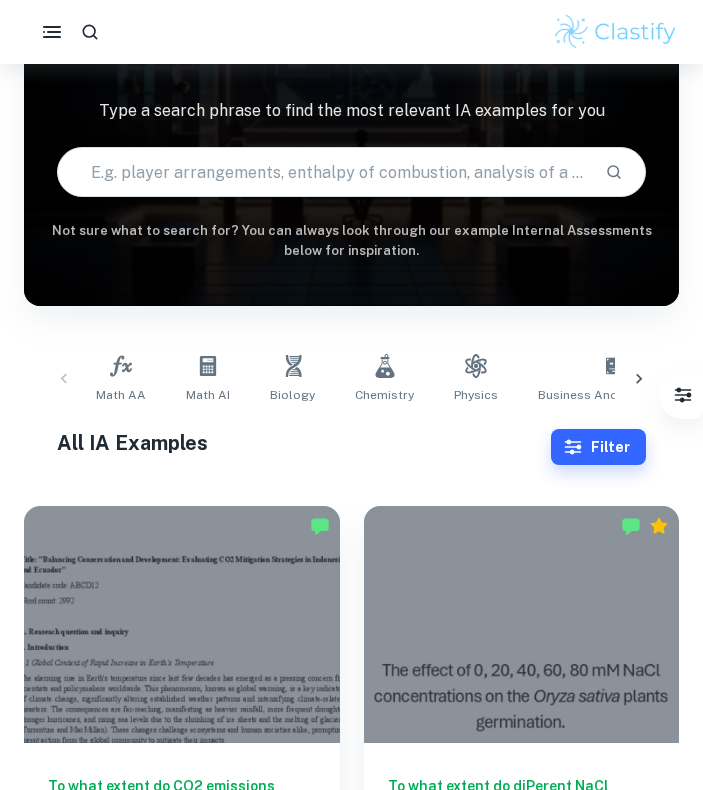 scroll, scrollTop: 0, scrollLeft: 0, axis: both 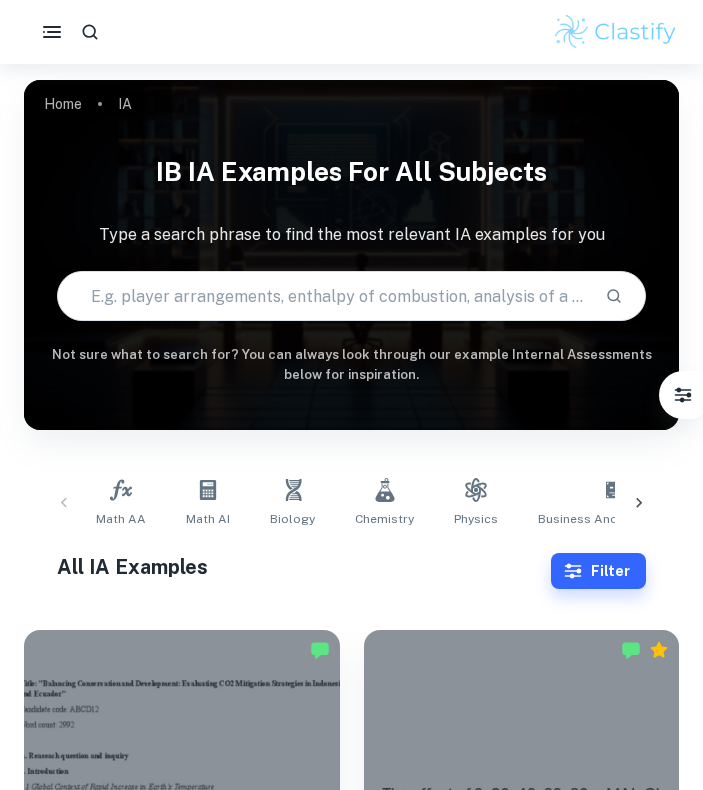 click 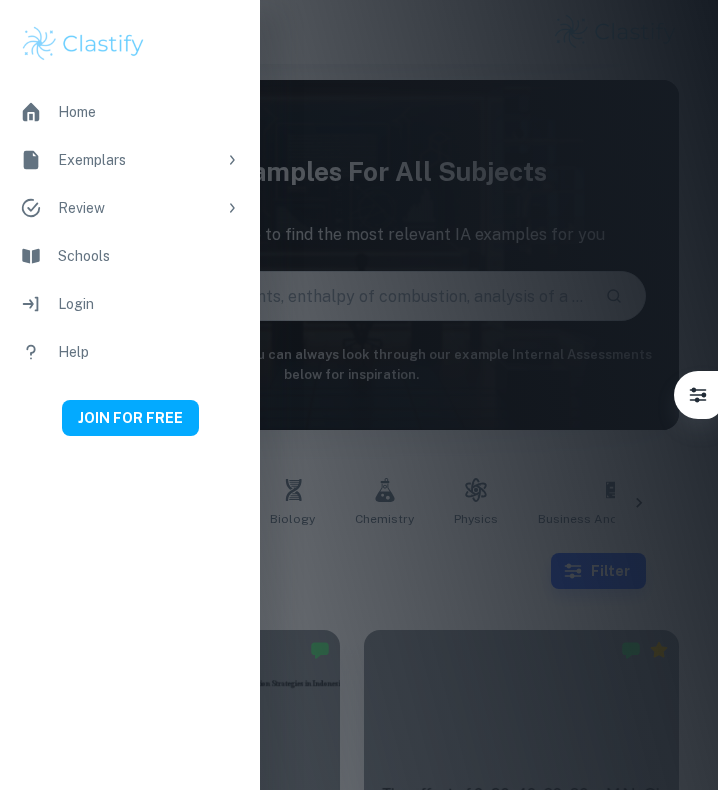 click at bounding box center (359, 395) 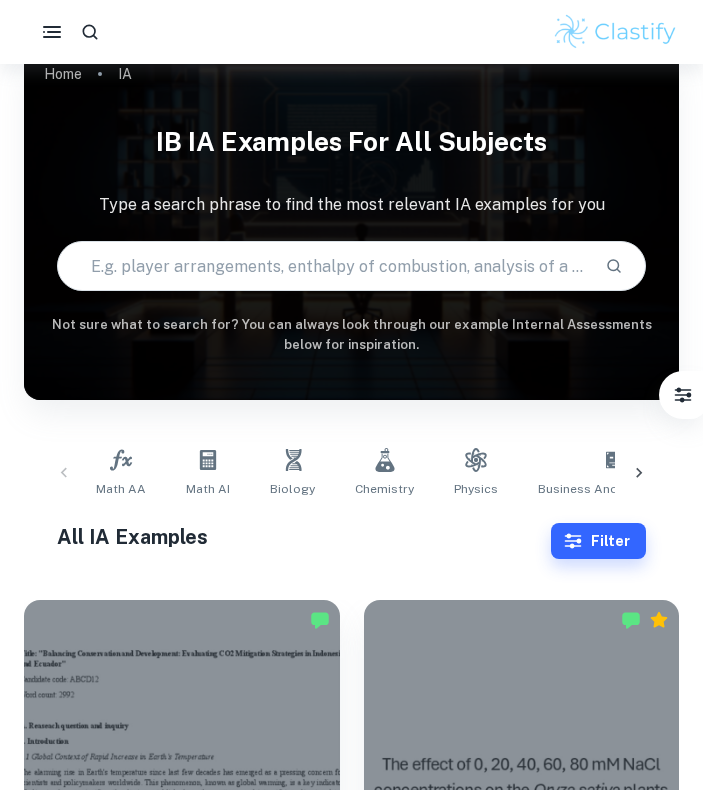 scroll, scrollTop: 0, scrollLeft: 0, axis: both 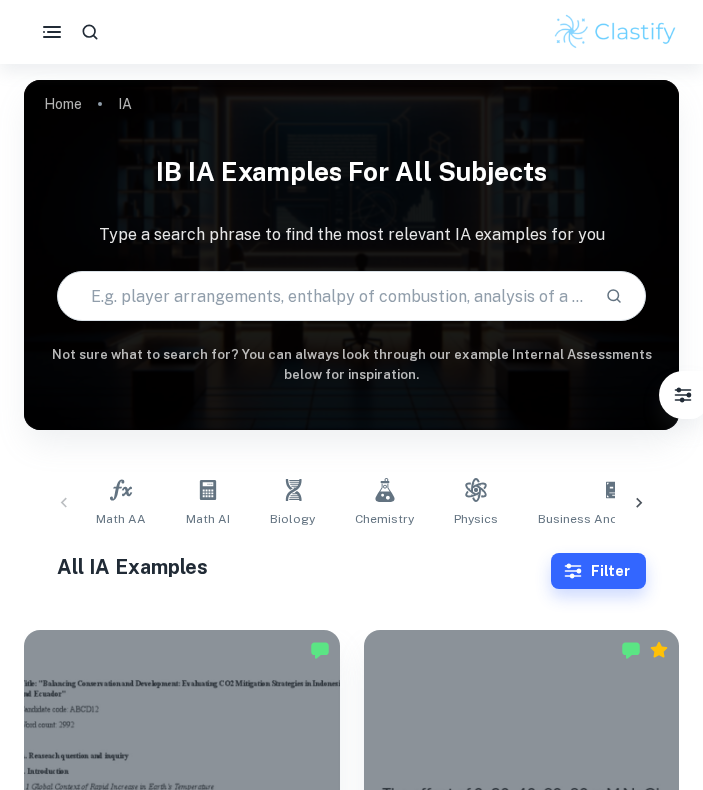 click 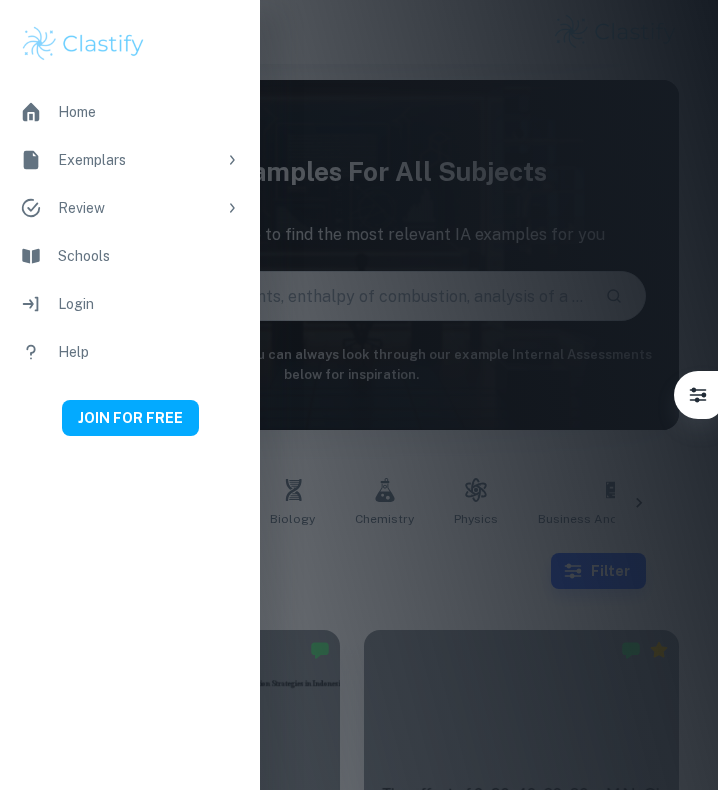 click on "Login" at bounding box center [130, 304] 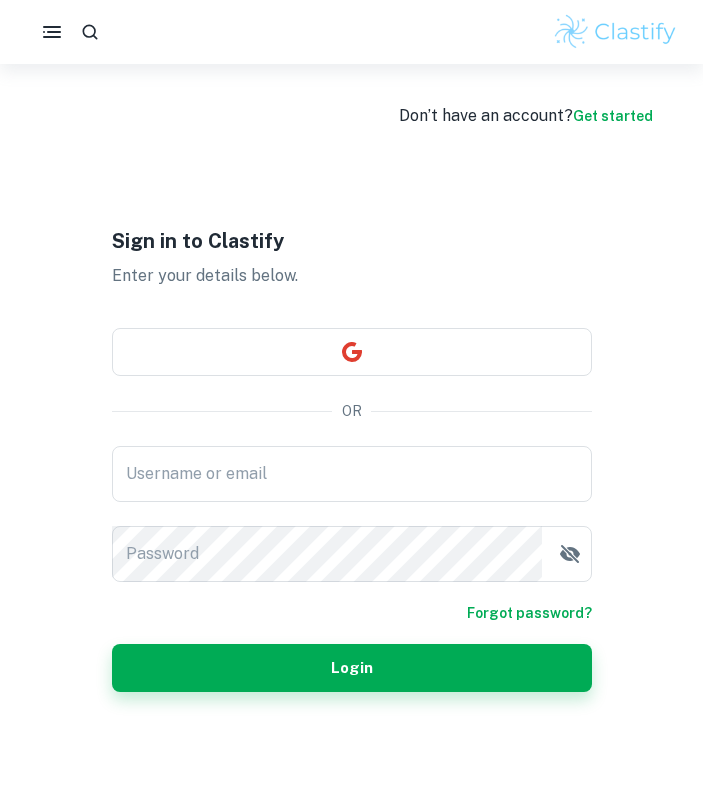 click at bounding box center (352, 352) 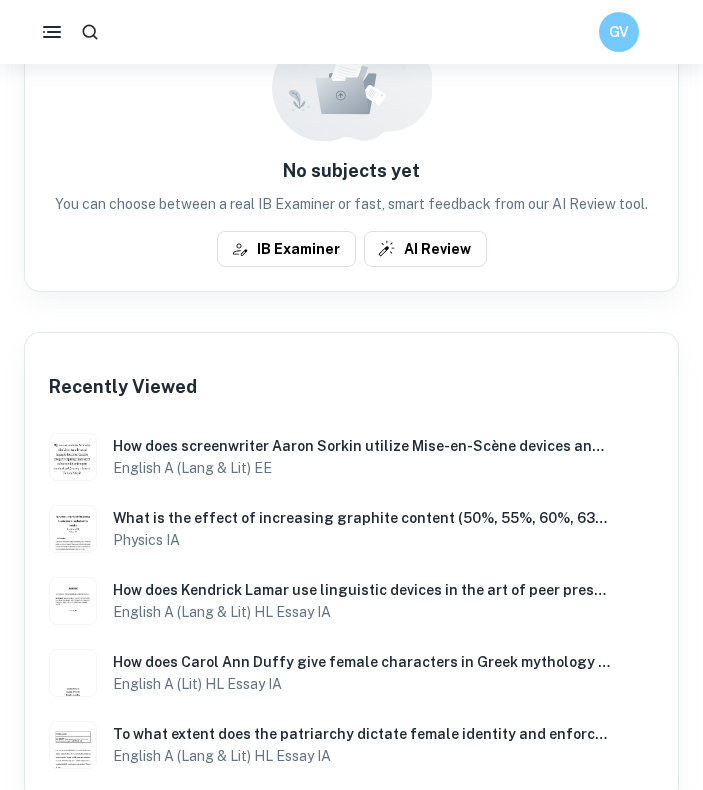 scroll, scrollTop: 624, scrollLeft: 0, axis: vertical 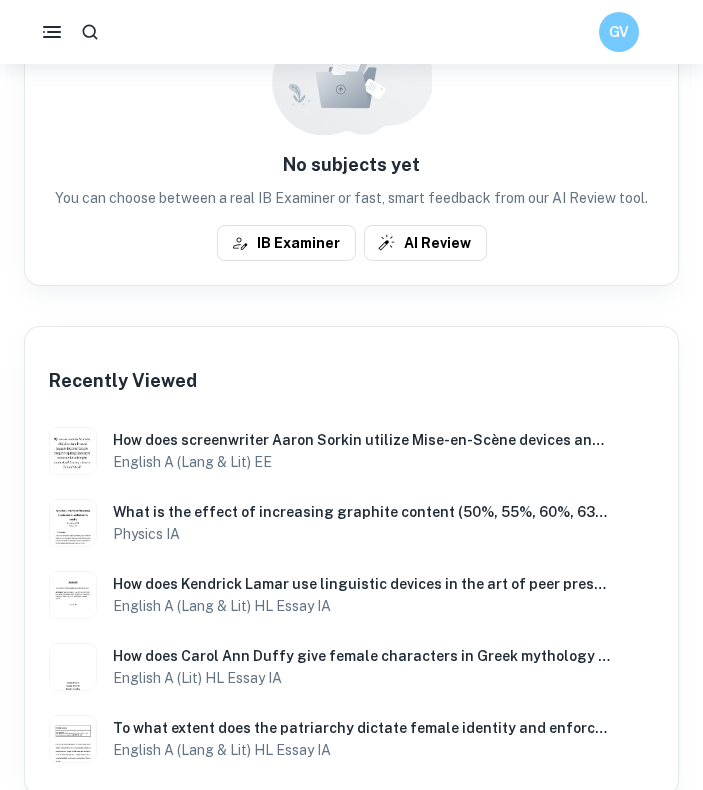 click on "English A (Lang & Lit)   EE" at bounding box center (361, 462) 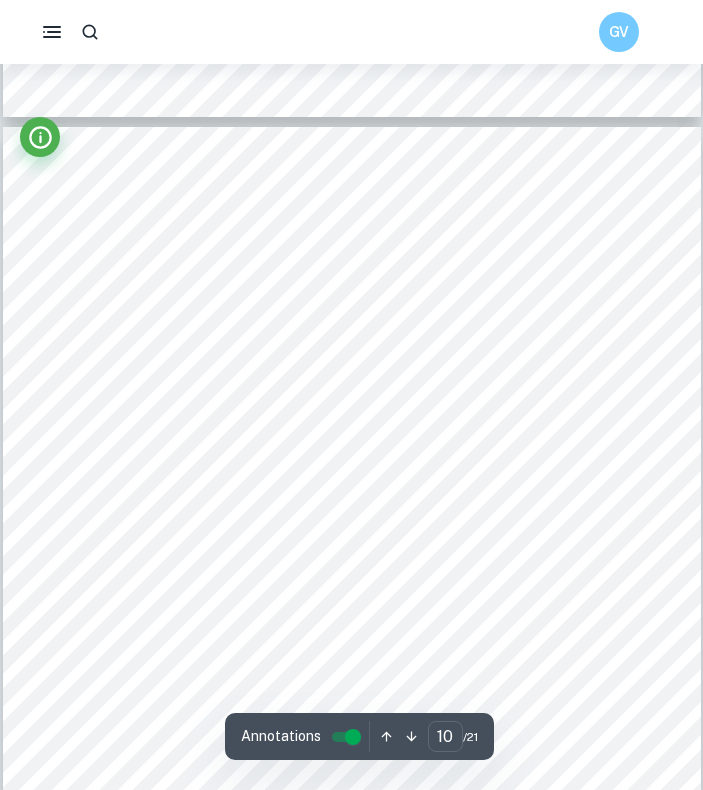 scroll, scrollTop: 8289, scrollLeft: 0, axis: vertical 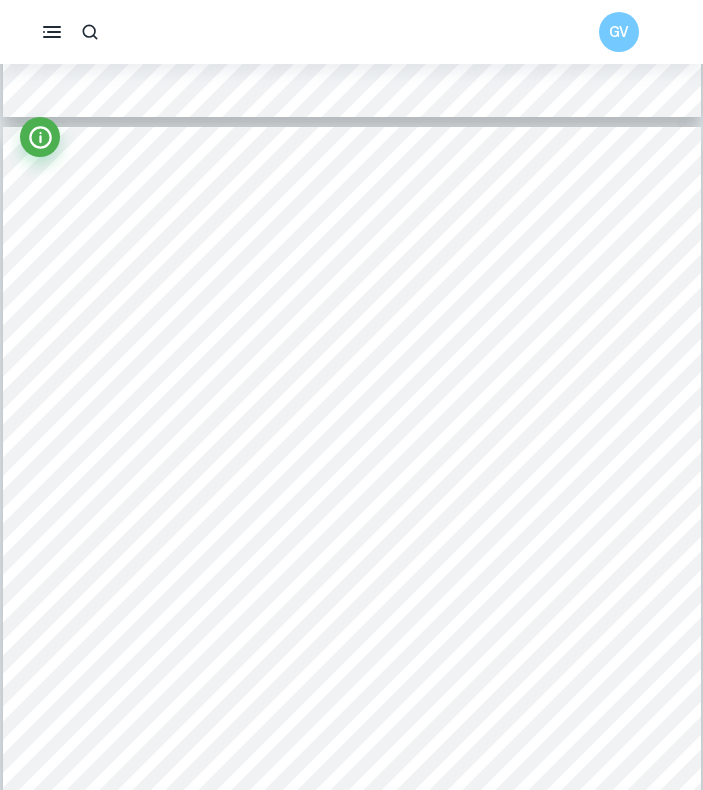 click on "10 comfortable," highlights Mark's detachment from the real world, emphasizing his reliance on the digital realm for validation.   In the screenplay, Sorkin portrays the Harvard party as a place where Also, in this scene, there's a visual transition between a Harvard sorority party and Mark in his dorm hacking into these sororities.   In the screenplay, Sorkin portrays the Harvard party as a place where   "The best and the brightest are checking out the hottest and the easiest"(Sorkin, 2010, p. 13). Sorkin9s use of hyperbolic superlative adjectives like "brightest, hottest and the easiest" encapsulates the elitist culture and social hierarchy prevalent among the university's students. This line emphasizes Mark's social isolation, as rather than being invited to these parties, he's hacking into their photo albums. Sorkin juxtaposes Mark's desired outcome, to be validated by others and be part of Harvard's elite parties, with Mark's action, creating an immoral page that will only Harvard administrative board." at bounding box center (352, 578) 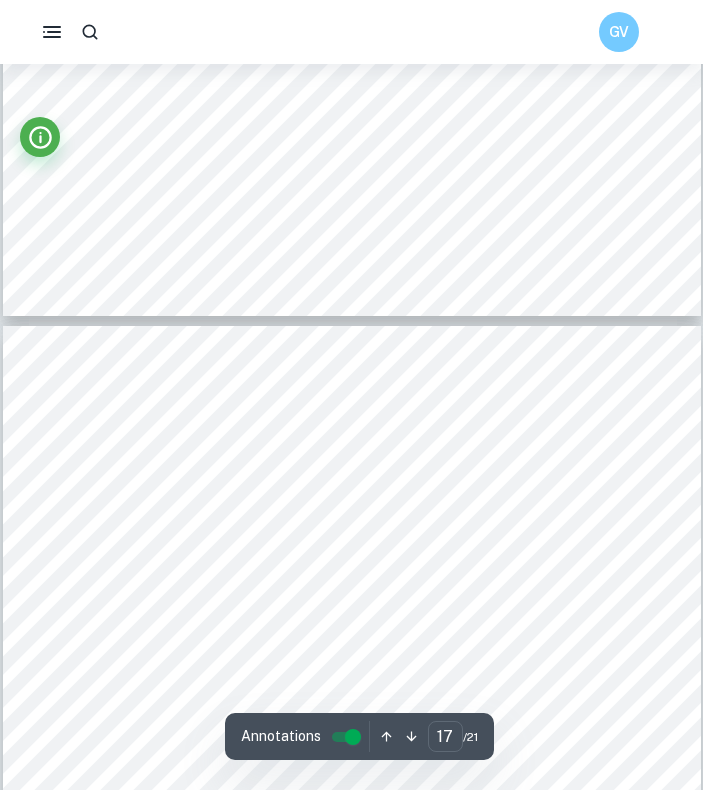 scroll, scrollTop: 14476, scrollLeft: 0, axis: vertical 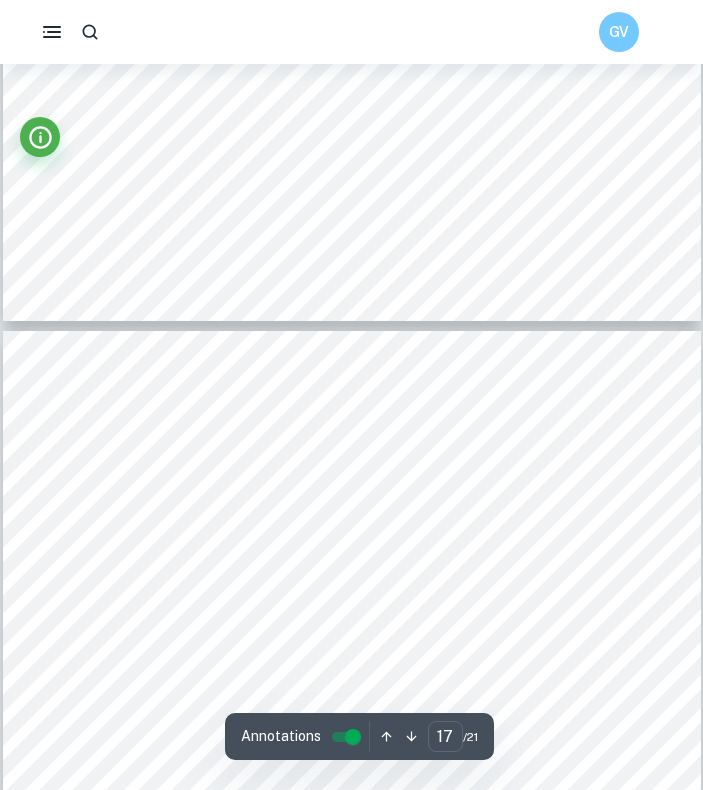click 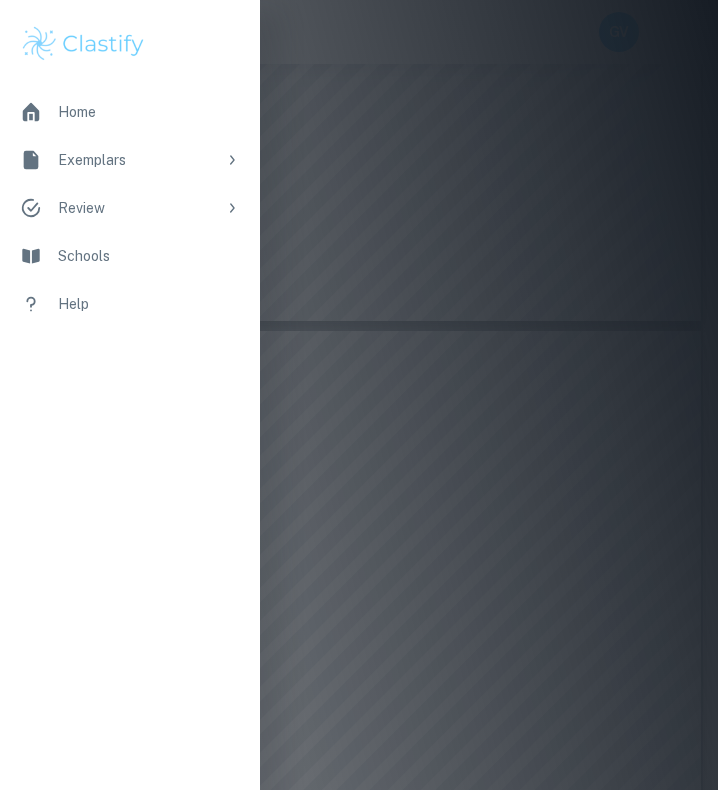 click at bounding box center (359, 395) 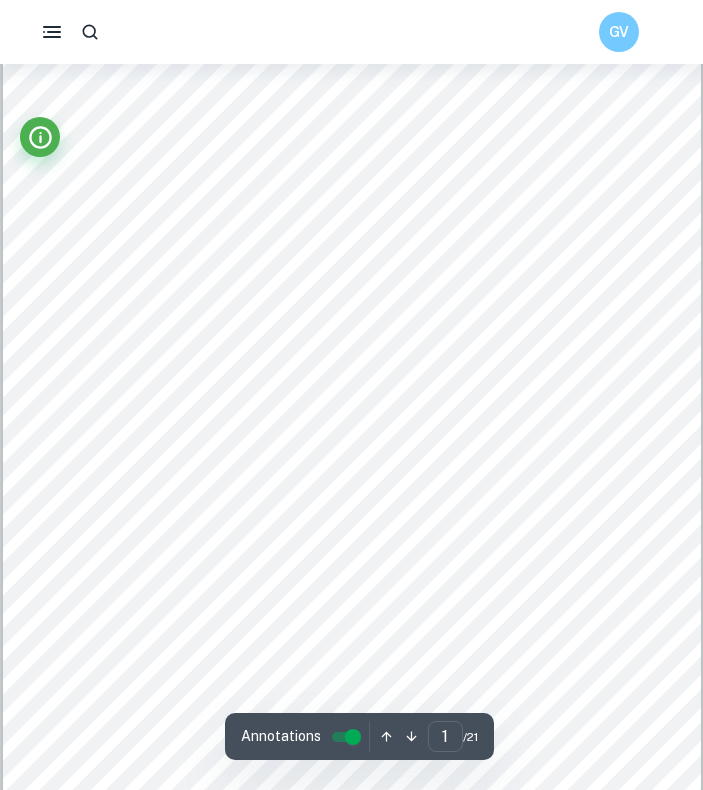 scroll, scrollTop: 83, scrollLeft: 0, axis: vertical 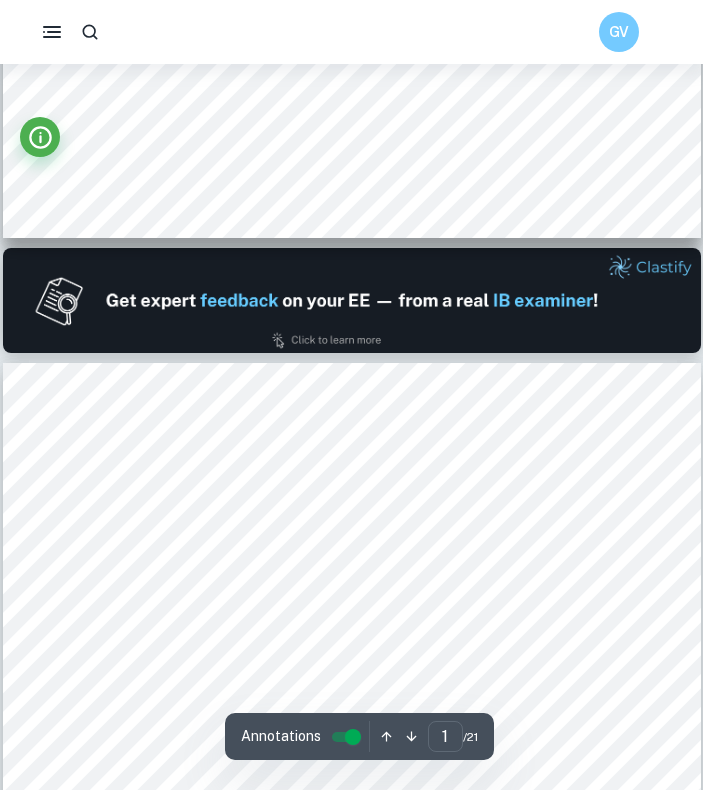 type on "2" 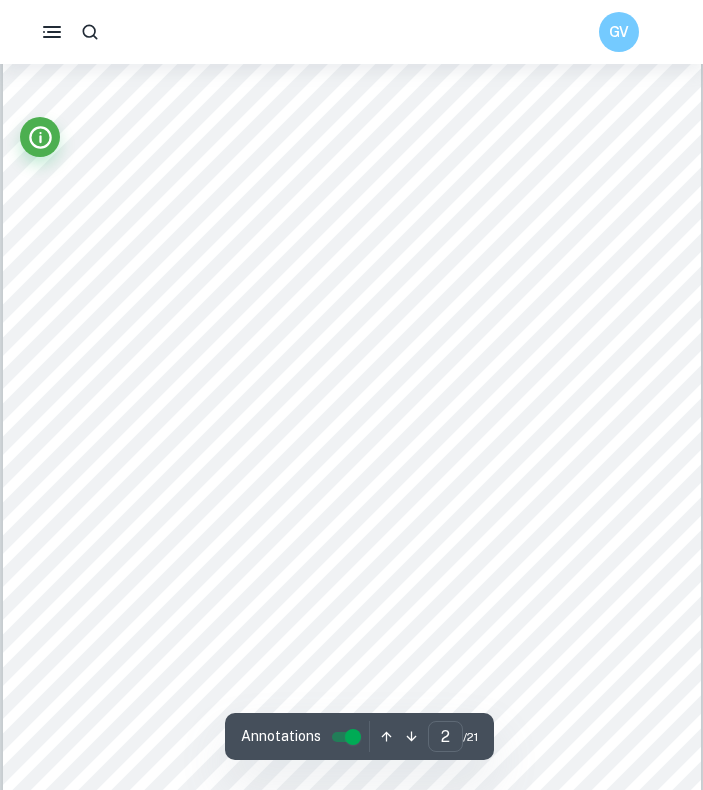 scroll, scrollTop: 1142, scrollLeft: 0, axis: vertical 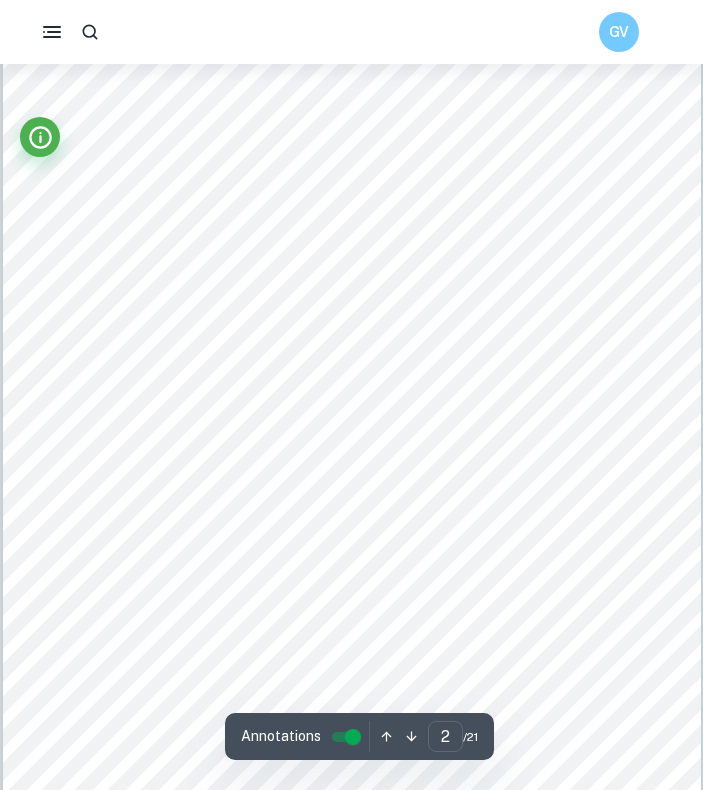 type 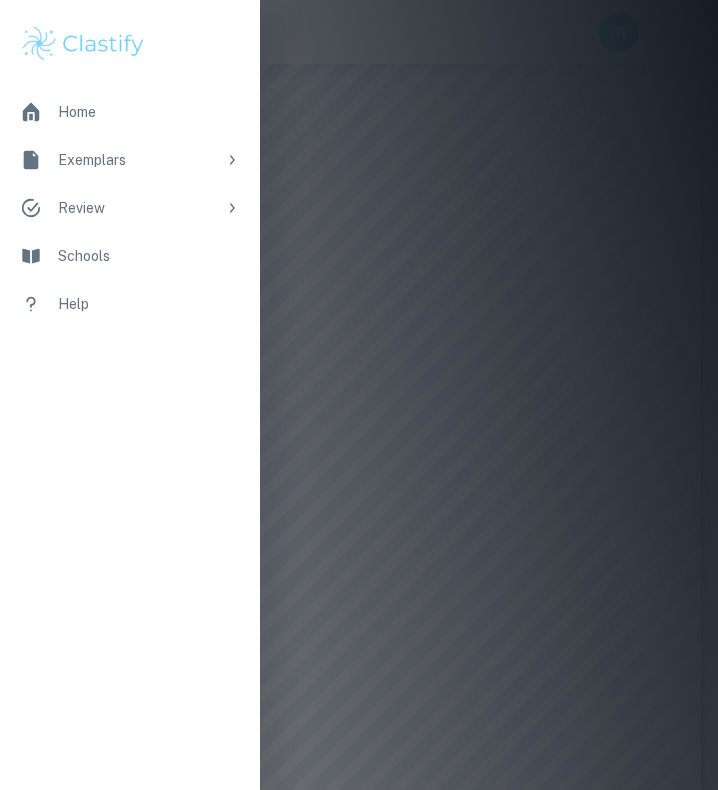 click at bounding box center [359, 395] 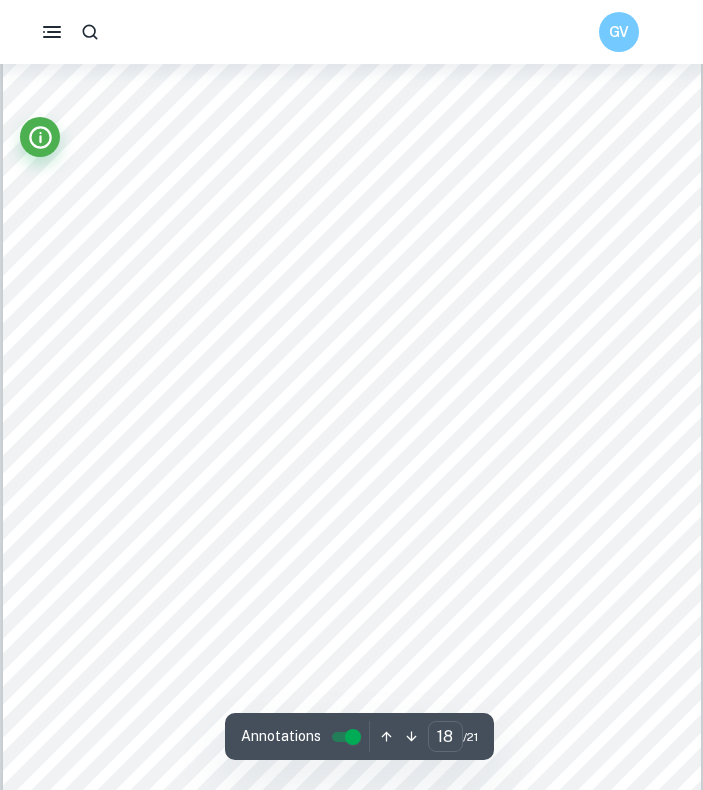 scroll, scrollTop: 15823, scrollLeft: 0, axis: vertical 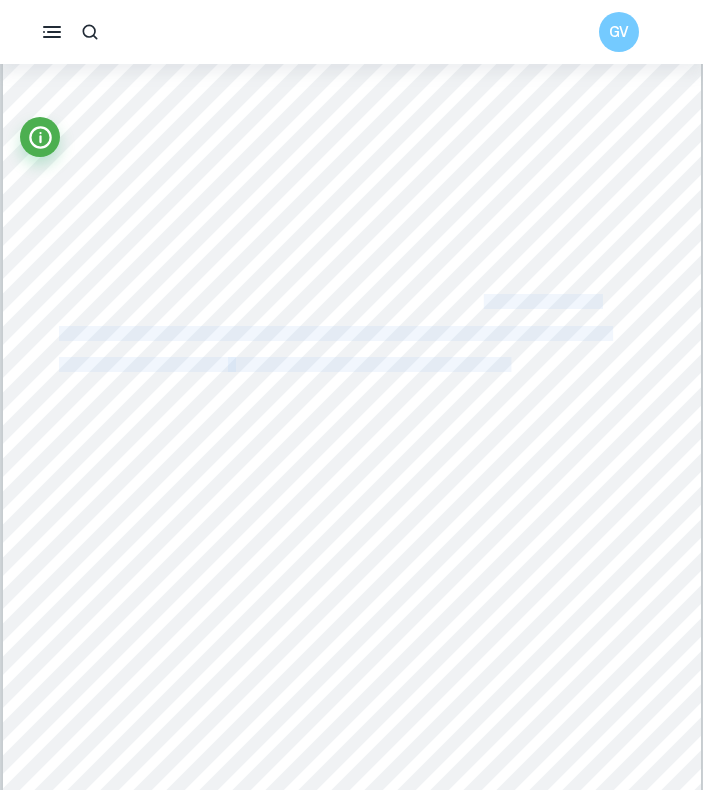 click on "18 Part 3. 2 Concluding Scene: Full Circle Moment in the Theme of Self Destruction: In the concluding scene of the film, Sorkin employs a parallel structure juxtaposing the beginning and end of Mark and Erica's relationship. In the opening scene, Erica's decisive breakup emphasized Mark's moral shortcomings, and foreshadowed Mark9s future struggles with social connections despite his potential success. This juxtaposition is palpable as Mark, isolated in the deposition room, attempts to reconnect with Erica. Sorkin9s screenplay says, "He moves the mouse back and forth between two boxes: "Send a Message" and "Add as a Friend". He clicks on "Add as a Friend" (Sorkin, 2010, p. 163).   Sorkin's utilization of Mark's repetitive and hesitant mouse movements demonstrate Mark9s lingering insecurities.   It evokes a sense of humorous irony for the audience, as Mark, the creator of a social networking platform, finds himself devoid of genuine social connections despite his achievements." at bounding box center (352, 348) 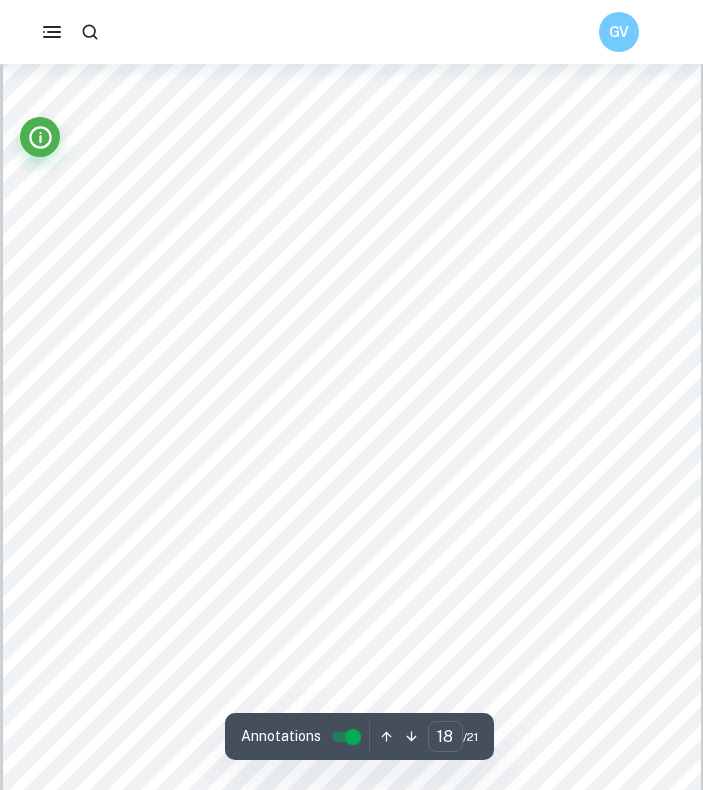 scroll, scrollTop: 15671, scrollLeft: 0, axis: vertical 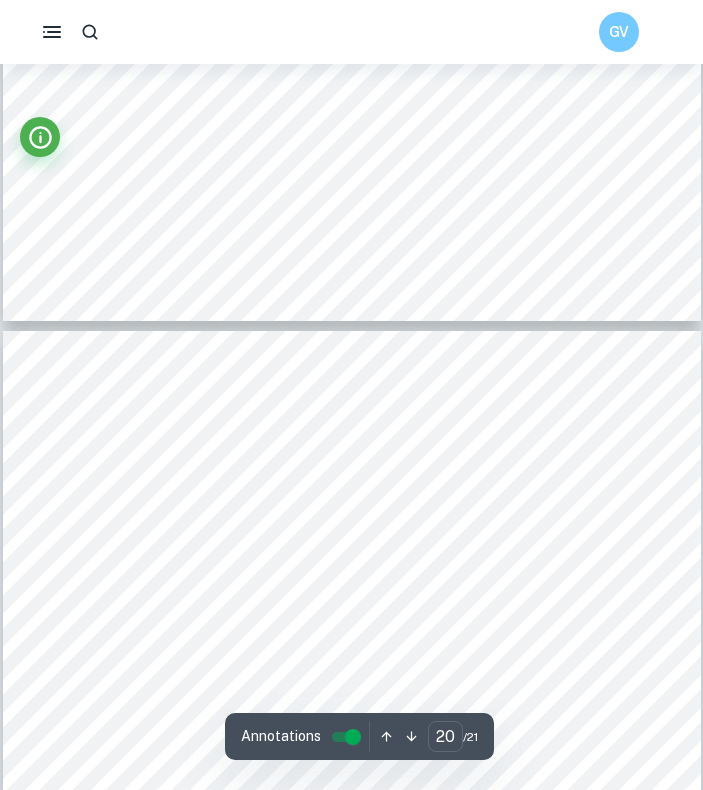 type on "19" 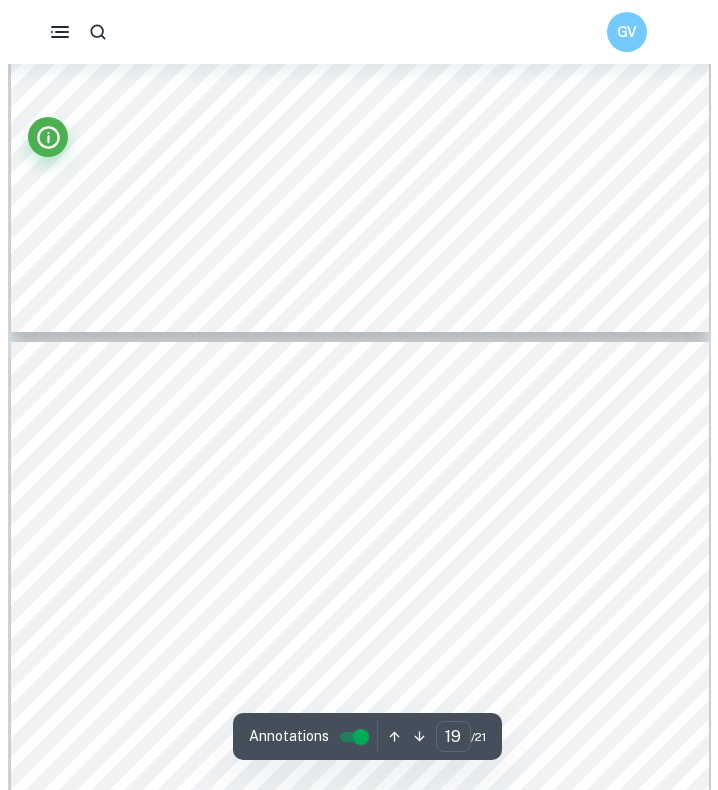 scroll, scrollTop: 16288, scrollLeft: 0, axis: vertical 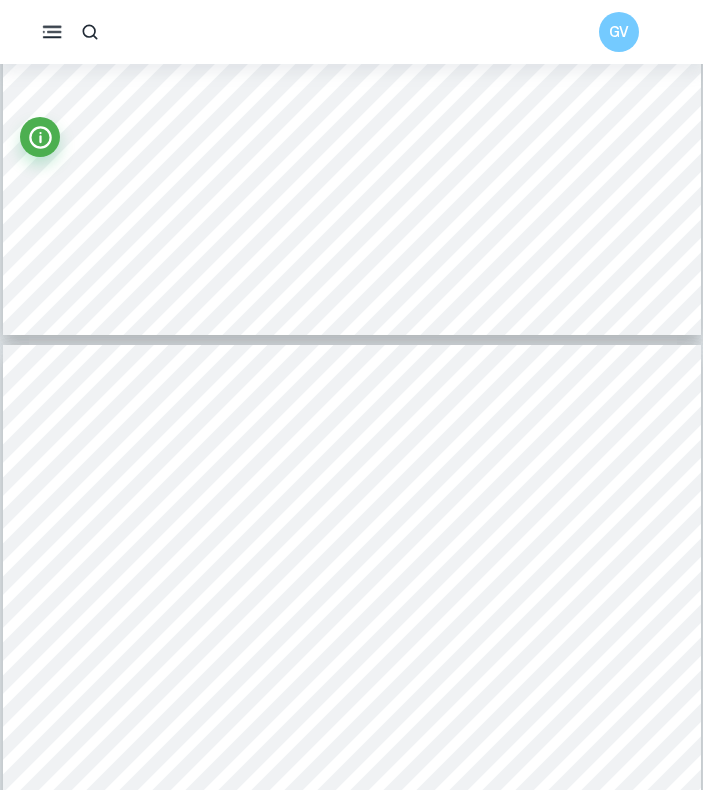 click at bounding box center [52, 32] 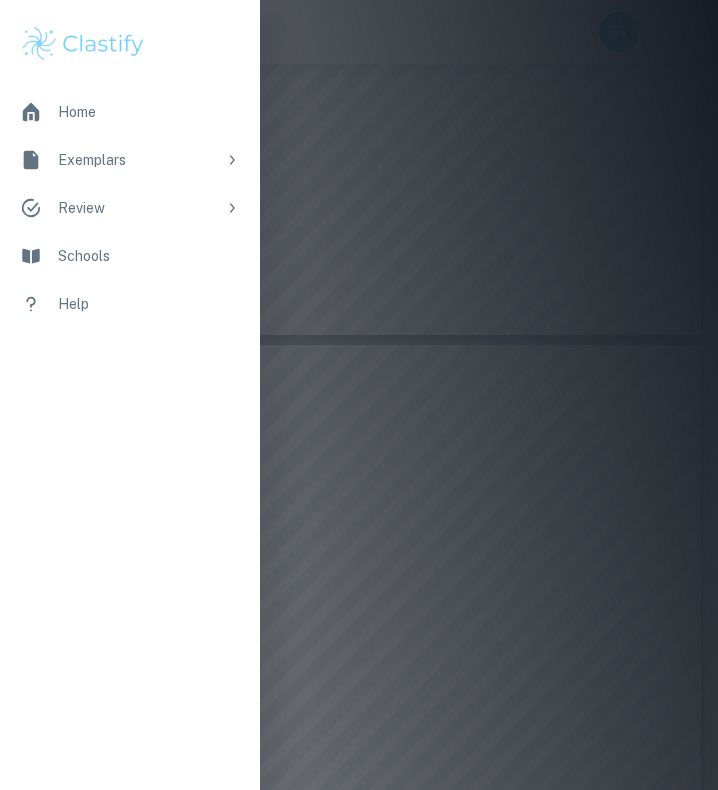 click on "Home" at bounding box center [149, 112] 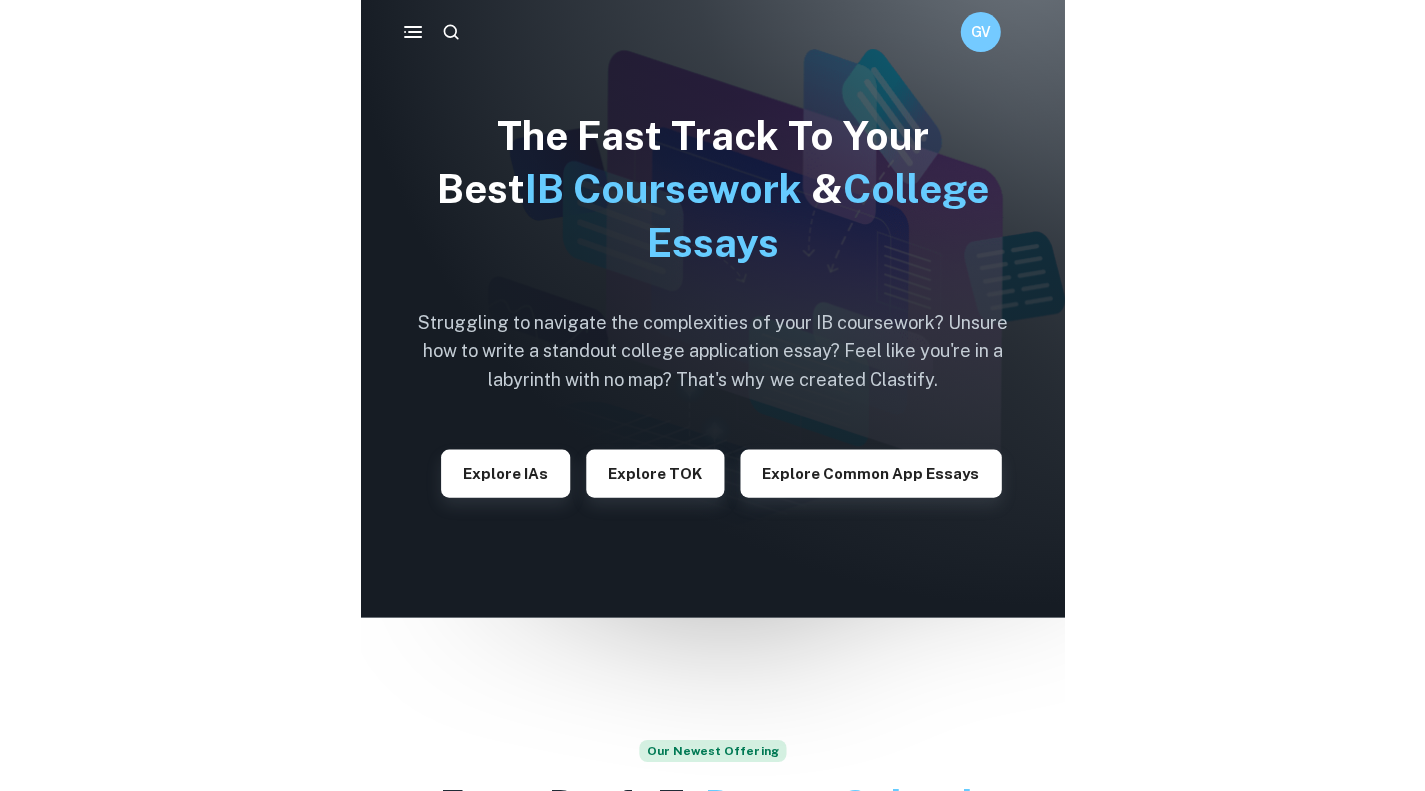 scroll, scrollTop: 0, scrollLeft: 0, axis: both 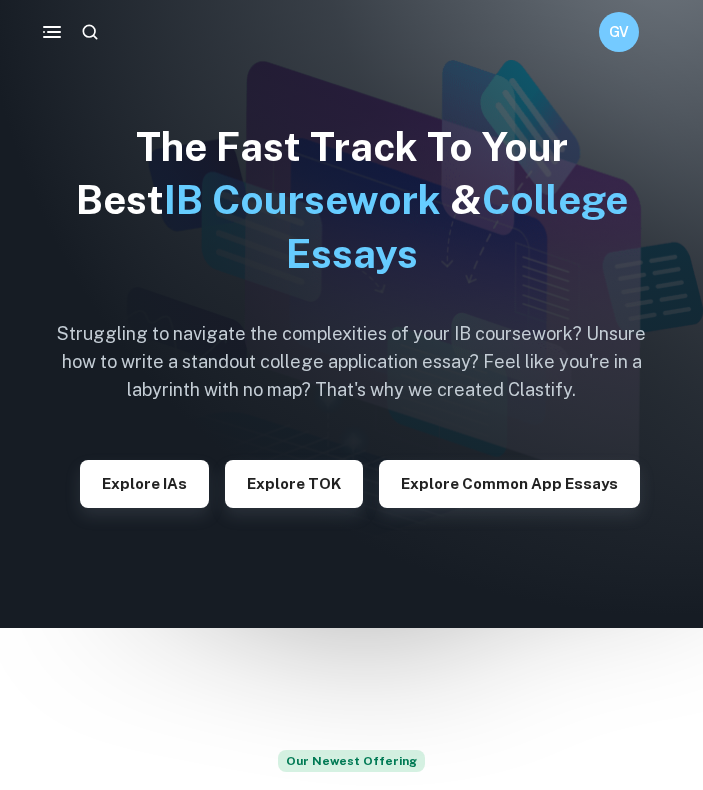 click on "Explore TOK" at bounding box center (294, 484) 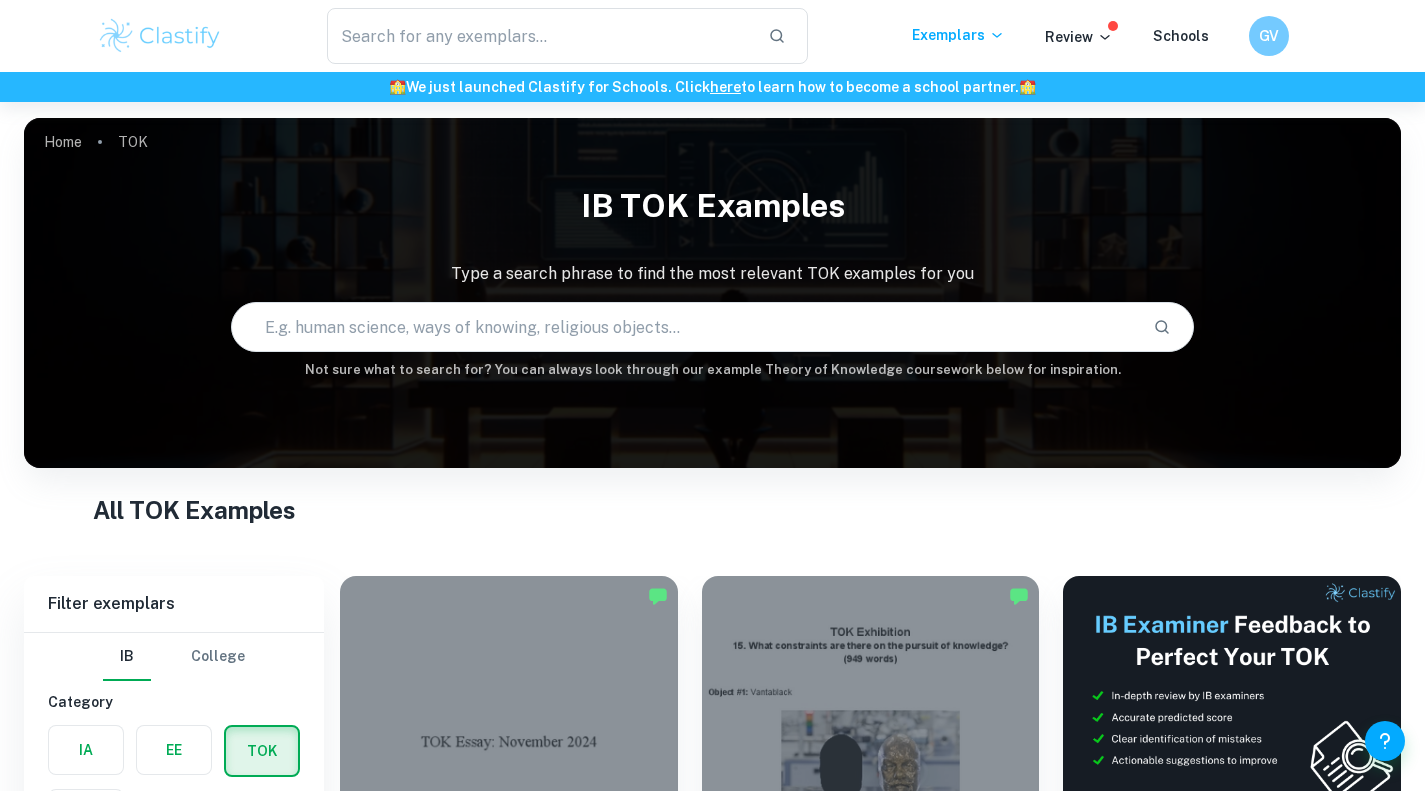 scroll, scrollTop: 292, scrollLeft: 0, axis: vertical 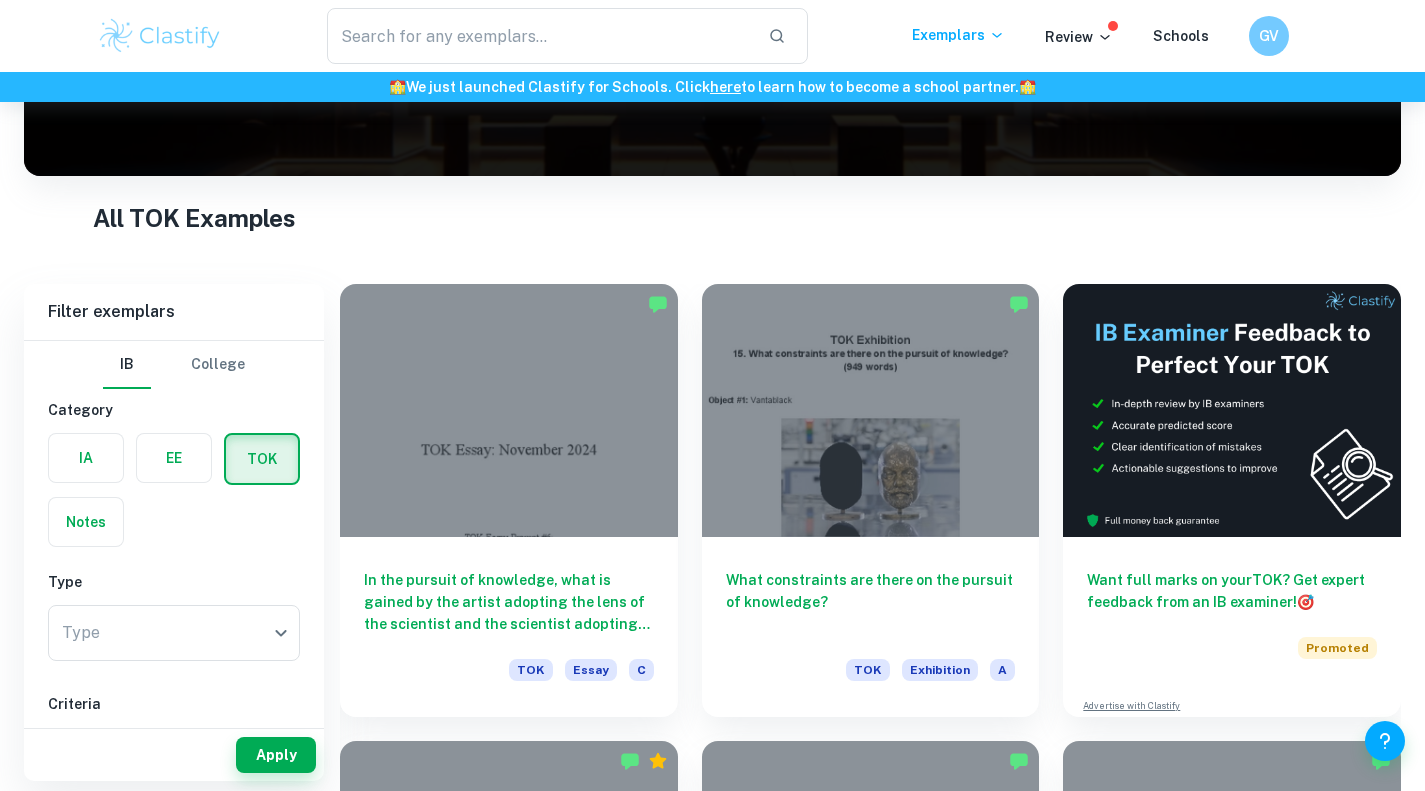 click at bounding box center (174, 458) 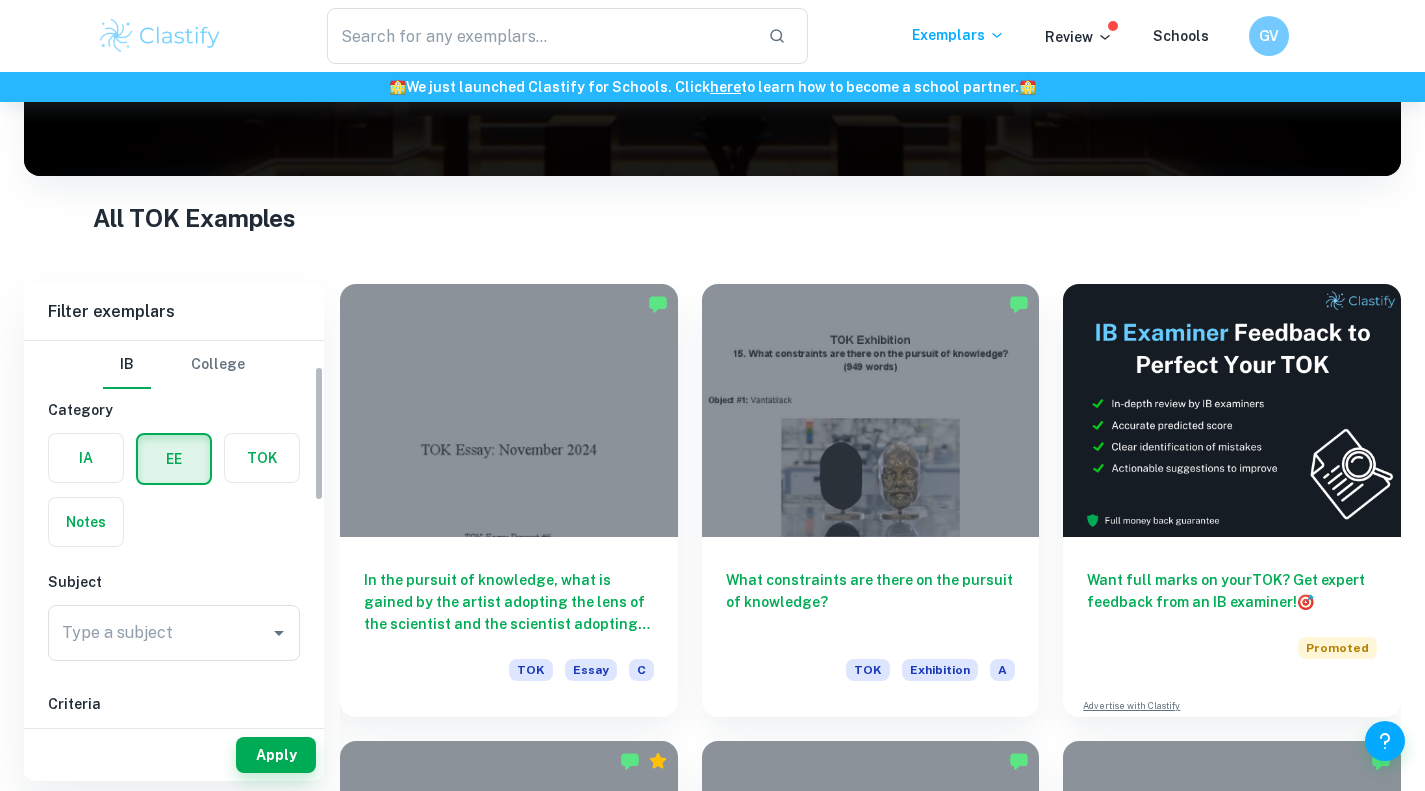 scroll, scrollTop: 253, scrollLeft: 0, axis: vertical 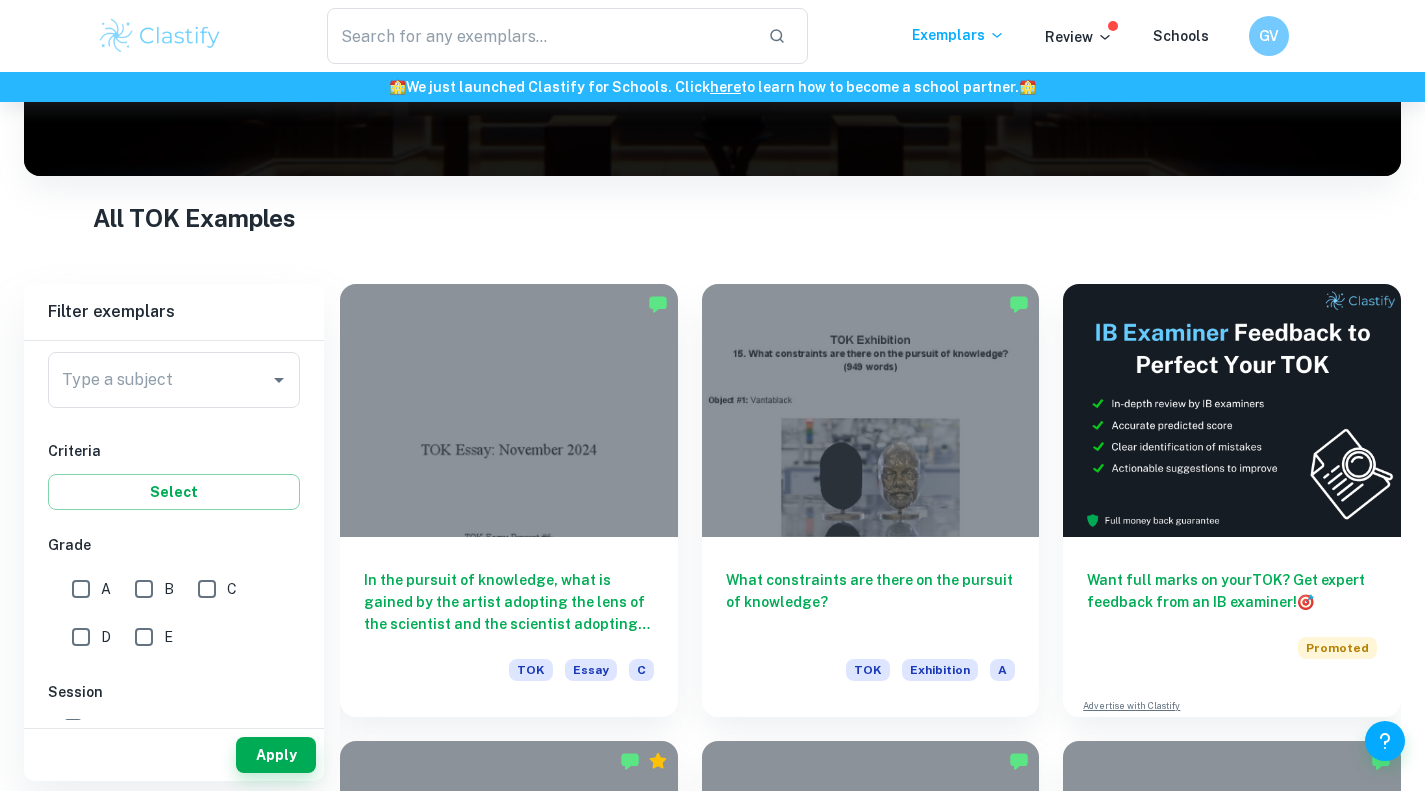 click on "Type a subject" at bounding box center (174, 380) 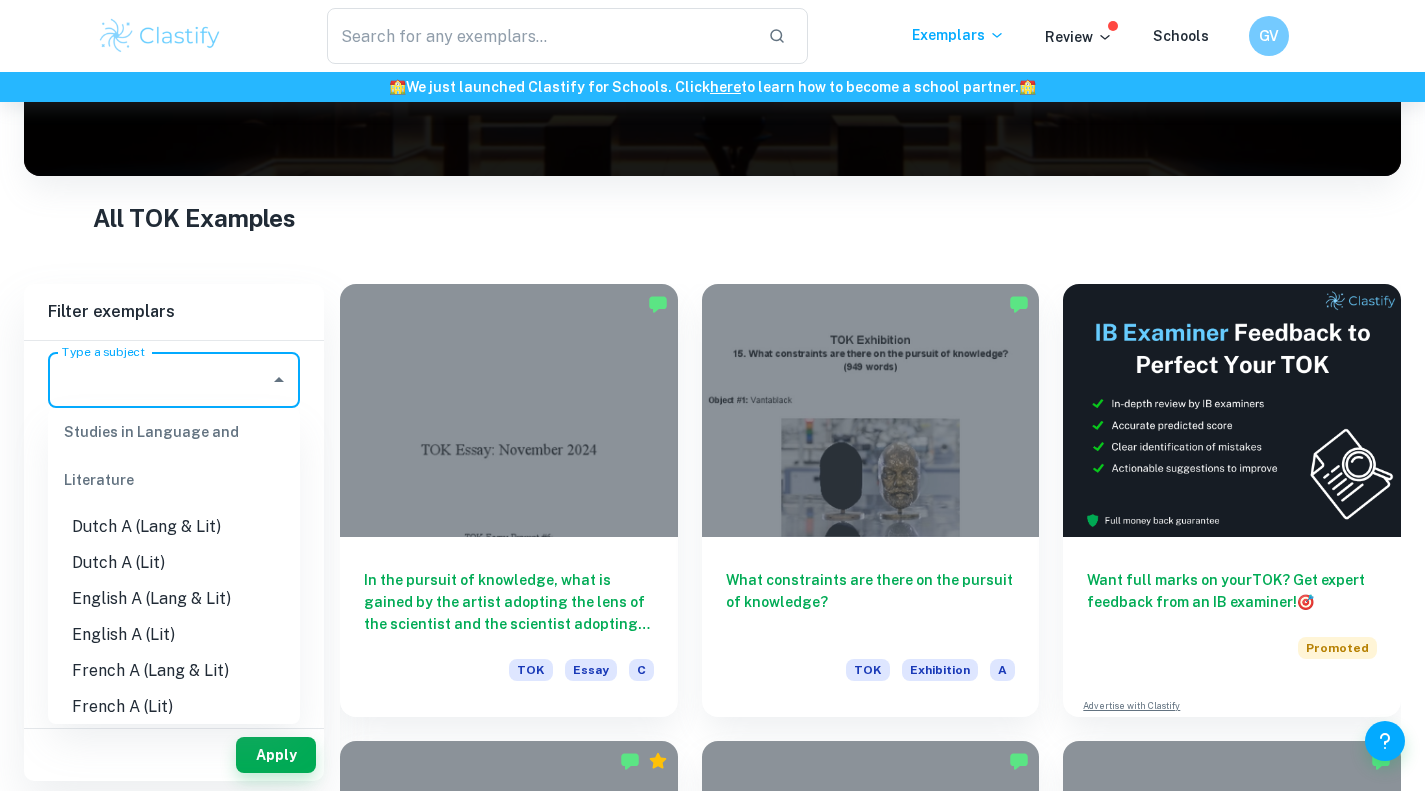 scroll, scrollTop: 149, scrollLeft: 0, axis: vertical 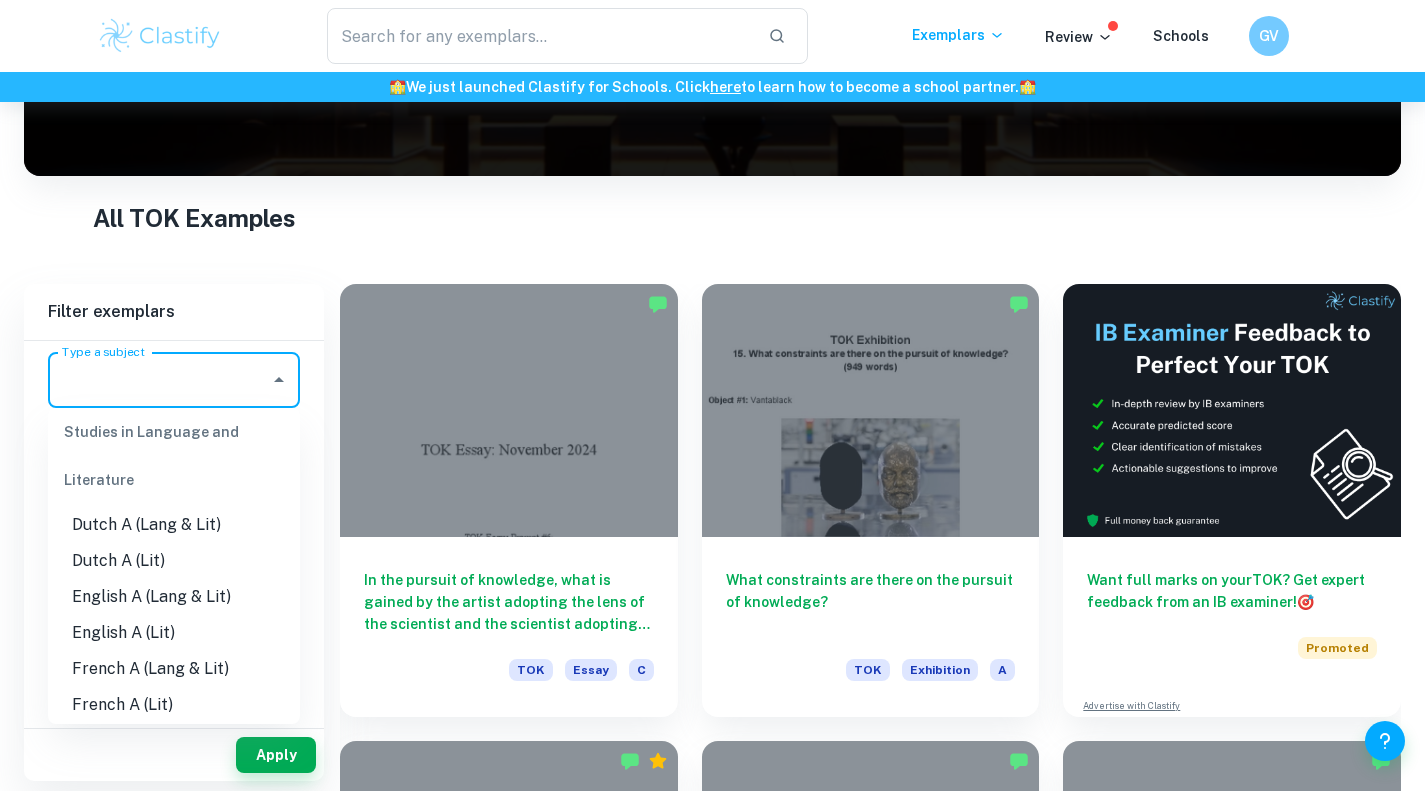 click on "English A (Lang & Lit)" at bounding box center [174, 597] 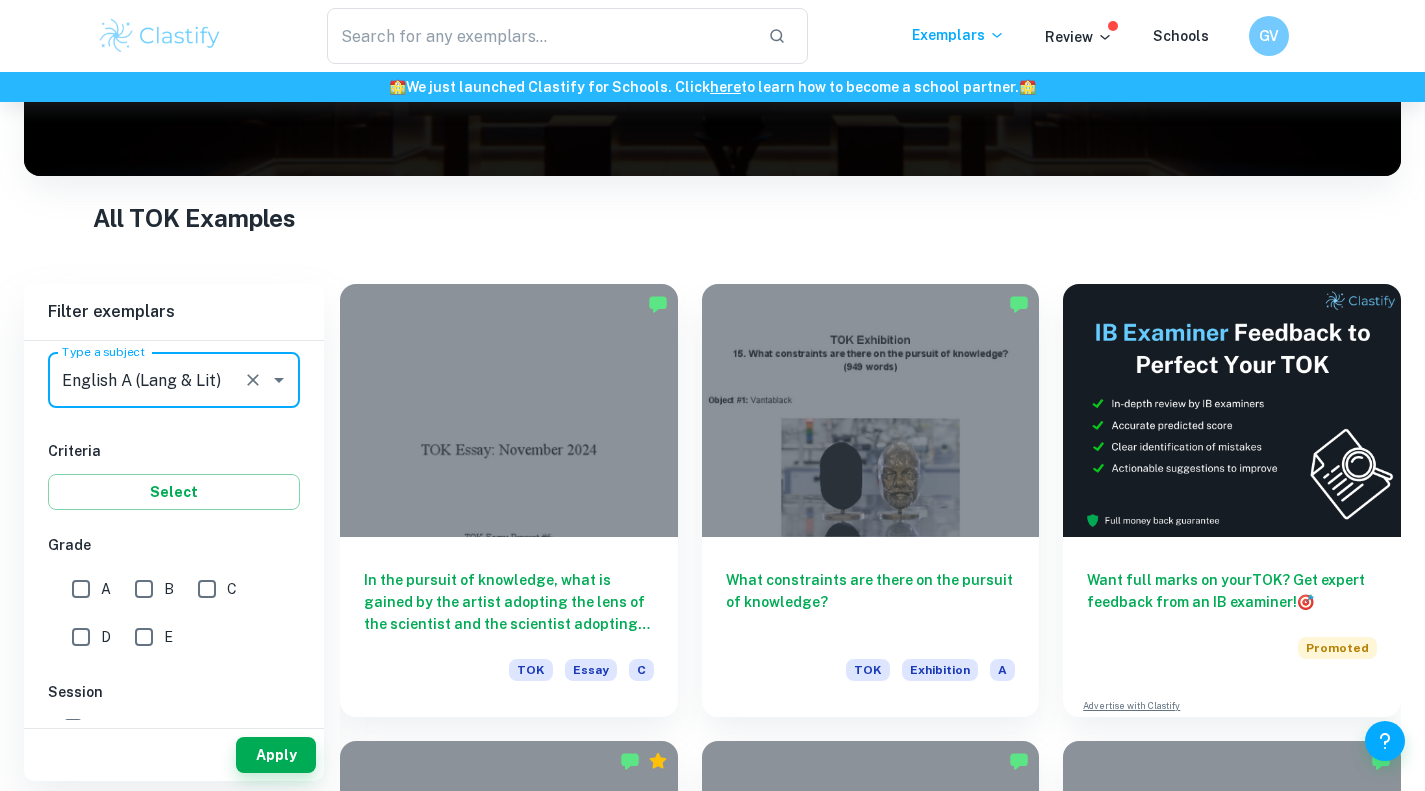 click on "Apply" at bounding box center [276, 755] 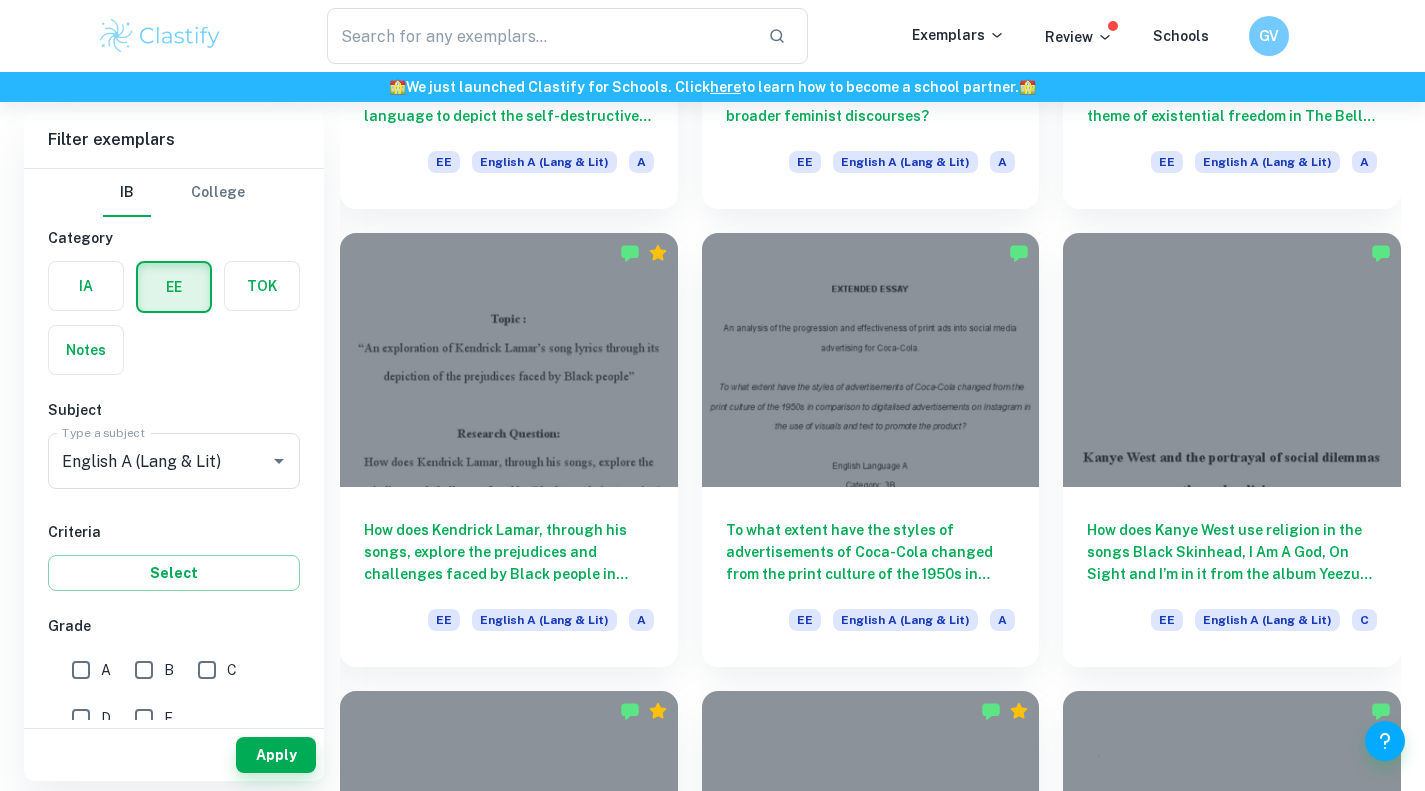 scroll, scrollTop: 936, scrollLeft: 0, axis: vertical 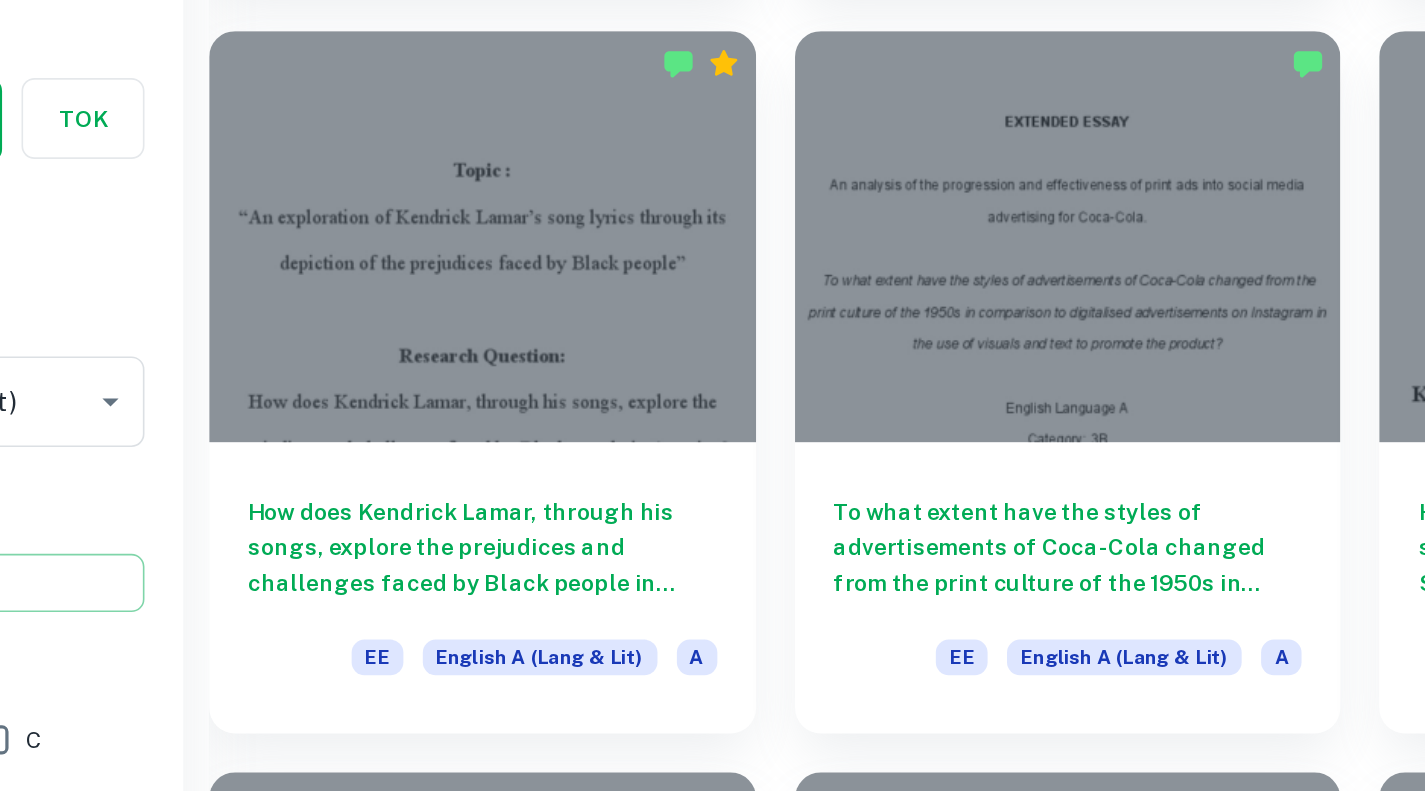 click on "How does Kendrick Lamar, through his songs, explore the prejudices and challenges faced by Black people in America?" at bounding box center [509, 551] 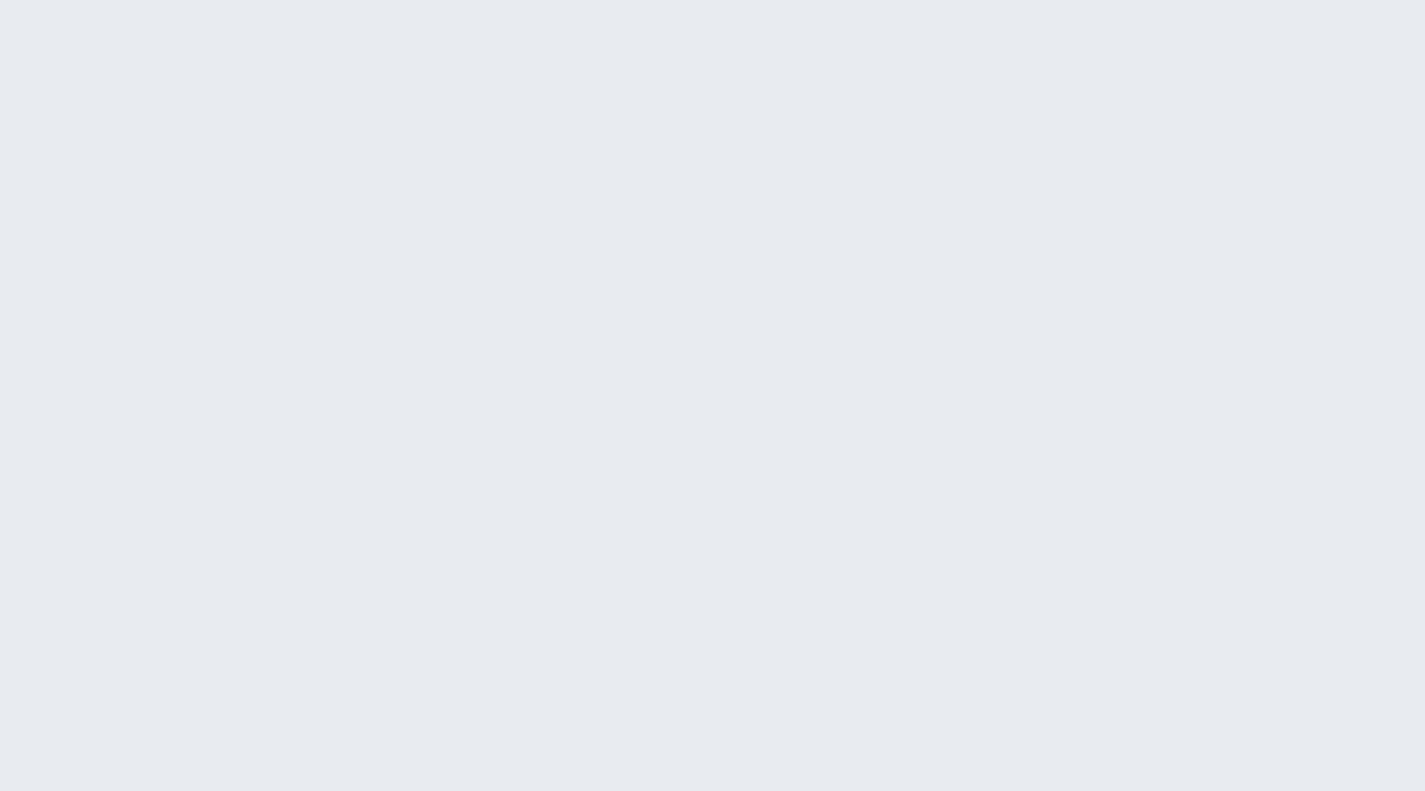 scroll, scrollTop: 0, scrollLeft: 0, axis: both 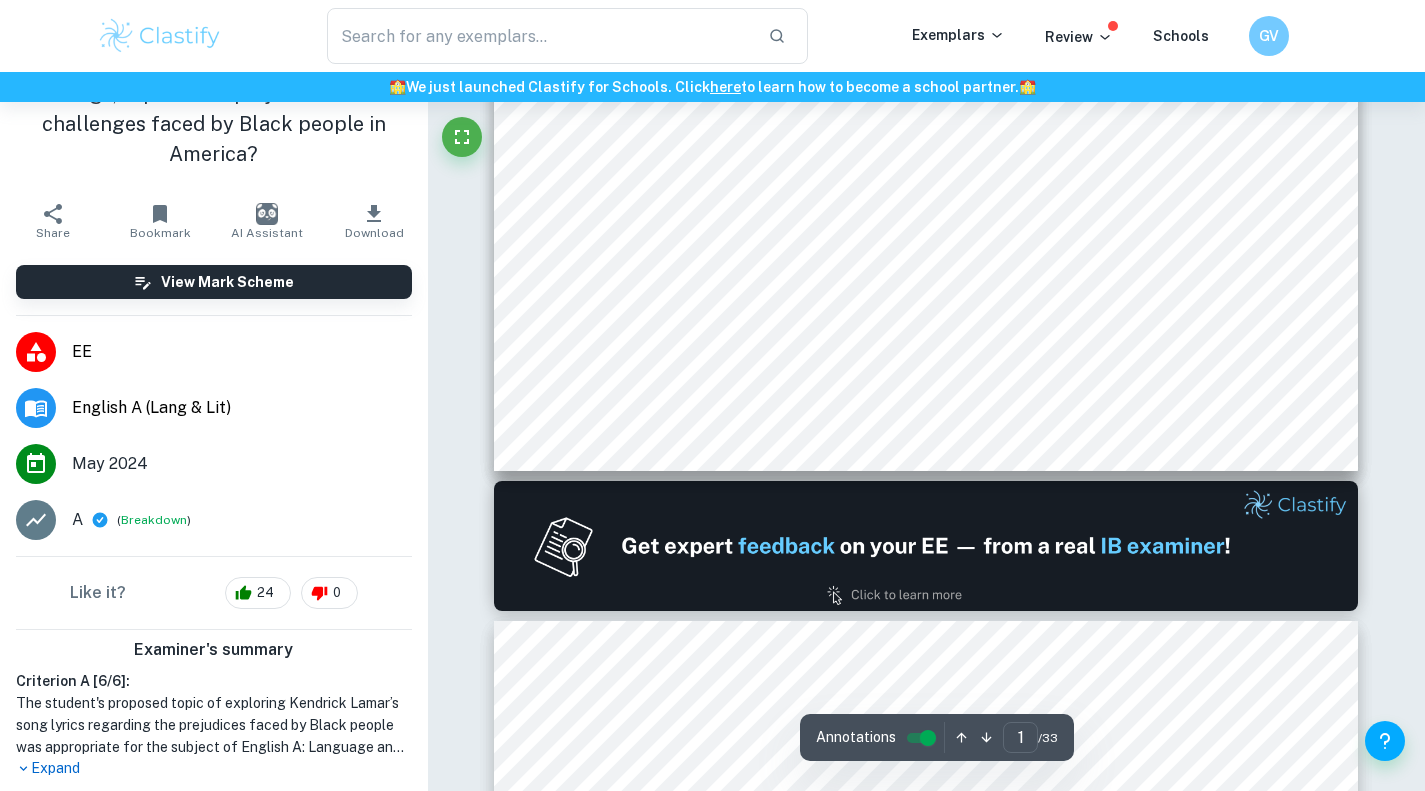 type on "2" 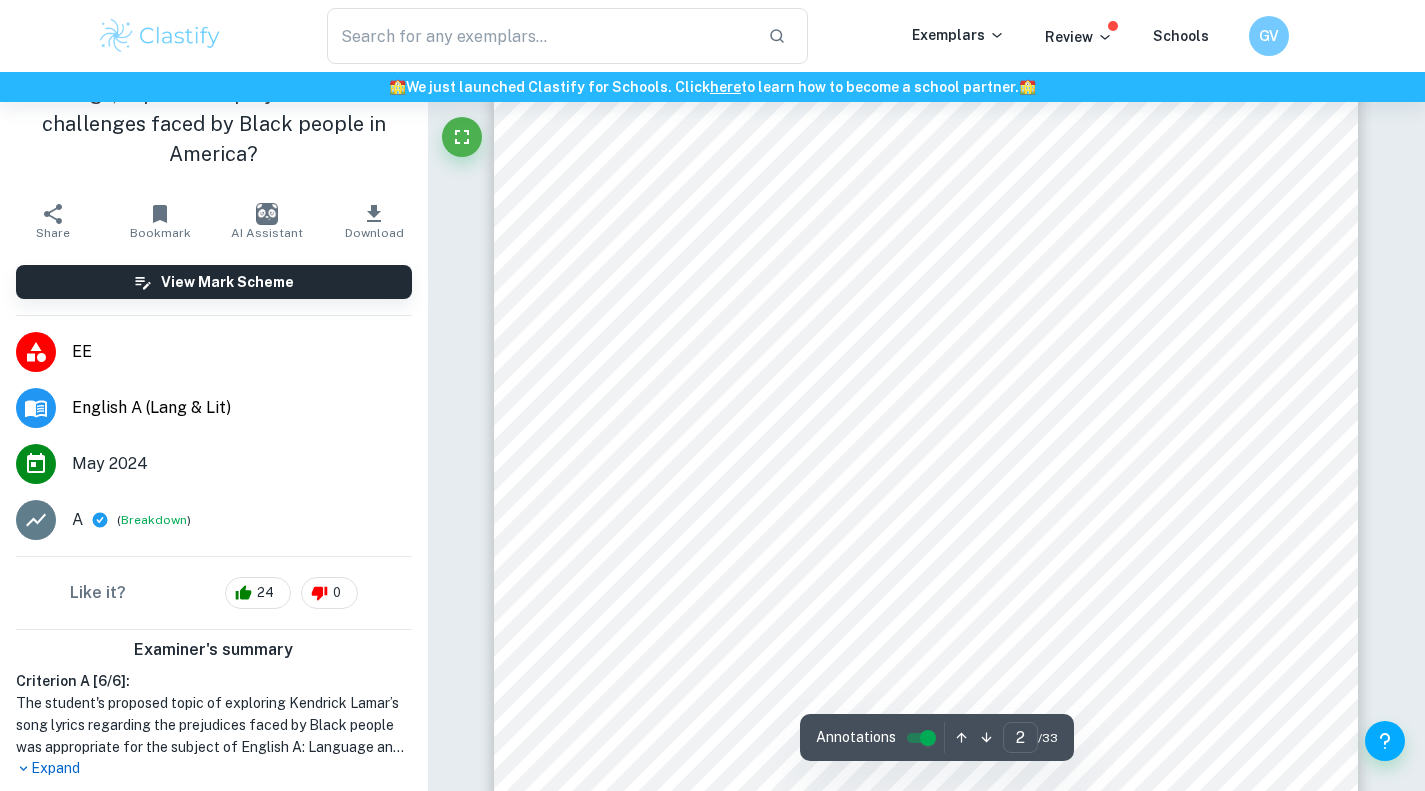 scroll, scrollTop: 1378, scrollLeft: 0, axis: vertical 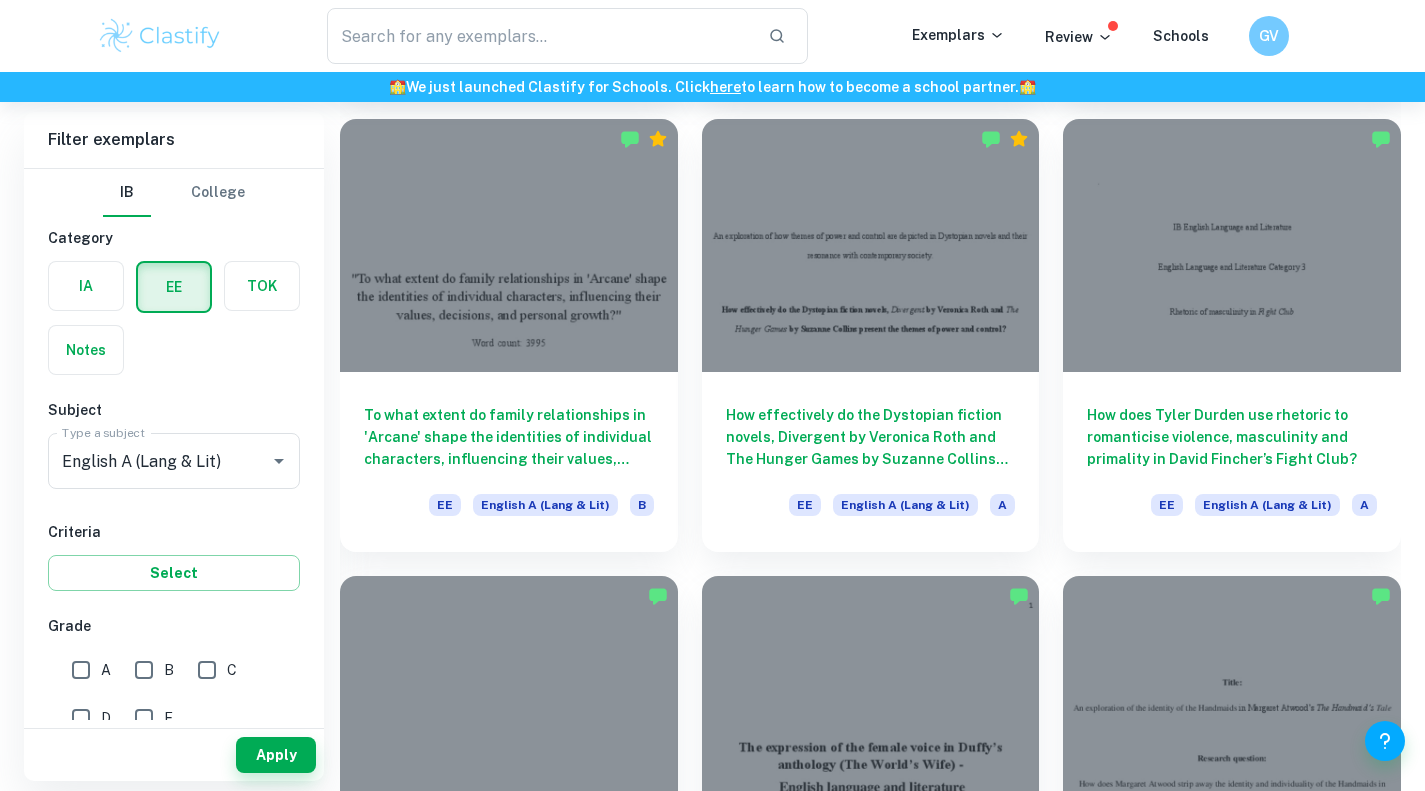 click on "How does Tyler Durden use rhetoric to romanticise violence, masculinity and primality in David Fincher’s Fight Club?" at bounding box center (1232, 437) 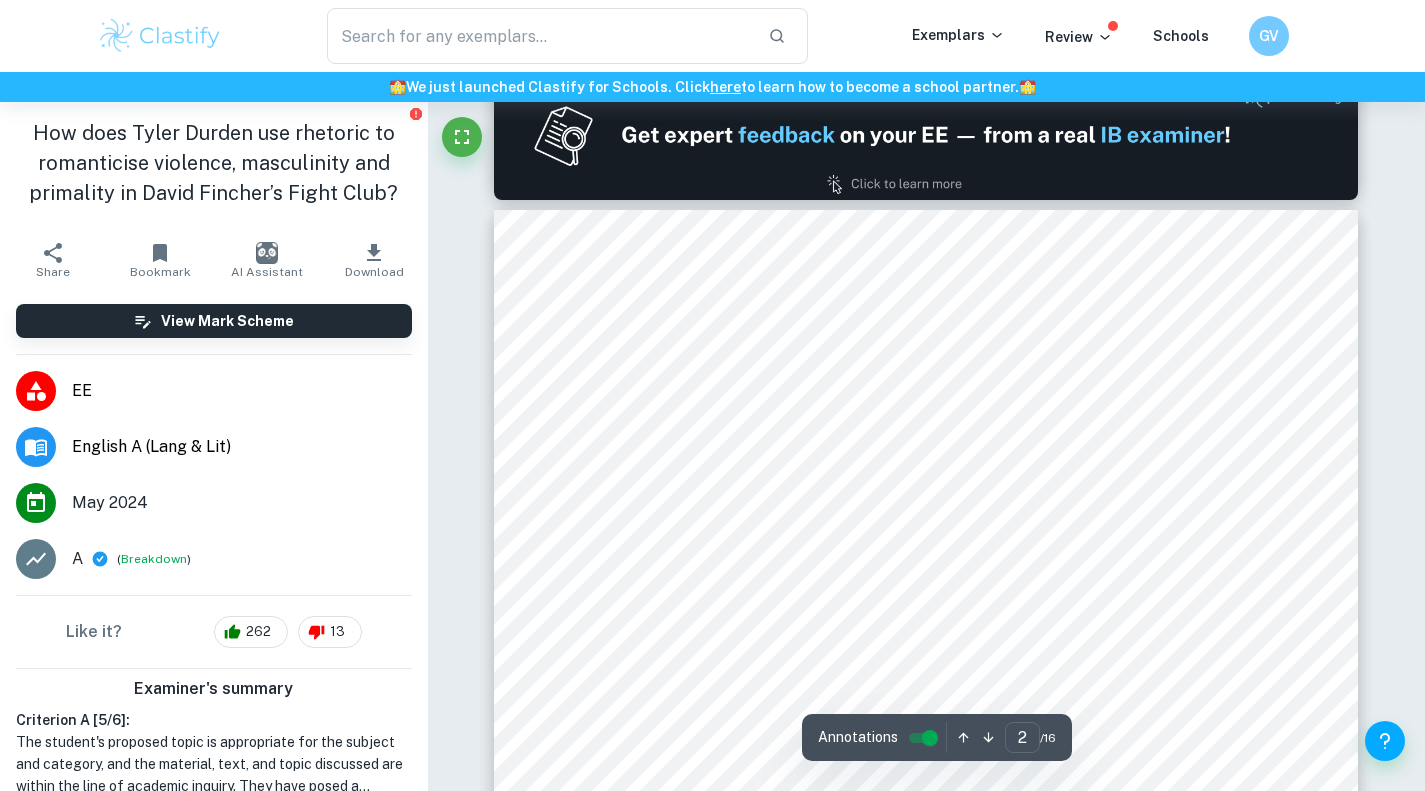 scroll, scrollTop: 1179, scrollLeft: 0, axis: vertical 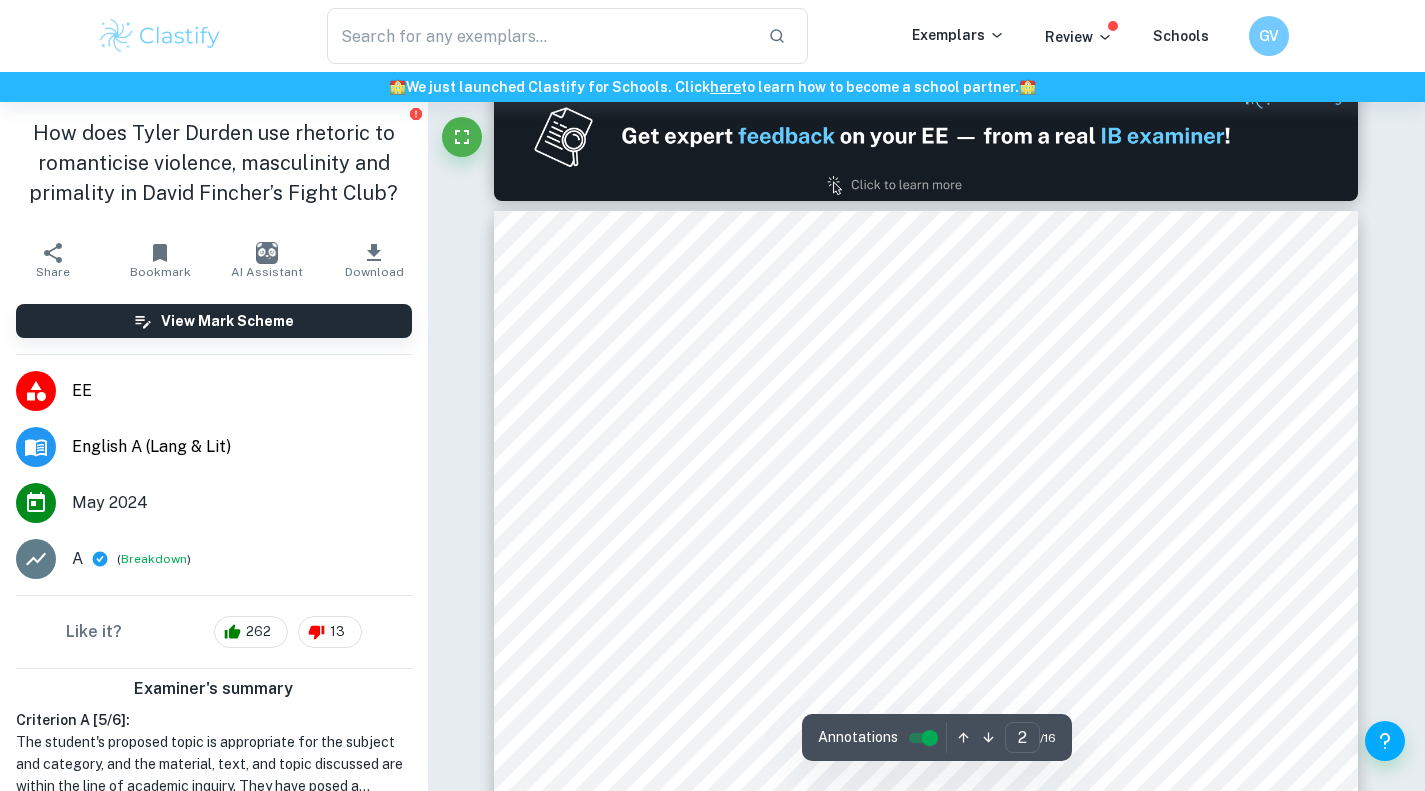 drag, startPoint x: 593, startPoint y: 426, endPoint x: 736, endPoint y: 510, distance: 165.84631 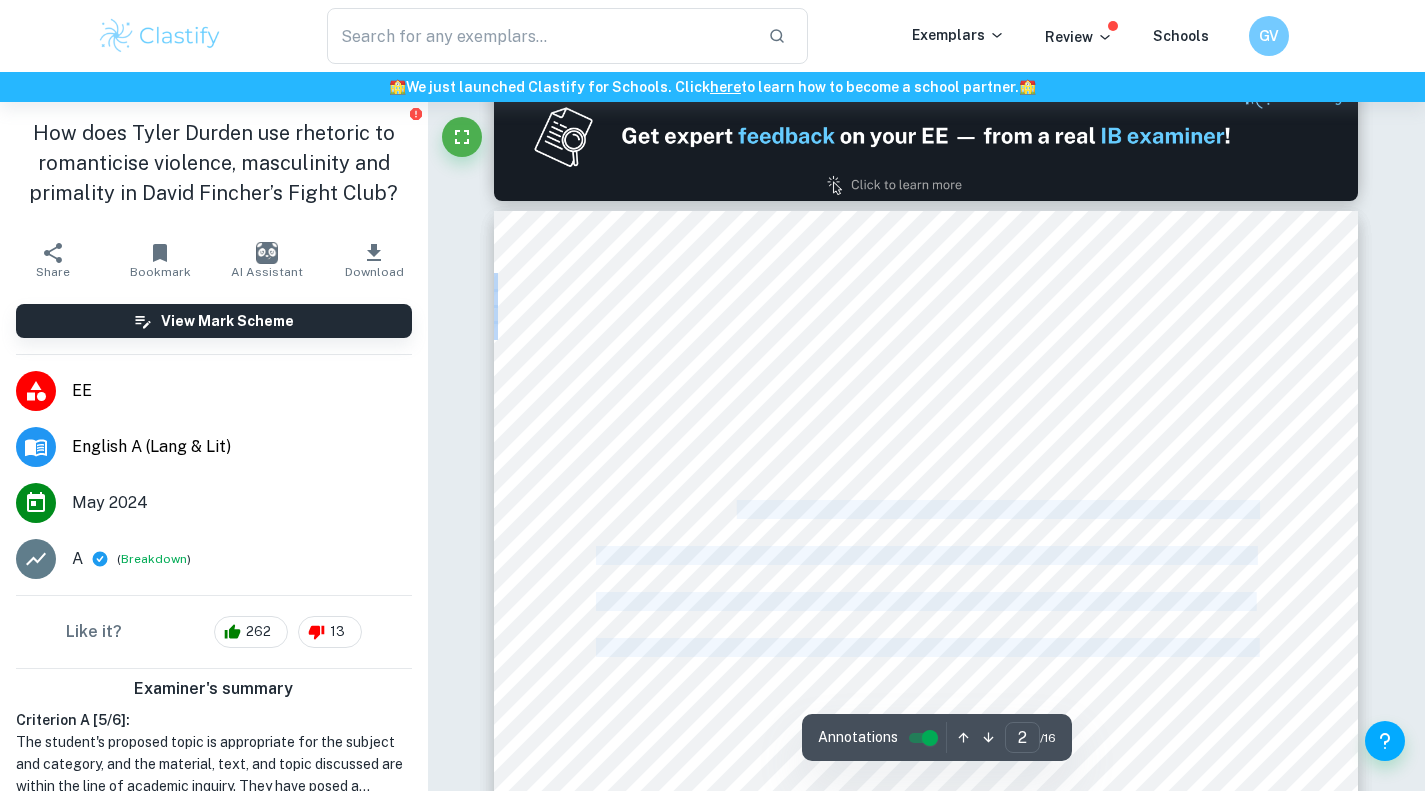 click on "Breaking the rules of Fight Club......................................................................................................8" at bounding box center (926, 510) 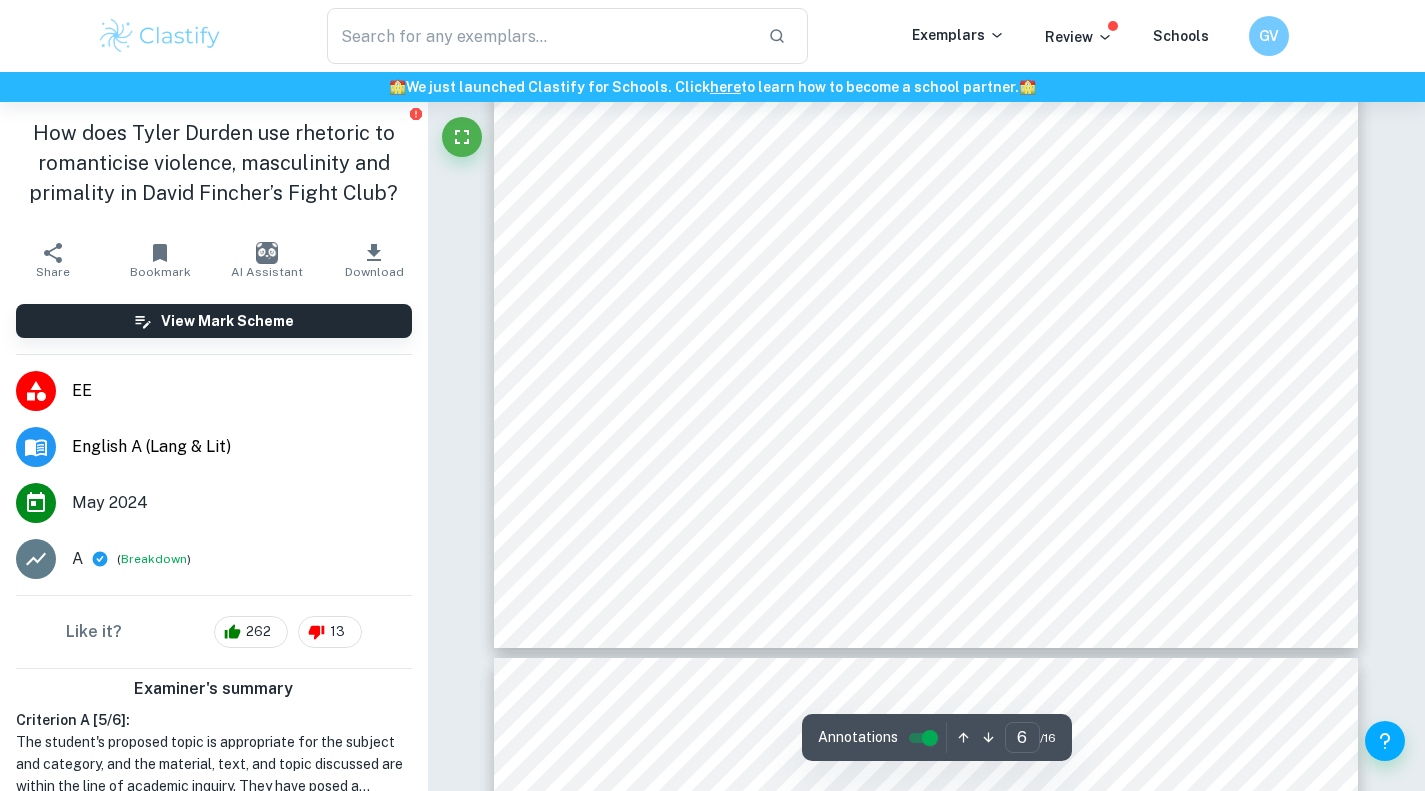 scroll, scrollTop: 6338, scrollLeft: 0, axis: vertical 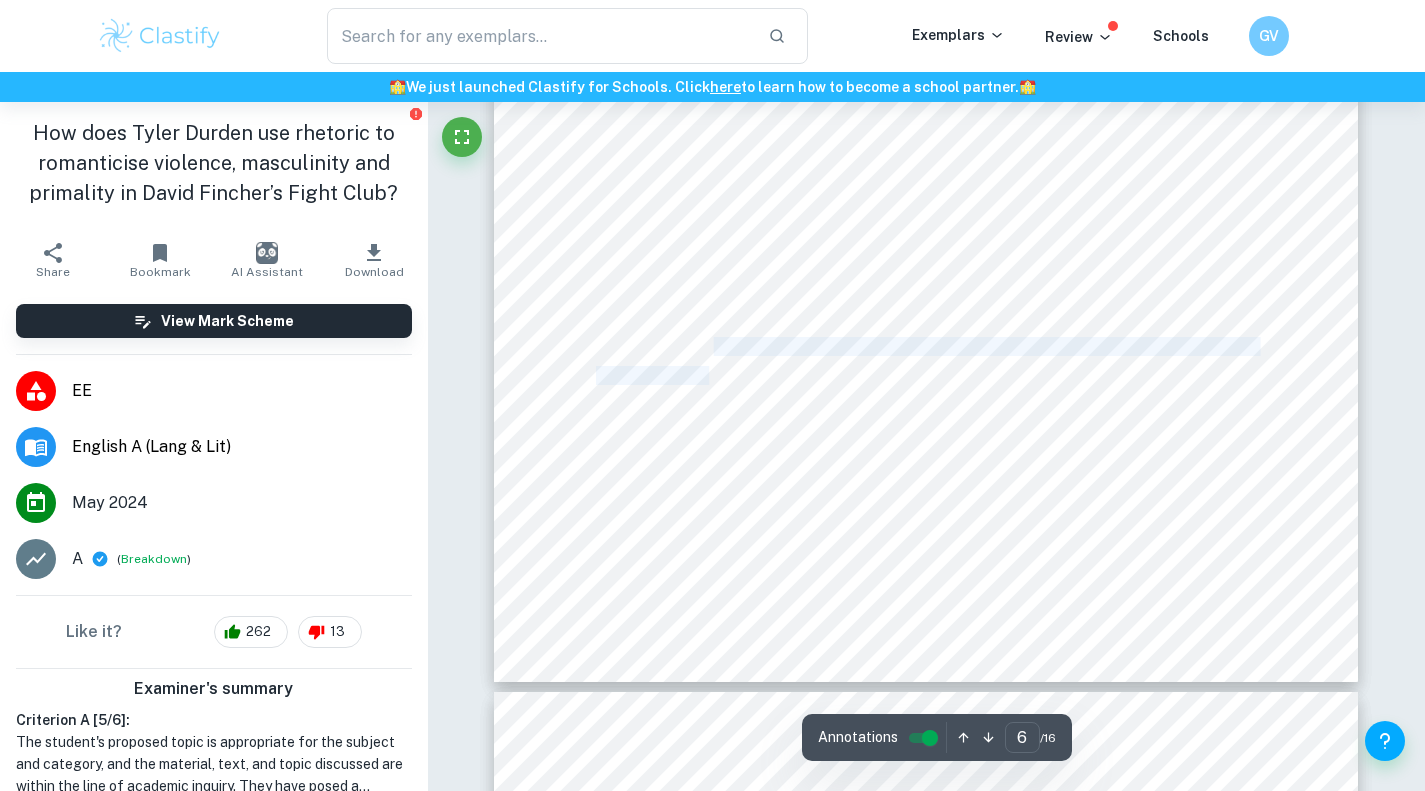 drag, startPoint x: 714, startPoint y: 348, endPoint x: 708, endPoint y: 364, distance: 17.088007 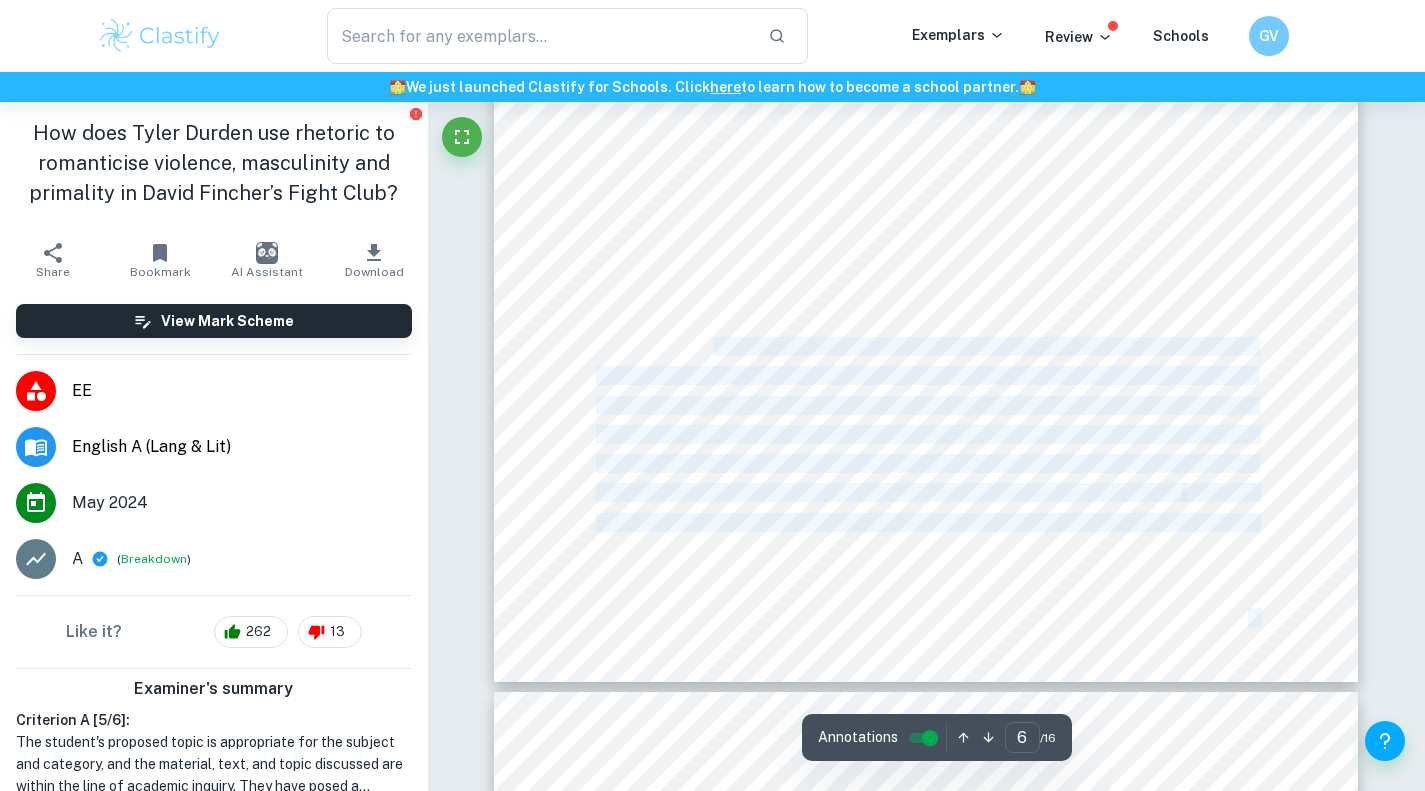 click on "The shift in interests that the author9s generation feels --<we used to read pornography. Now it was the Horchow collection= (Appendix 1) -- is ironic, as it juxtaposes two very different forms of consumption. While one form of behaviour clearly reflects the primal instinct, the other reflects a sad, shabby form of consumerism that articulates the <packaged representation of masculine crisis= (Giroux). The Narrator9s use of hyperbole displays his addictive consumerist behaviour, where he is defined by his consumption of day-to-day objects. <I had become a slave to the IKEA nesting instinct= (Appendix 1). This idea of capitalism as an unending form of consumption is further explored after the Narrator9s apartment is destroyed by a fire.   In this scene, the Narrator confesses his dependence on material possessions to Durden saying that when he buys a sofa he thinks <this is the last sofa I will ever need in my life= (Appendix 1). This statement signals a clear reliance     Fight Club   Fight Club 5" at bounding box center [926, 123] 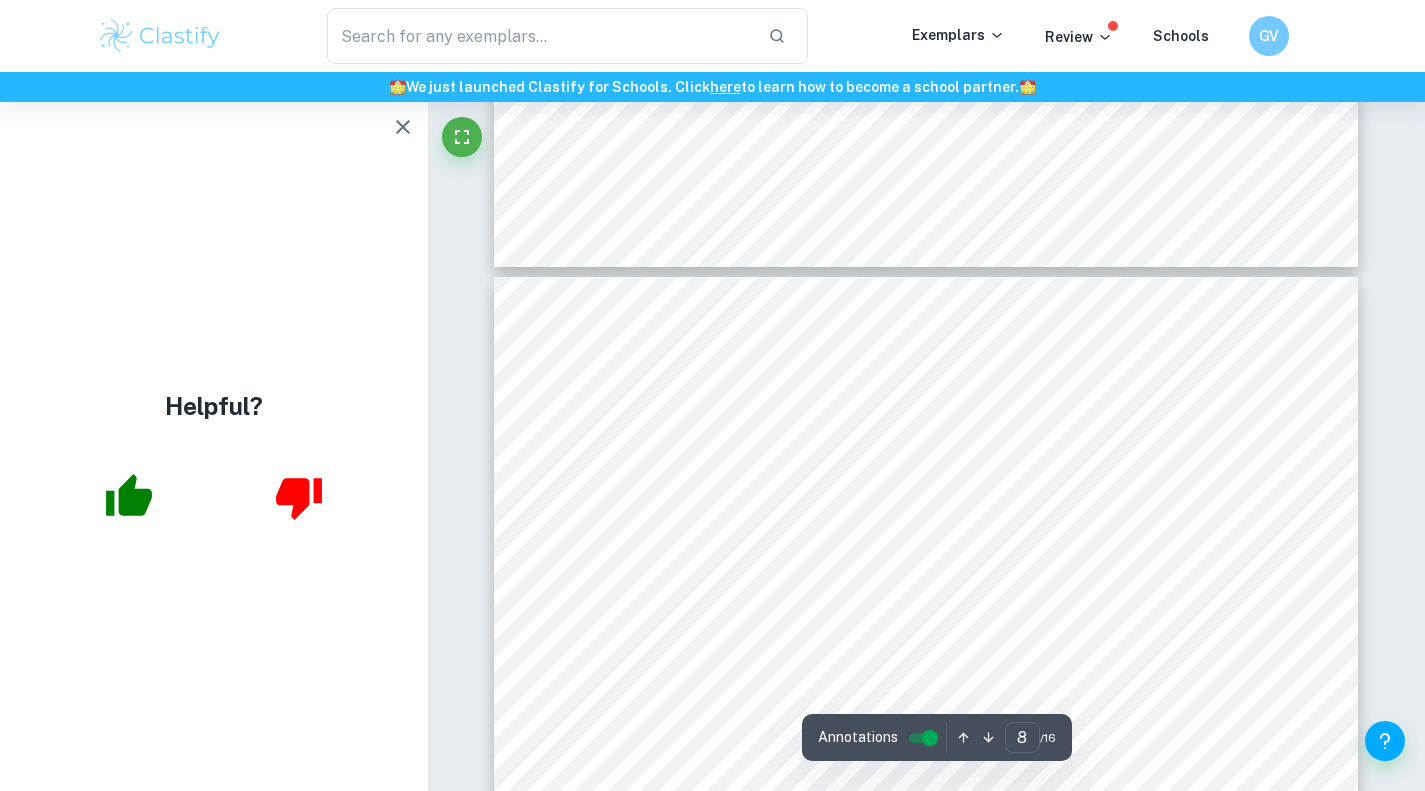 scroll, scrollTop: 7882, scrollLeft: 0, axis: vertical 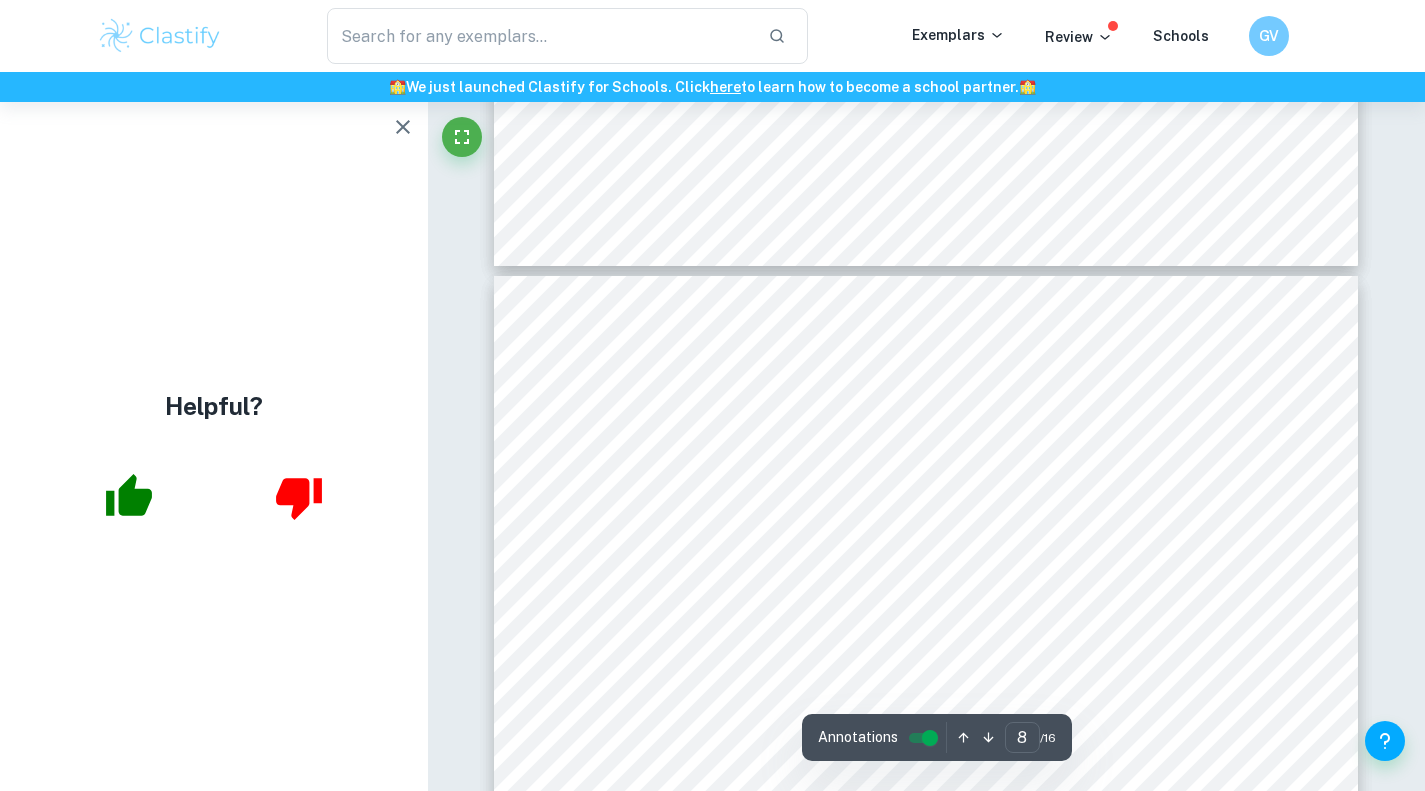 click 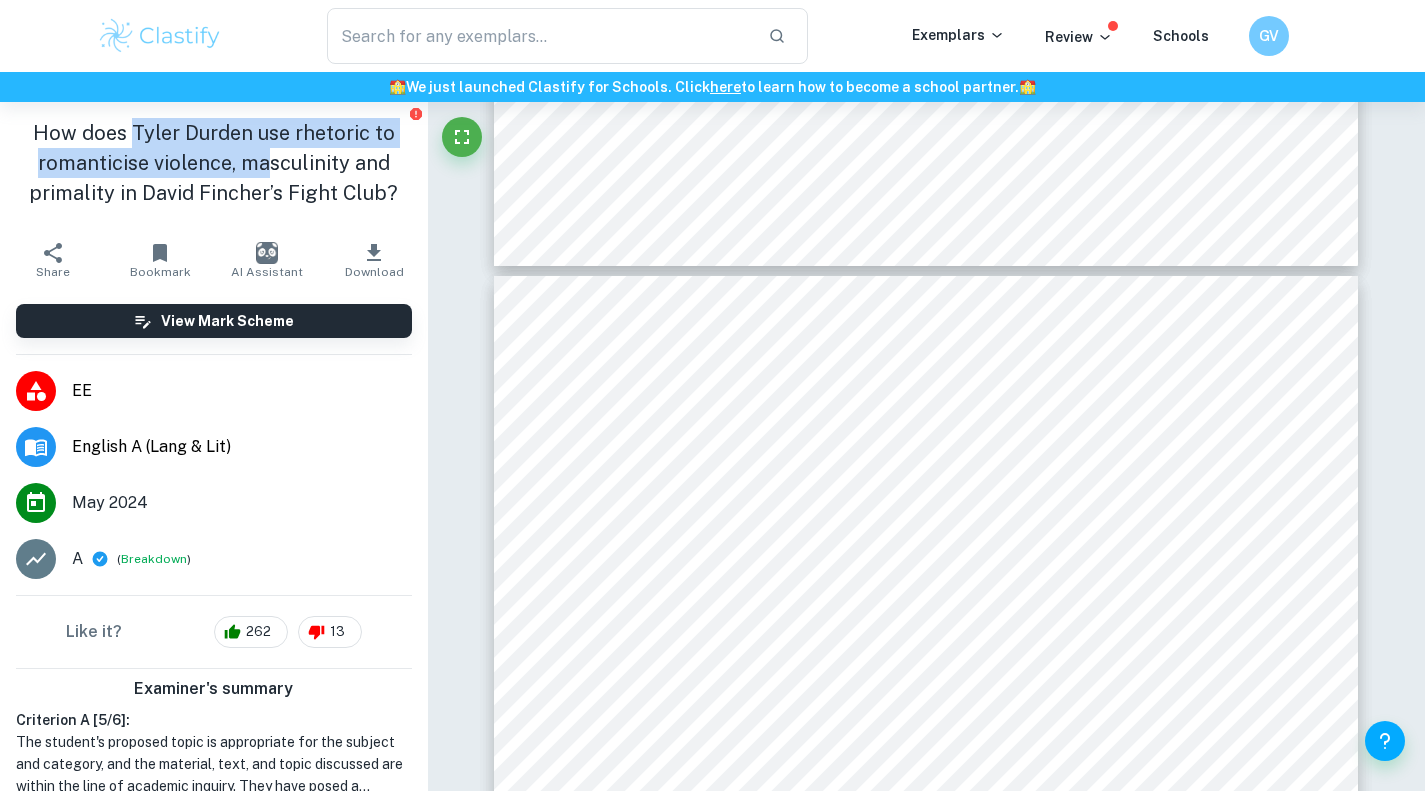 drag, startPoint x: 124, startPoint y: 142, endPoint x: 260, endPoint y: 175, distance: 139.94641 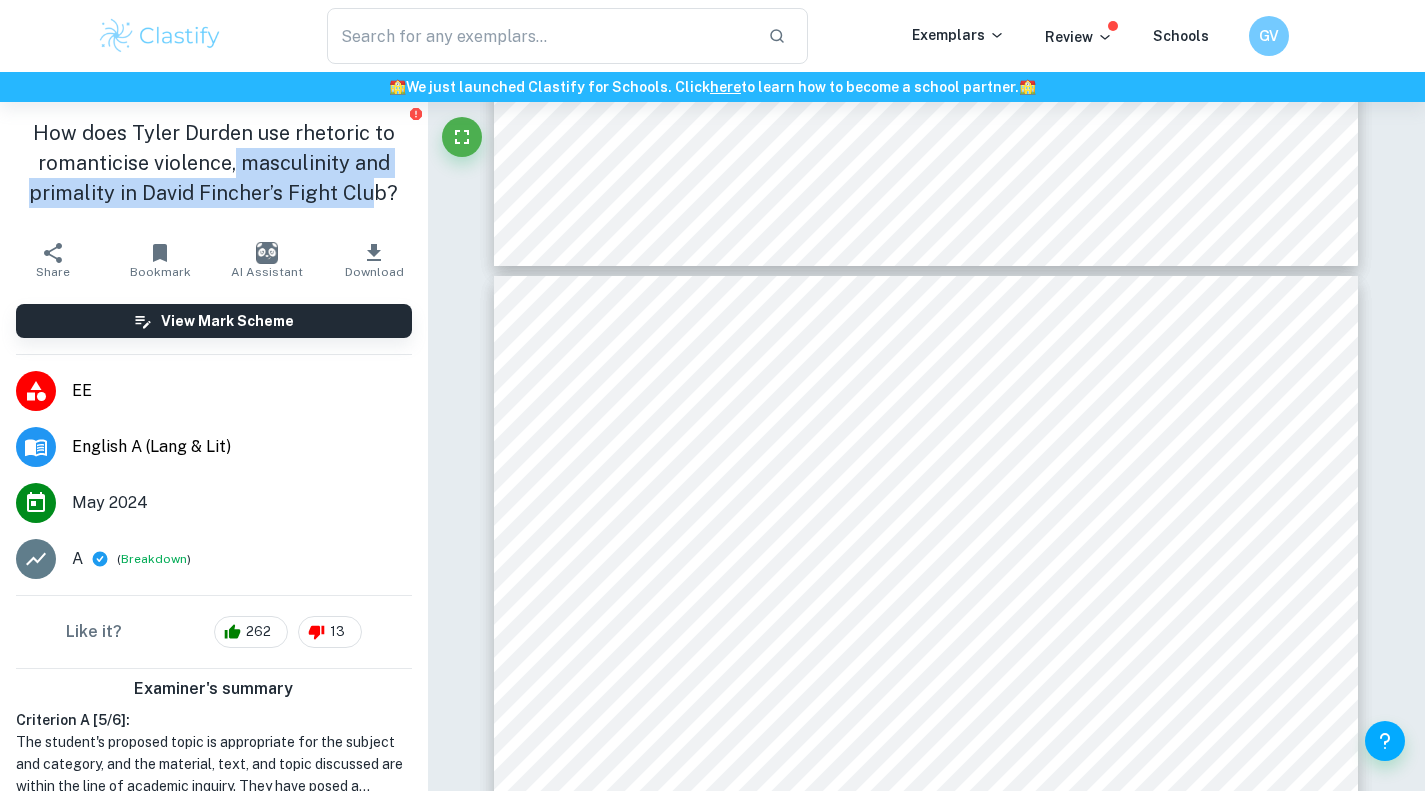 drag, startPoint x: 228, startPoint y: 163, endPoint x: 365, endPoint y: 187, distance: 139.0863 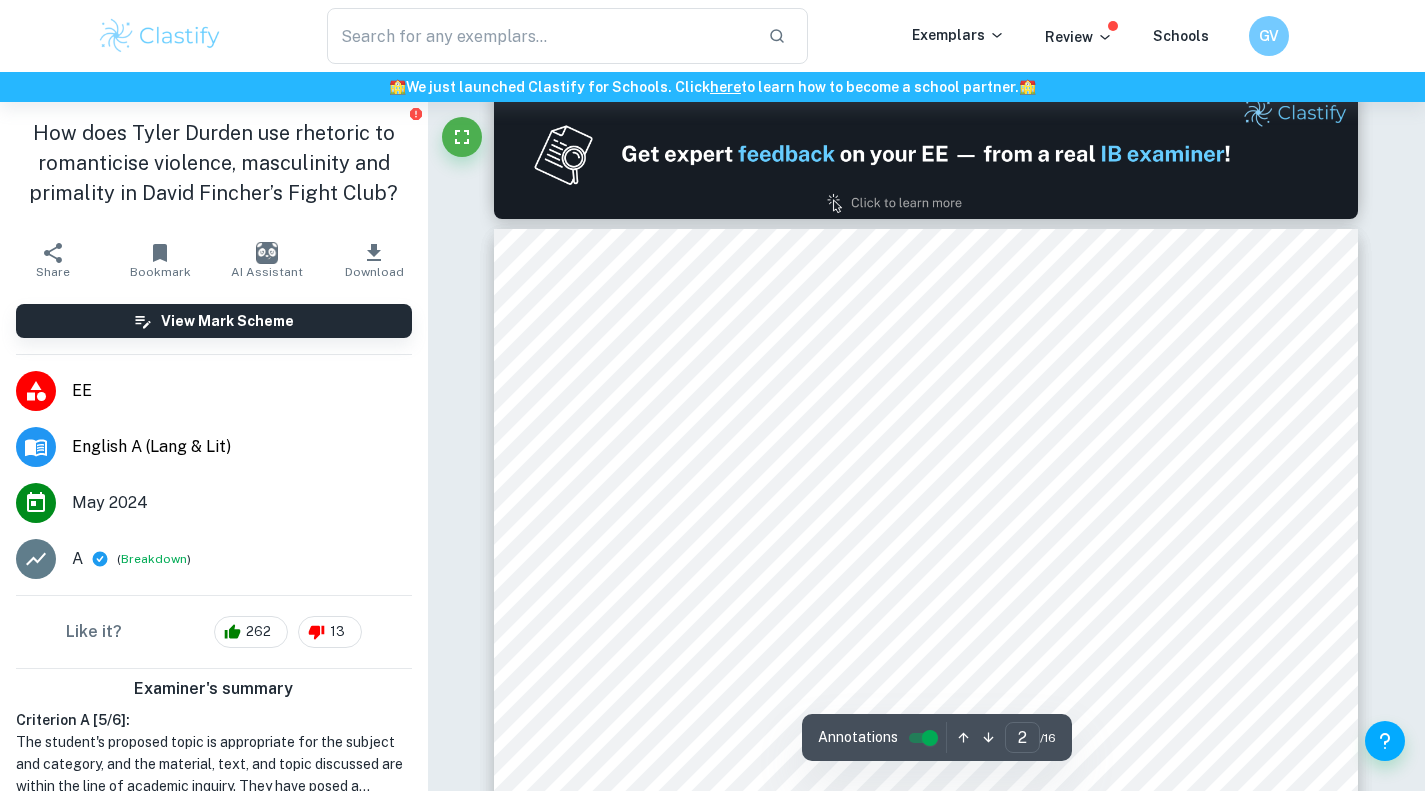 scroll, scrollTop: 1182, scrollLeft: 0, axis: vertical 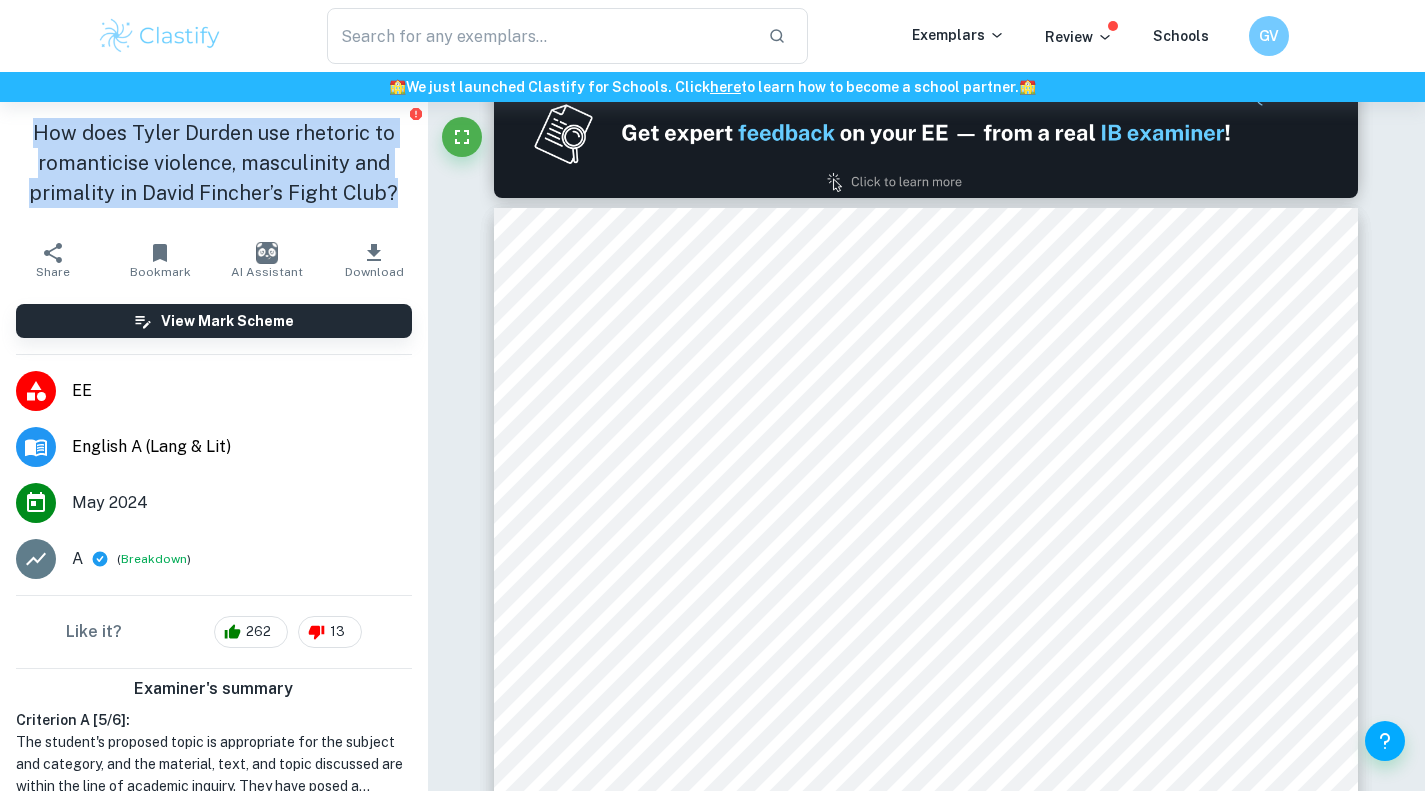 drag, startPoint x: 29, startPoint y: 128, endPoint x: 382, endPoint y: 191, distance: 358.57776 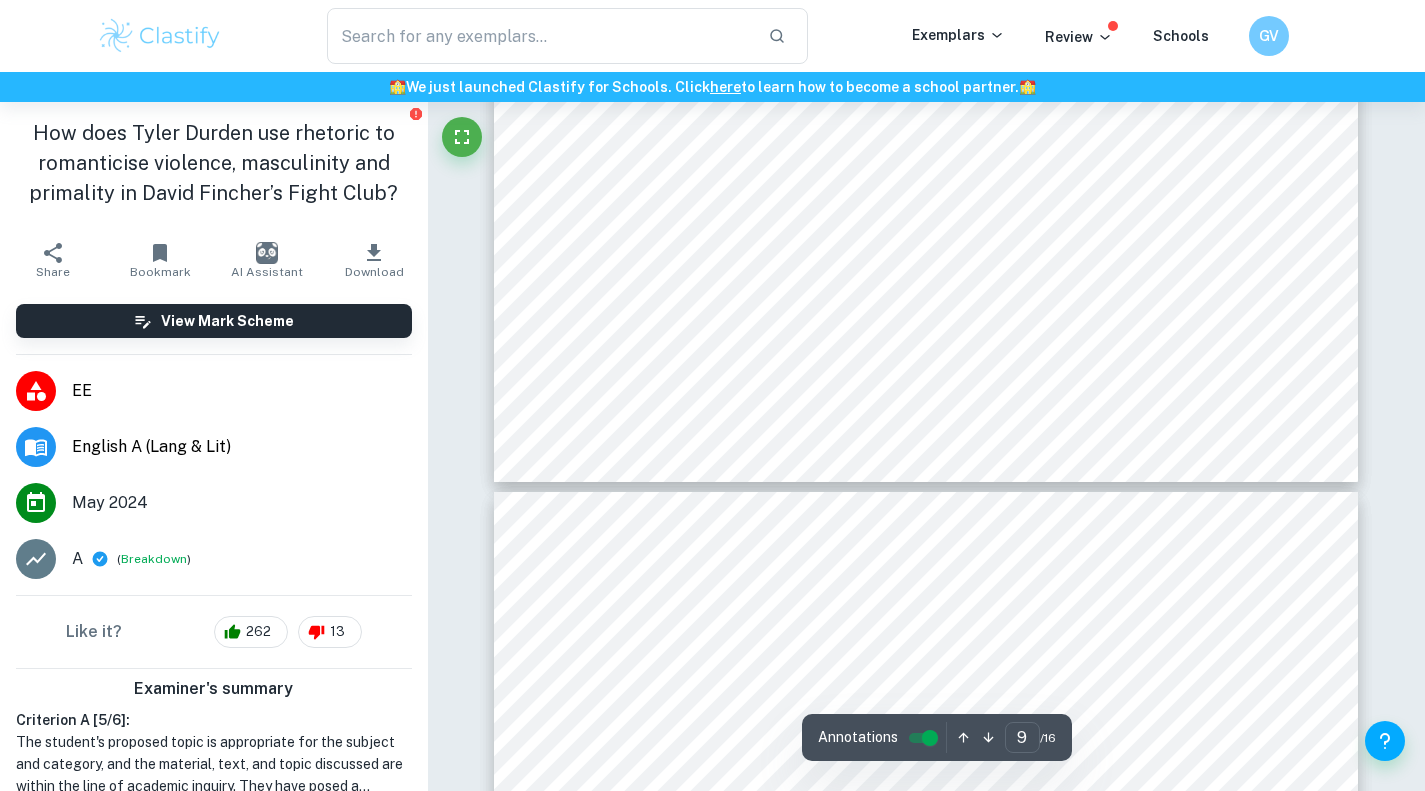 scroll, scrollTop: 9924, scrollLeft: 0, axis: vertical 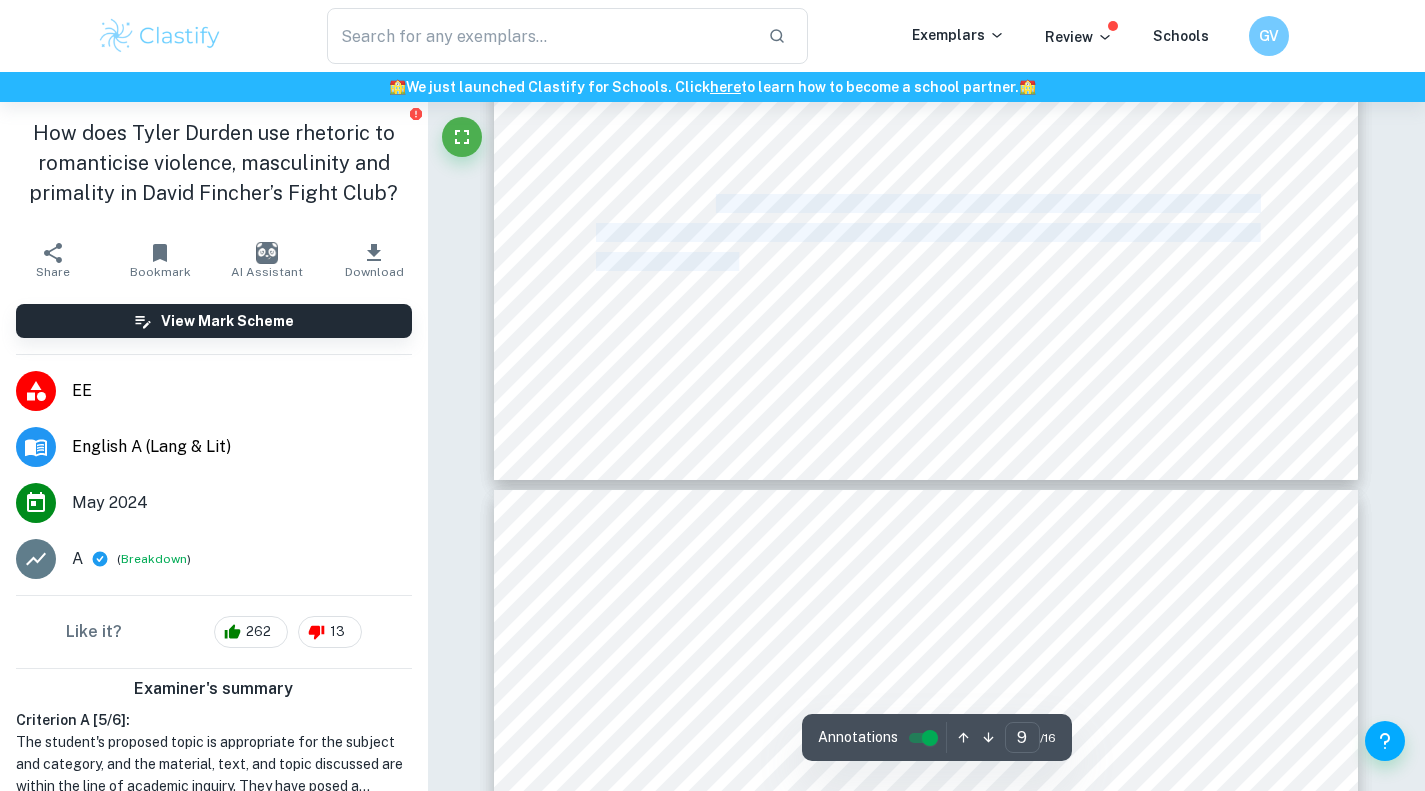 drag, startPoint x: 712, startPoint y: 197, endPoint x: 741, endPoint y: 254, distance: 63.953106 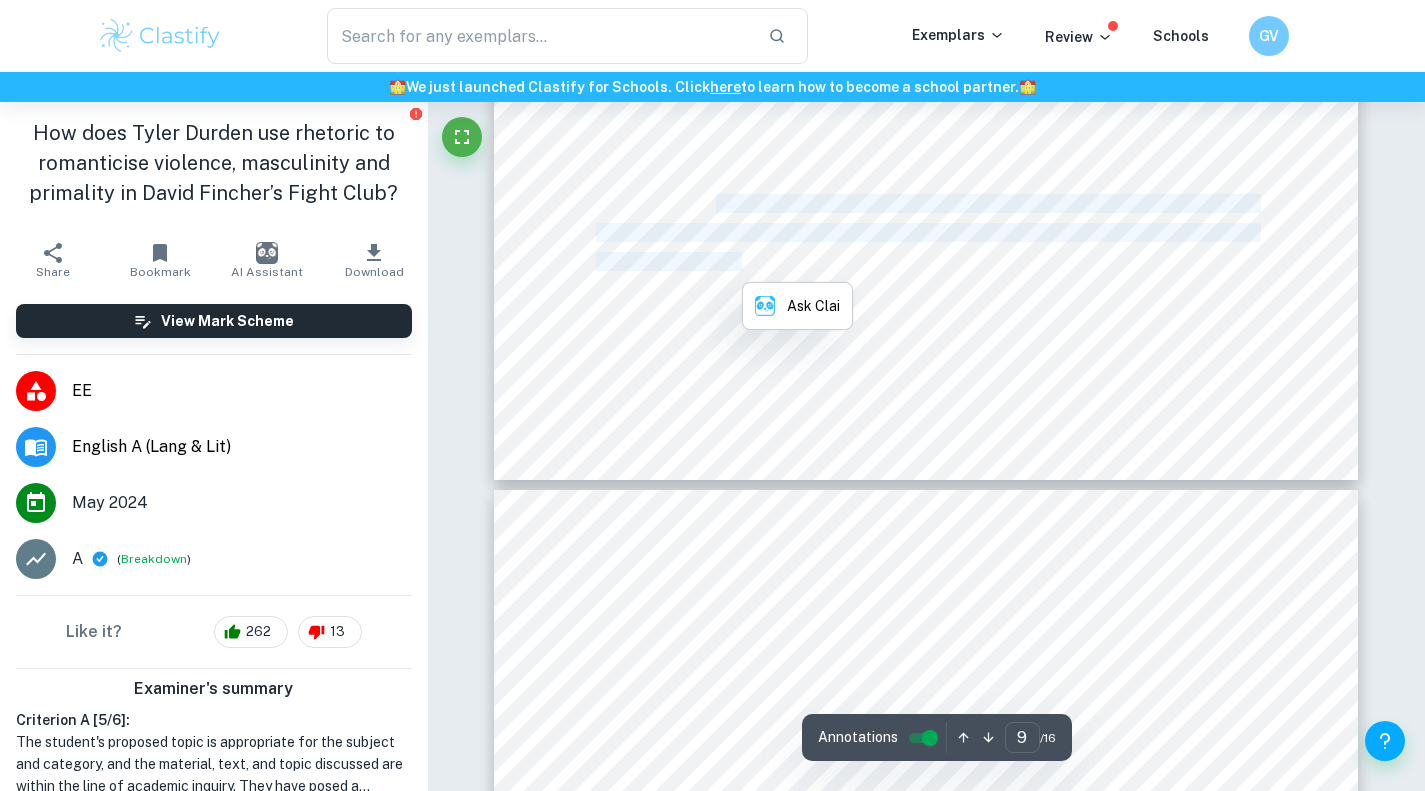 click on "struggles and as a direct warning that masculinity might be lost if not nurtured through a return" at bounding box center [926, 262] 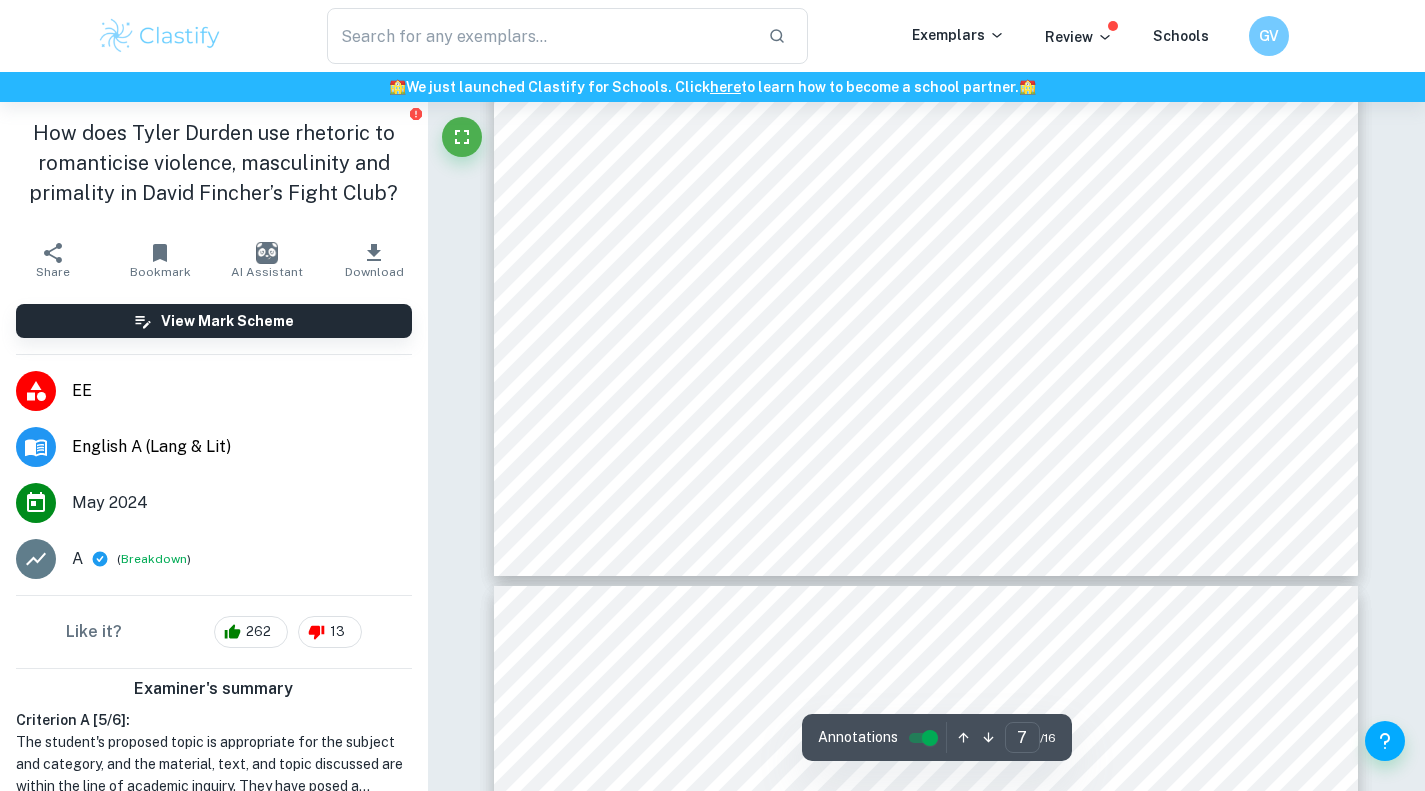 scroll, scrollTop: 7578, scrollLeft: 0, axis: vertical 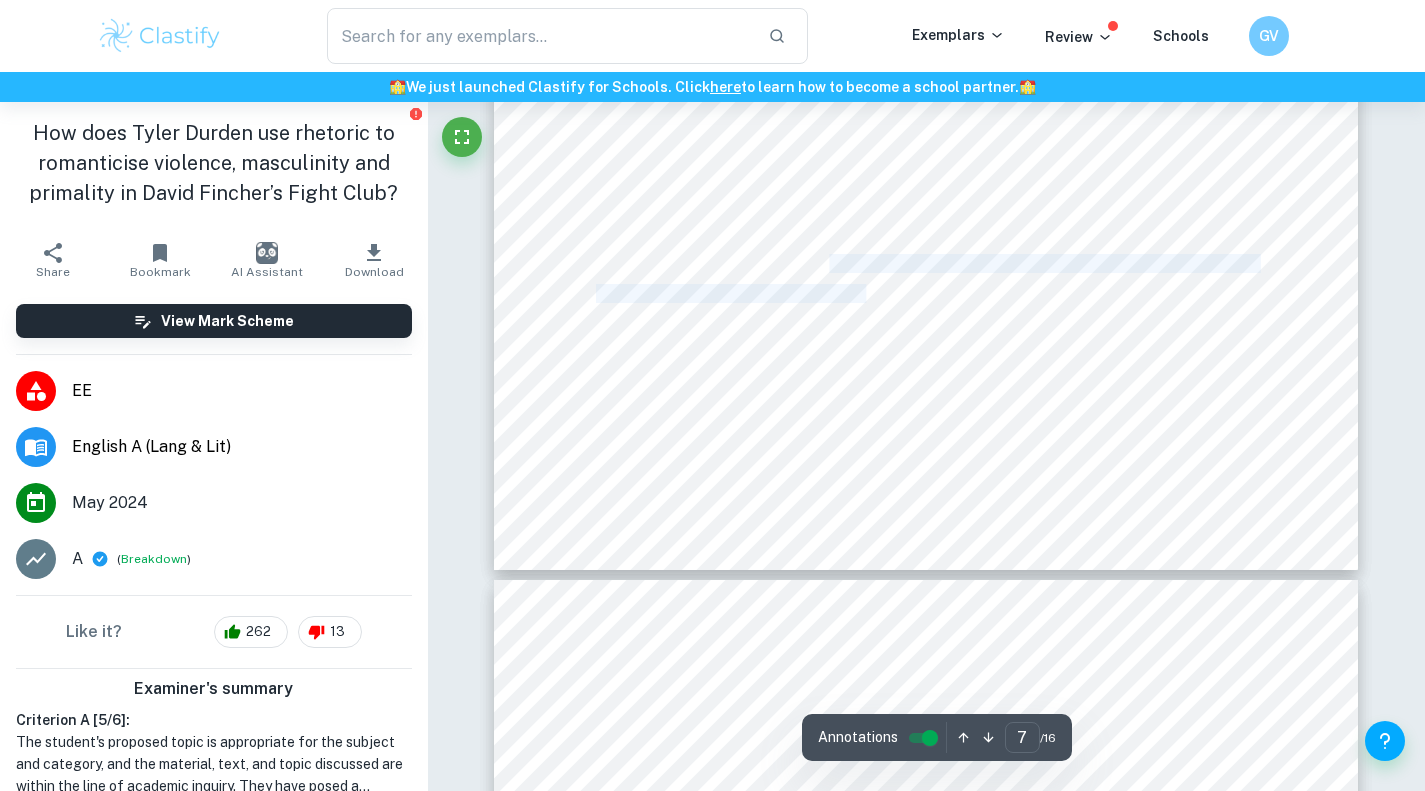 drag, startPoint x: 831, startPoint y: 269, endPoint x: 869, endPoint y: 295, distance: 46.043457 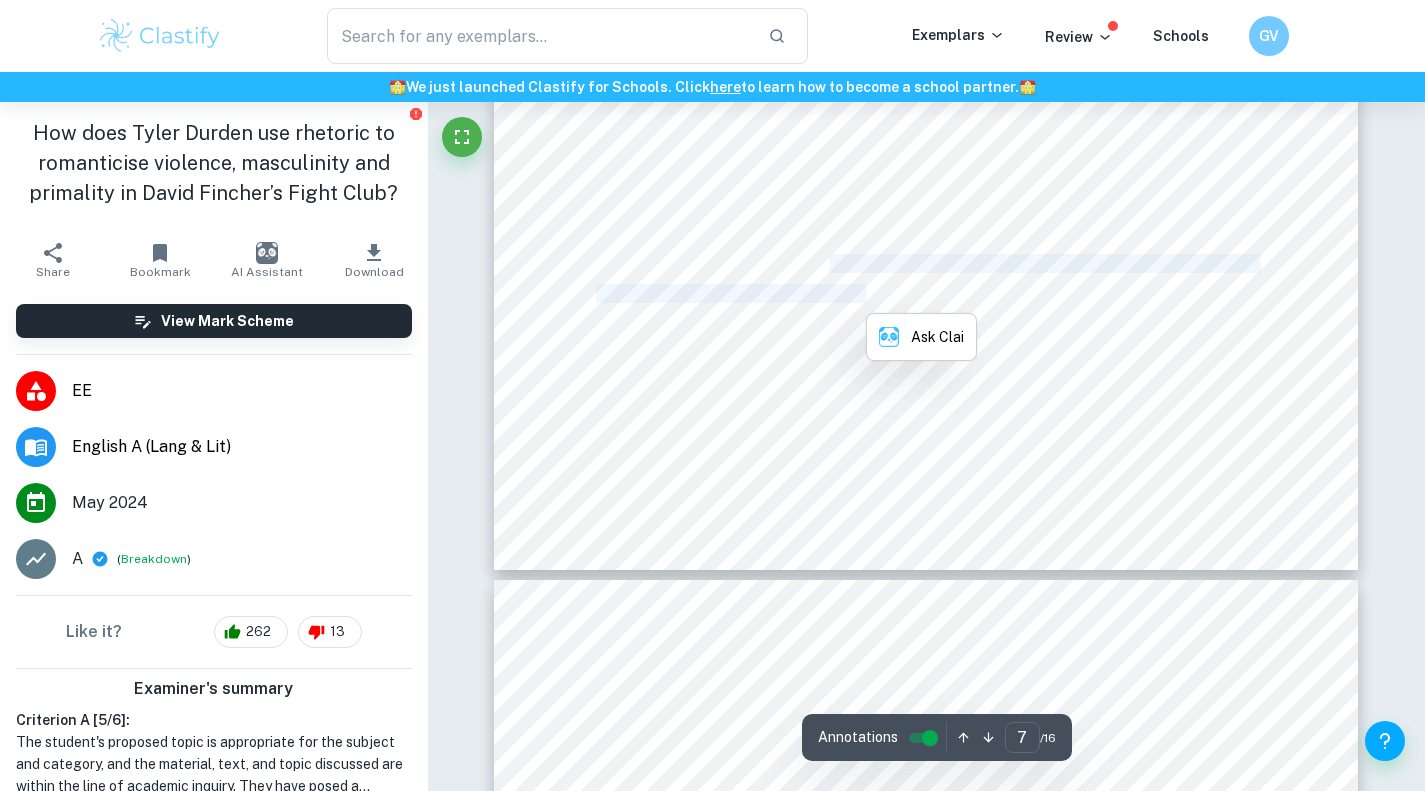 click on "Club9s allure and its growing appeal. The use of repetition, imperative sentences and anaphora" at bounding box center [926, 294] 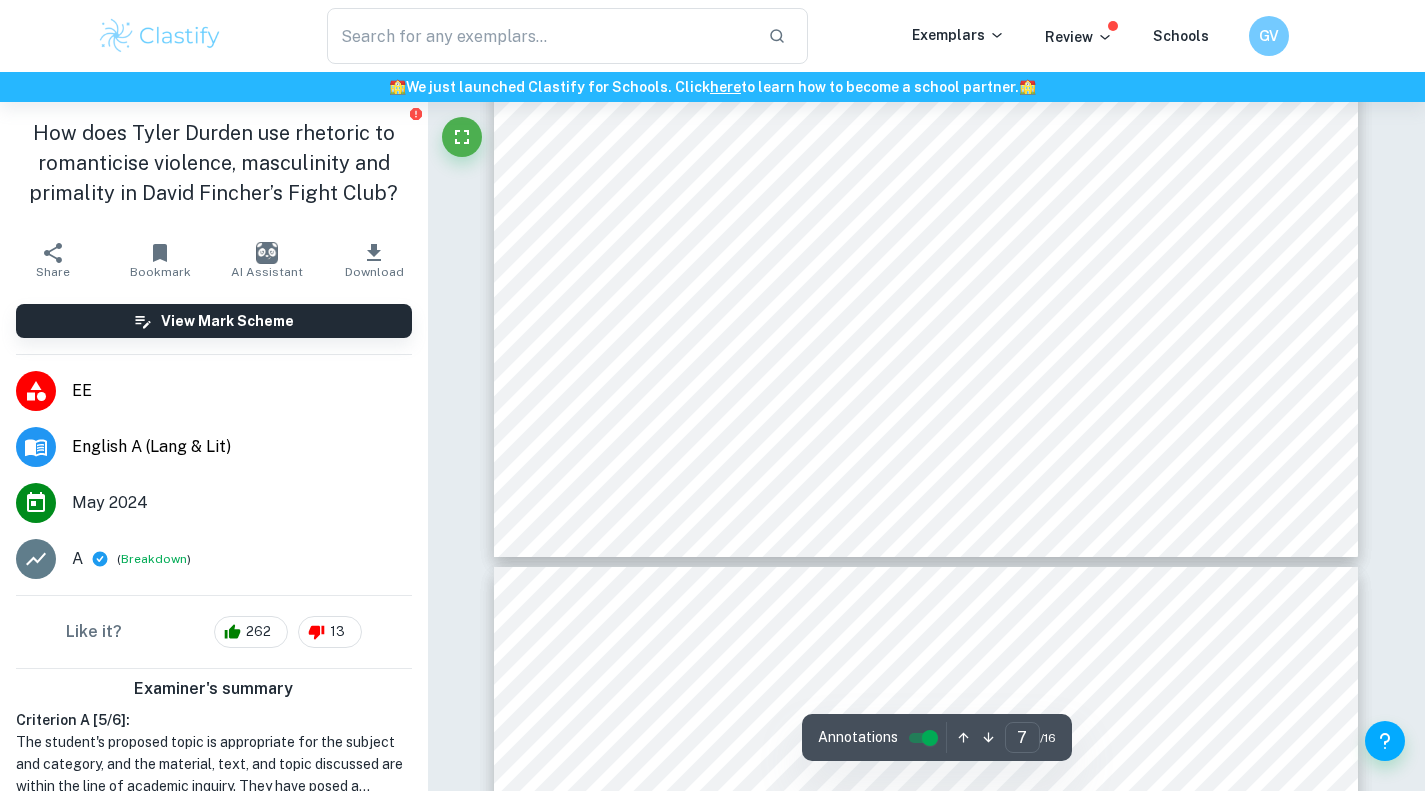 scroll, scrollTop: 7600, scrollLeft: 0, axis: vertical 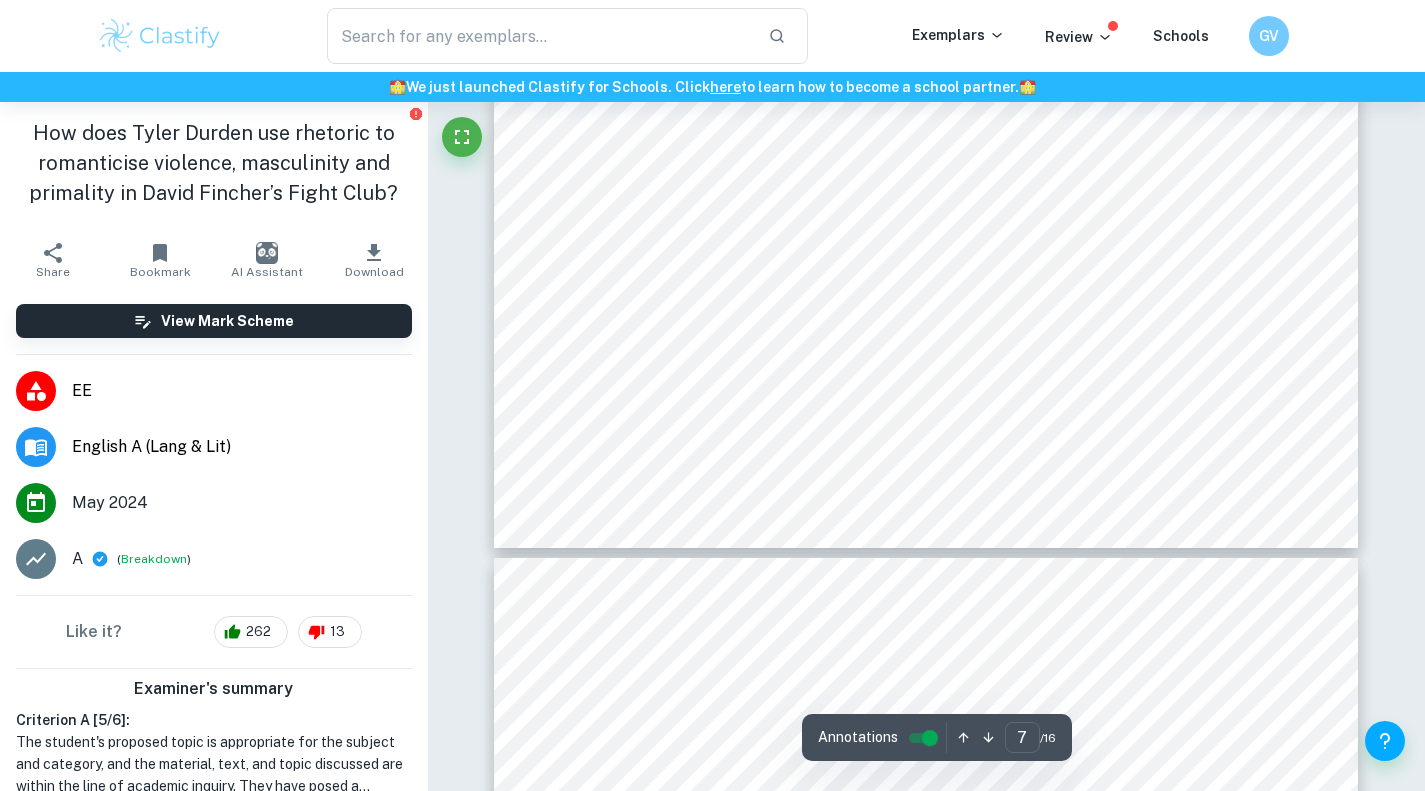click on "Club9s allure and its growing appeal. The use of repetition, imperative sentences and anaphora" at bounding box center (926, 272) 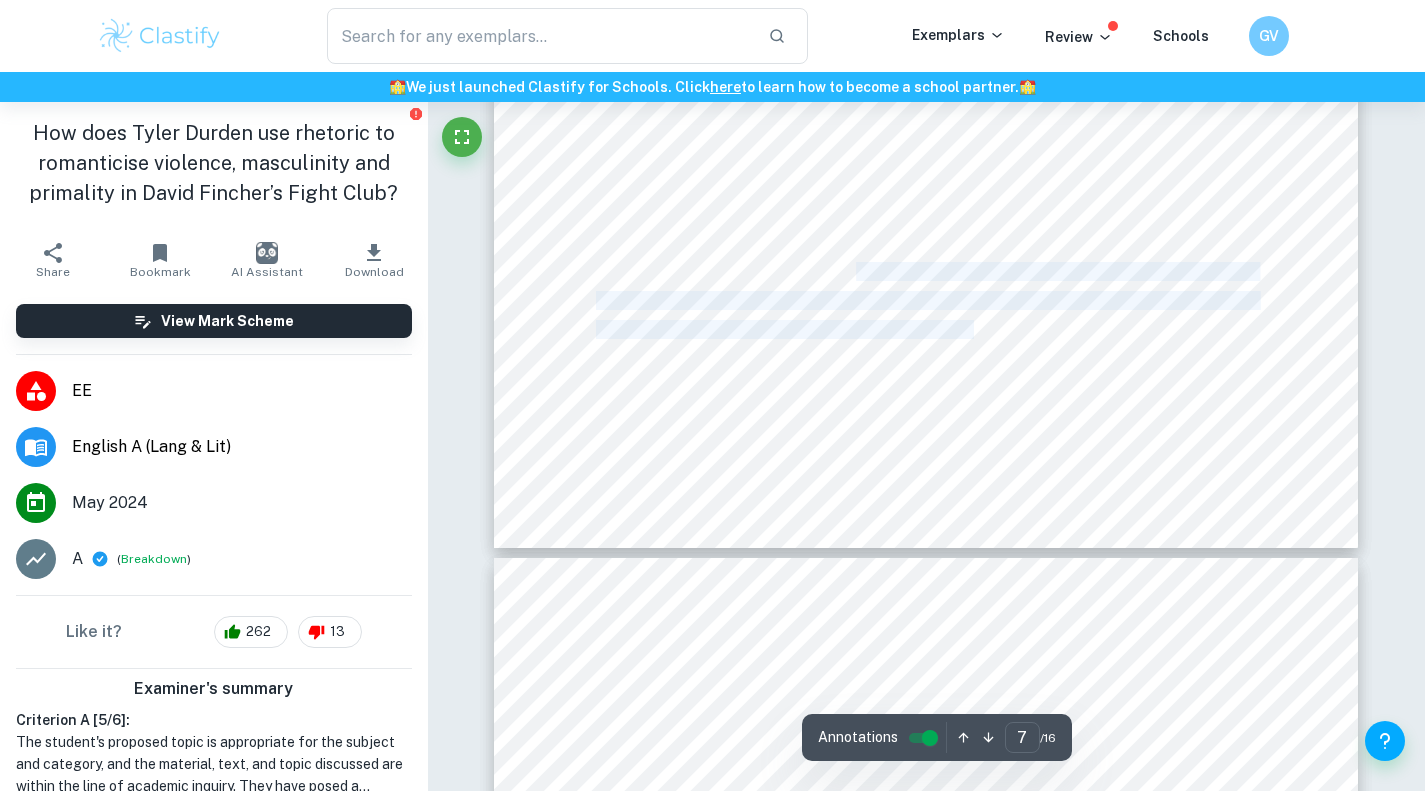 drag, startPoint x: 862, startPoint y: 270, endPoint x: 968, endPoint y: 339, distance: 126.47925 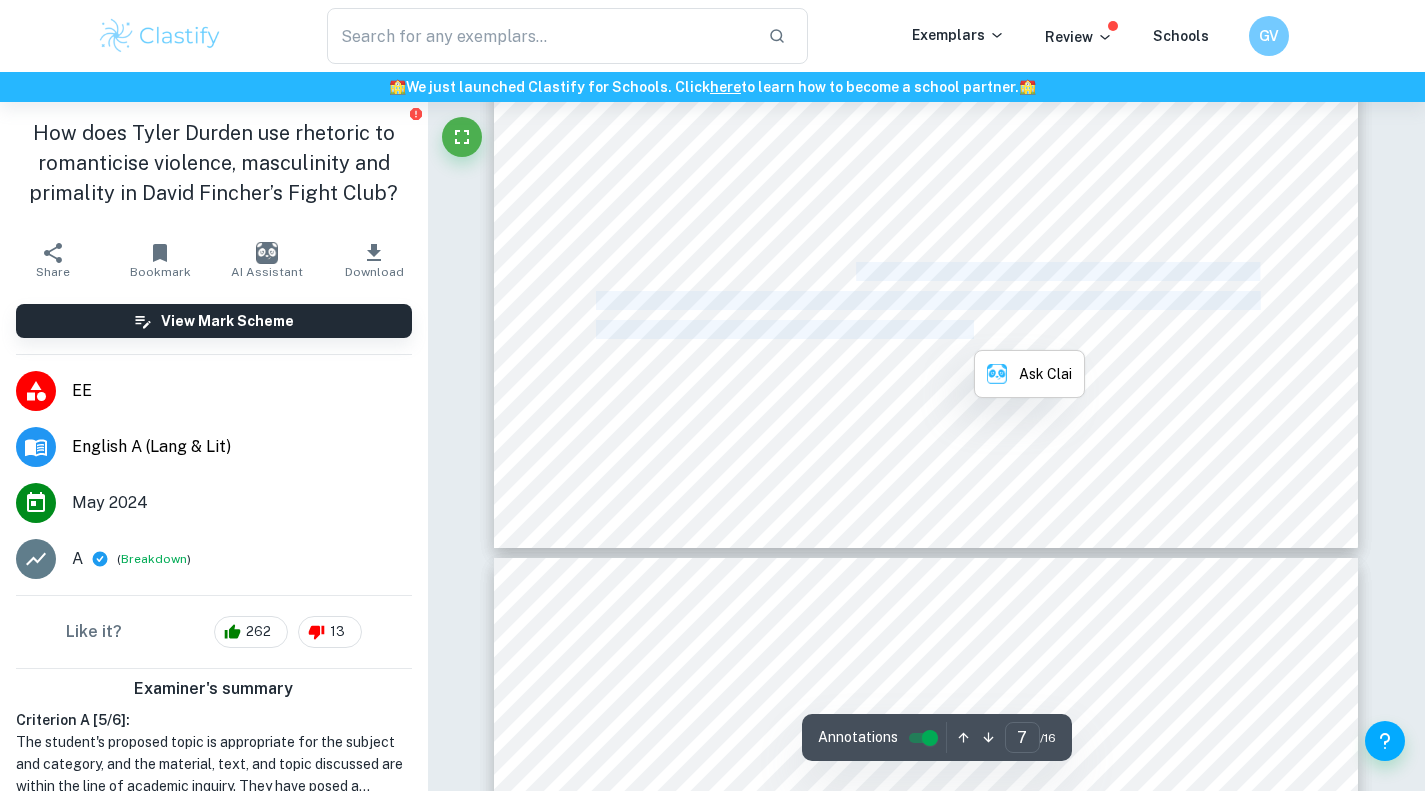 click on "emphasises the importance of Fight Club in the participants9 life, and its role in re-establishing" at bounding box center [926, 301] 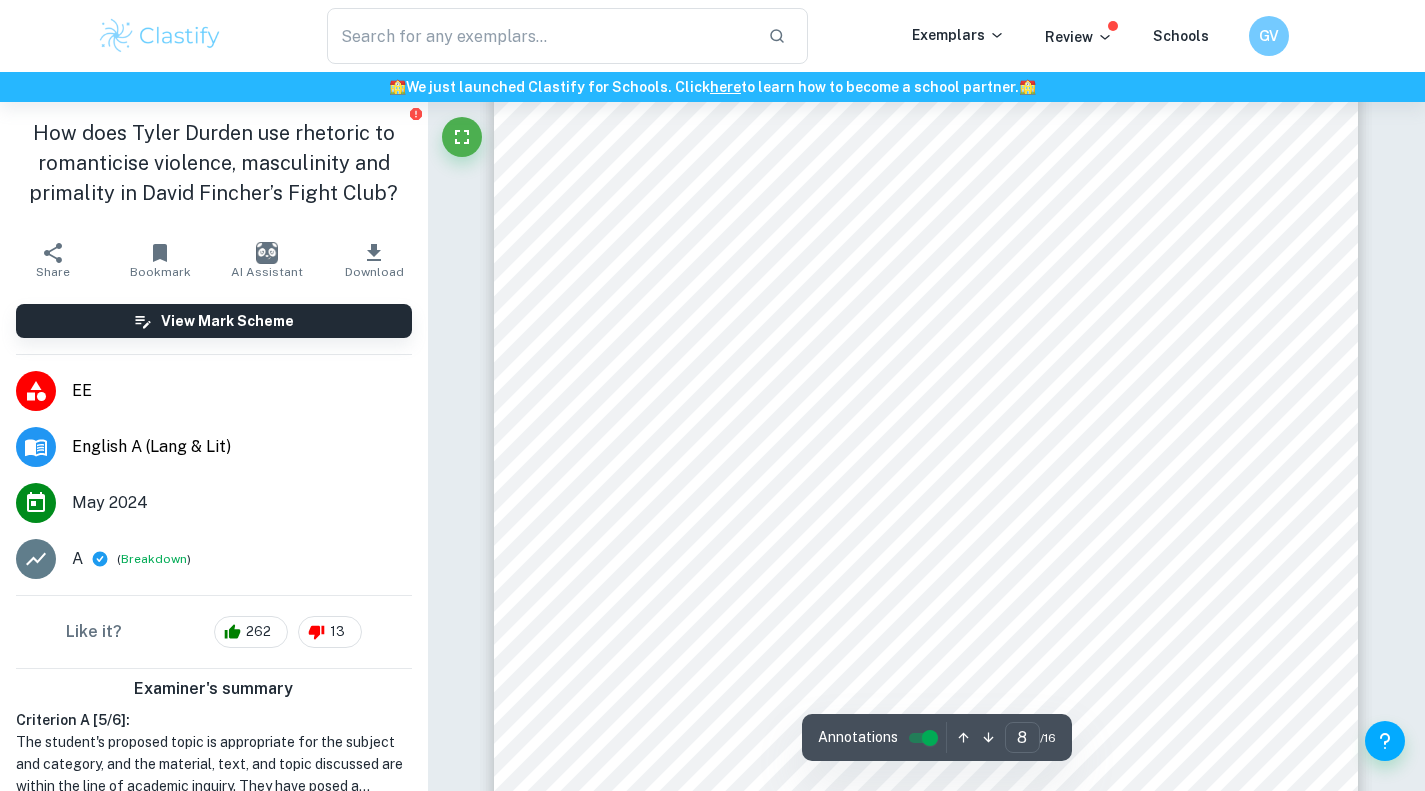 scroll, scrollTop: 8330, scrollLeft: 0, axis: vertical 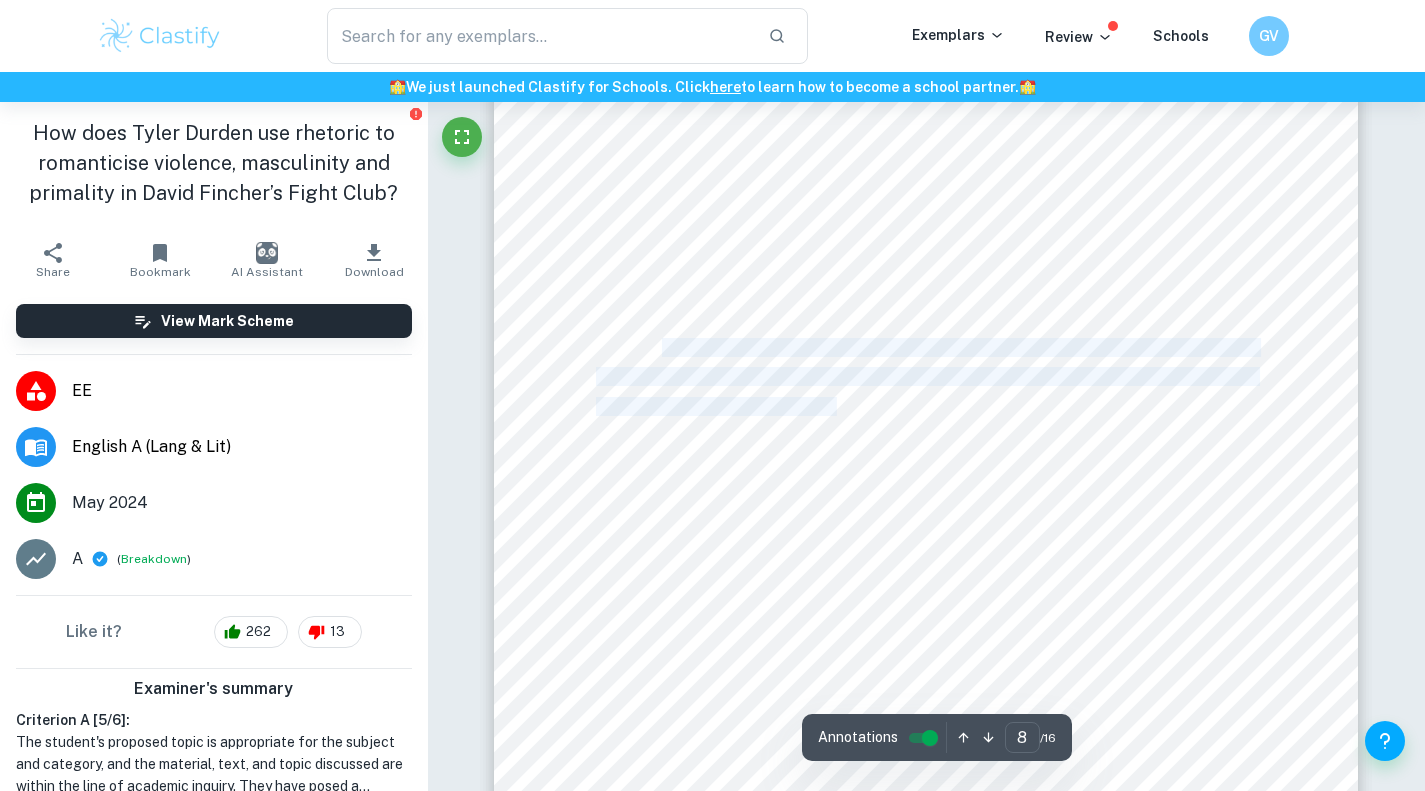 drag, startPoint x: 660, startPoint y: 347, endPoint x: 845, endPoint y: 402, distance: 193.0026 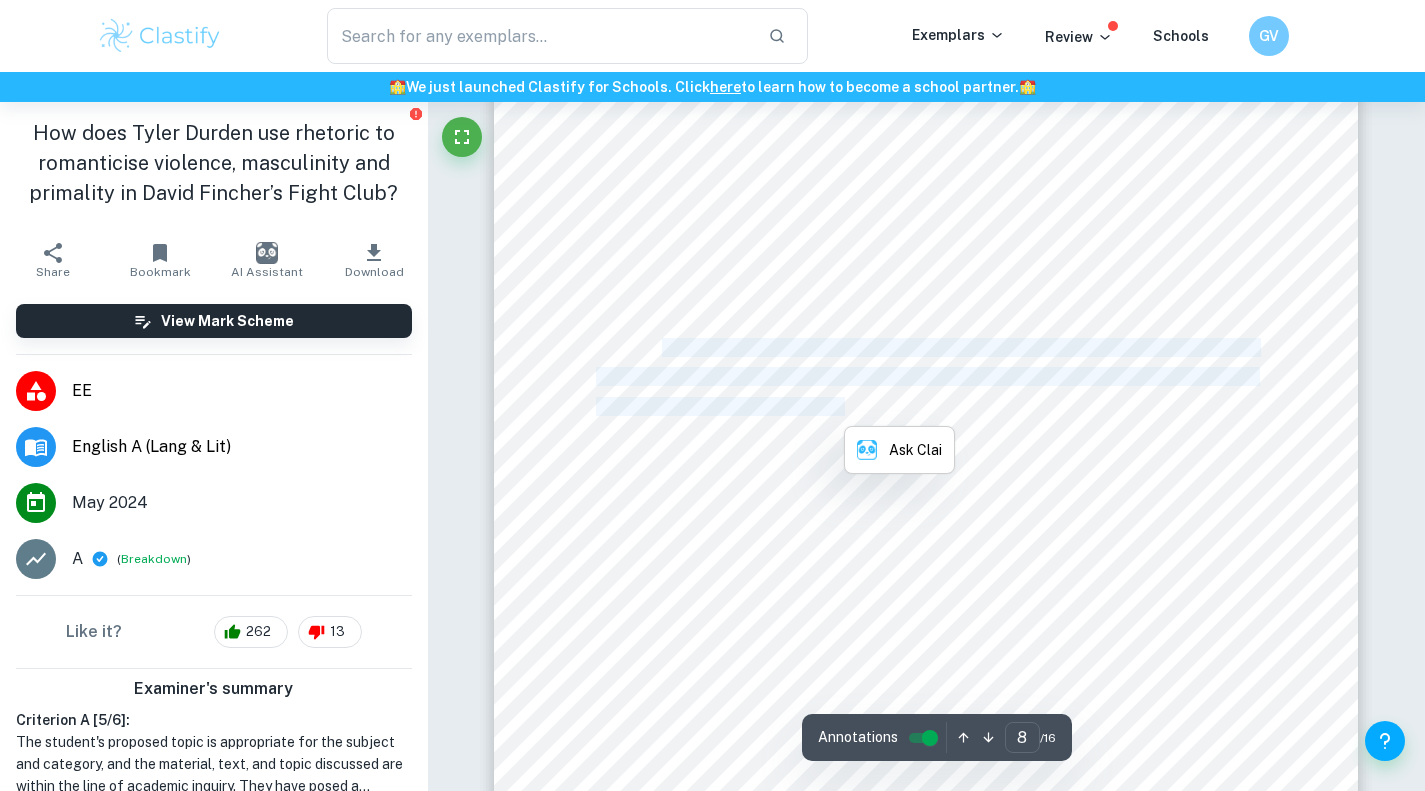 click on "members creates genuine bonds of companionship. Despite this camaraderie, Durden succeeds in" at bounding box center (926, 407) 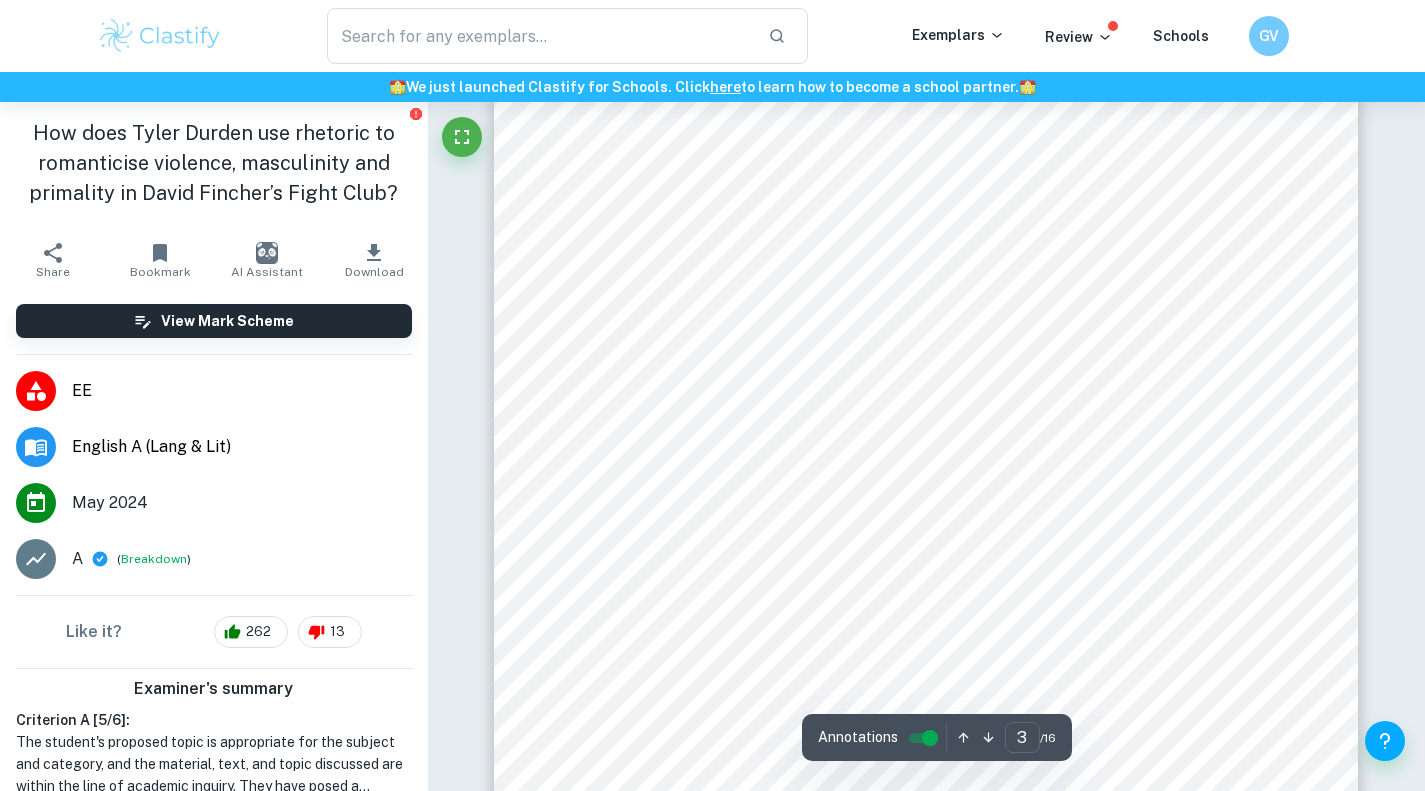 scroll, scrollTop: 2420, scrollLeft: 0, axis: vertical 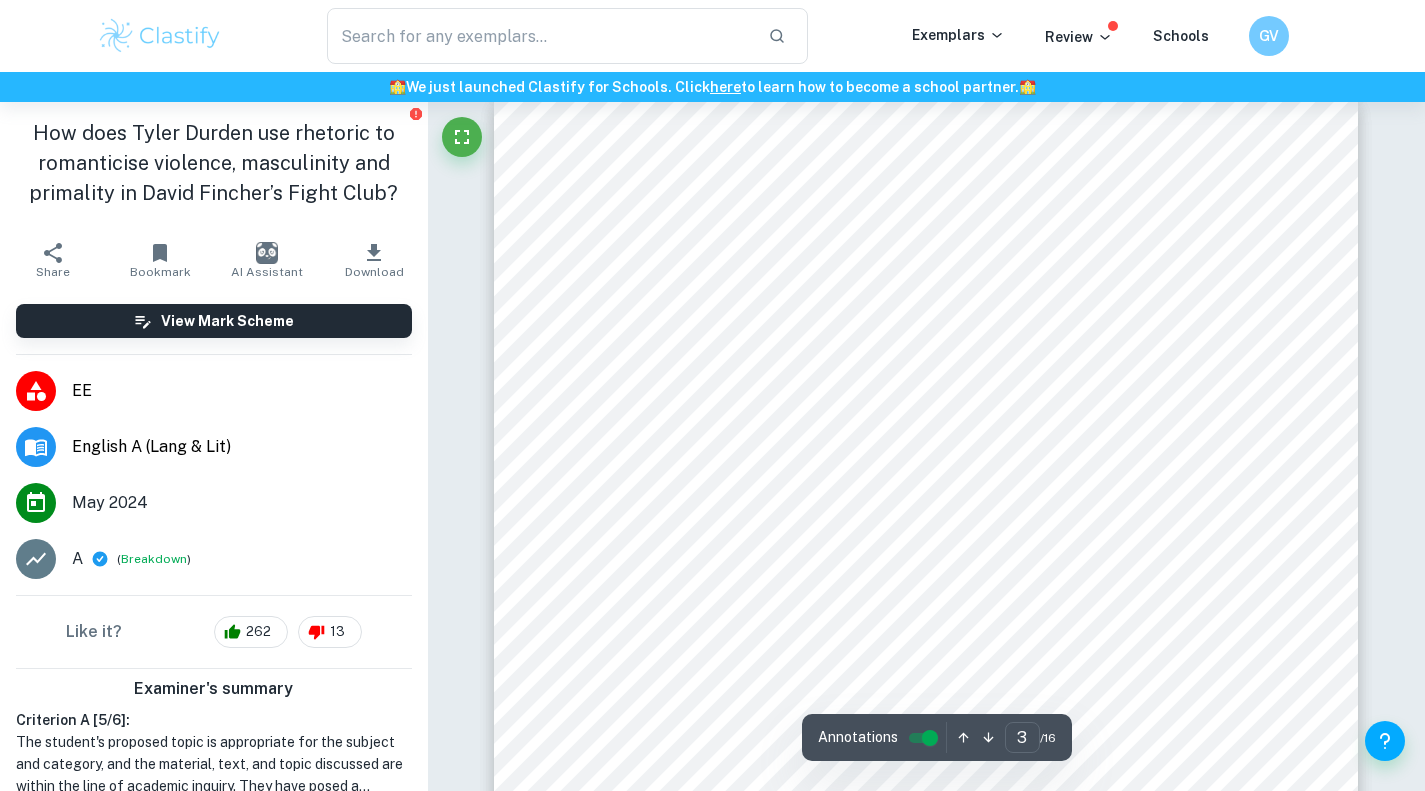 drag, startPoint x: 822, startPoint y: 416, endPoint x: 888, endPoint y: 464, distance: 81.608826 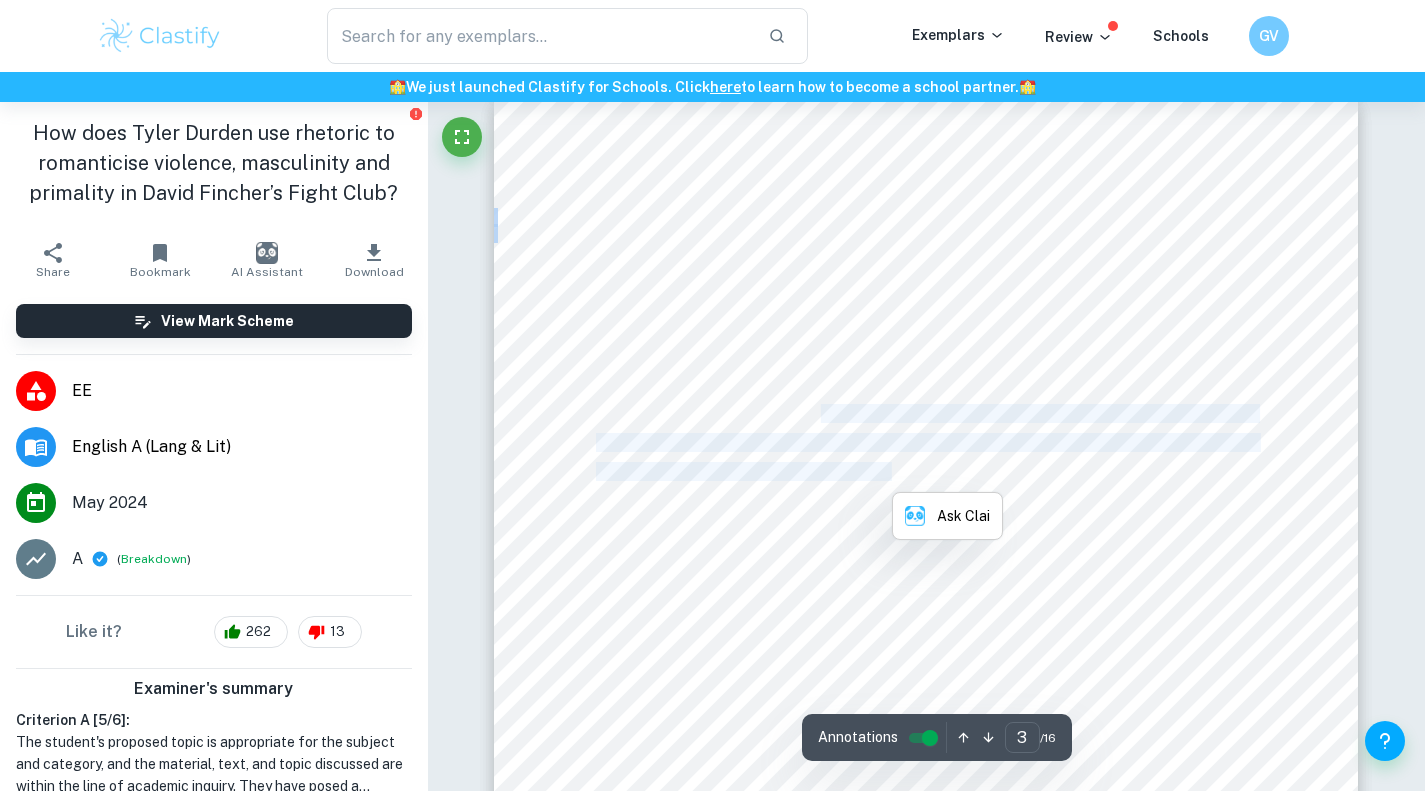 click on "finally manages to sleep by attending self-help groups to relieve his internal pain, soon becoming" at bounding box center [926, 472] 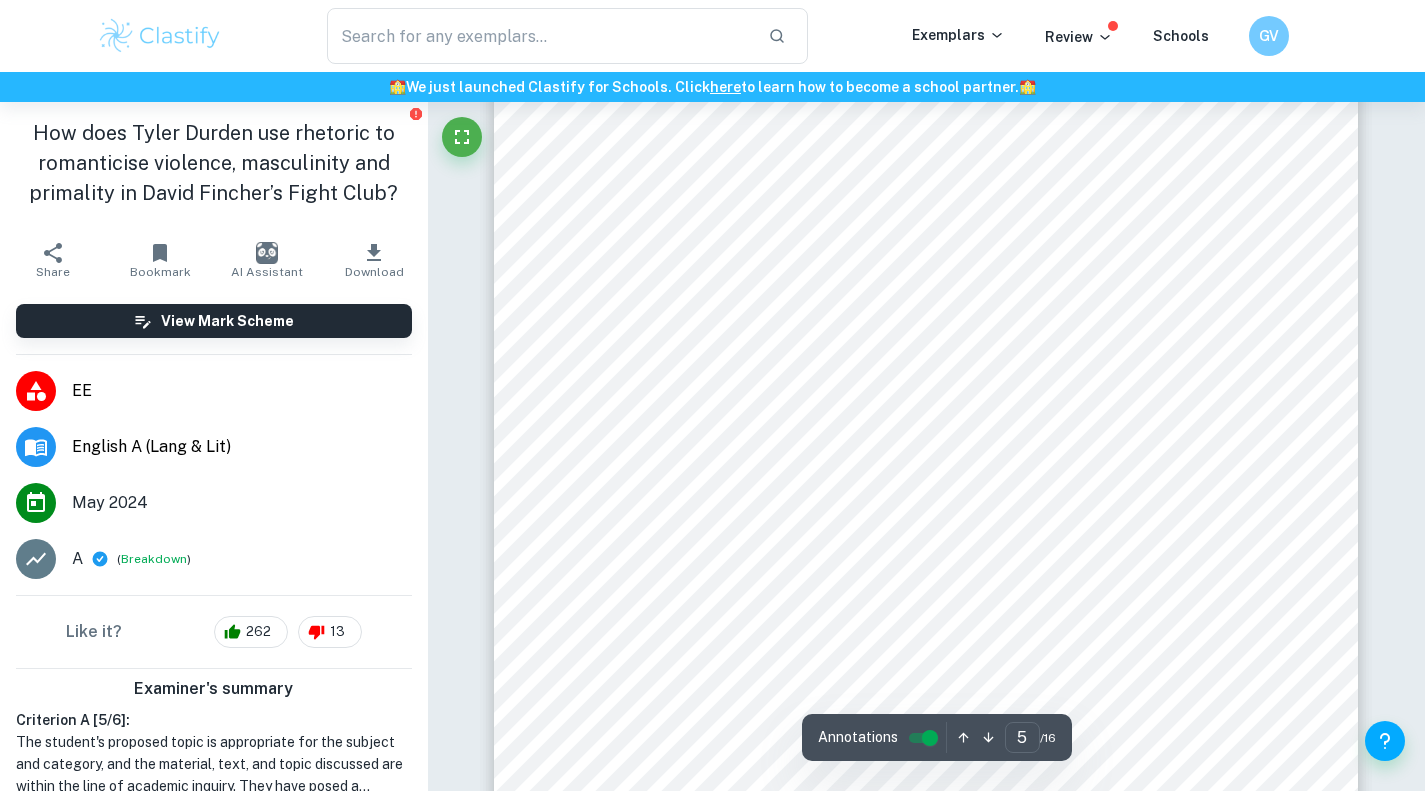scroll, scrollTop: 4943, scrollLeft: 0, axis: vertical 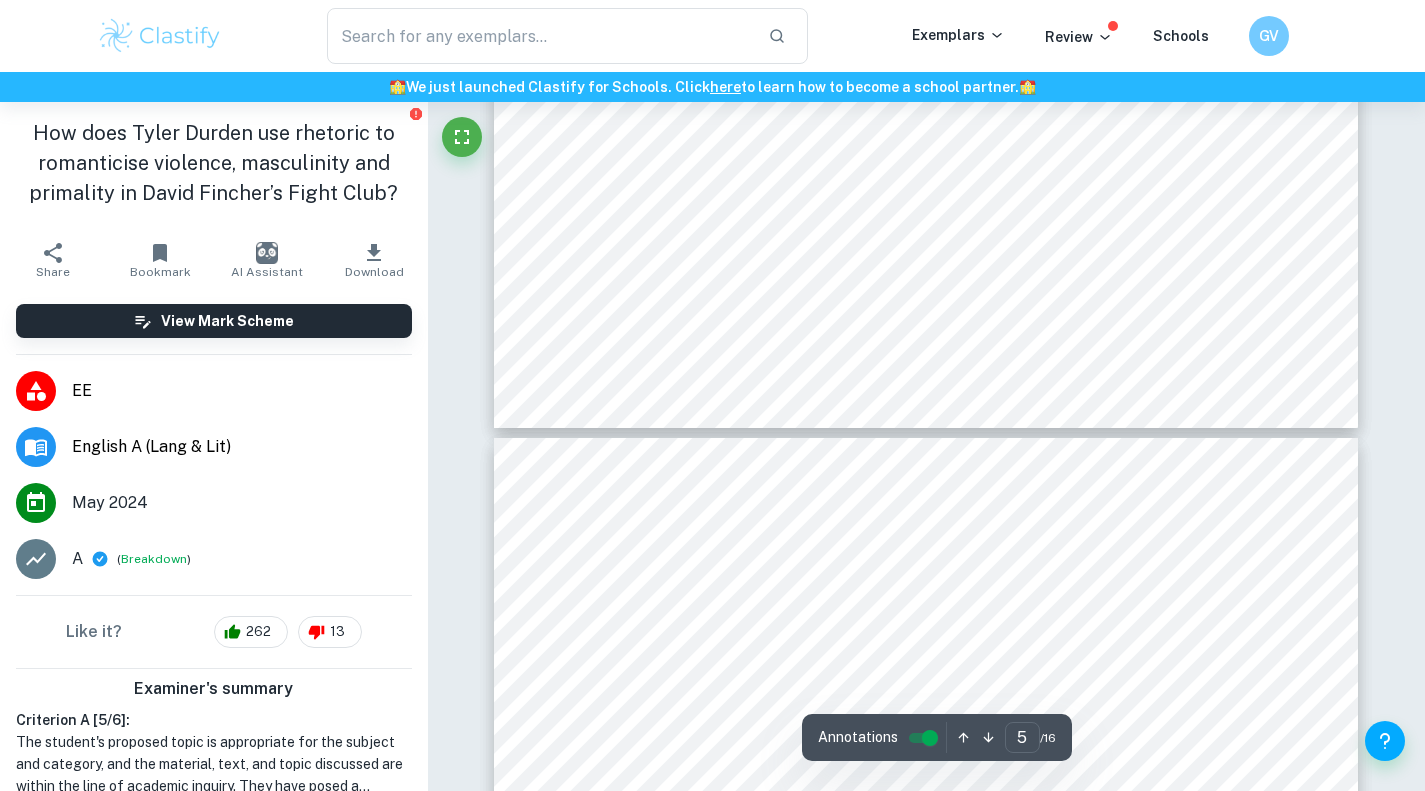 type on "6" 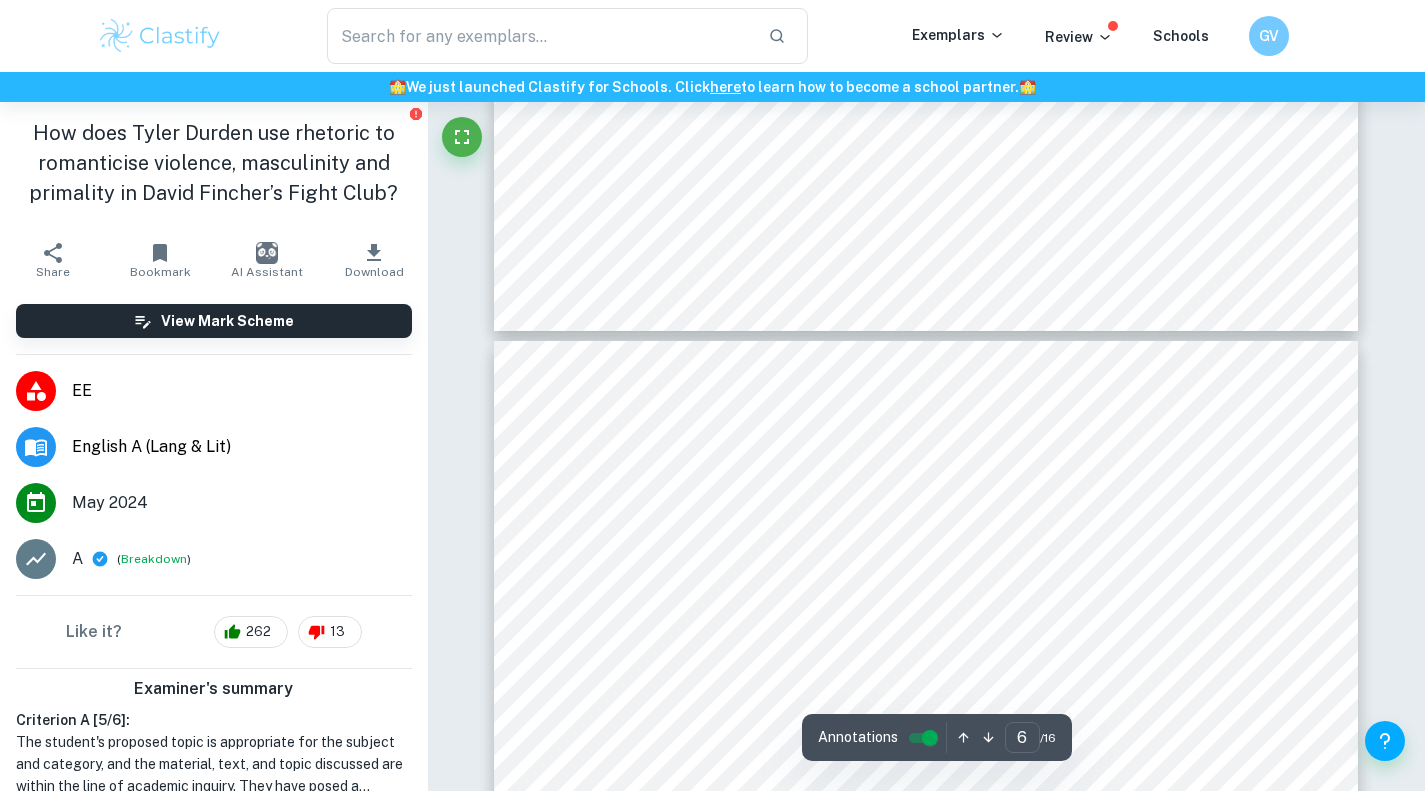 scroll, scrollTop: 5562, scrollLeft: 0, axis: vertical 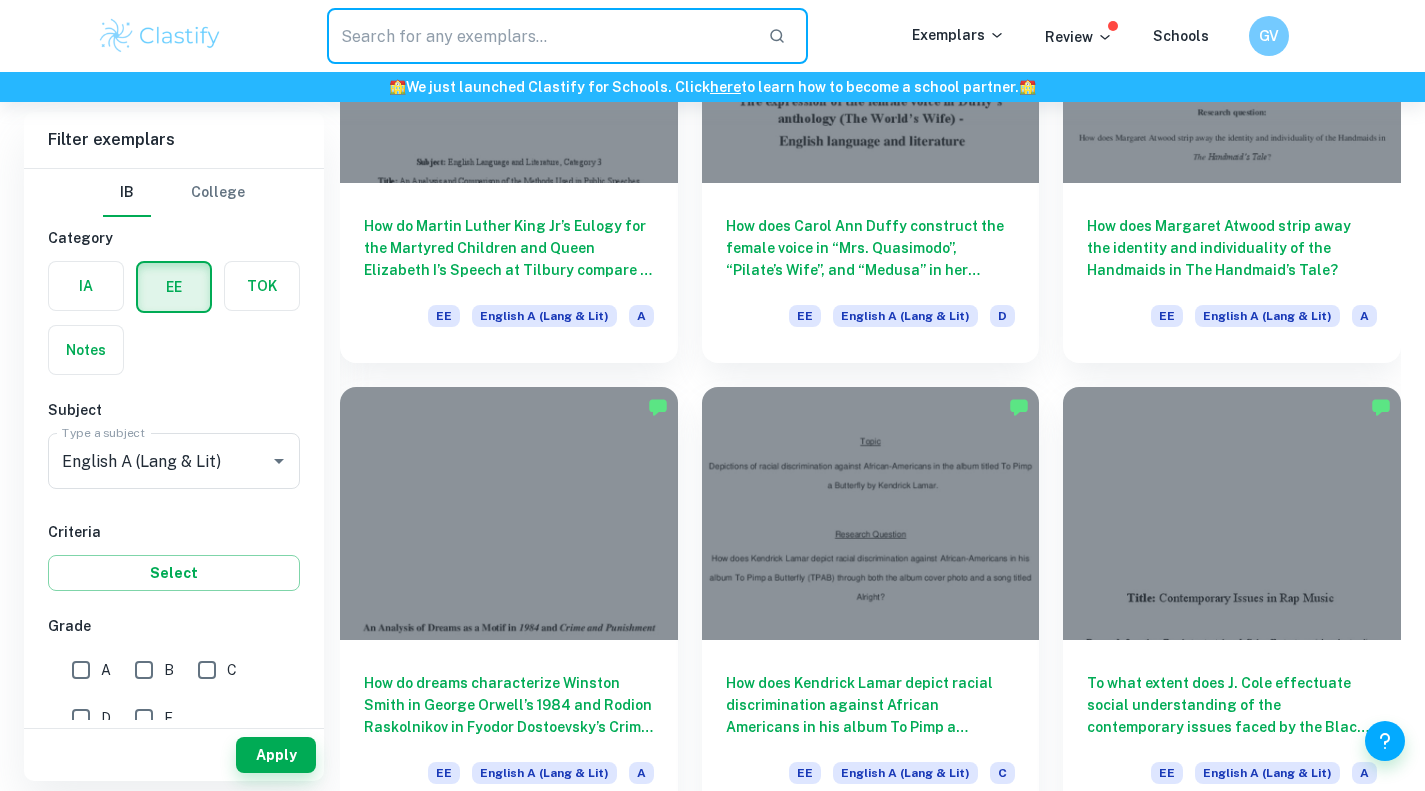 click at bounding box center (540, 36) 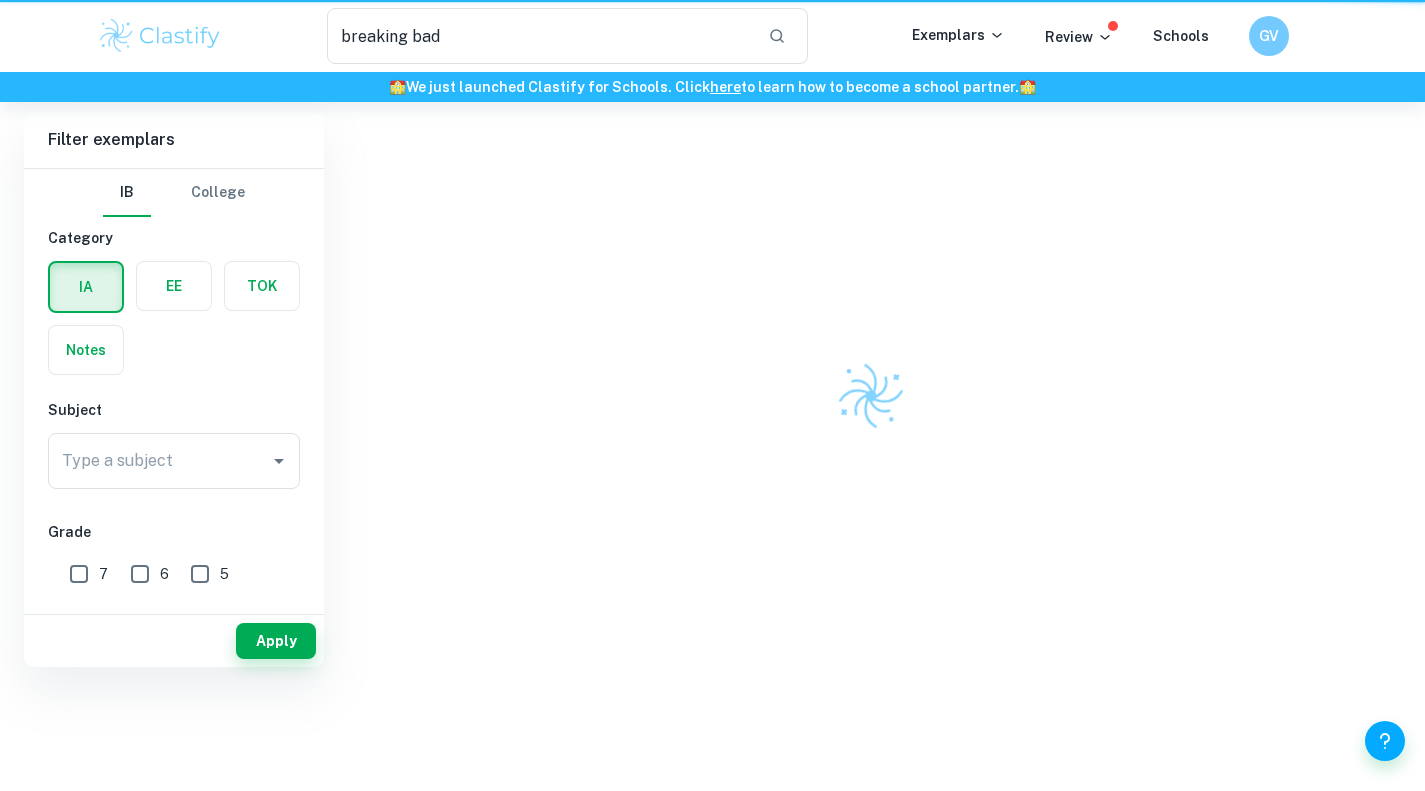 scroll, scrollTop: 0, scrollLeft: 0, axis: both 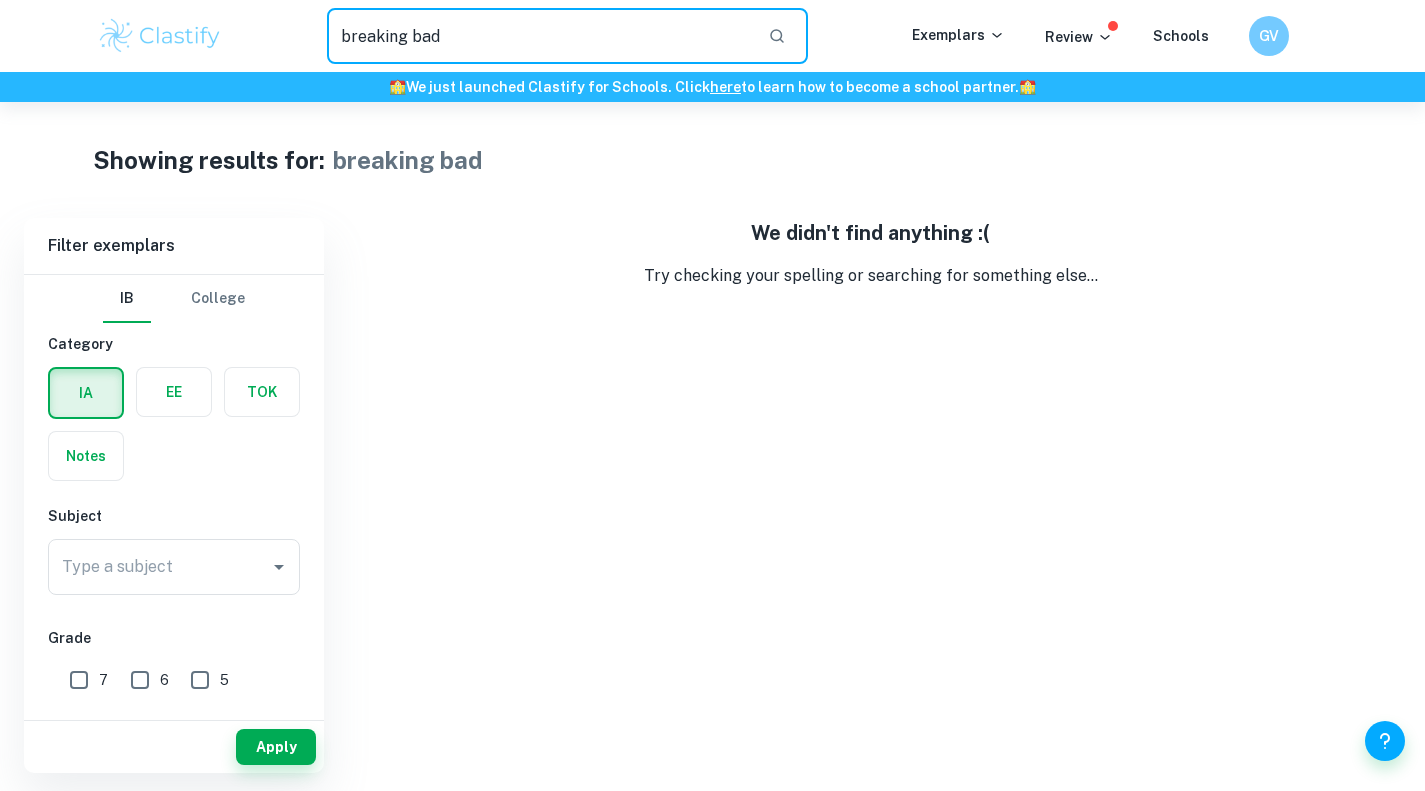 drag, startPoint x: 504, startPoint y: 50, endPoint x: 328, endPoint y: 9, distance: 180.71248 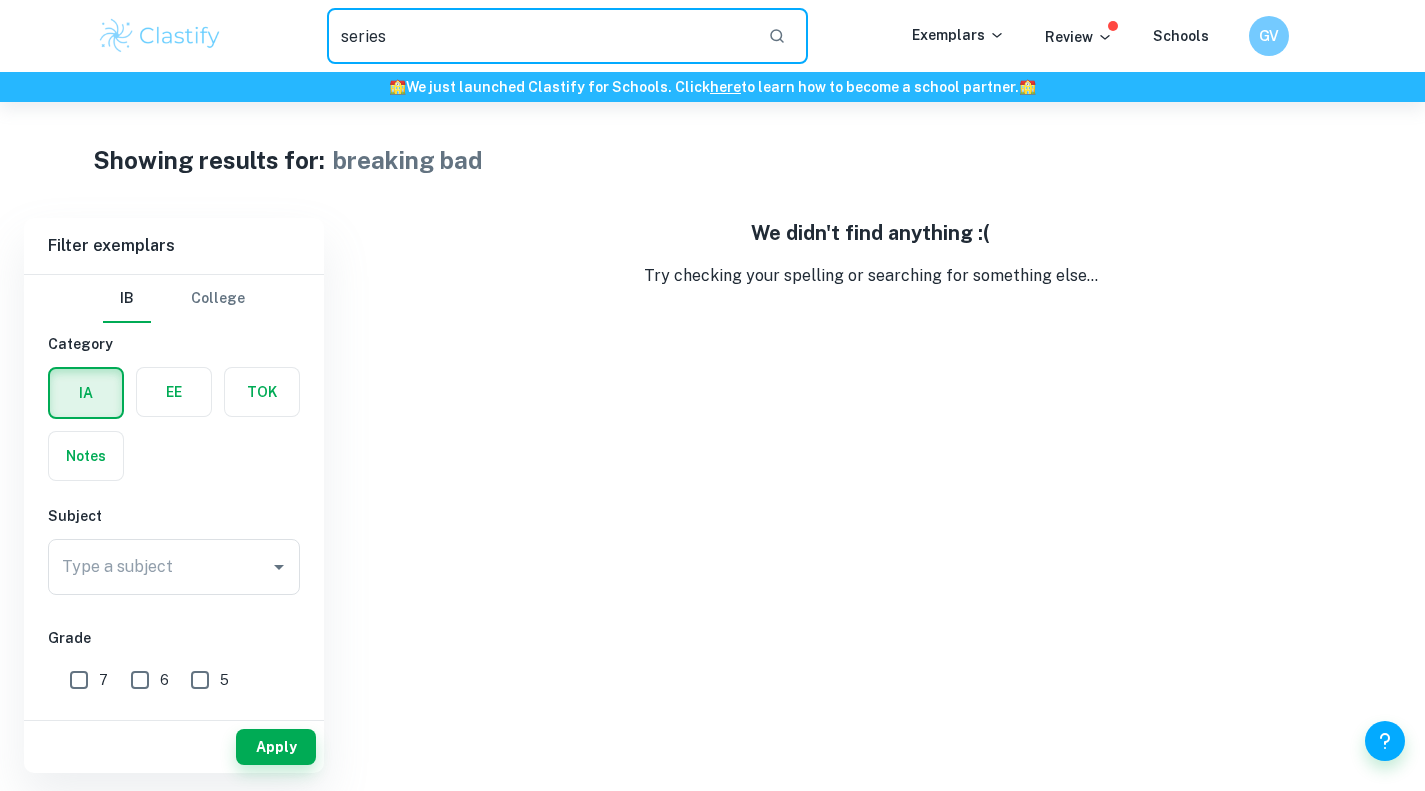 type on "series" 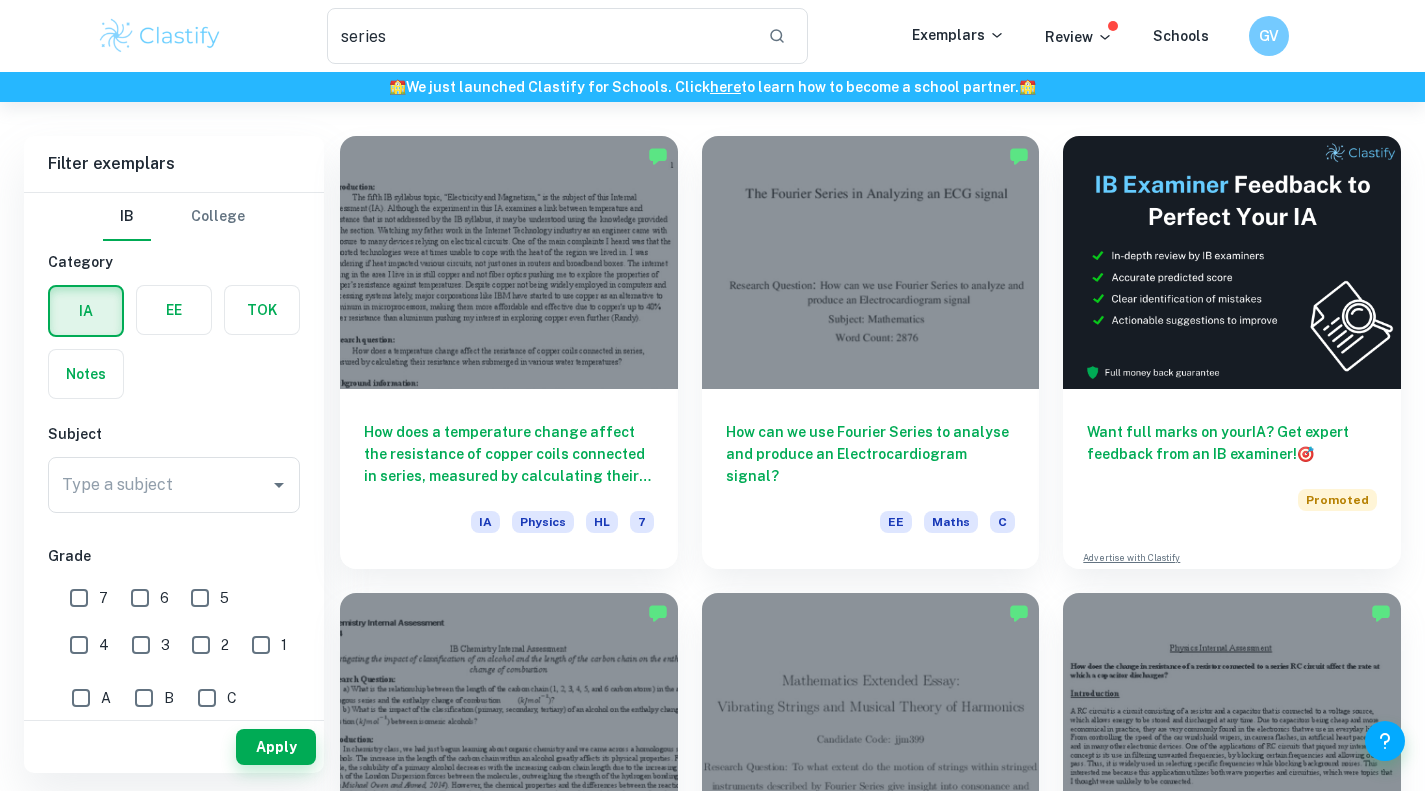 scroll, scrollTop: 0, scrollLeft: 0, axis: both 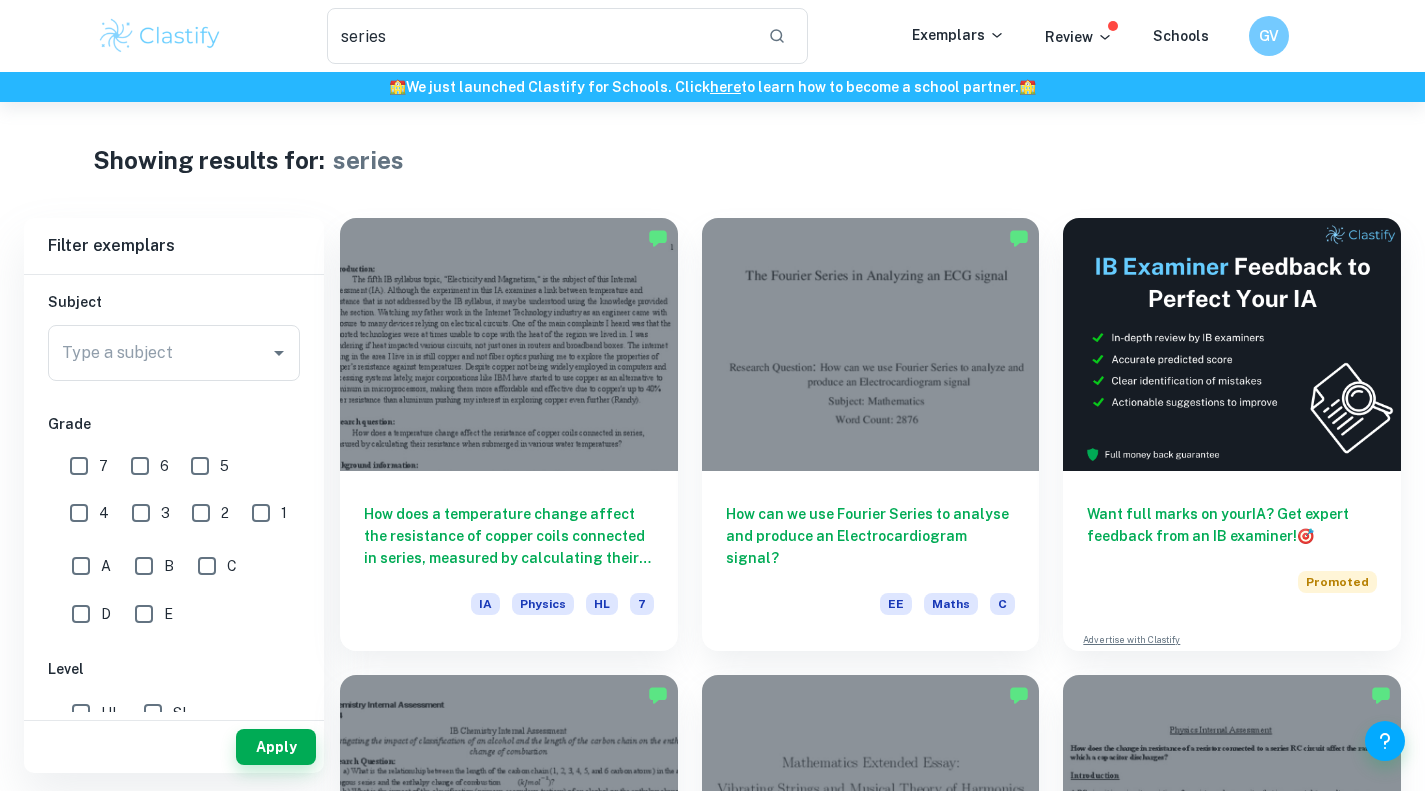 click on "Type a subject" at bounding box center (174, 353) 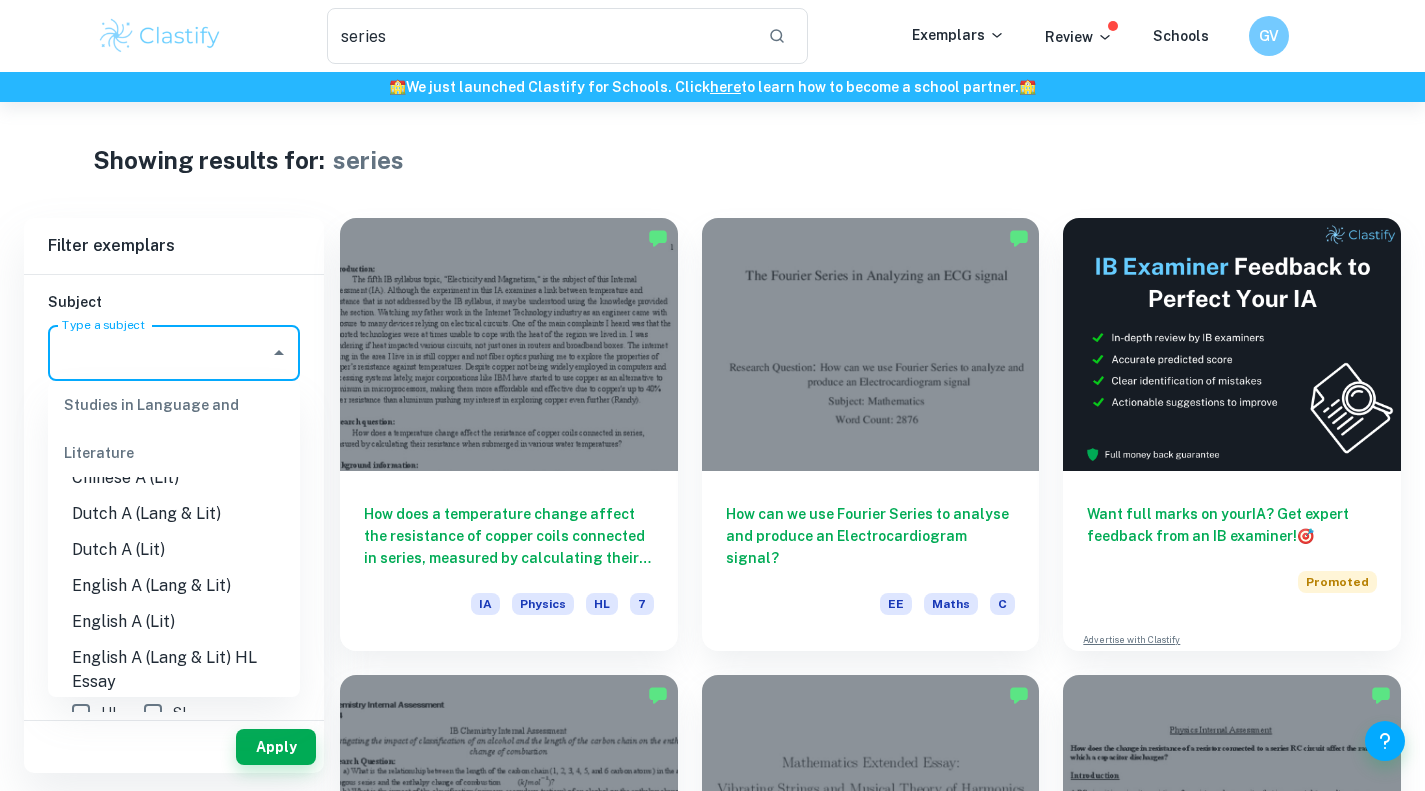 scroll, scrollTop: 134, scrollLeft: 0, axis: vertical 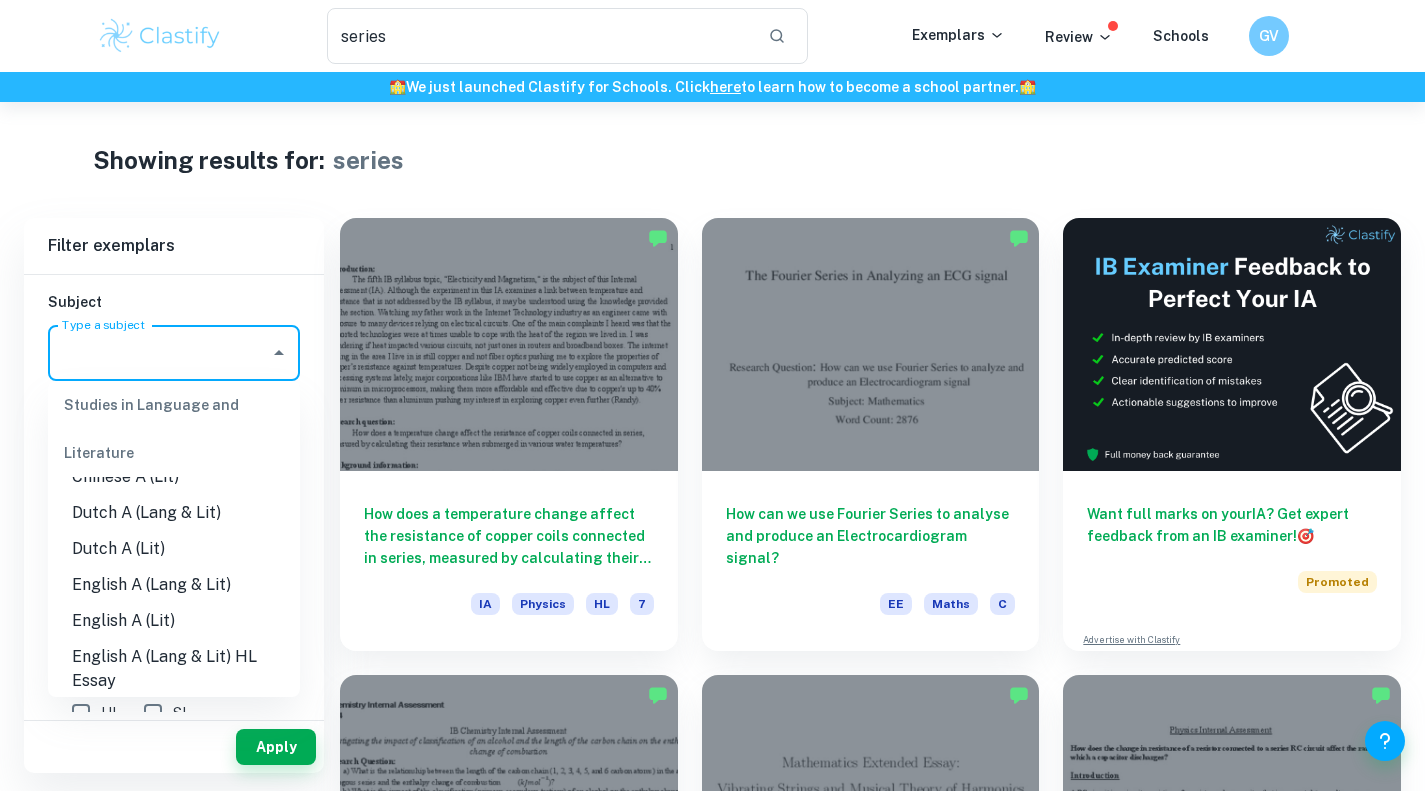 click on "English A (Lang & Lit)" at bounding box center (174, 585) 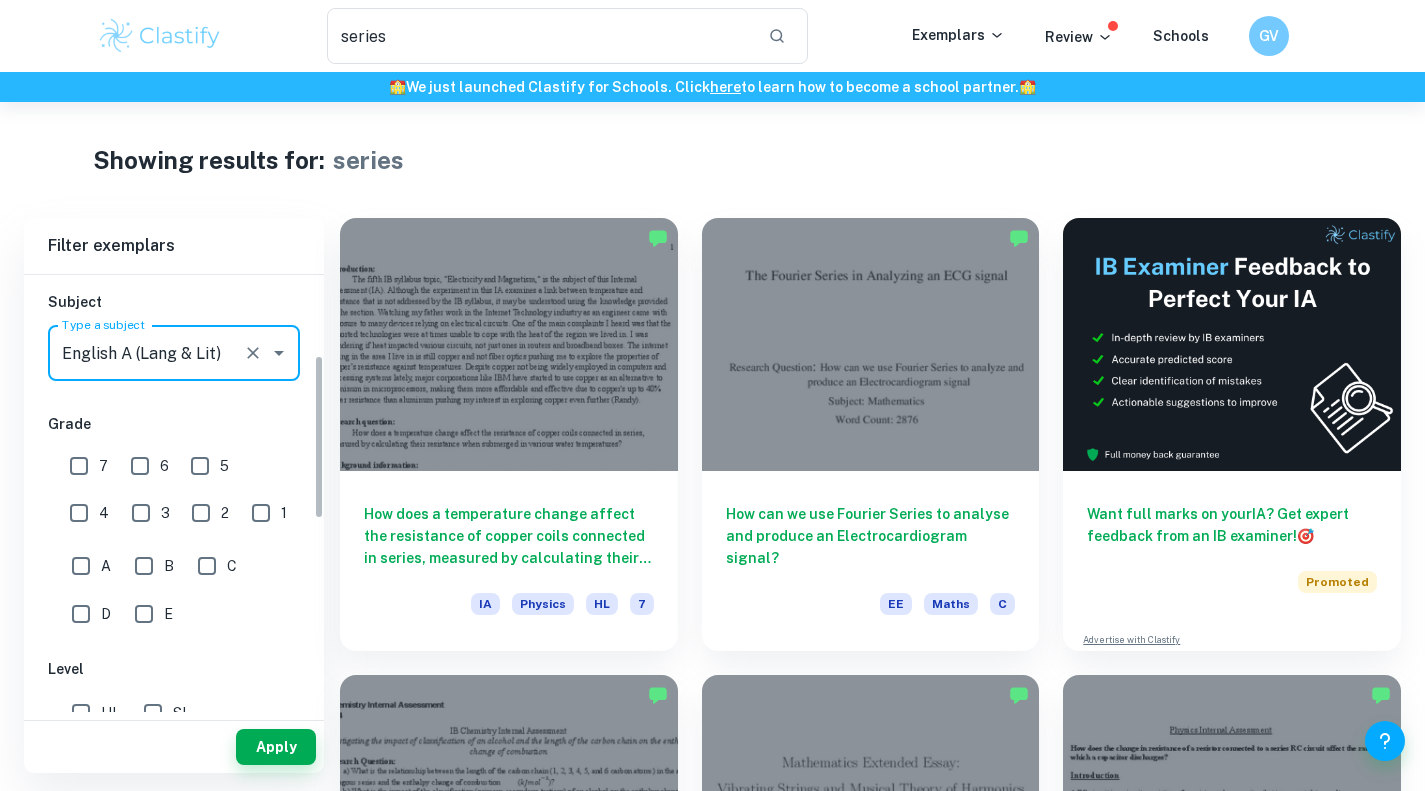 click on "Apply" at bounding box center (276, 747) 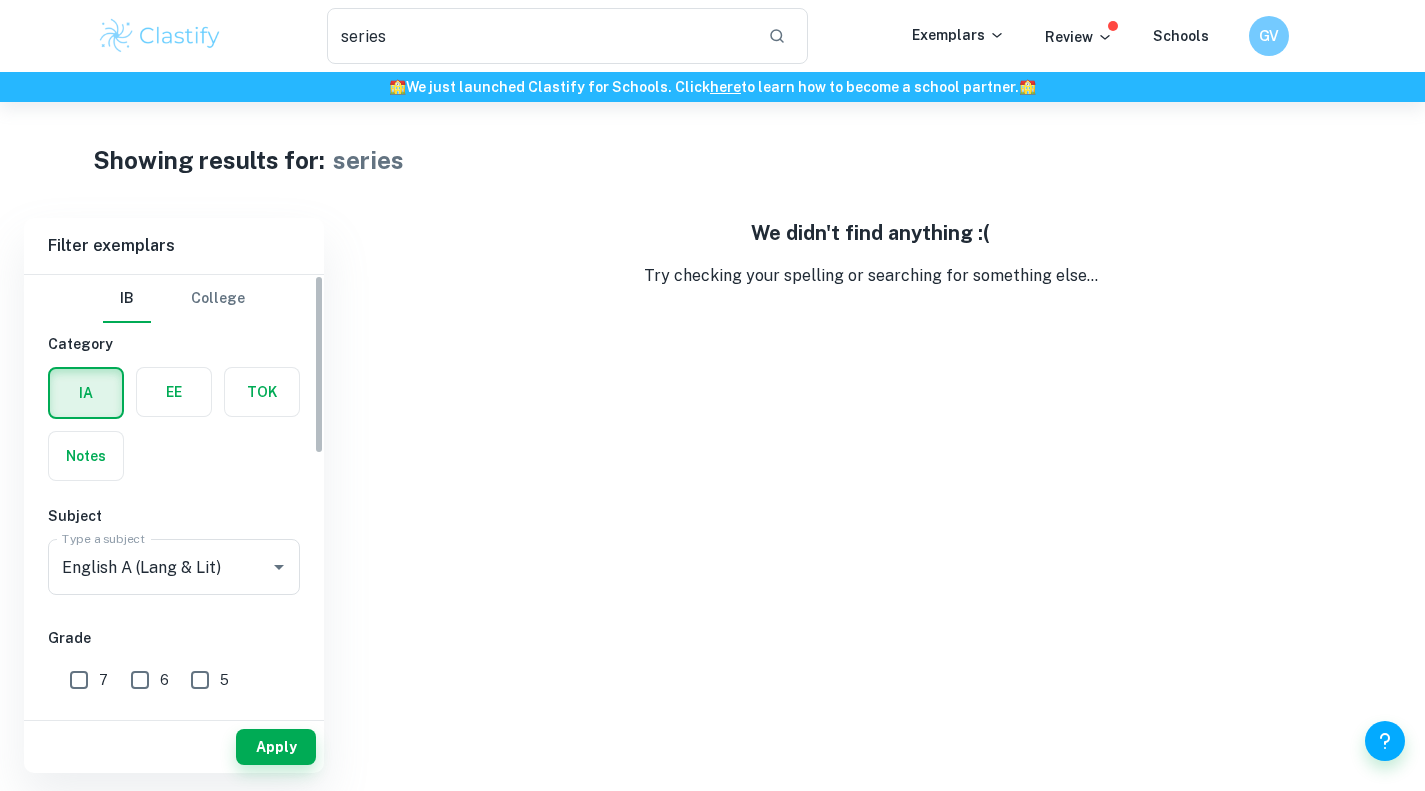 scroll, scrollTop: 1, scrollLeft: 0, axis: vertical 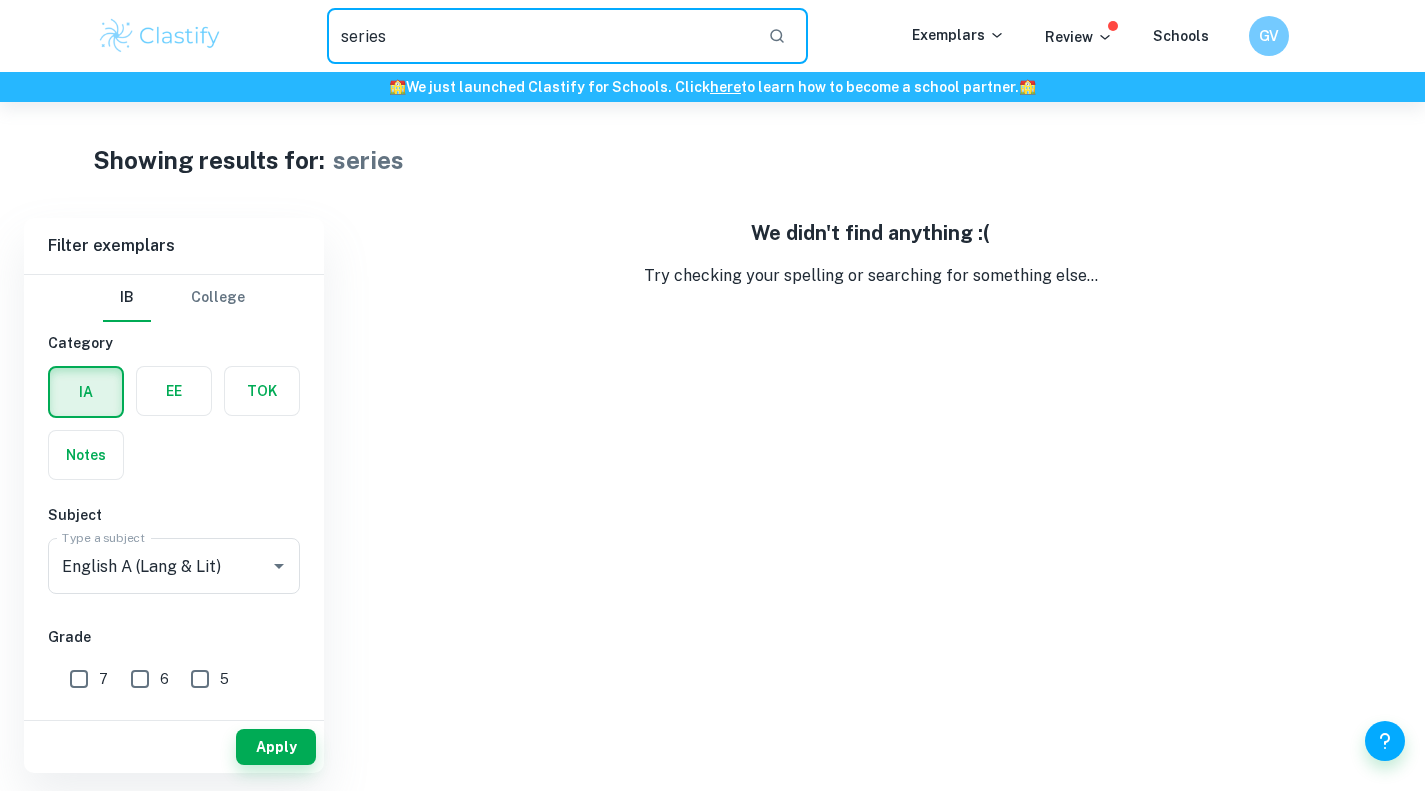 click on "series" at bounding box center [540, 36] 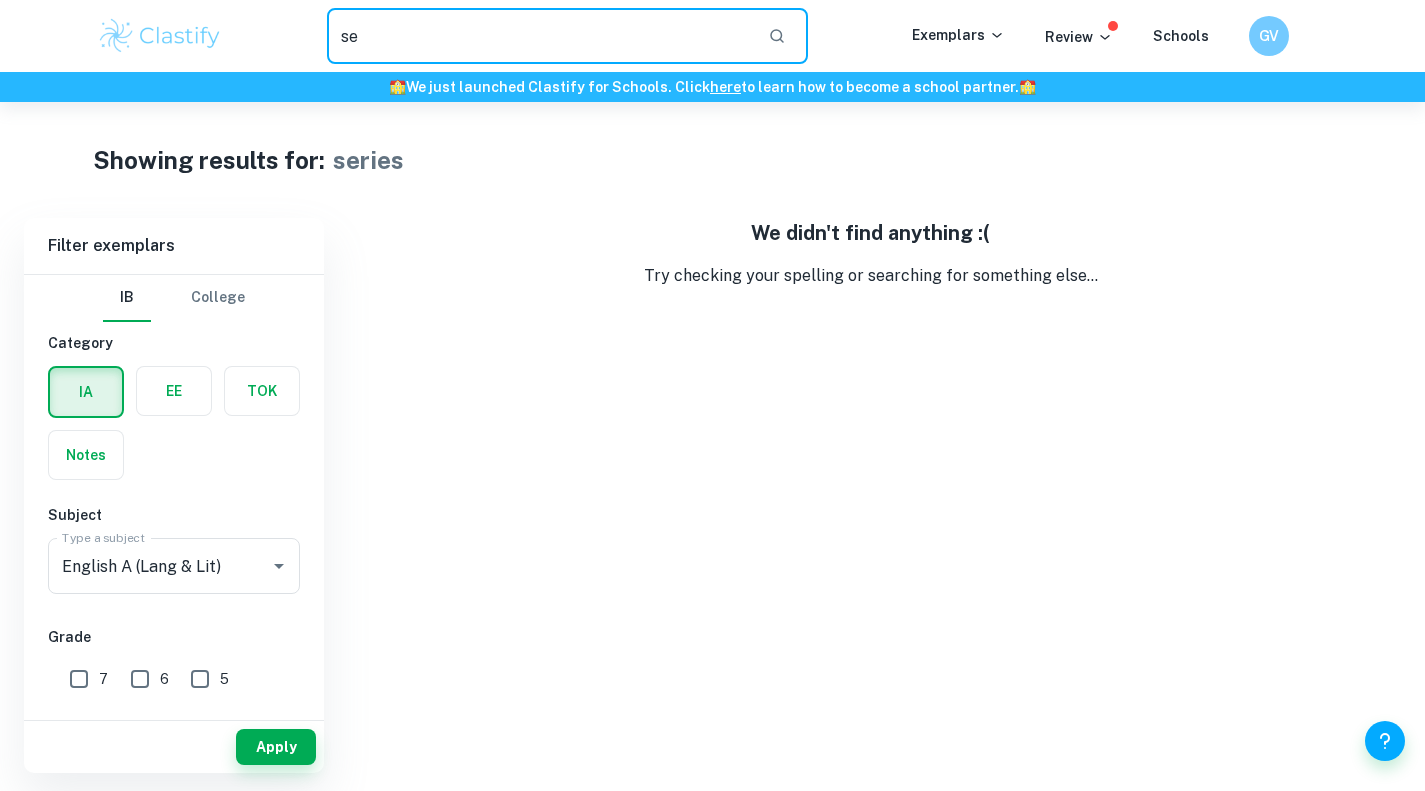 type on "s" 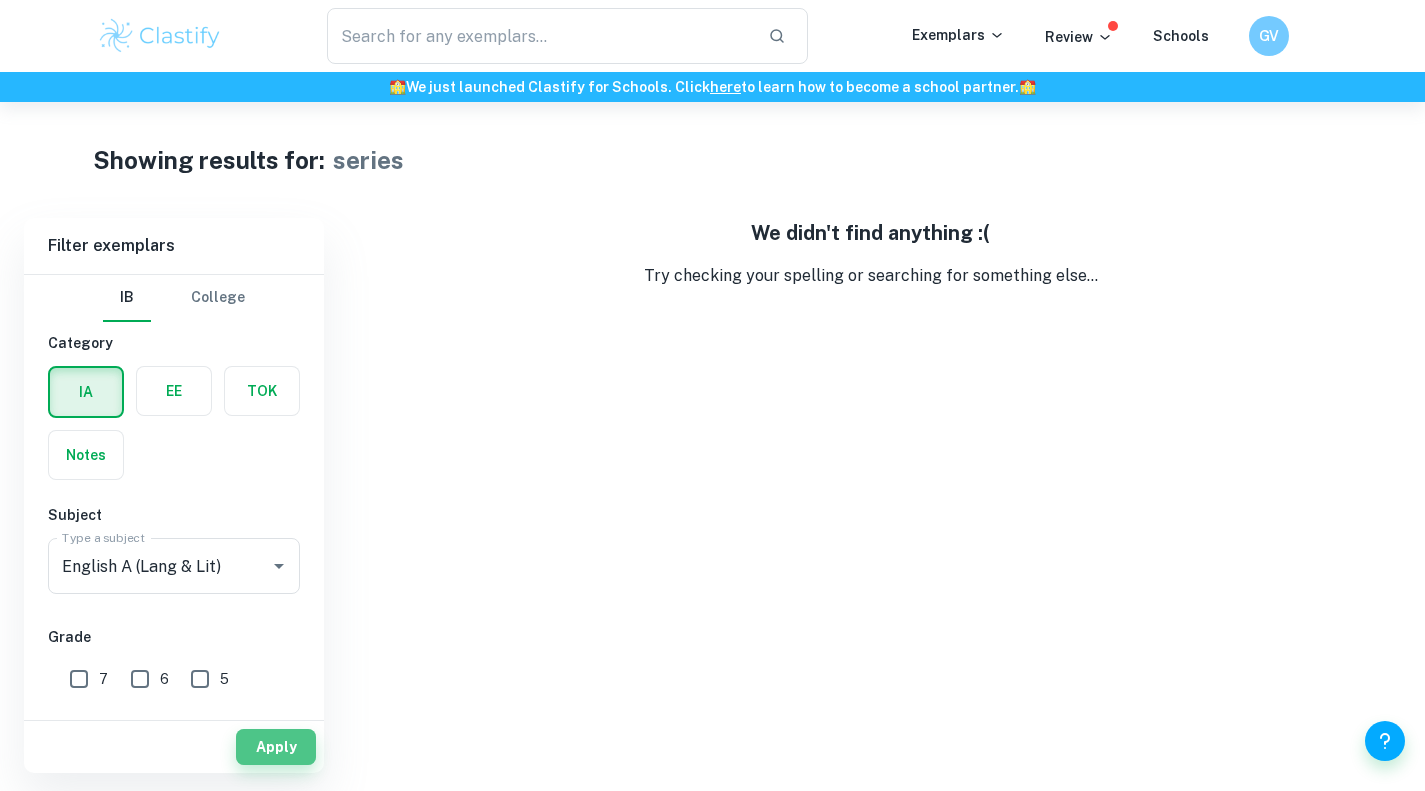 click on "Apply" at bounding box center (276, 747) 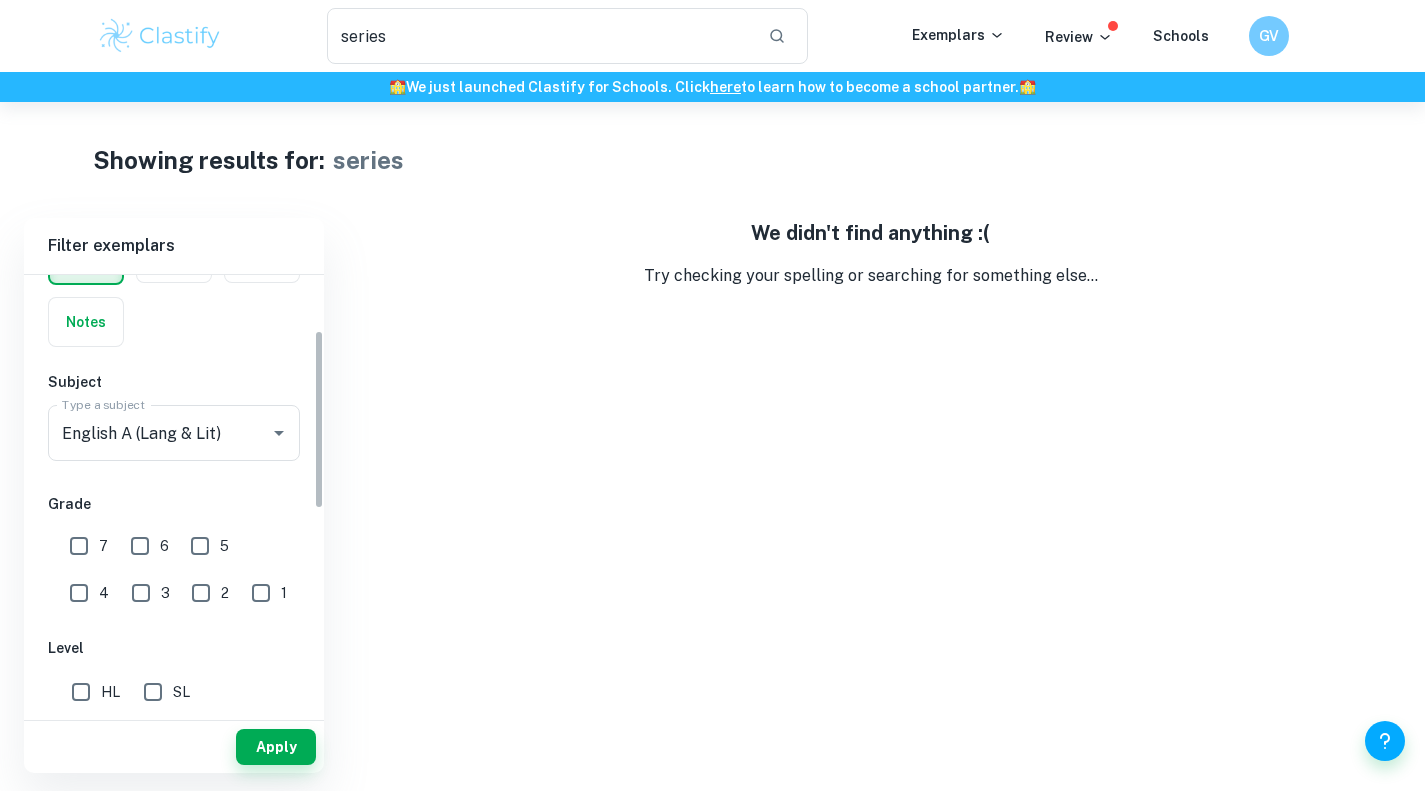 scroll, scrollTop: 0, scrollLeft: 0, axis: both 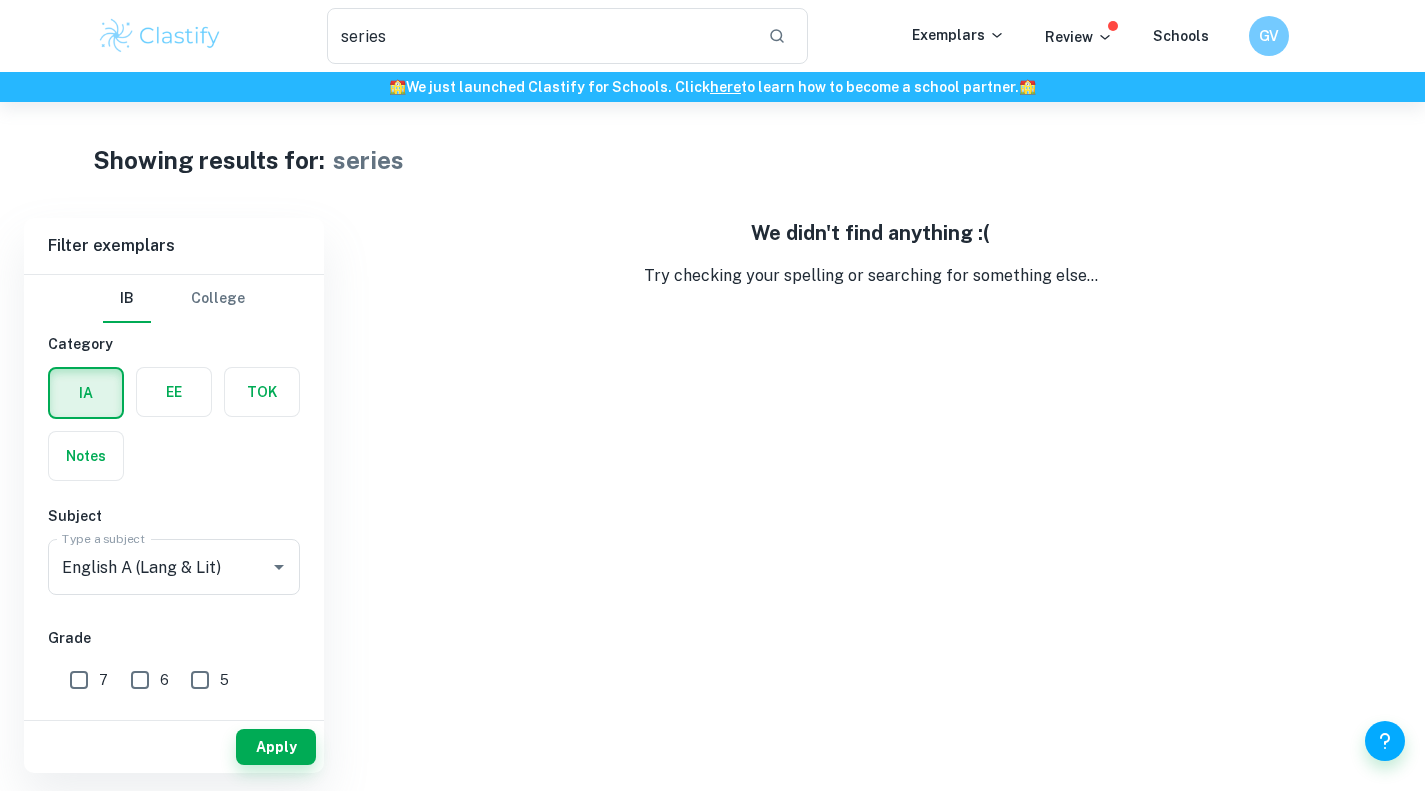 click on "series" at bounding box center [540, 36] 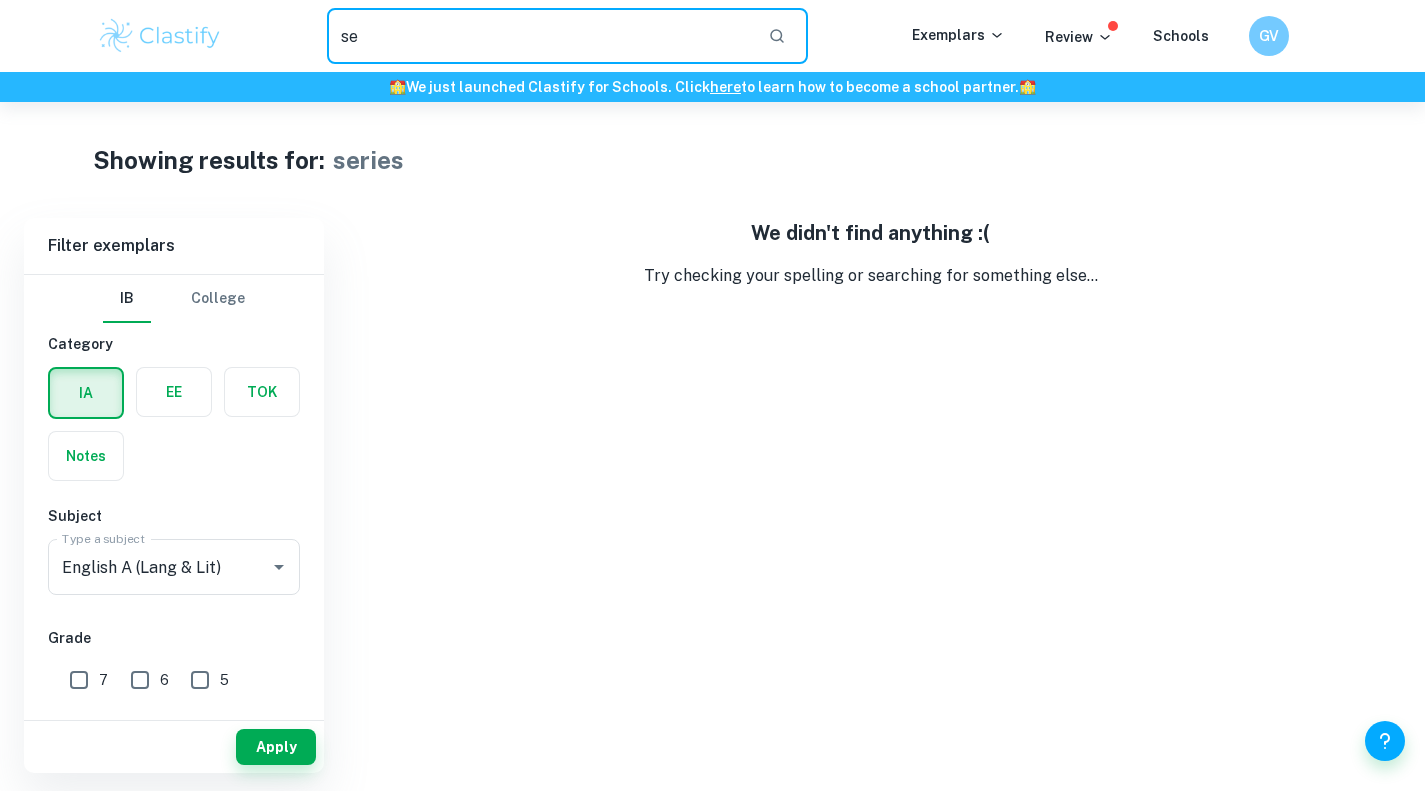 type on "s" 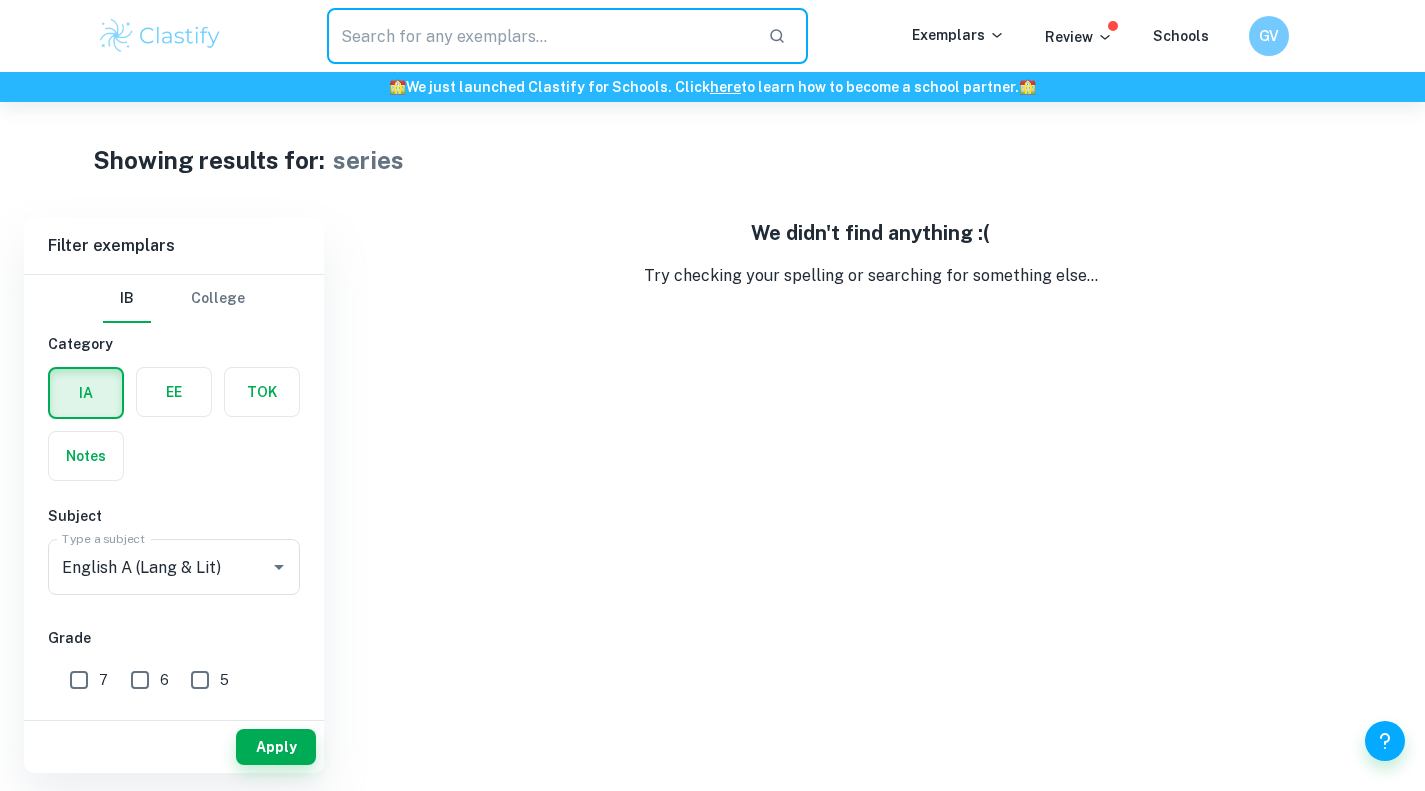 click on "Apply" at bounding box center [276, 747] 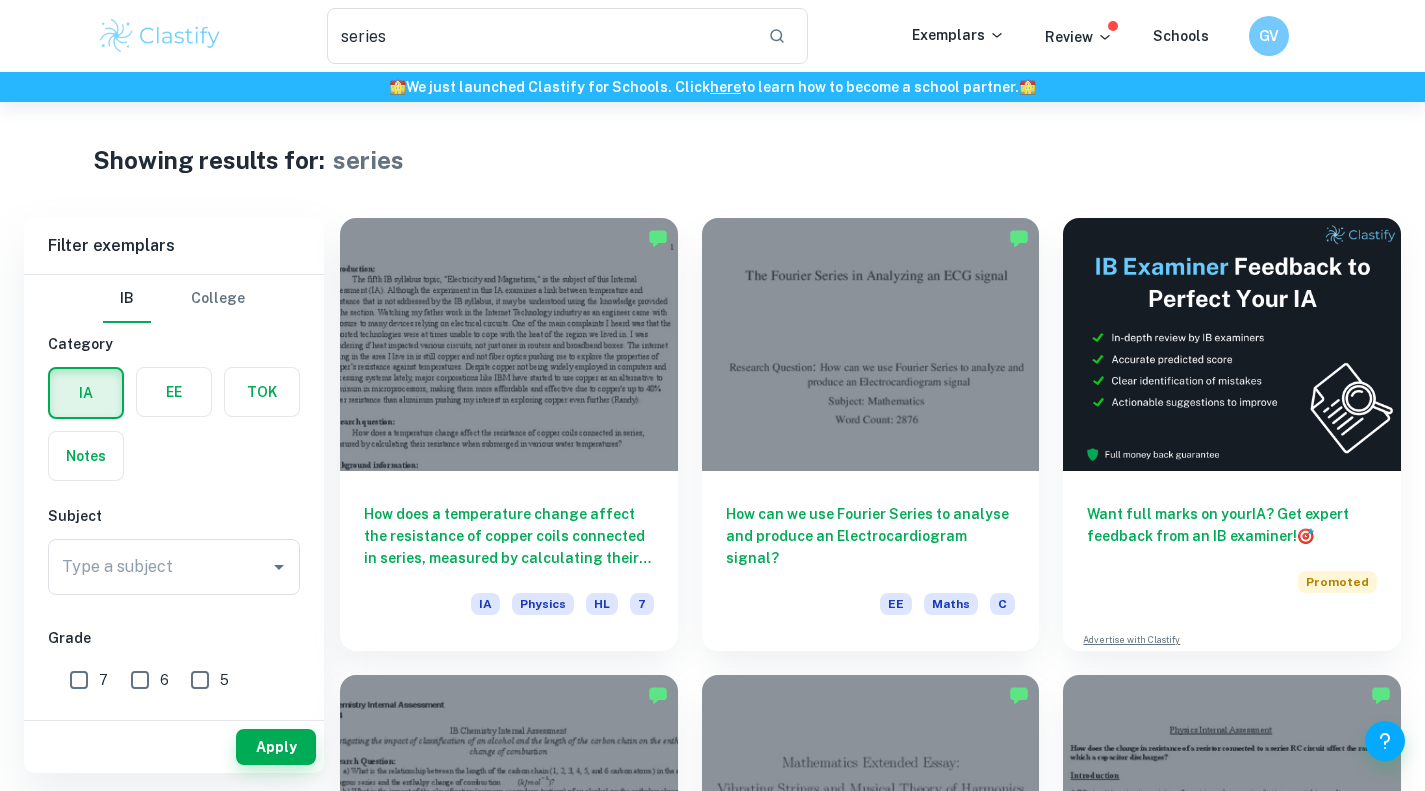 scroll, scrollTop: 0, scrollLeft: 0, axis: both 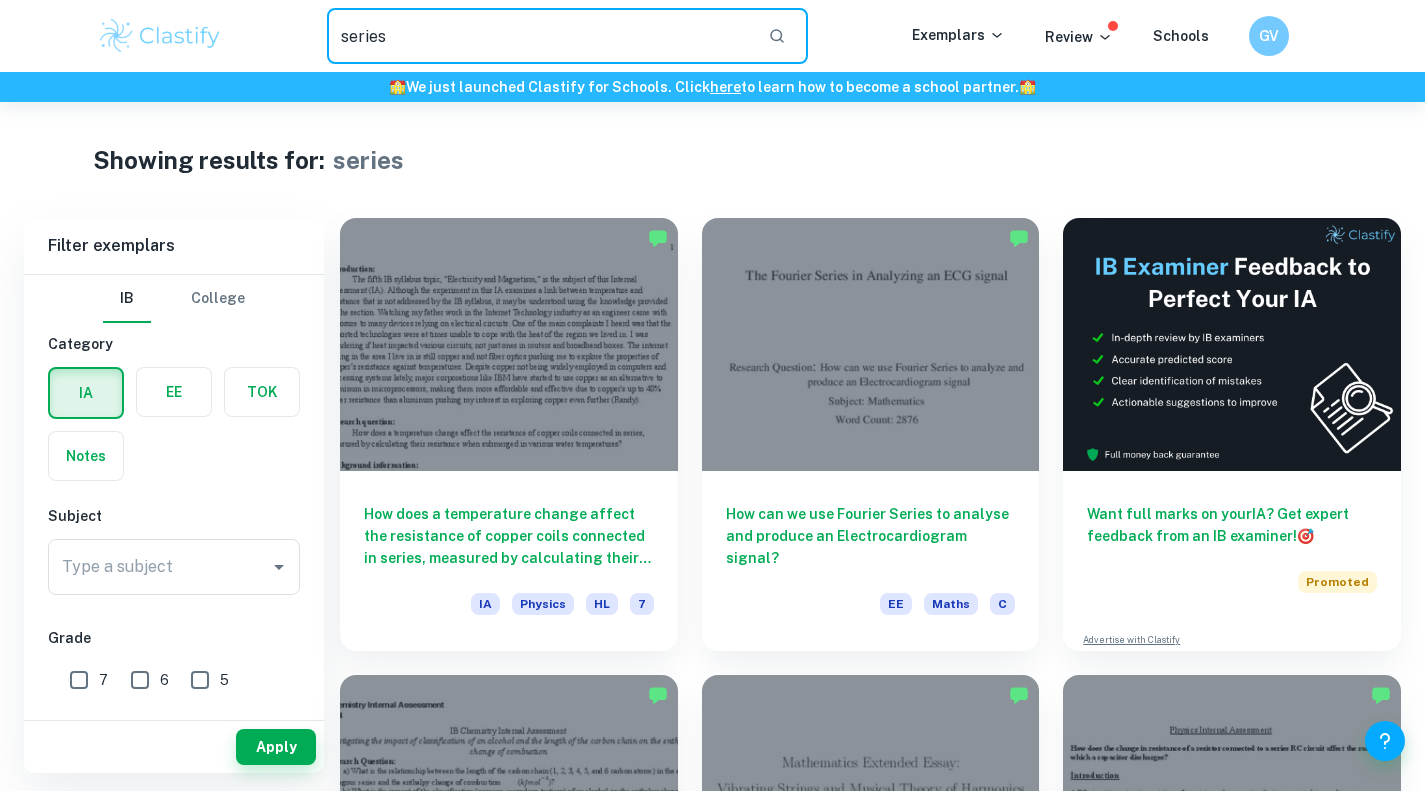 click on "series" at bounding box center [540, 36] 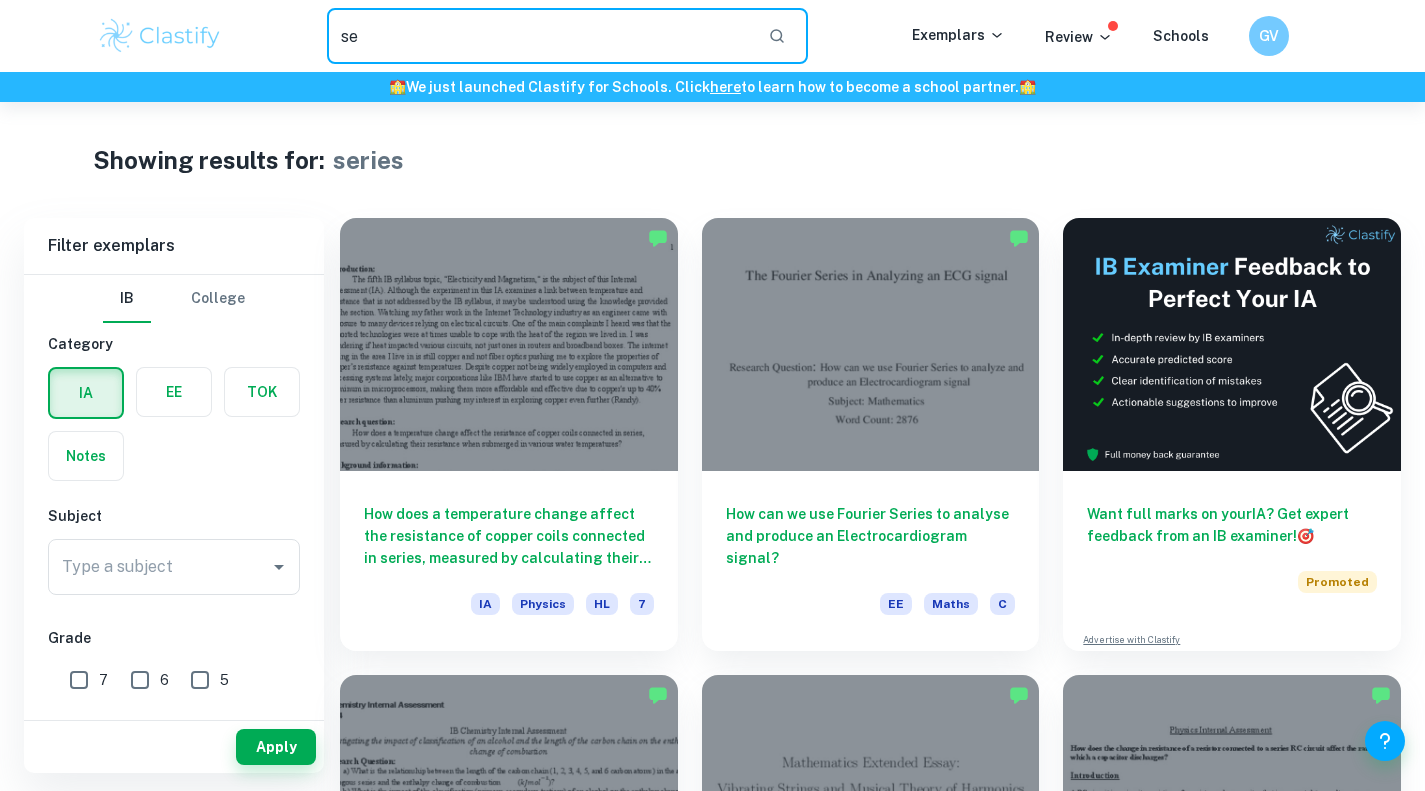 type on "s" 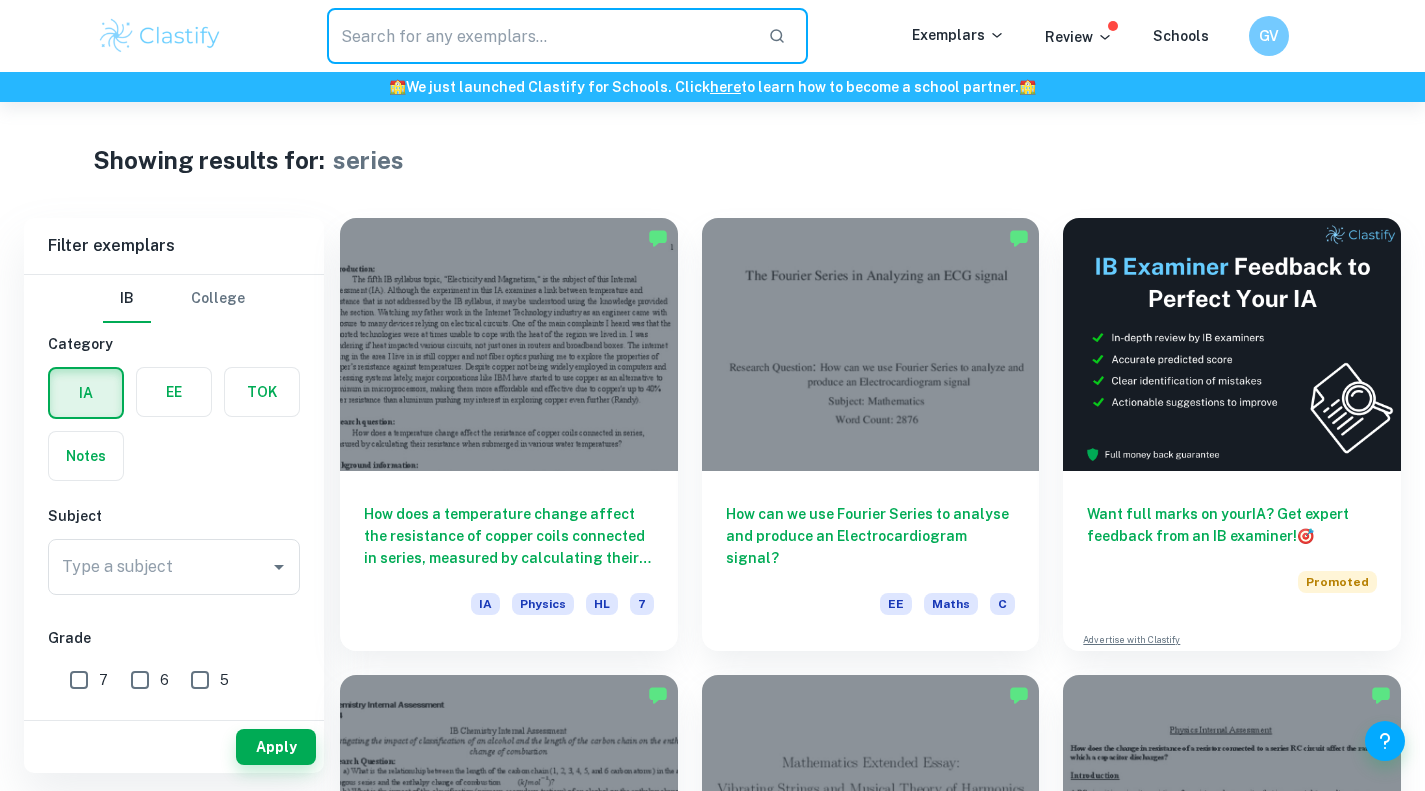 type 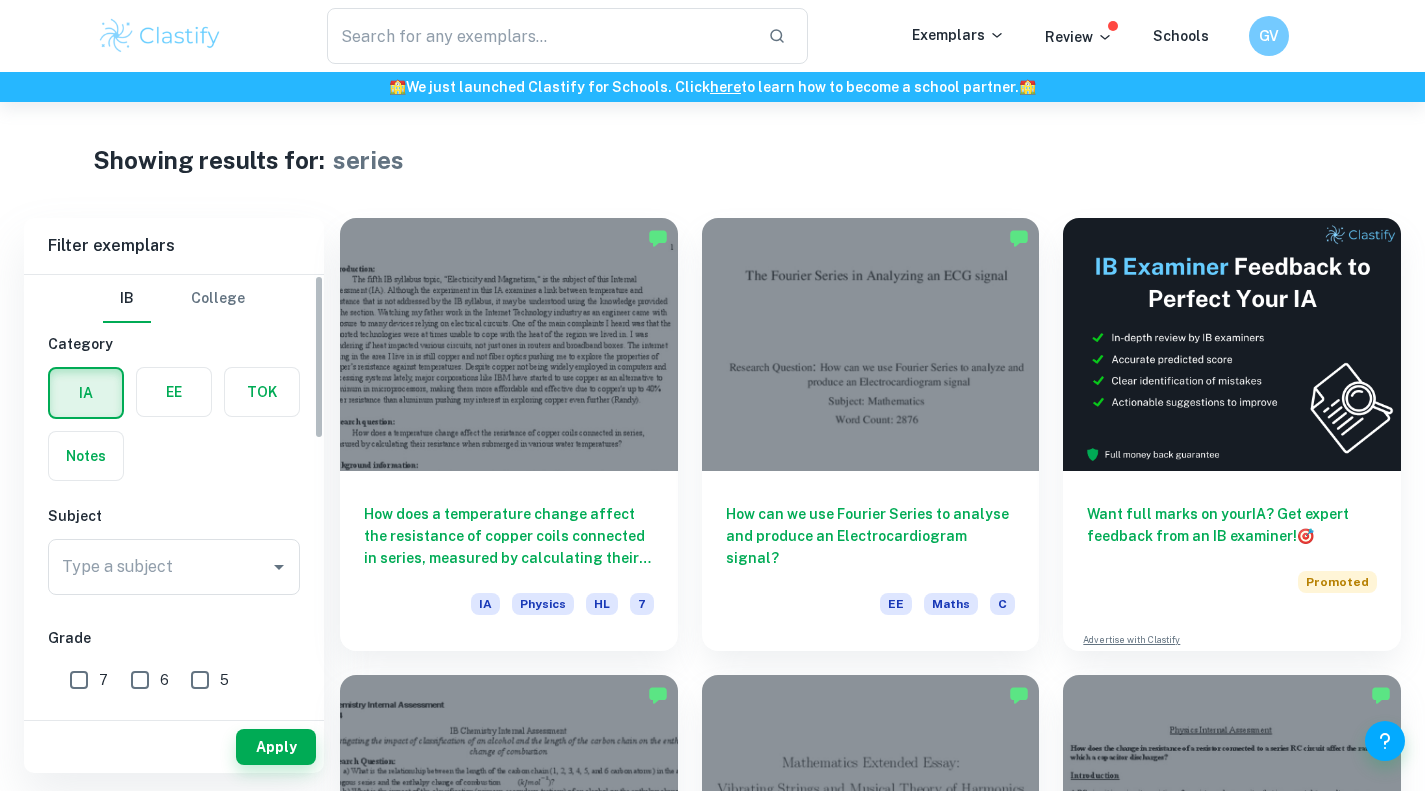 click on "Type a subject" at bounding box center (159, 567) 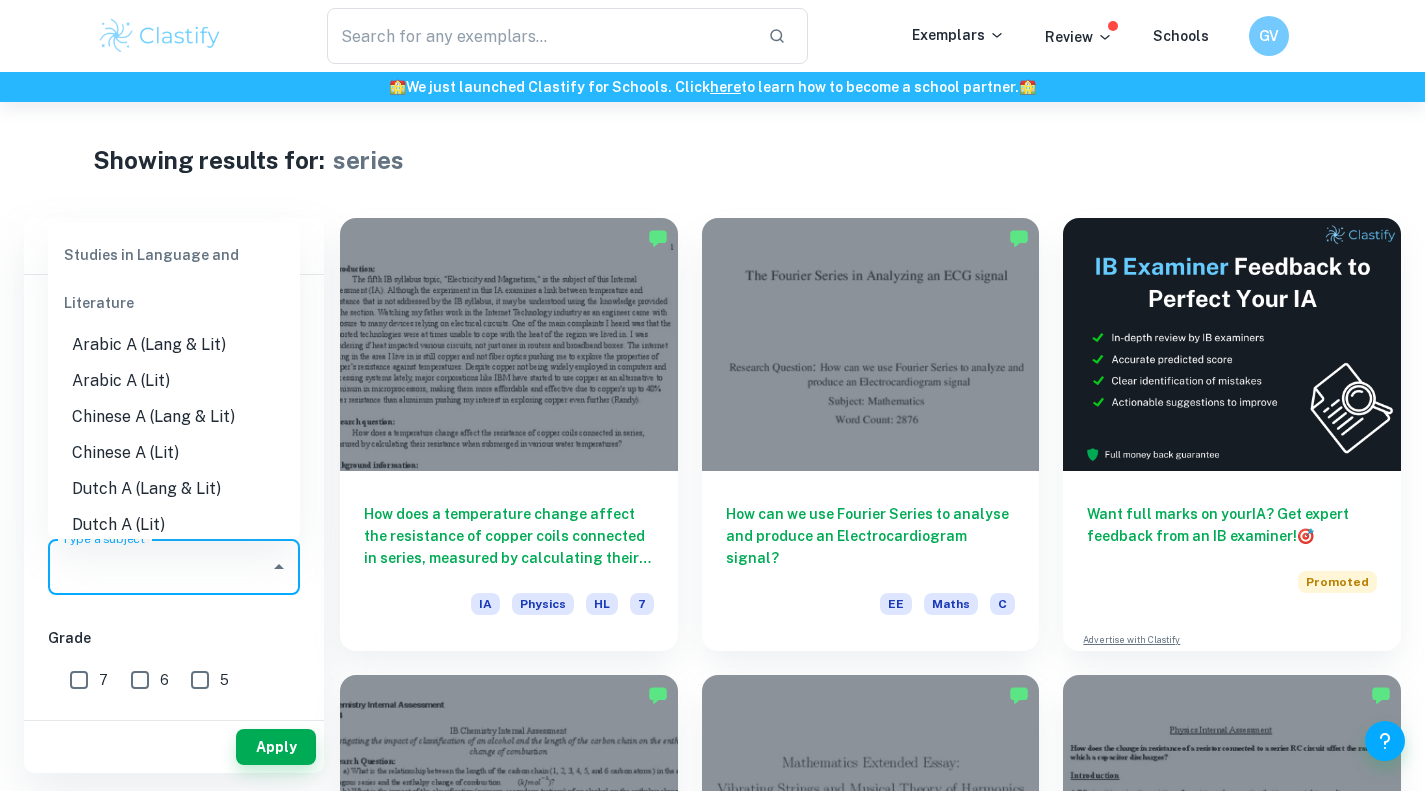 scroll, scrollTop: 109, scrollLeft: 0, axis: vertical 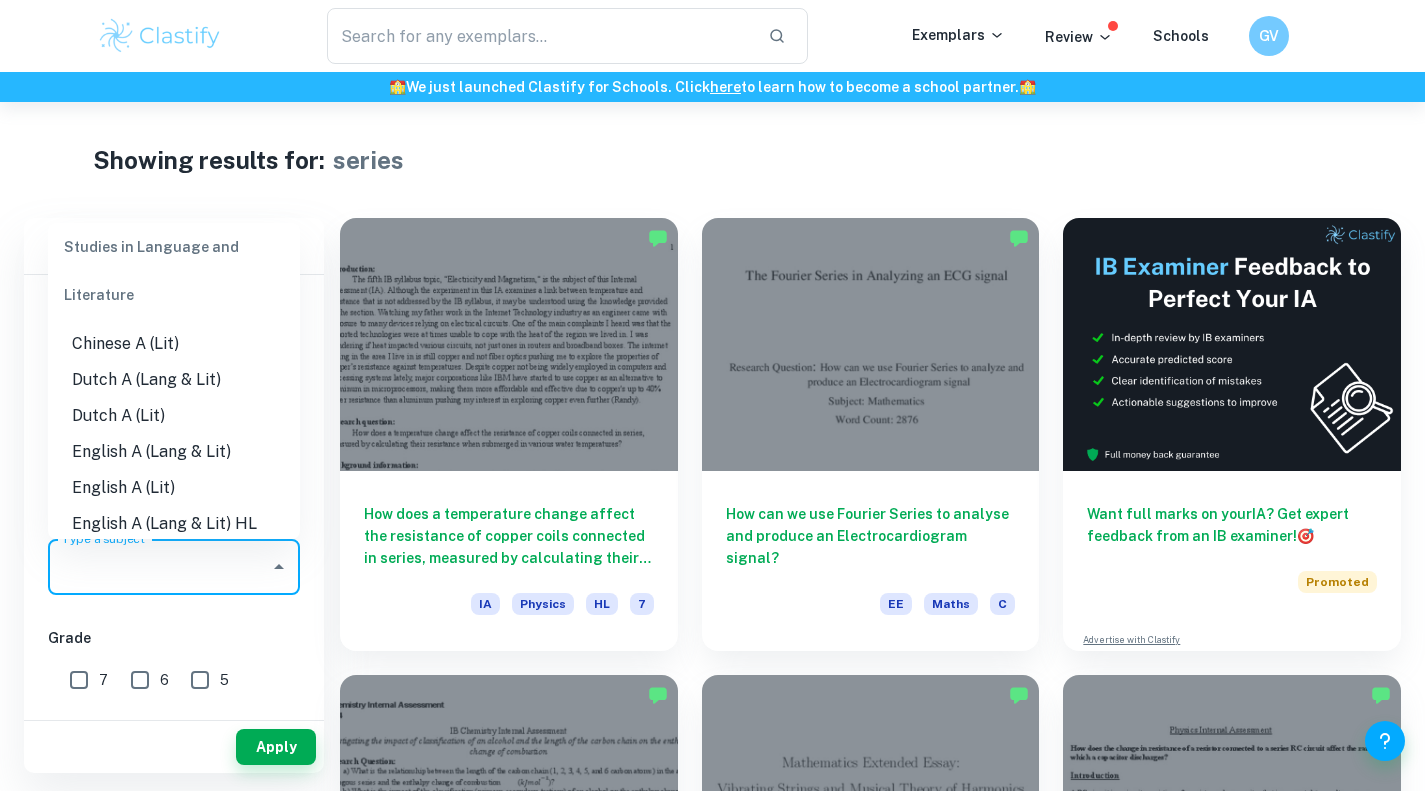 click on "English A (Lang & Lit)" at bounding box center (174, 452) 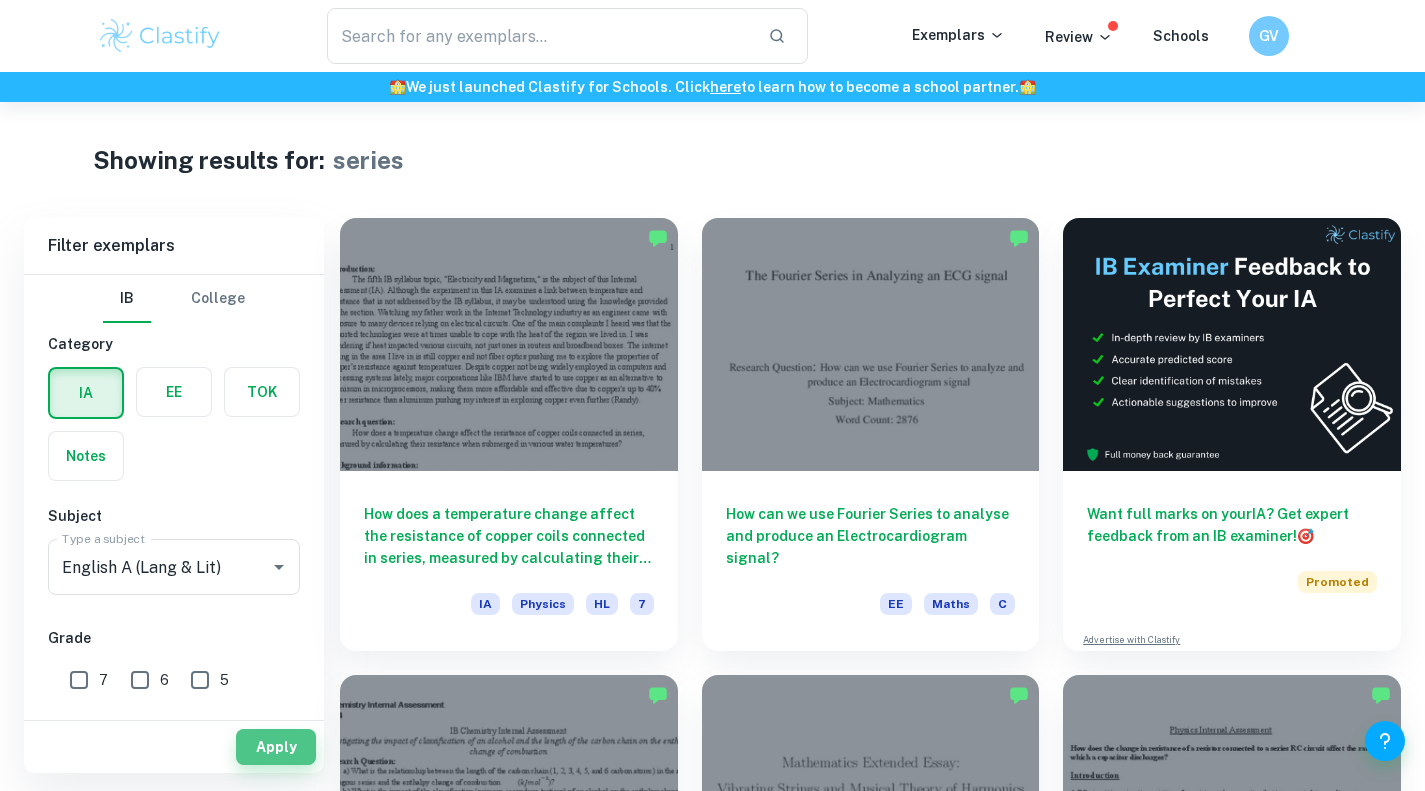 click on "Apply" at bounding box center (276, 747) 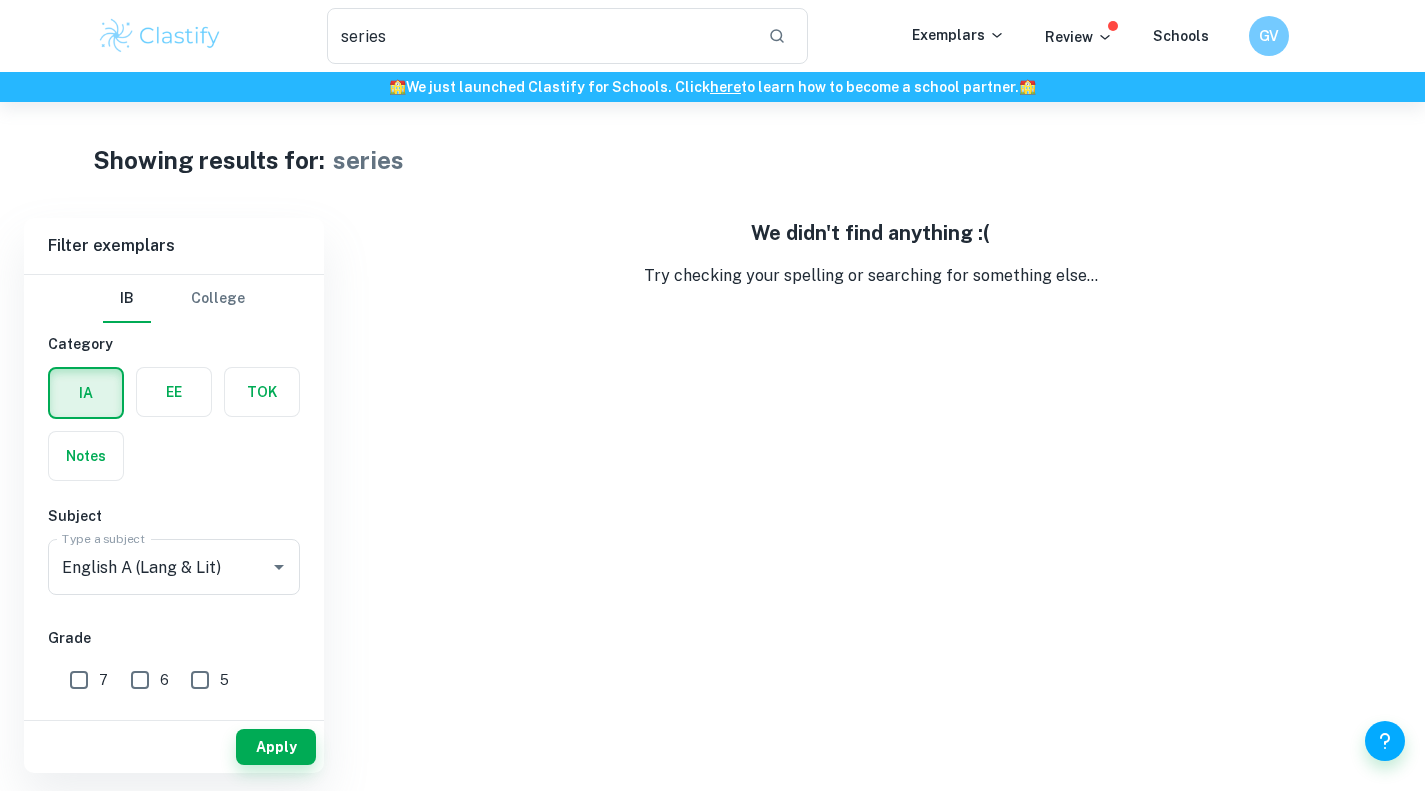 type on "breaking bad" 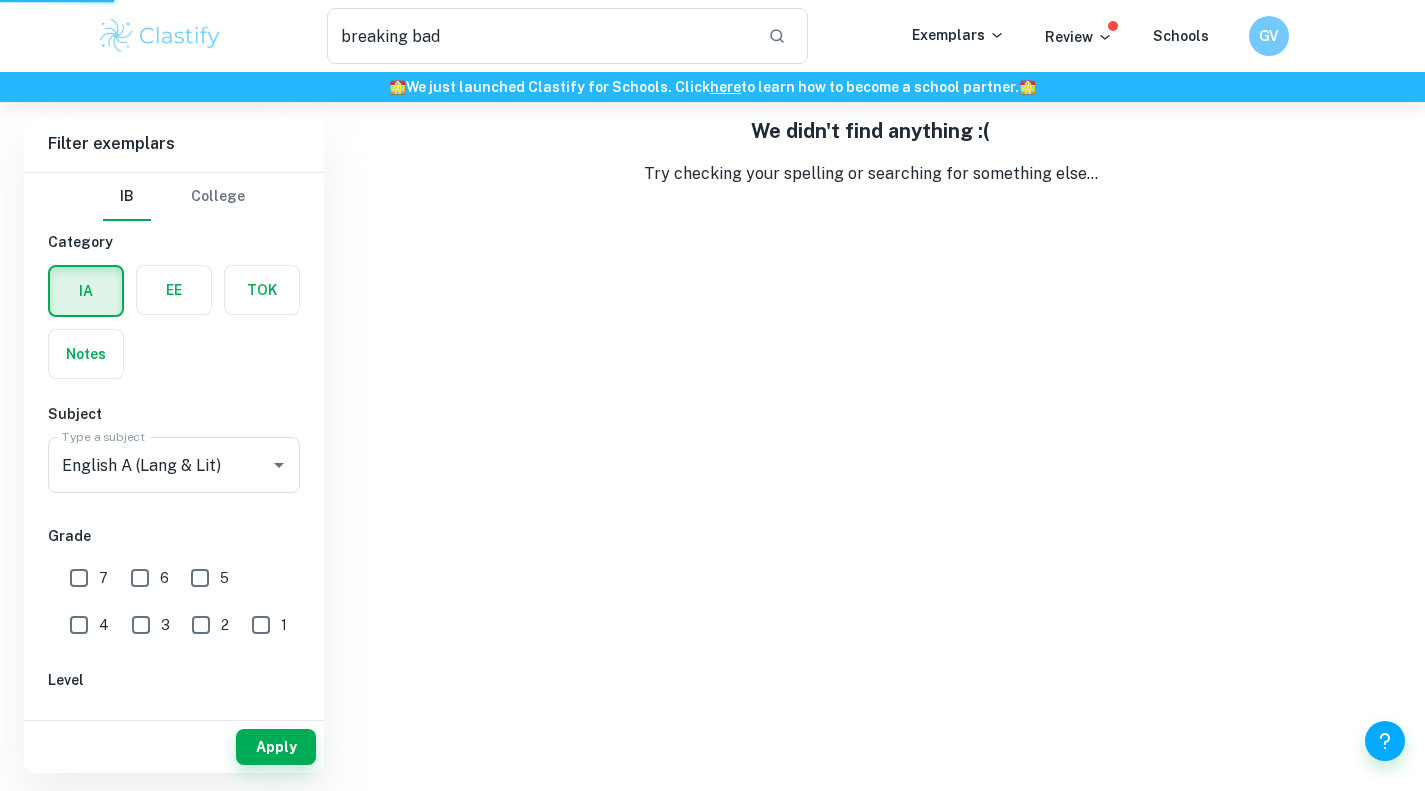 type 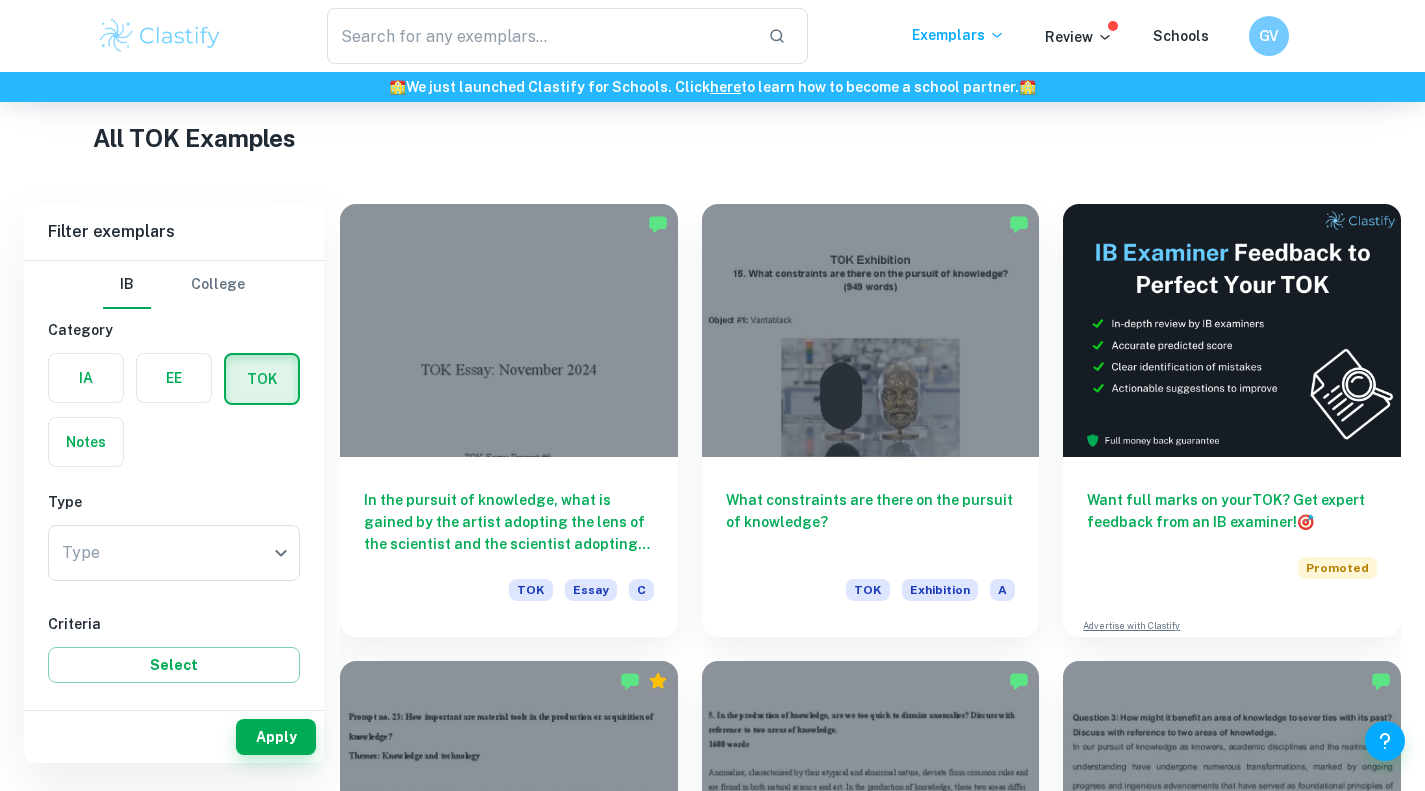 scroll, scrollTop: 370, scrollLeft: 0, axis: vertical 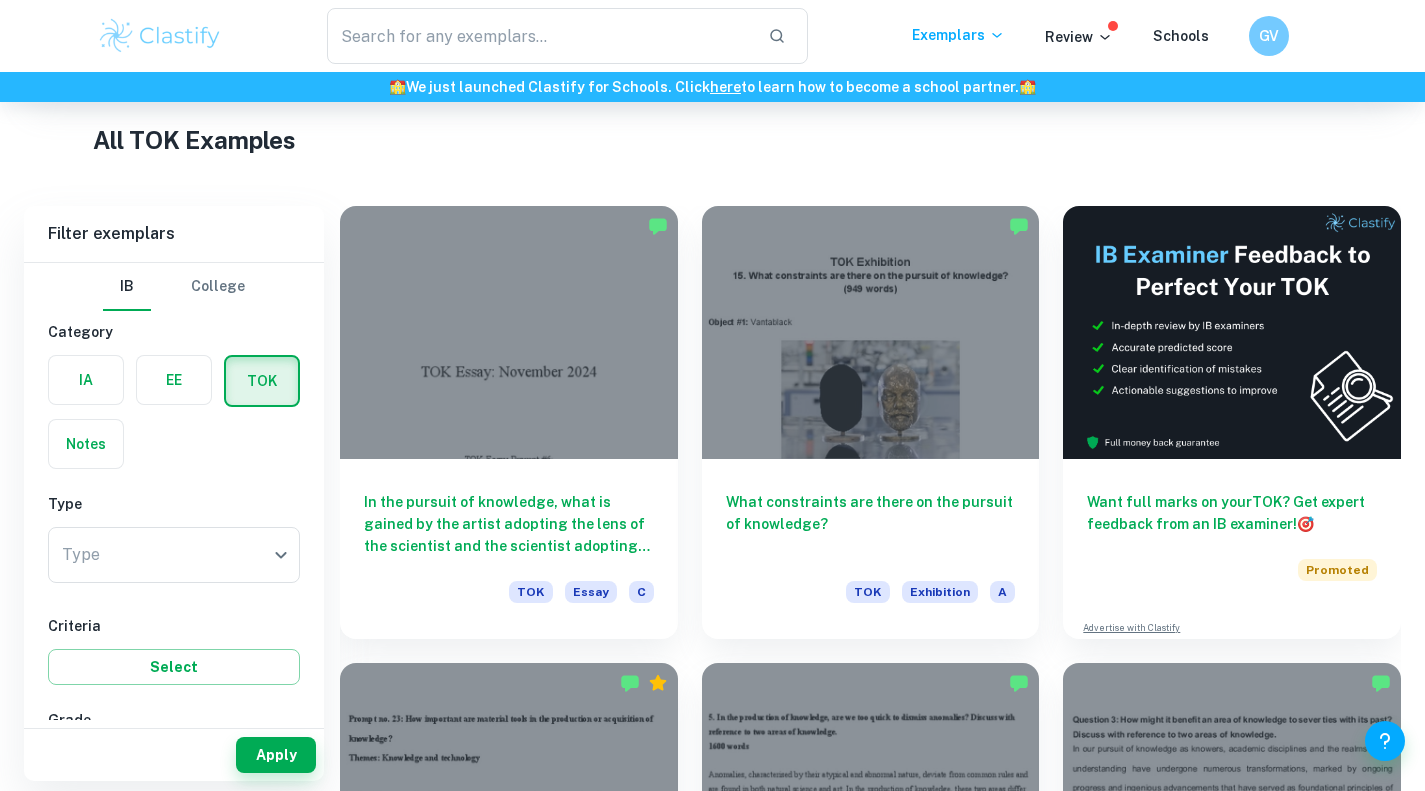 click at bounding box center (174, 380) 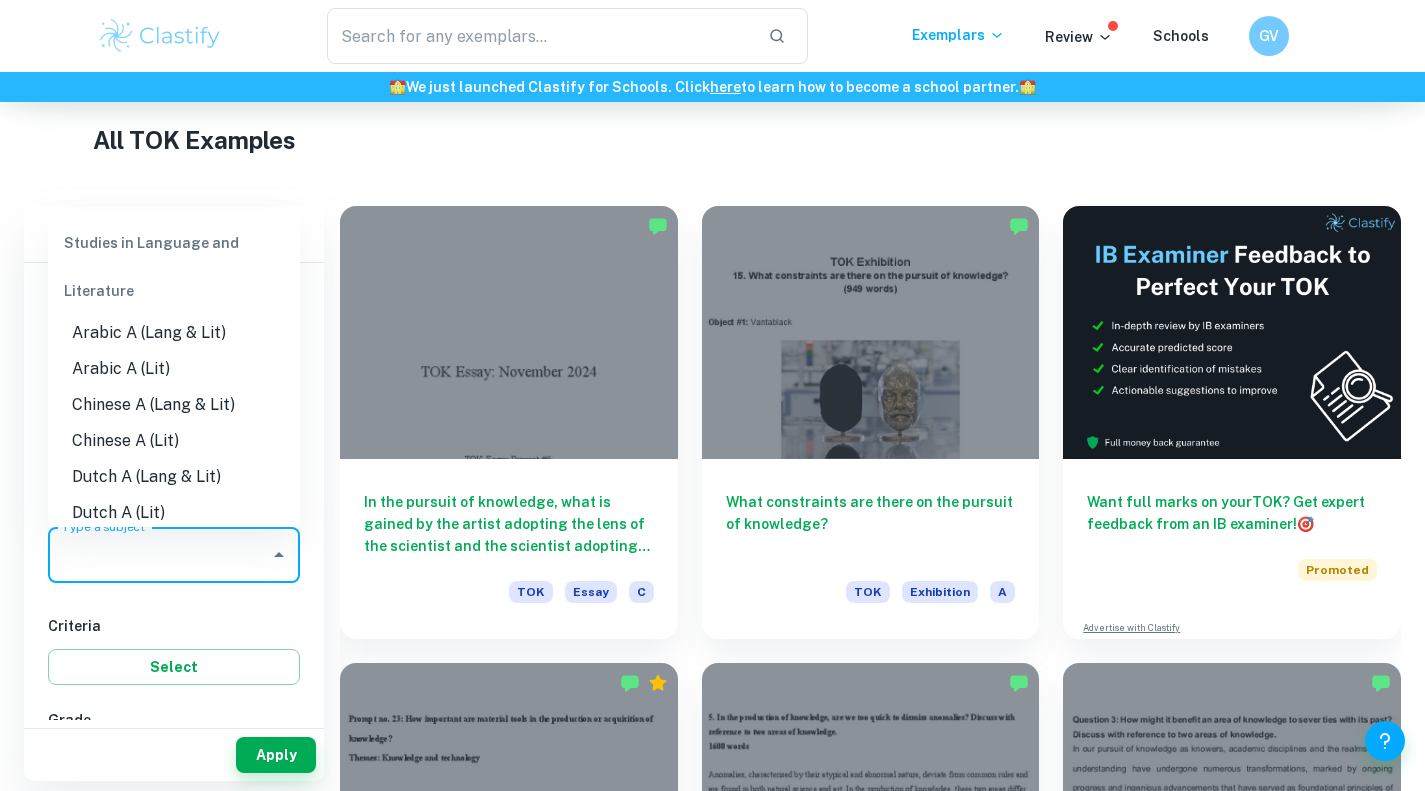 click on "Type a subject" at bounding box center [159, 555] 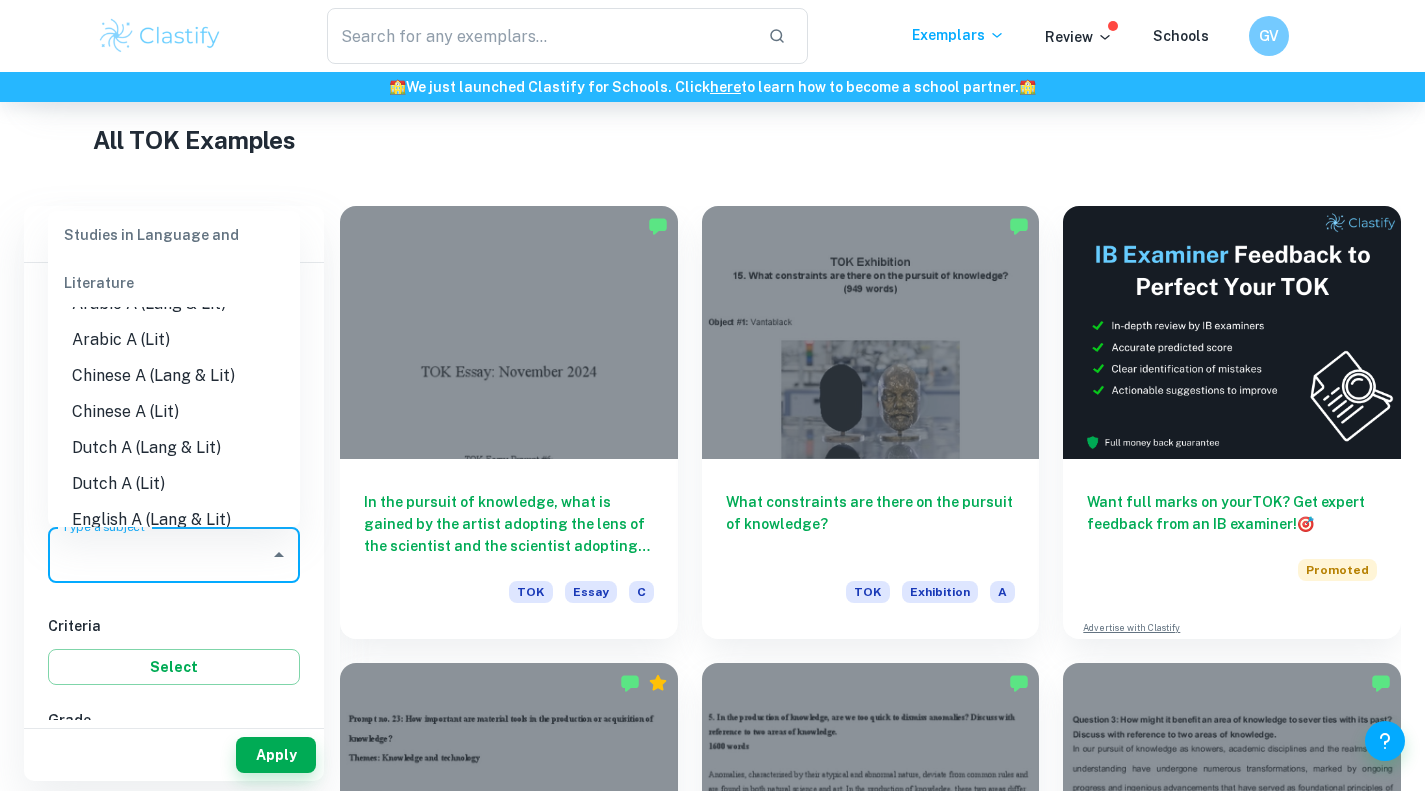 scroll, scrollTop: 40, scrollLeft: 0, axis: vertical 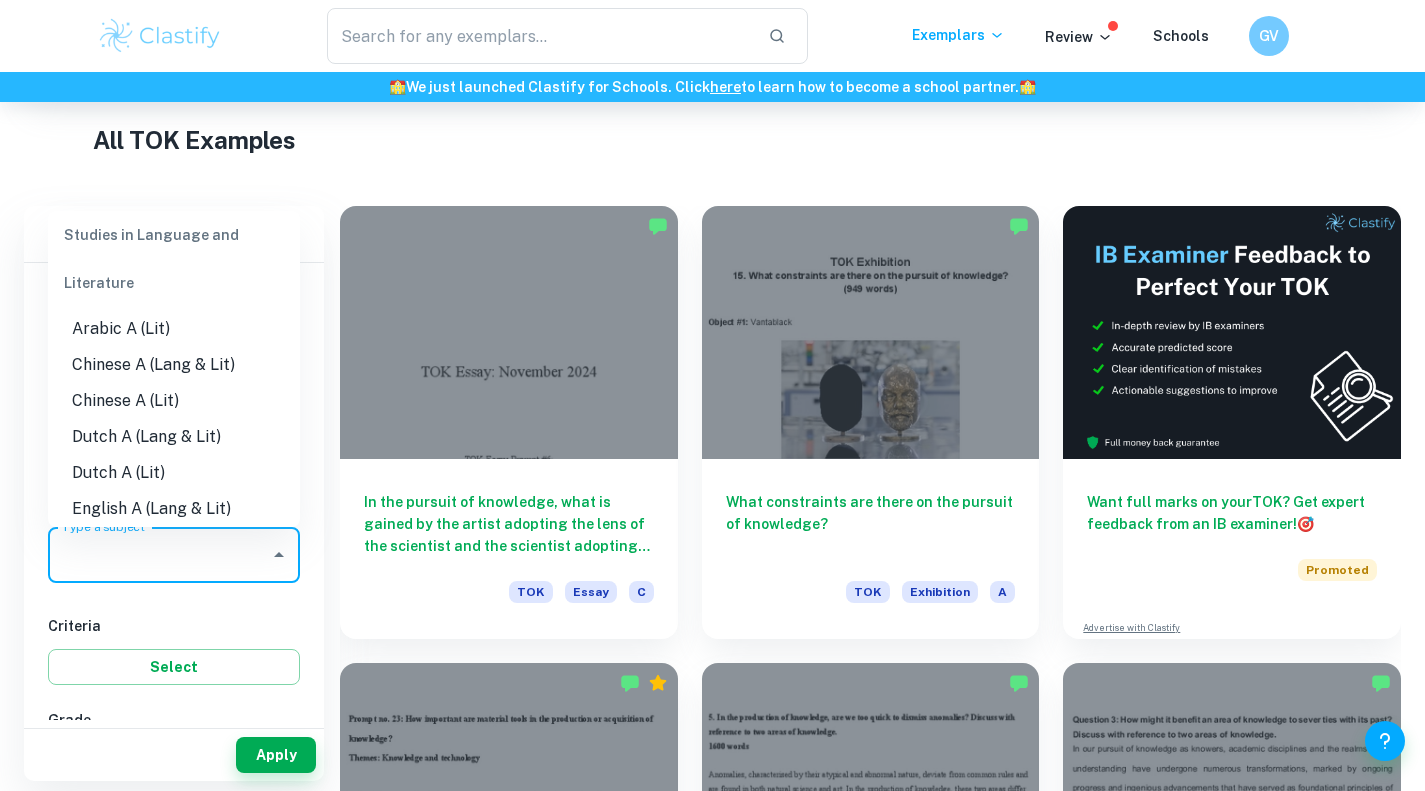 click on "English A (Lang & Lit)" at bounding box center [174, 509] 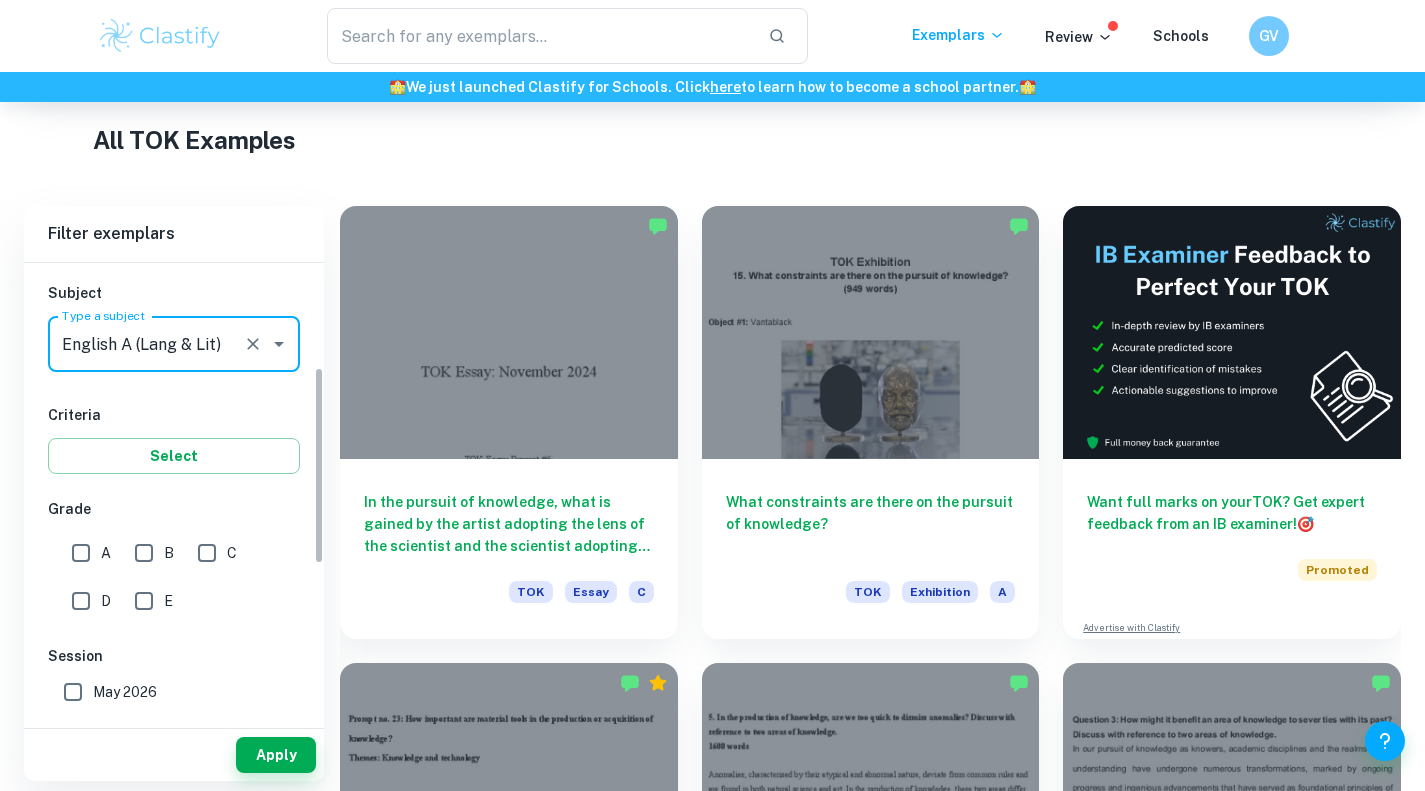 scroll, scrollTop: 243, scrollLeft: 0, axis: vertical 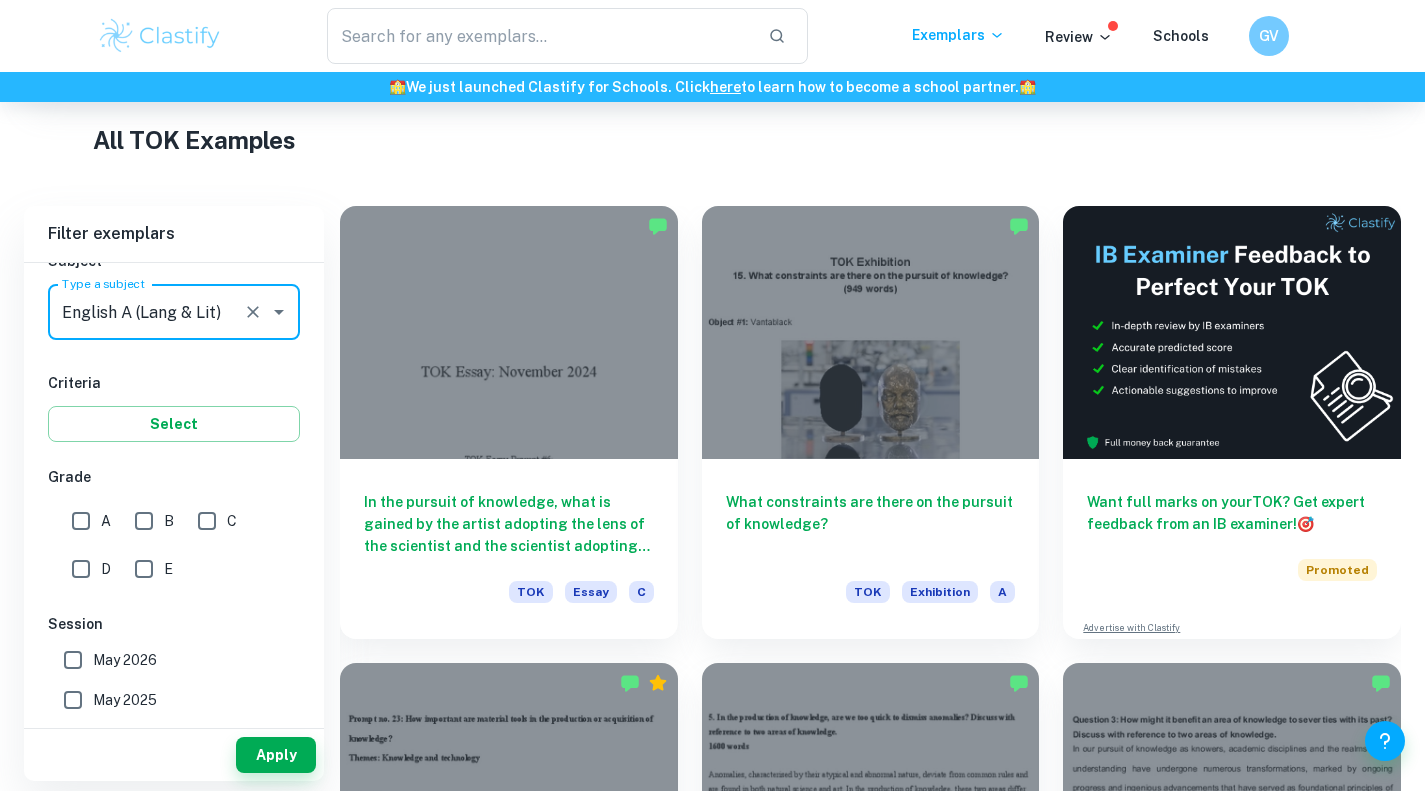 click on "Apply" at bounding box center [276, 755] 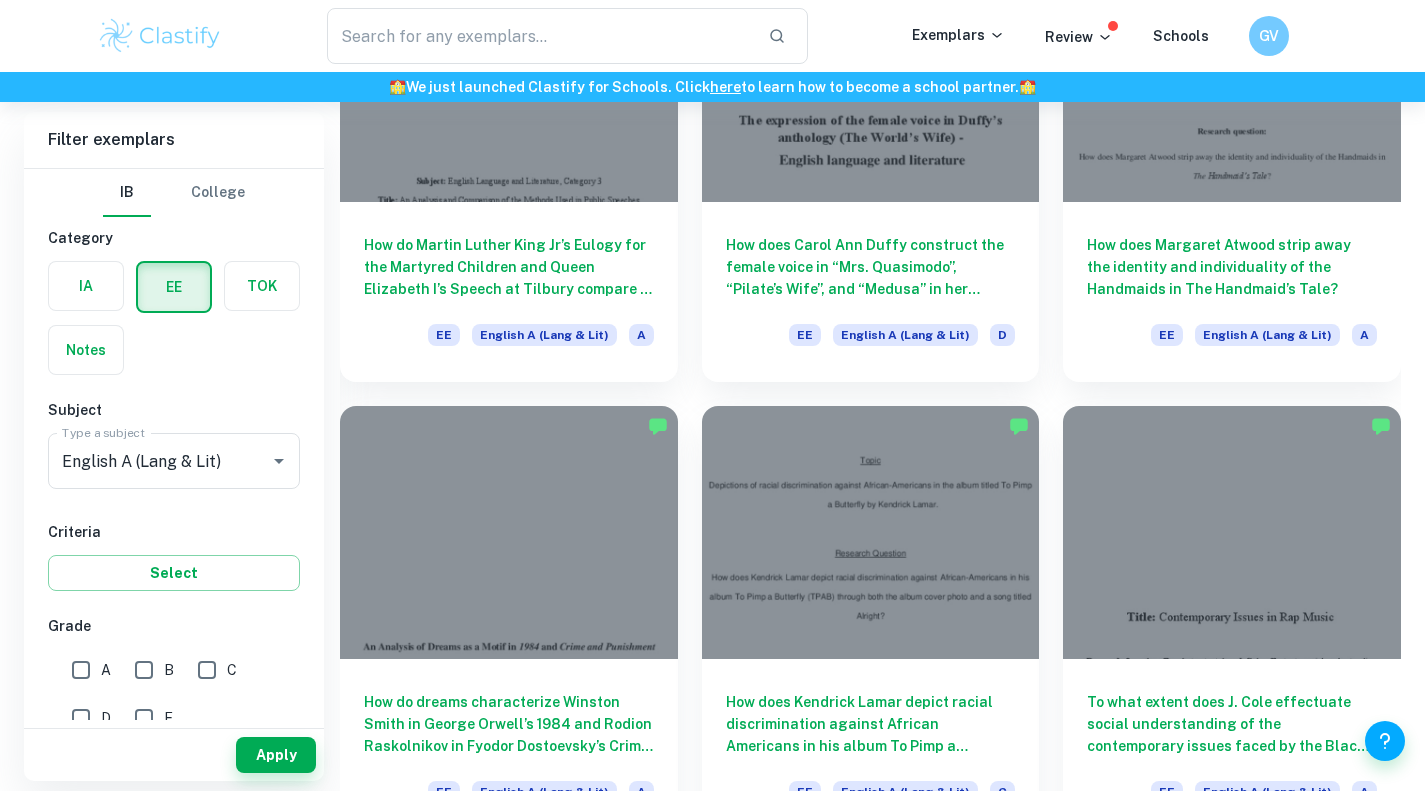 scroll, scrollTop: 2130, scrollLeft: 0, axis: vertical 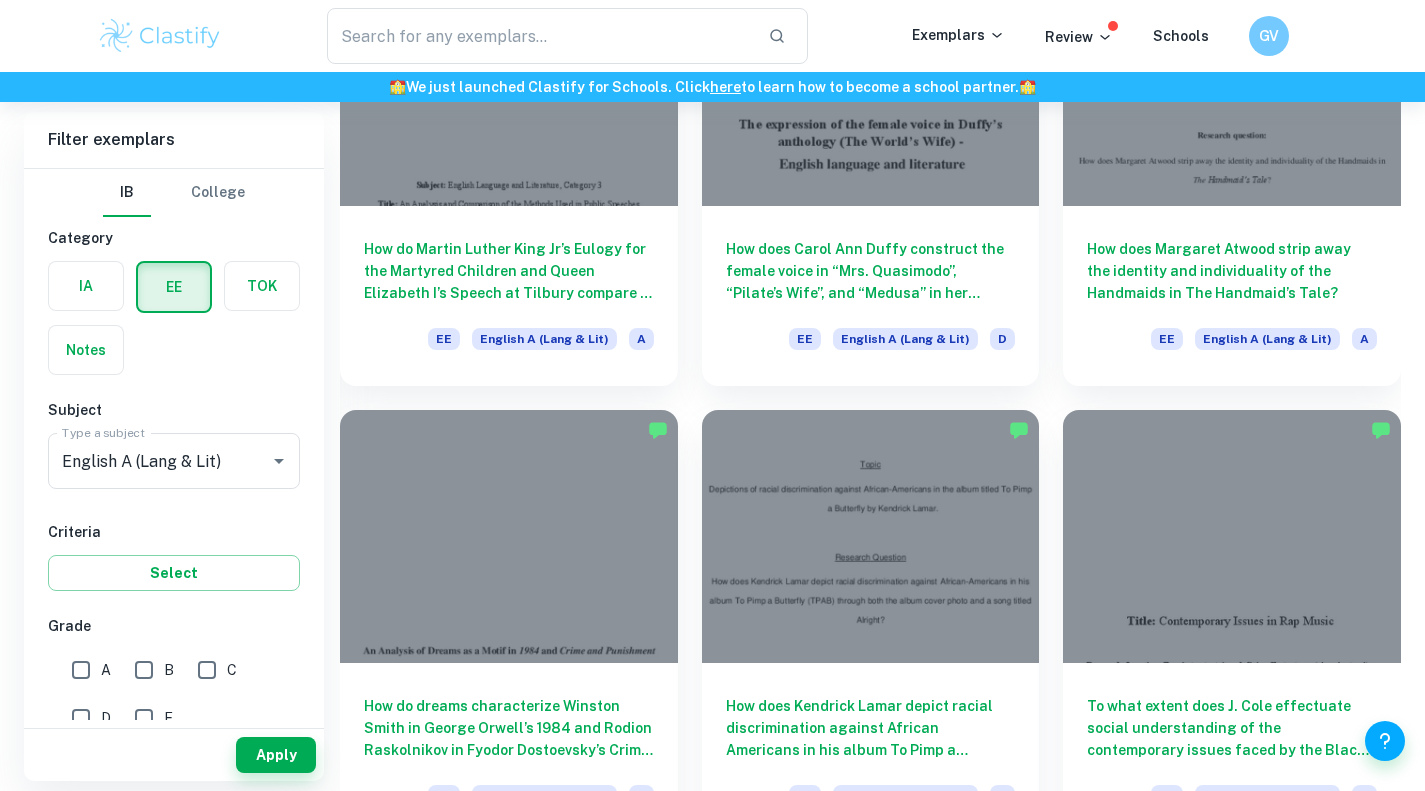 click on "How does Carol Ann Duffy construct the female voice in “Mrs. Quasimodo”, “Pilate’s Wife”, and “Medusa” in her anthology “The World’s Wife”?" at bounding box center [871, 271] 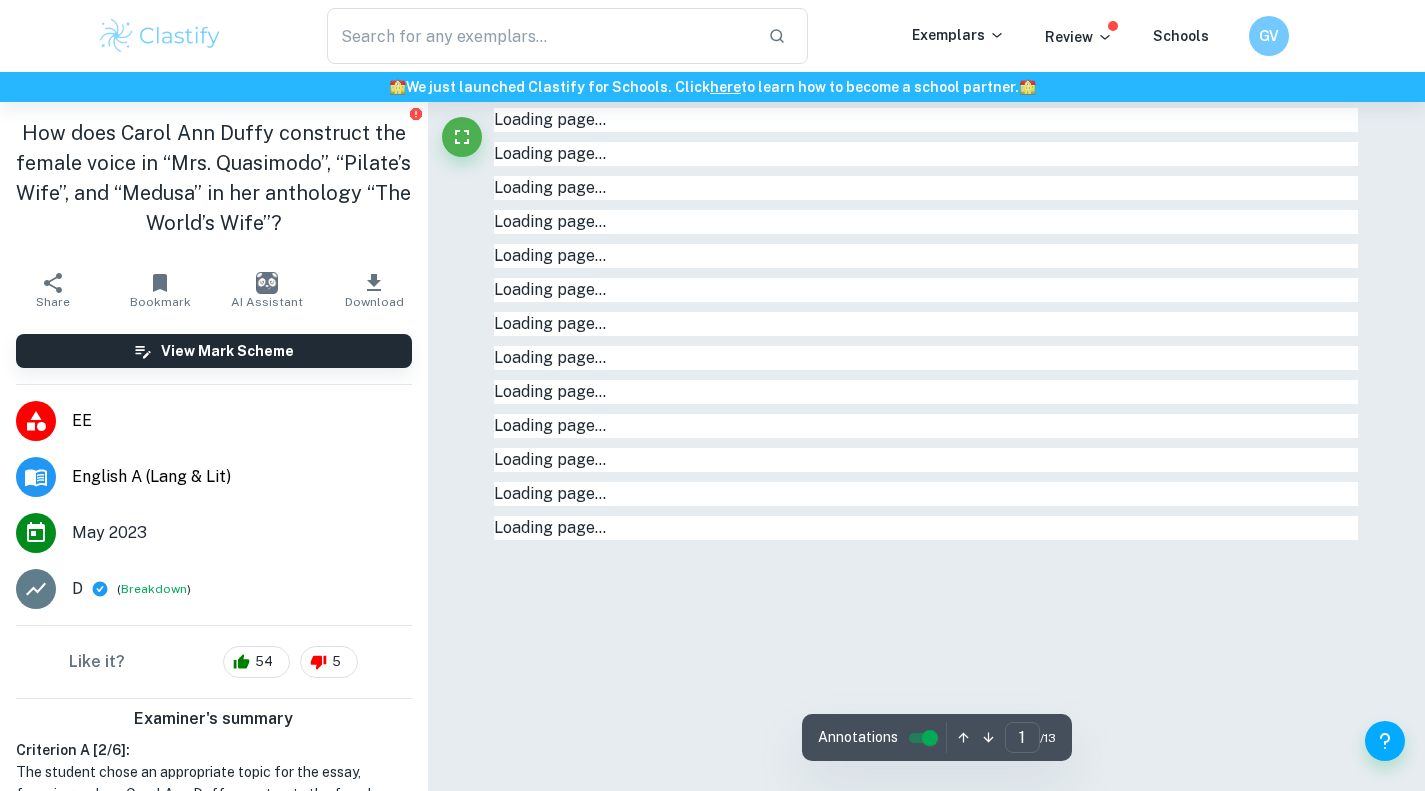 scroll, scrollTop: 16, scrollLeft: 0, axis: vertical 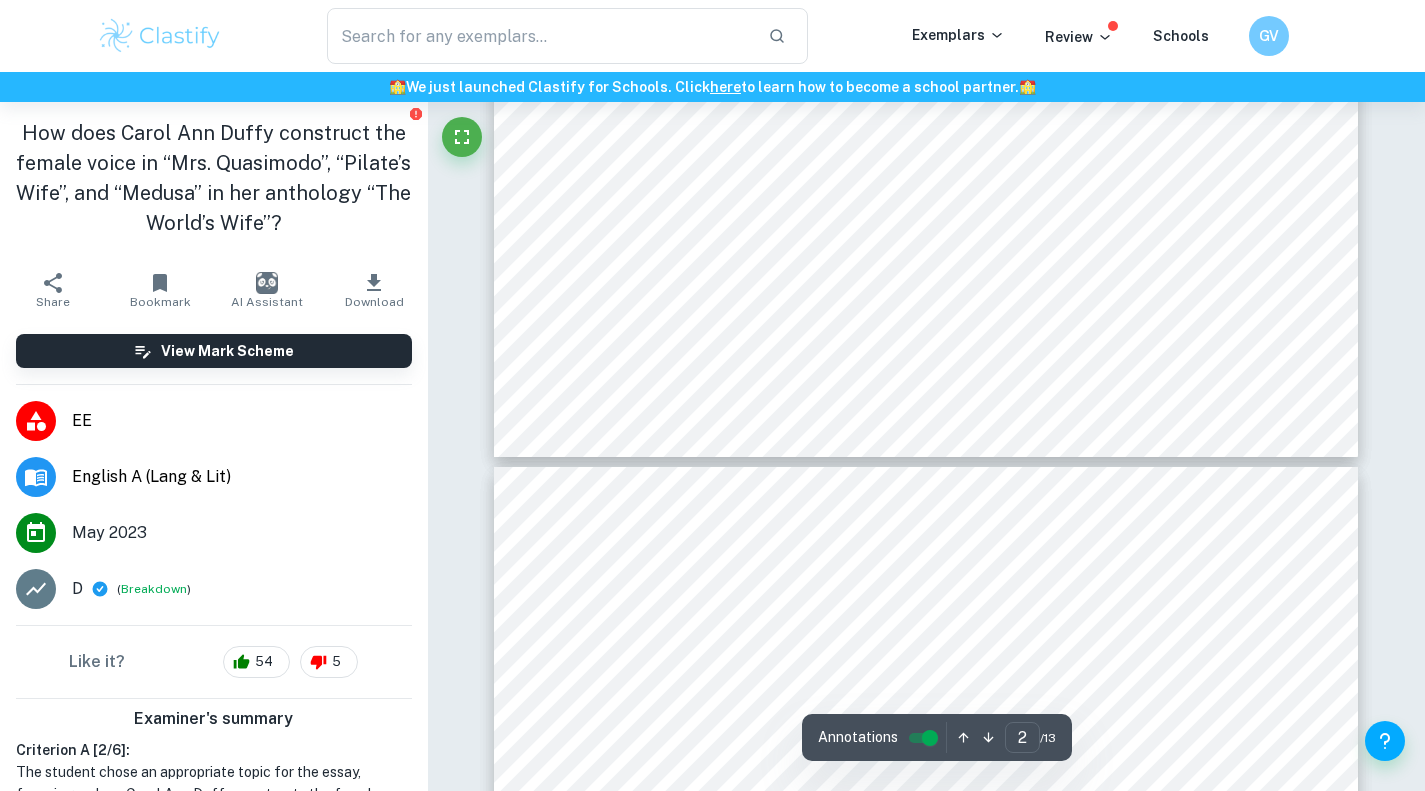 type on "3" 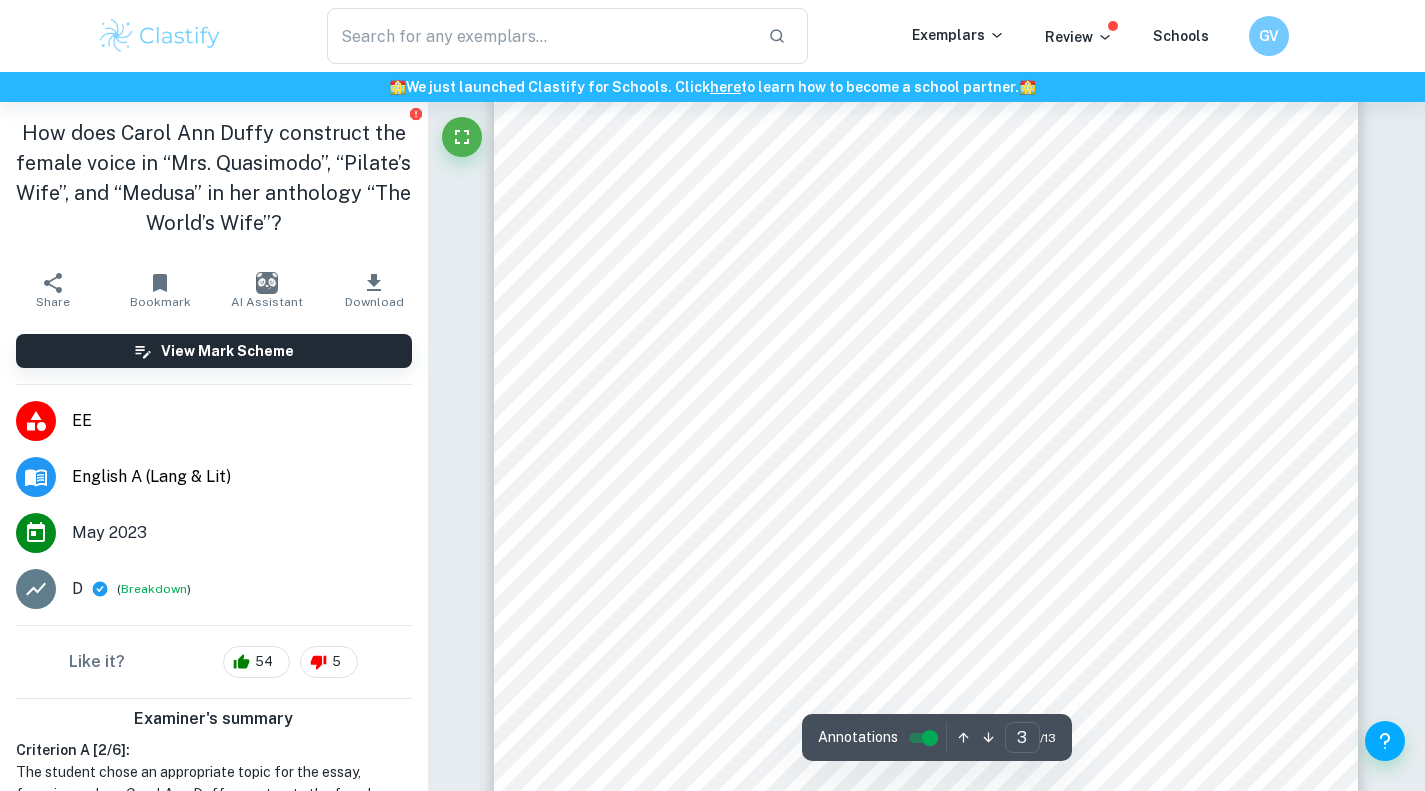 scroll, scrollTop: 2480, scrollLeft: 0, axis: vertical 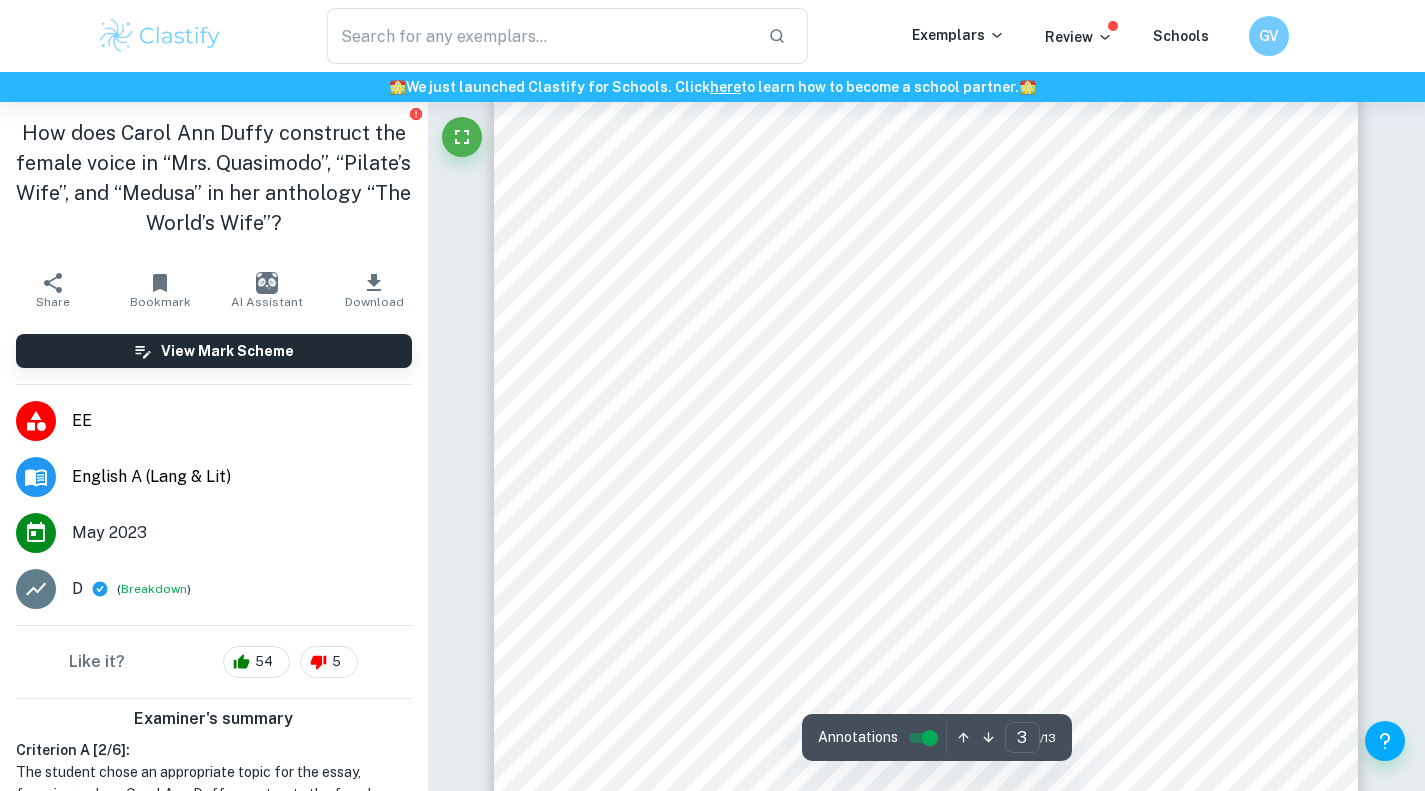 click at bounding box center (428, -2378) 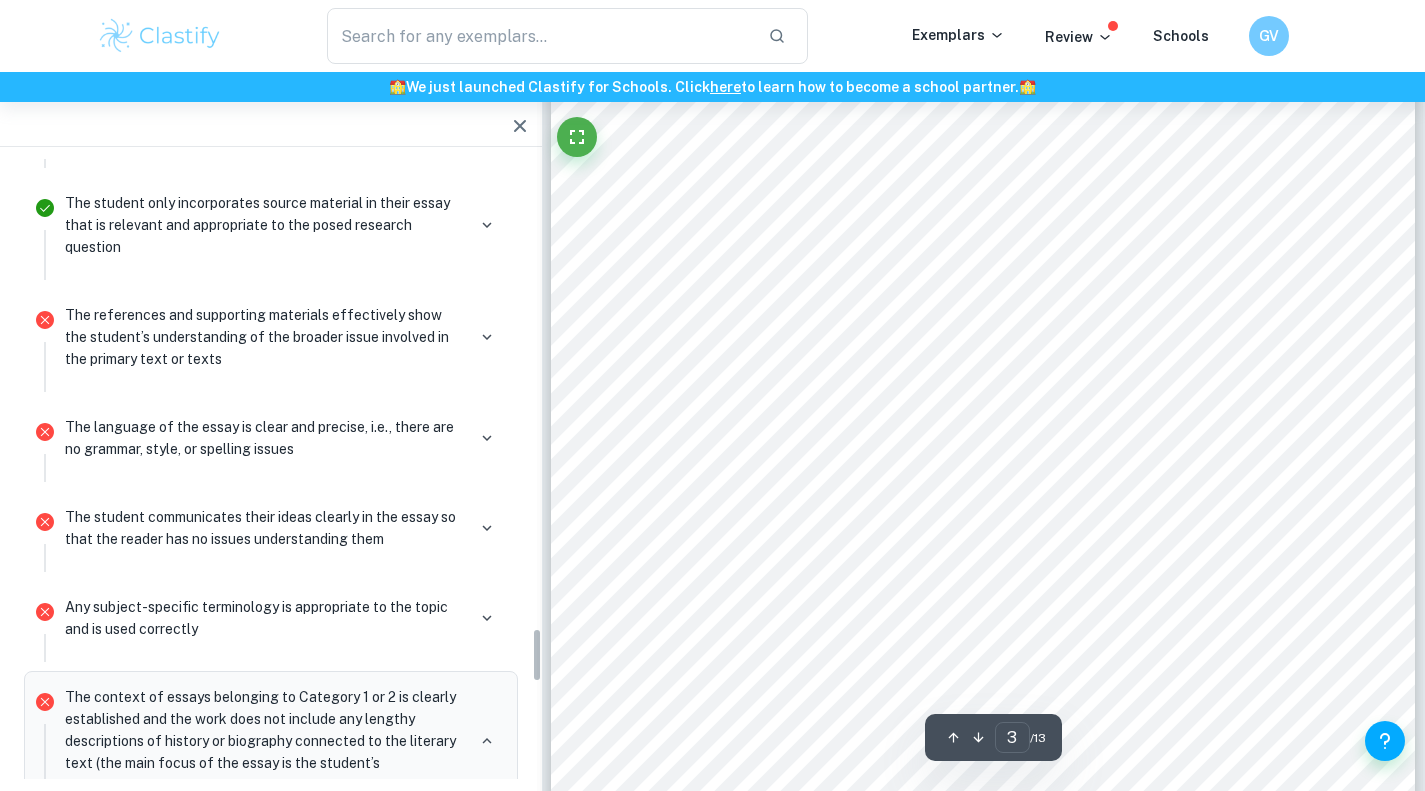 scroll, scrollTop: 5320, scrollLeft: 0, axis: vertical 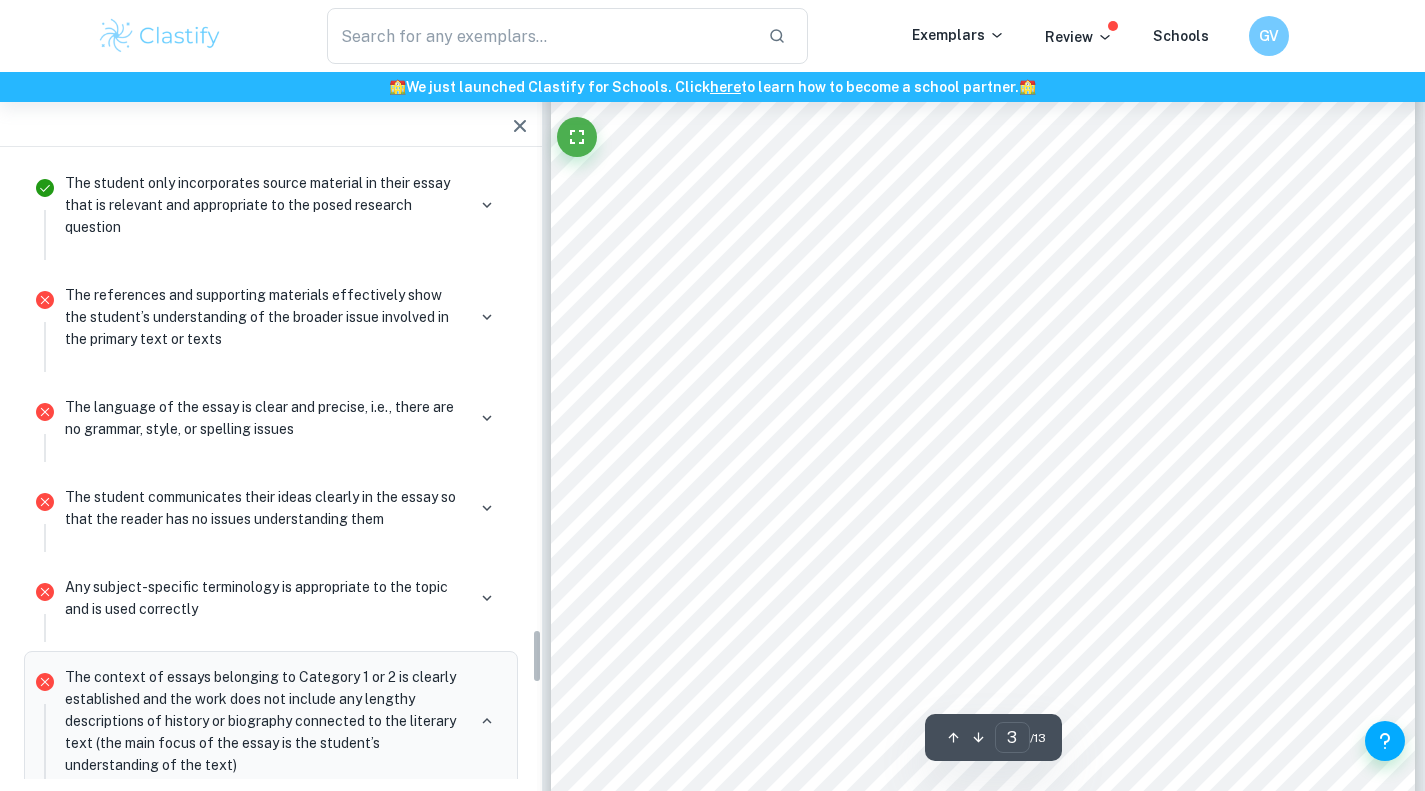 click on "The references and supporting materials effectively show the student’s understanding of the broader issue involved in the primary text or texts" at bounding box center (265, 317) 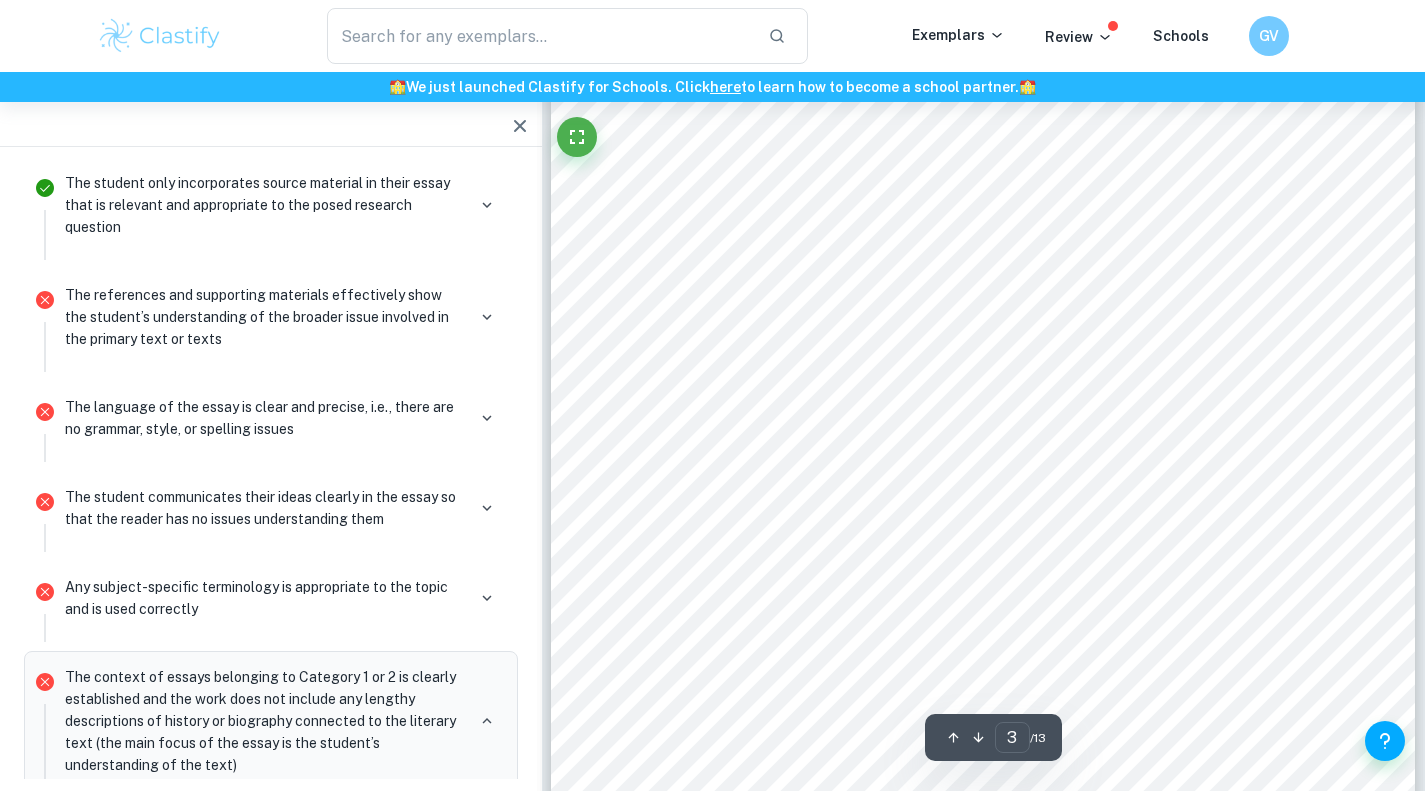 click on "The references and supporting materials effectively show the student’s understanding of the broader issue involved in the primary text or texts" at bounding box center [265, 317] 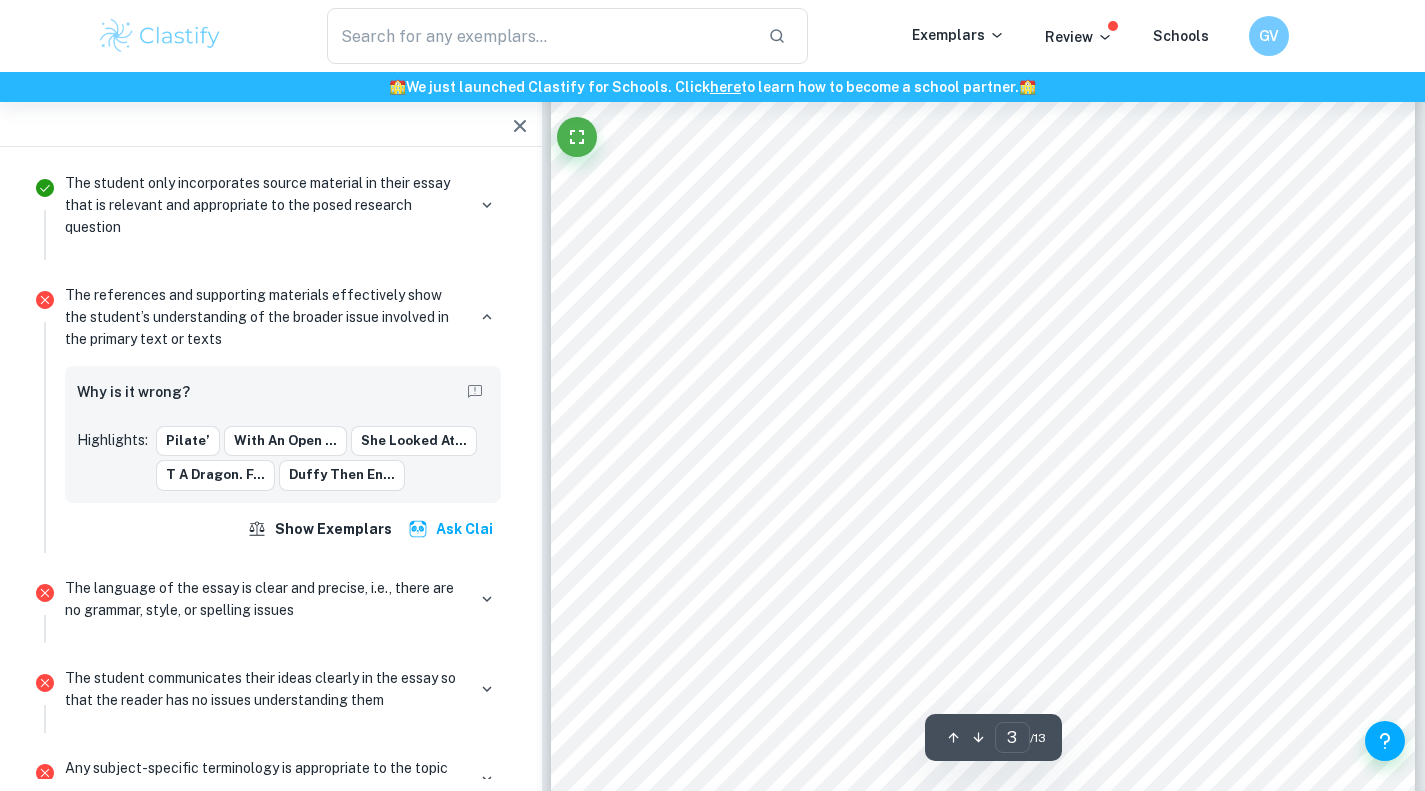 click on "The references and supporting materials effectively show the student’s understanding of the broader issue involved in the primary text or texts" at bounding box center [265, 317] 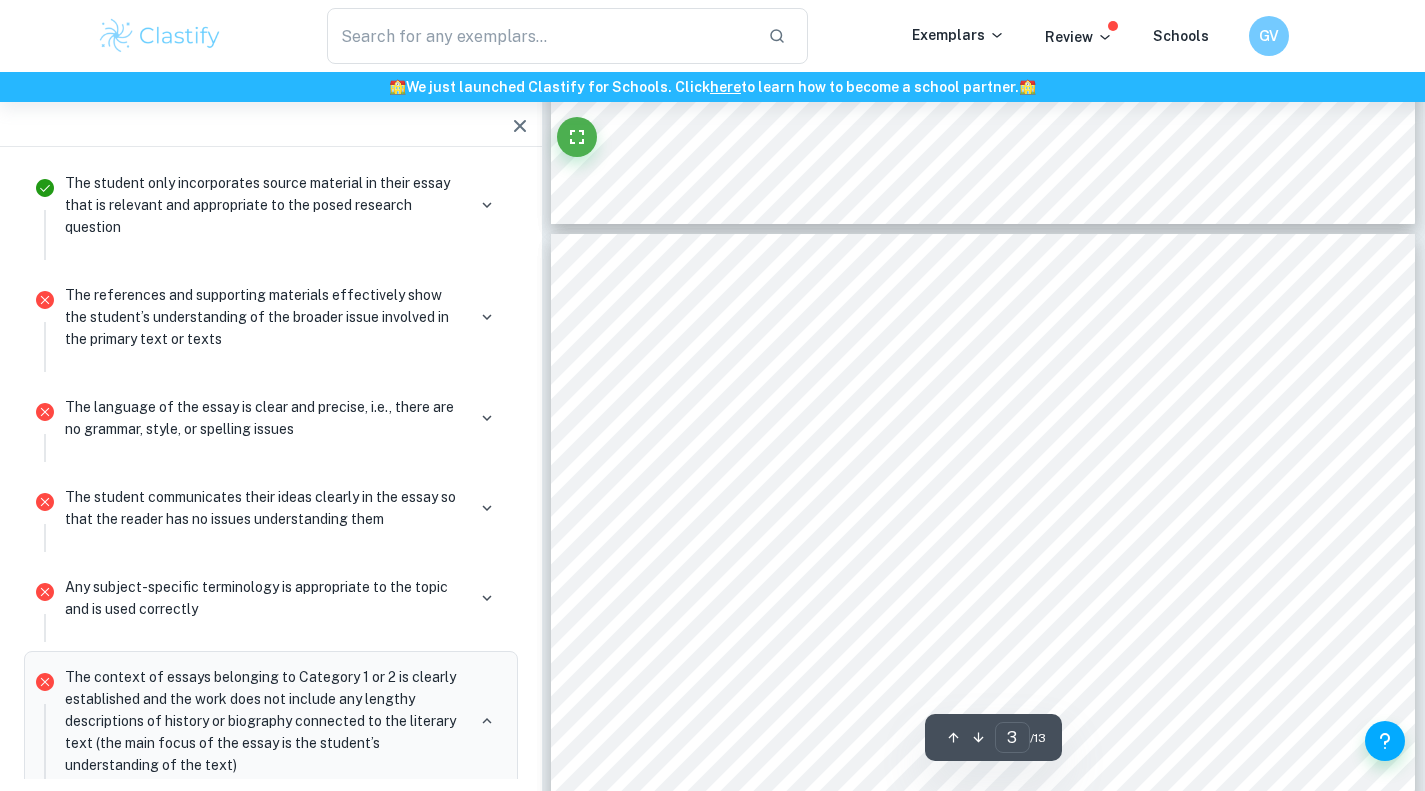 scroll, scrollTop: 2158, scrollLeft: 0, axis: vertical 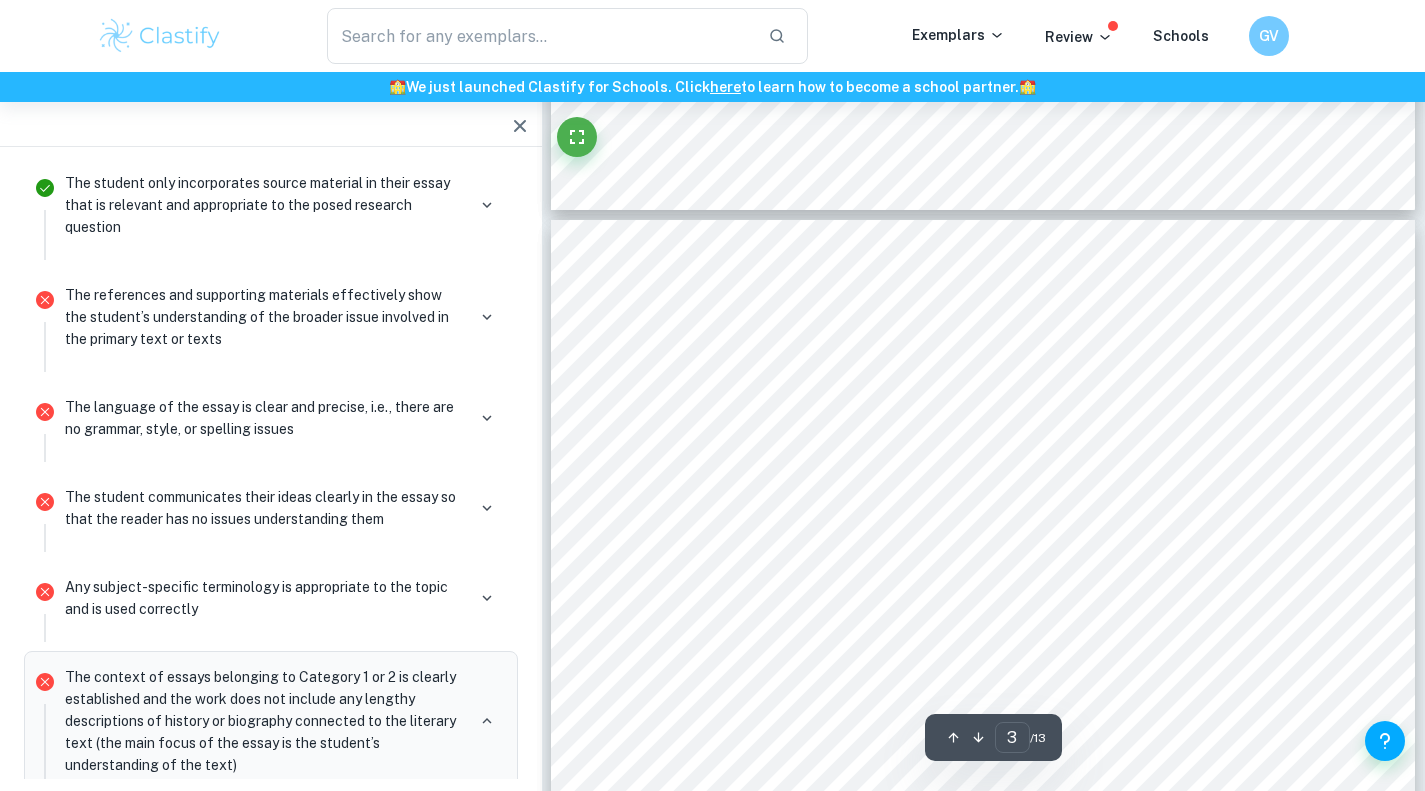 click on "3 3 Introduction On   December   23,   1955,   Scottish-Irish   poet   Carol   Ann   Duffy   was   born   in   Glasgow's   Gorbals neighbourhood. The Duffy family moved to England when Duffy was six years old. She attended Stafford Girl's High School, Joseph's Convent School, and Saint Austin's RC Primary School. Her writing skills were noticed by some of her lecturers. She had always been a voracious reader and poet. When Duffy was 15 years old, one of her teachers took her poems to a publisher, who liked them and published them. The World's Wife, a book of poems by Carol Ann Duffy, examines the mythology, fairy tales, and historical people from the viewpoint of women. It was first published in 1999. Most of the writing throughout history and even today is patriarchal and presents the world as seen by males (Scottish Poetry Library, n.d.). The poems of Carol Ann Duffy were designed to address and underline how long women had been Wife”, and “Medusa”.   (Famous Authors, n.d.)" at bounding box center [983, 779] 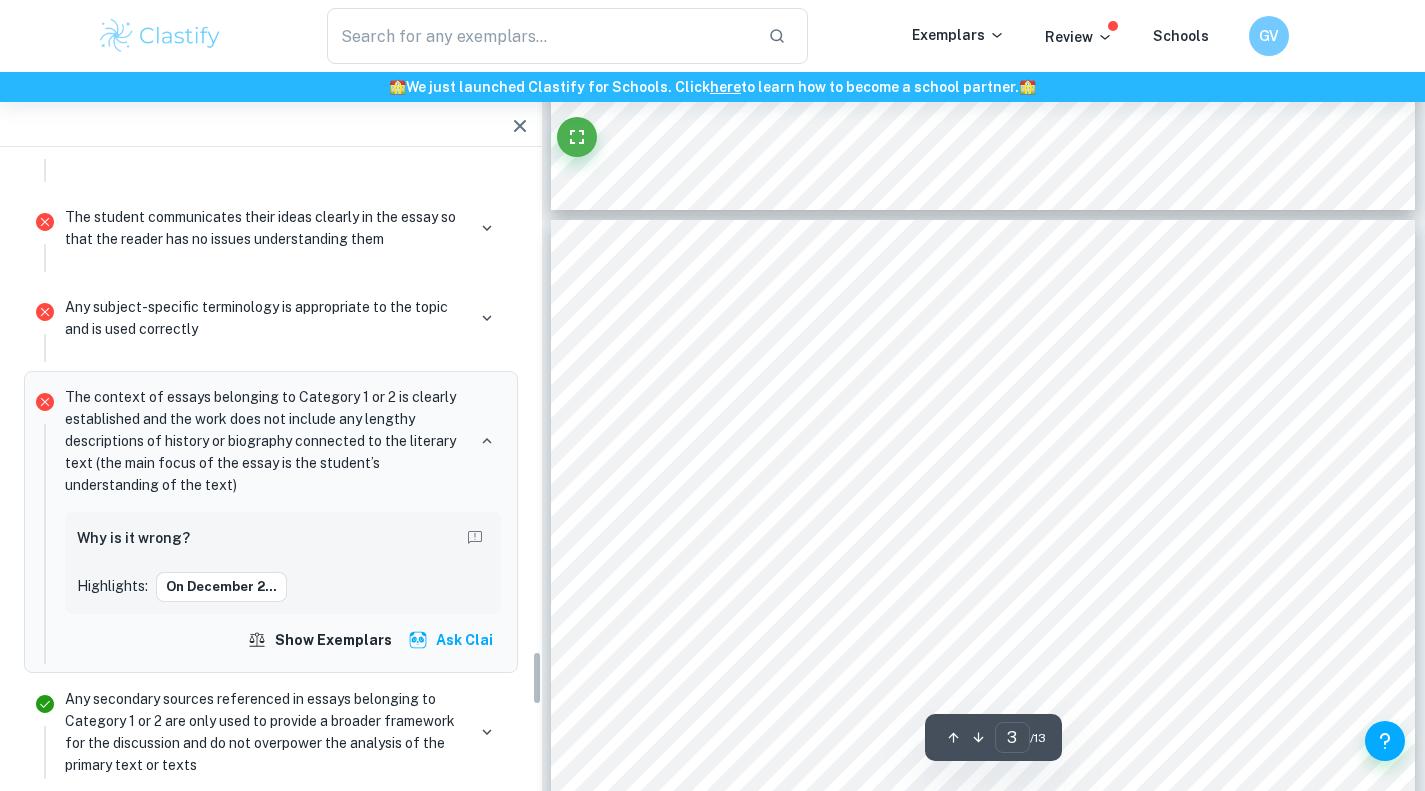 click at bounding box center [983, 404] 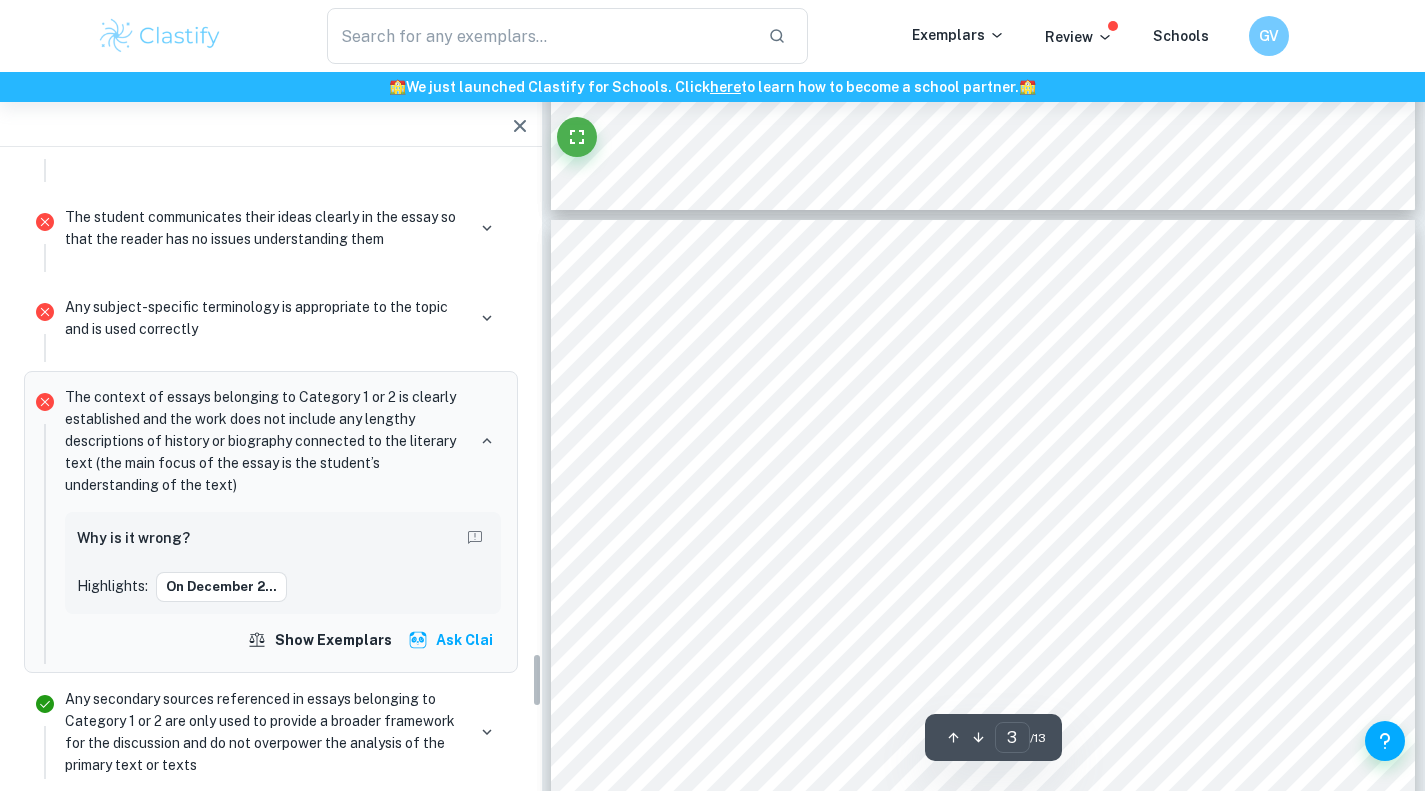 scroll, scrollTop: 5572, scrollLeft: 0, axis: vertical 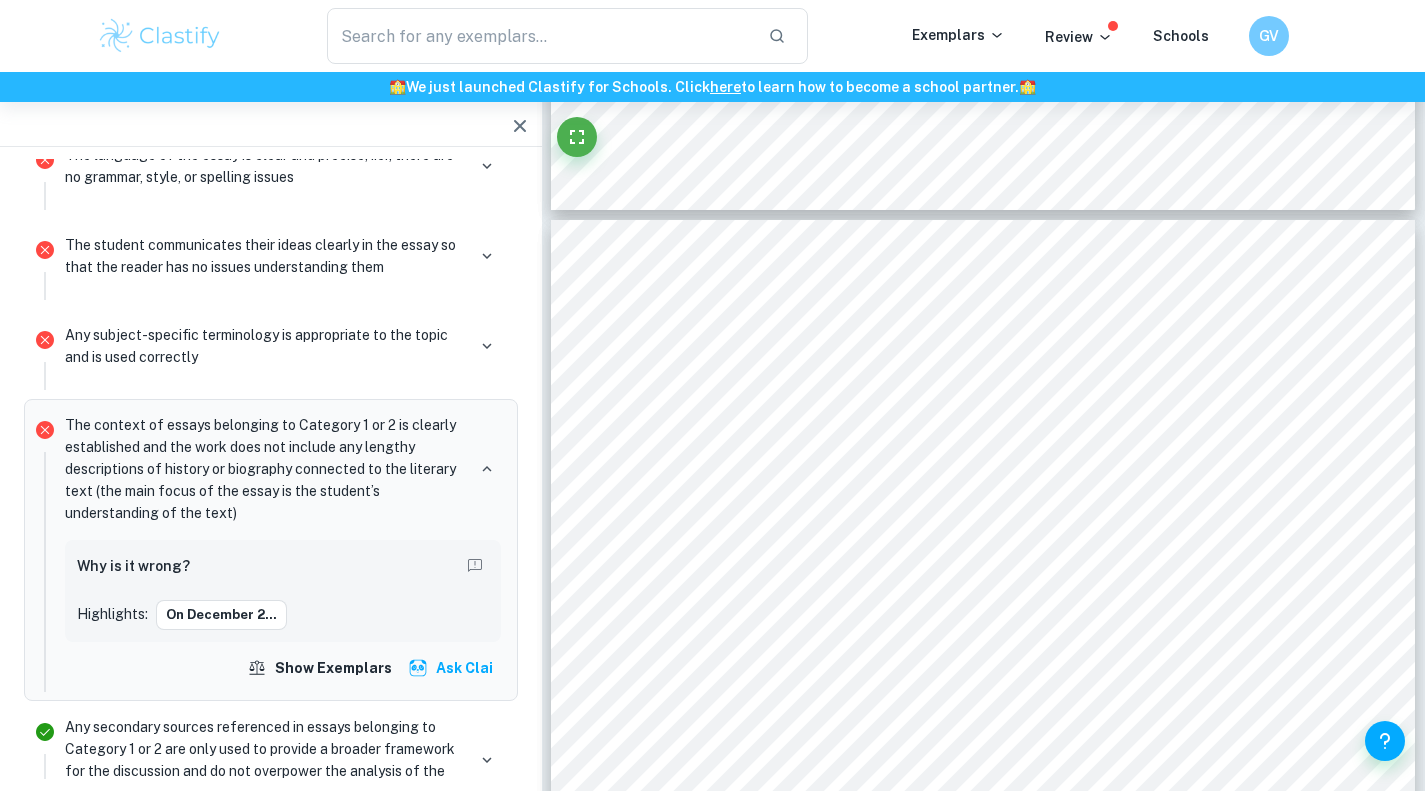 click on "Total Marks Received 11 / 34 Avan Marked by an official IB Examiner D Criteria A: Focus and method Marks received 2 / 6 If the proposed topic is inappropriate for the selected subject of the essay or is based on inappropriate texts, no more than four marks can be allocated for criterion A Why is it correct? The topic is appropriate for the subject and category. The student's exploration of how Carol Ann Duffy constructs the female voice in her anthology "The World's Wife" aligns with academic inquiry. The selected poems, "Mrs. Quasimodo", "Pilate’s Wife" and "Medusa" are relevant texts that provide a foundation for analyzing themes of feminism and gender representation. The student engaged with the texts, utilizing various literary devices to support the analysis. Ask Clai The student poses a detailed and focused research question that they will attempt to answer with their study Why is it correct? Ask Clai Why is it correct? Ask Clai Why is it wrong? Highlights:   Duffy uses bo... Show exemplars Ask Clai" at bounding box center (271, -1904) 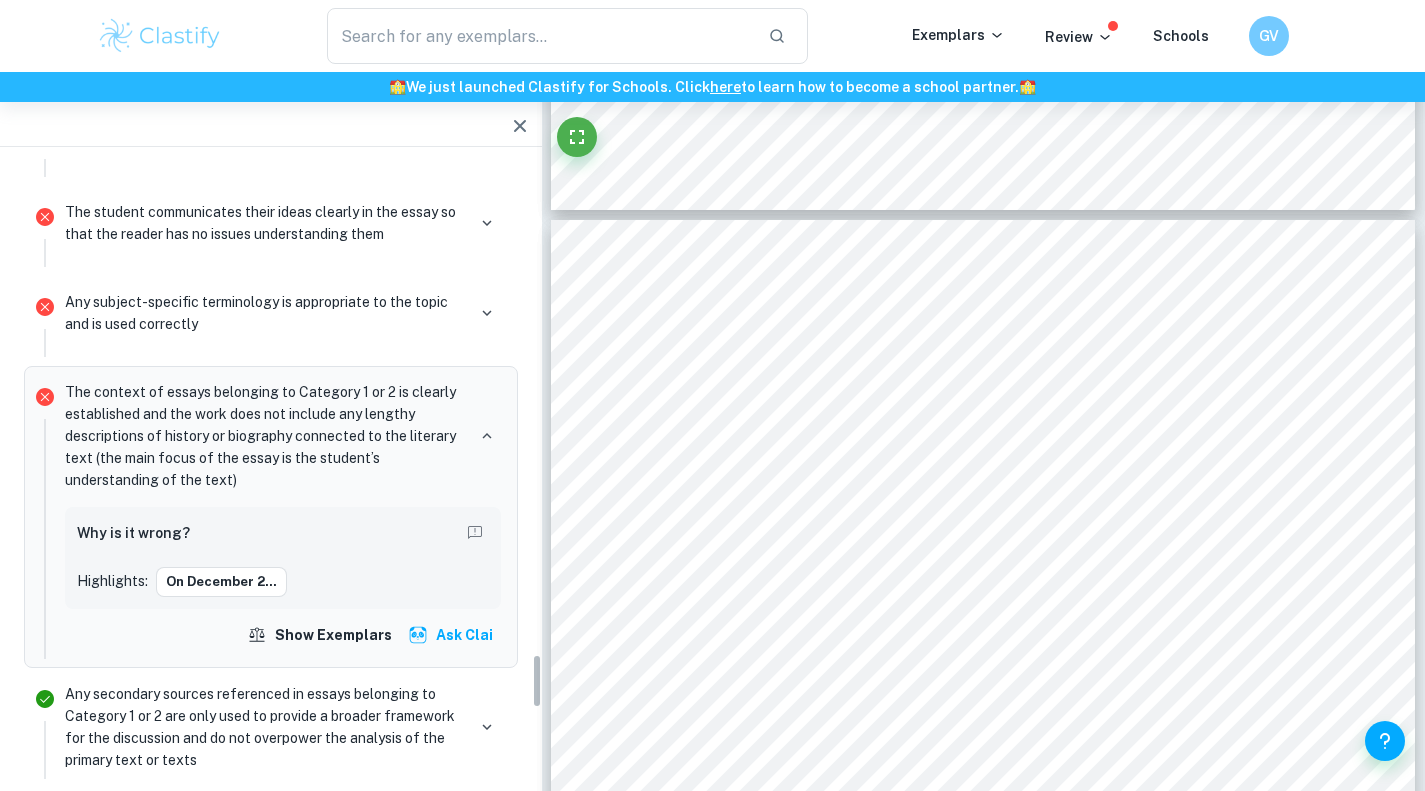 scroll, scrollTop: 5607, scrollLeft: 0, axis: vertical 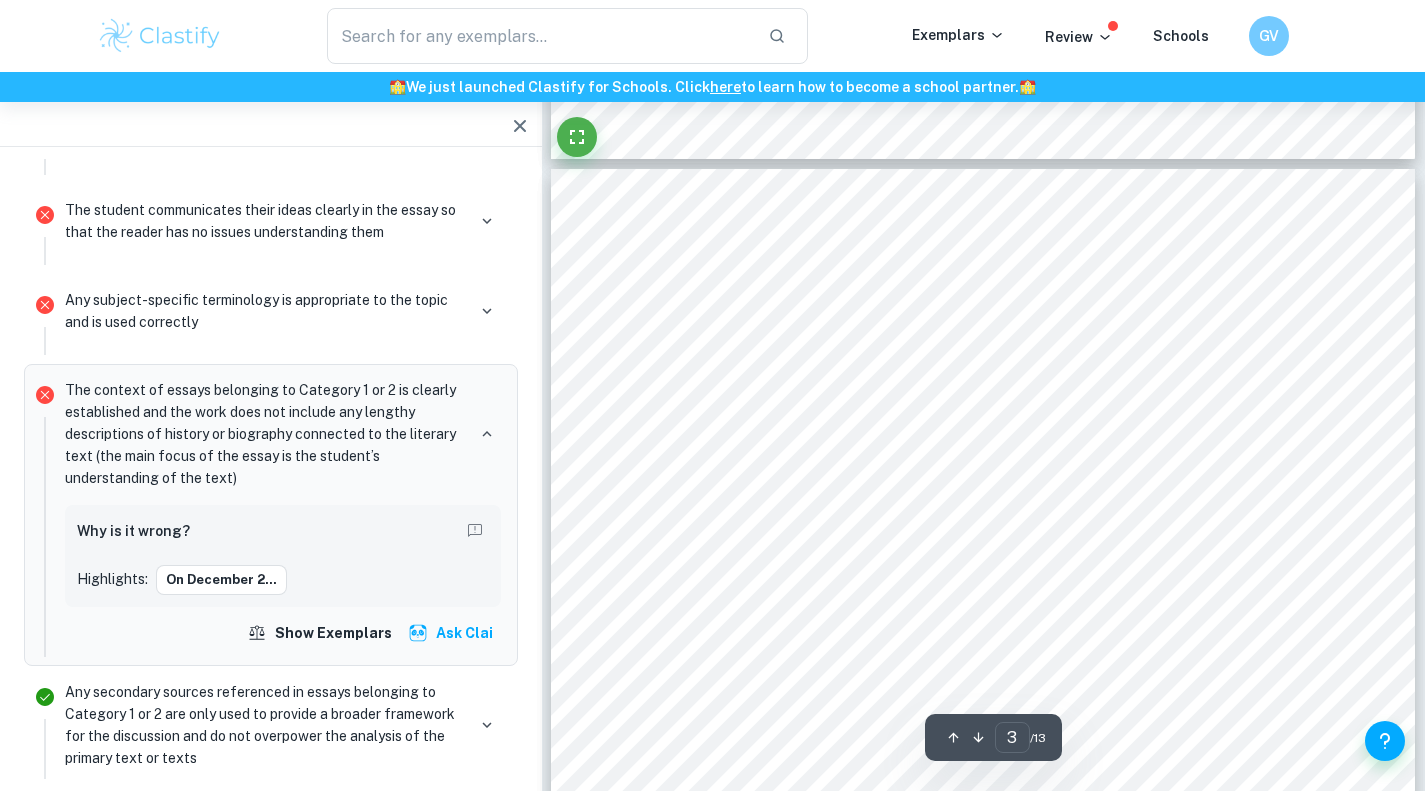 click on "On December 2..." at bounding box center [221, 580] 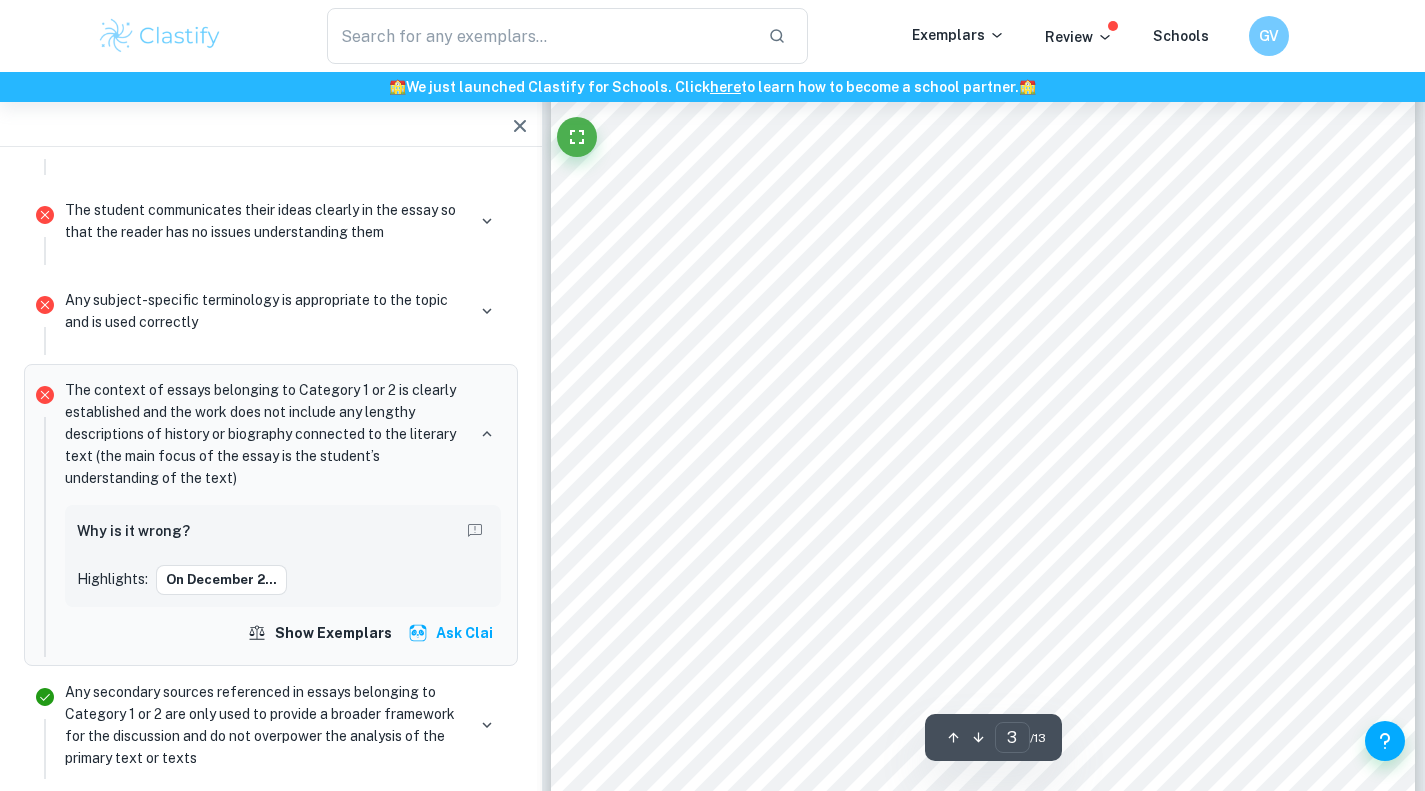 scroll, scrollTop: 2384, scrollLeft: 0, axis: vertical 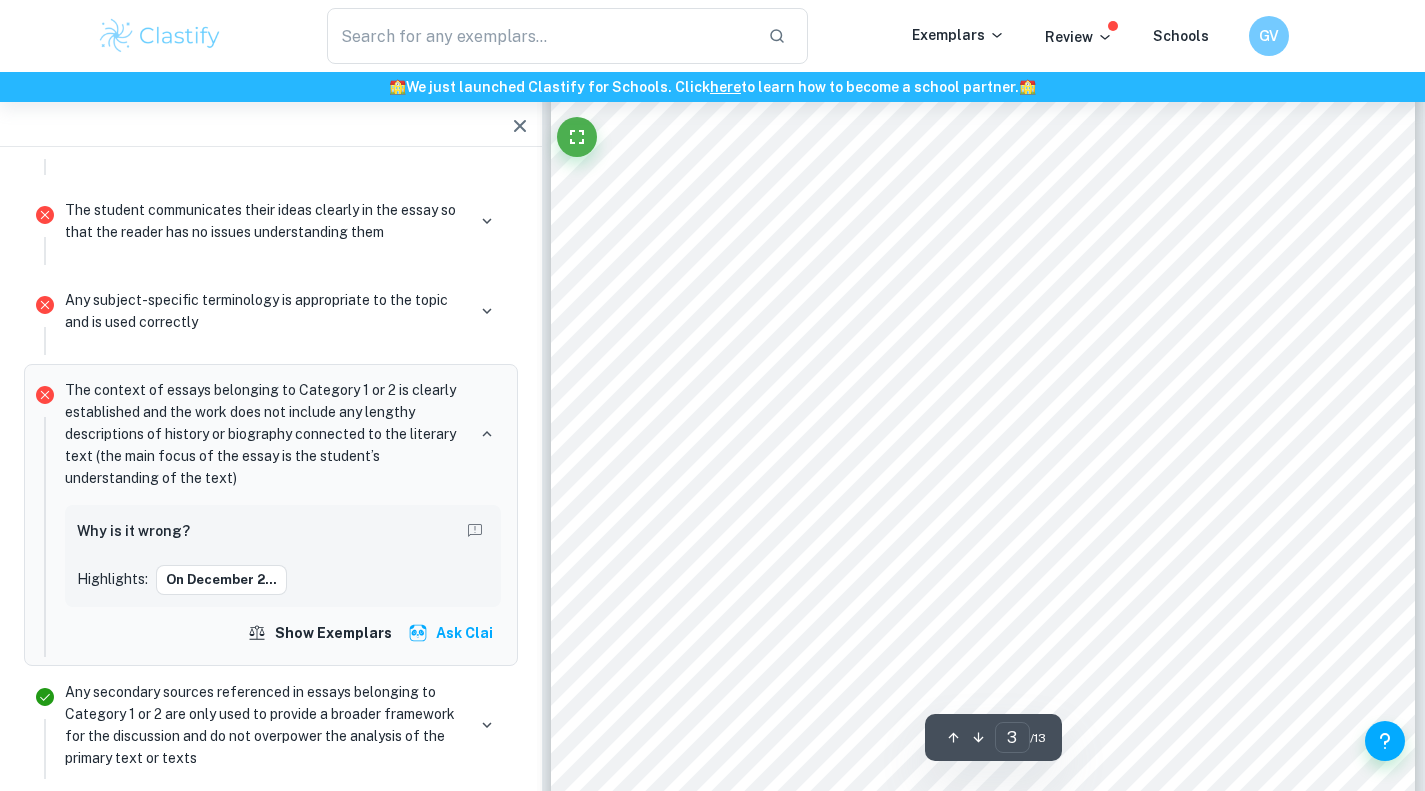 click on "3 3 Introduction On   December   23,   1955,   Scottish-Irish   poet   Carol   Ann   Duffy   was   born   in   Glasgow's   Gorbals neighbourhood. The Duffy family moved to England when Duffy was six years old. She attended Stafford Girl's High School, Joseph's Convent School, and Saint Austin's RC Primary School. Her writing skills were noticed by some of her lecturers. She had always been a voracious reader and poet. When Duffy was 15 years old, one of her teachers took her poems to a publisher, who liked them and published them. The World's Wife, a book of poems by Carol Ann Duffy, examines the mythology, fairy tales, and historical people from the viewpoint of women. It was first published in 1999. Most of the writing throughout history and even today is patriarchal and presents the world as seen by males (Scottish Poetry Library, n.d.). The poems of Carol Ann Duffy were designed to address and underline how long women had been Wife”, and “Medusa”.   (Famous Authors, n.d.)" at bounding box center (983, 553) 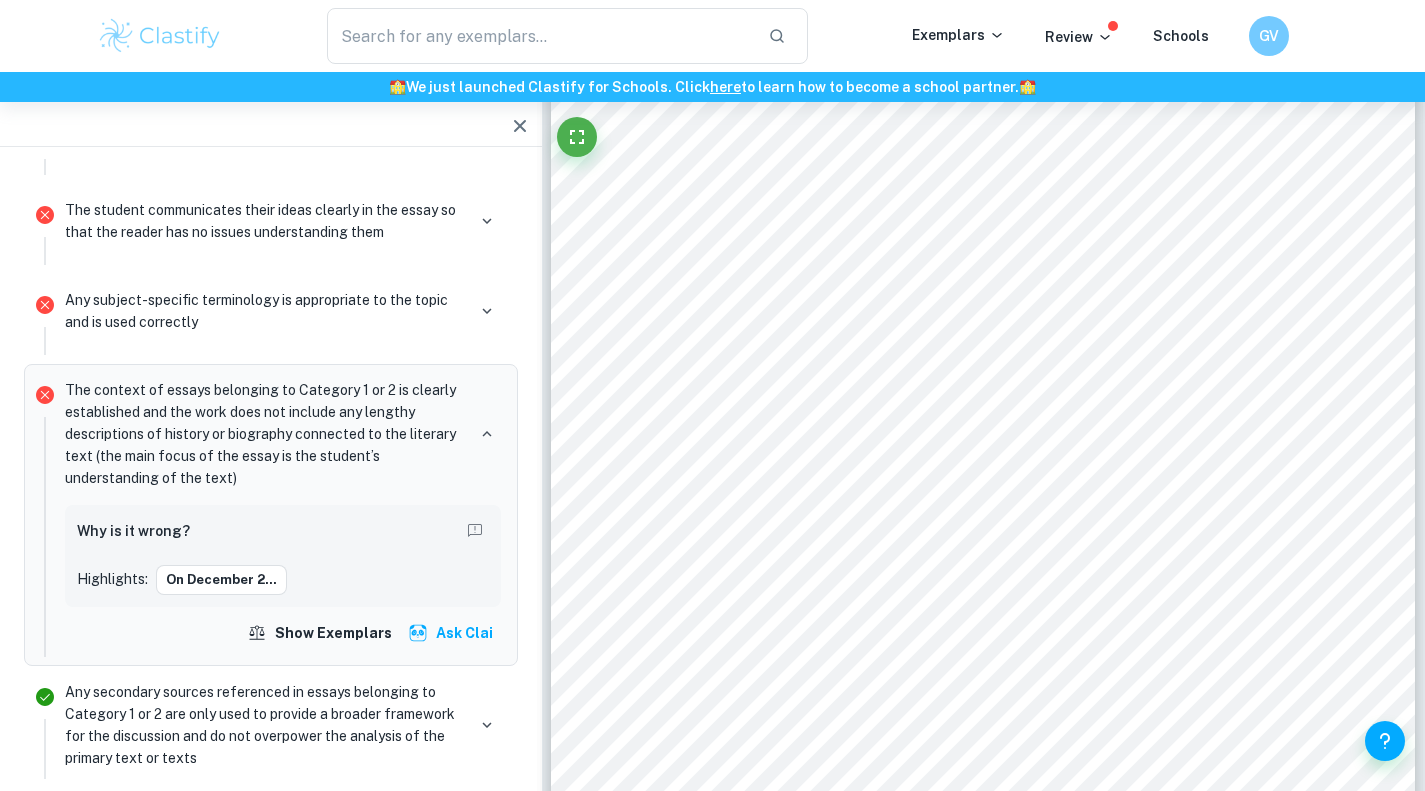 click on "3 3 Introduction On   December   23,   1955,   Scottish-Irish   poet   Carol   Ann   Duffy   was   born   in   Glasgow's   Gorbals neighbourhood. The Duffy family moved to England when Duffy was six years old. She attended Stafford Girl's High School, Joseph's Convent School, and Saint Austin's RC Primary School. Her writing skills were noticed by some of her lecturers. She had always been a voracious reader and poet. When Duffy was 15 years old, one of her teachers took her poems to a publisher, who liked them and published them. The World's Wife, a book of poems by Carol Ann Duffy, examines the mythology, fairy tales, and historical people from the viewpoint of women. It was first published in 1999. Most of the writing throughout history and even today is patriarchal and presents the world as seen by males (Scottish Poetry Library, n.d.). The poems of Carol Ann Duffy were designed to address and underline how long women had been Wife”, and “Medusa”.   (Famous Authors, n.d.)" at bounding box center (983, 553) 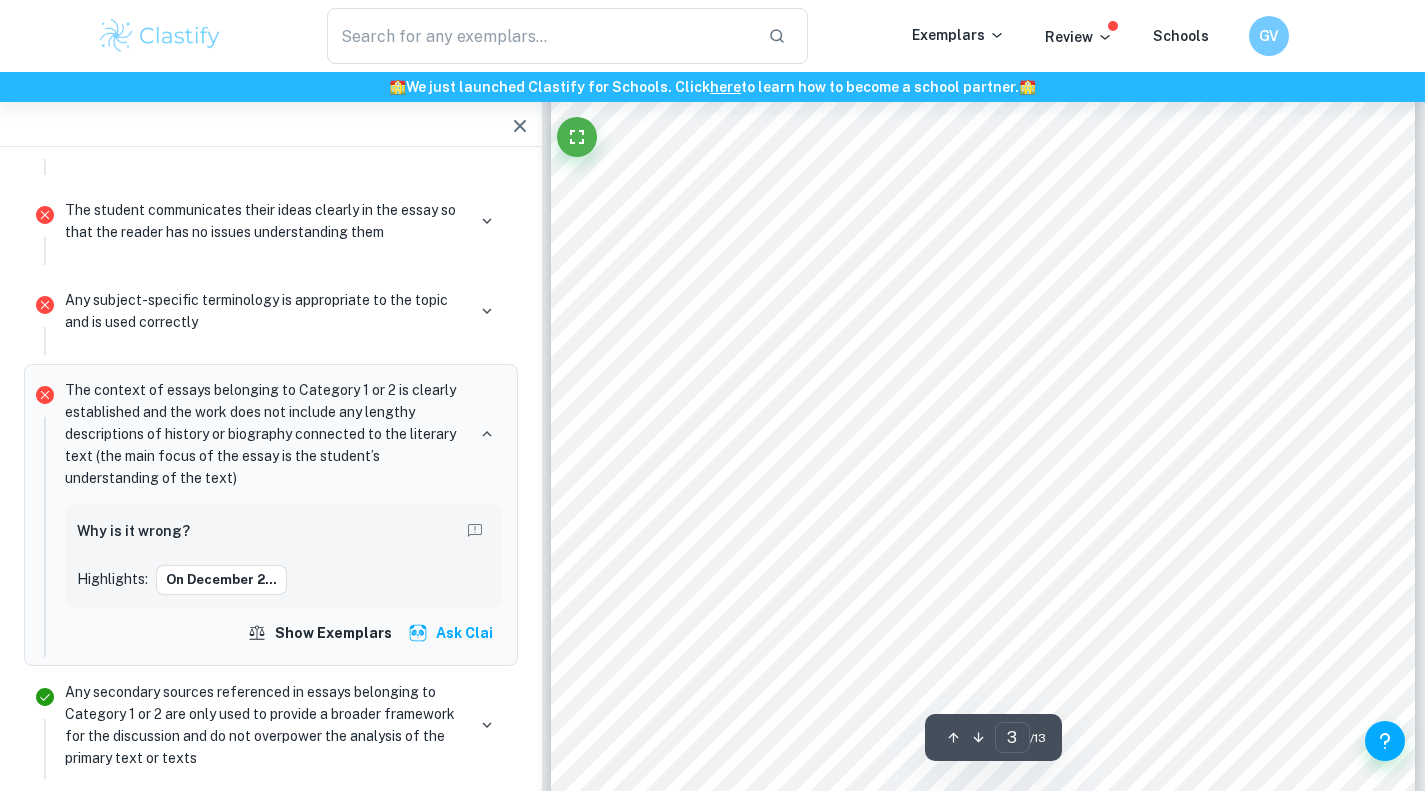 click at bounding box center [542, -2282] 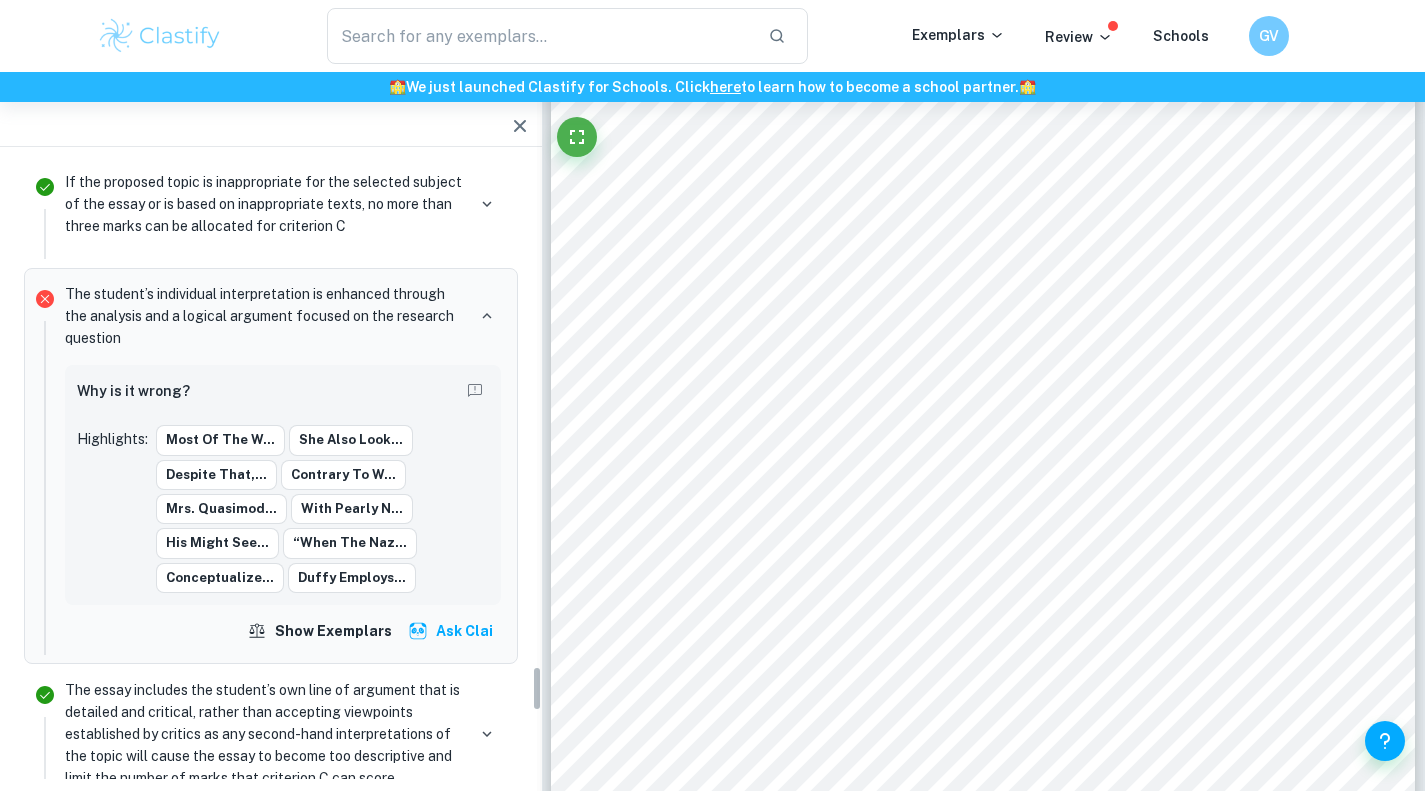 scroll, scrollTop: 6844, scrollLeft: 0, axis: vertical 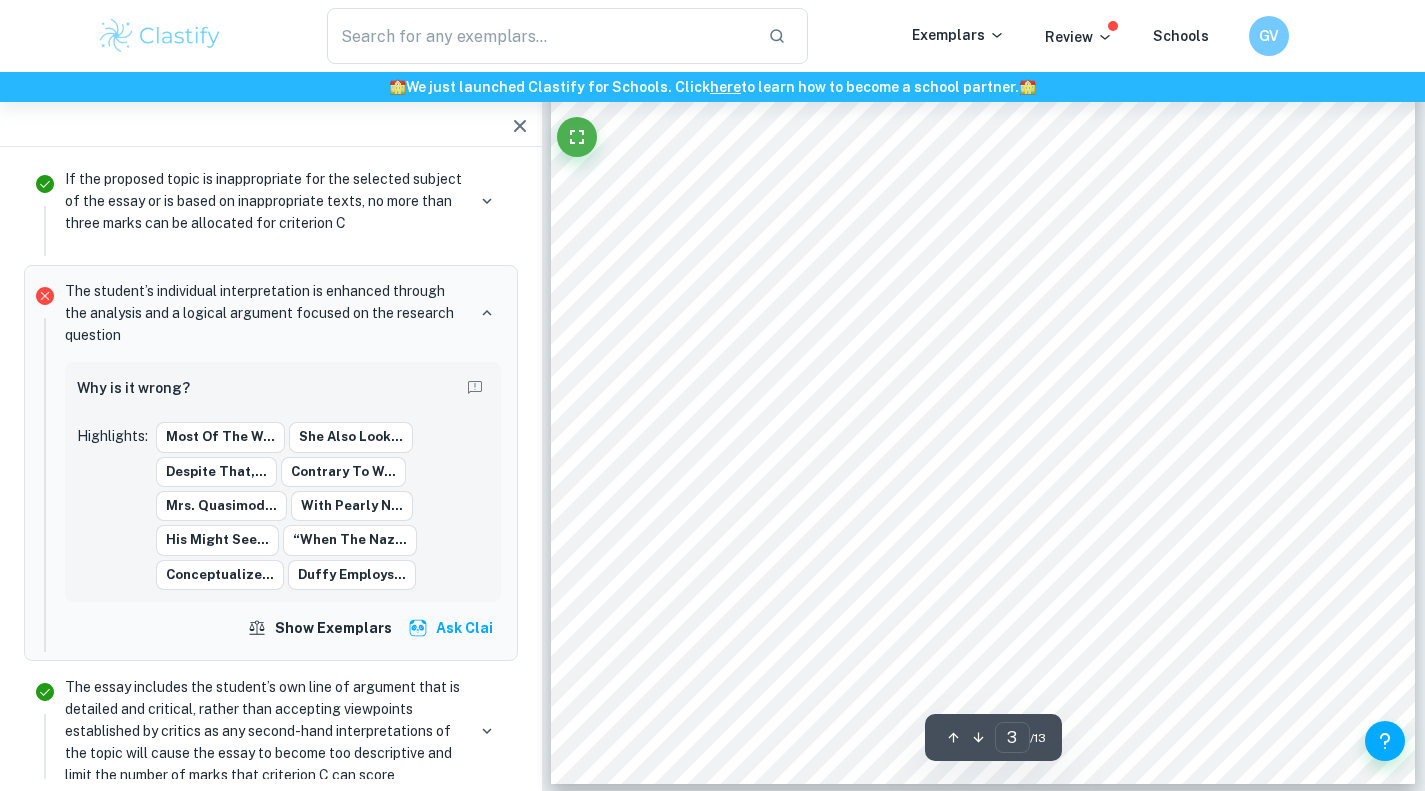 click on "Incorrect Criterion C The student’s individual interpretation is enhanced through the analysis and a logical argument focused on the research question Comment This shows inaccurate understanding, since each poem presents the wife or female partner's point of view. The word 'also' shows that this was not fully understood. Written by Avan Ask Clai" at bounding box center [166, -2390] 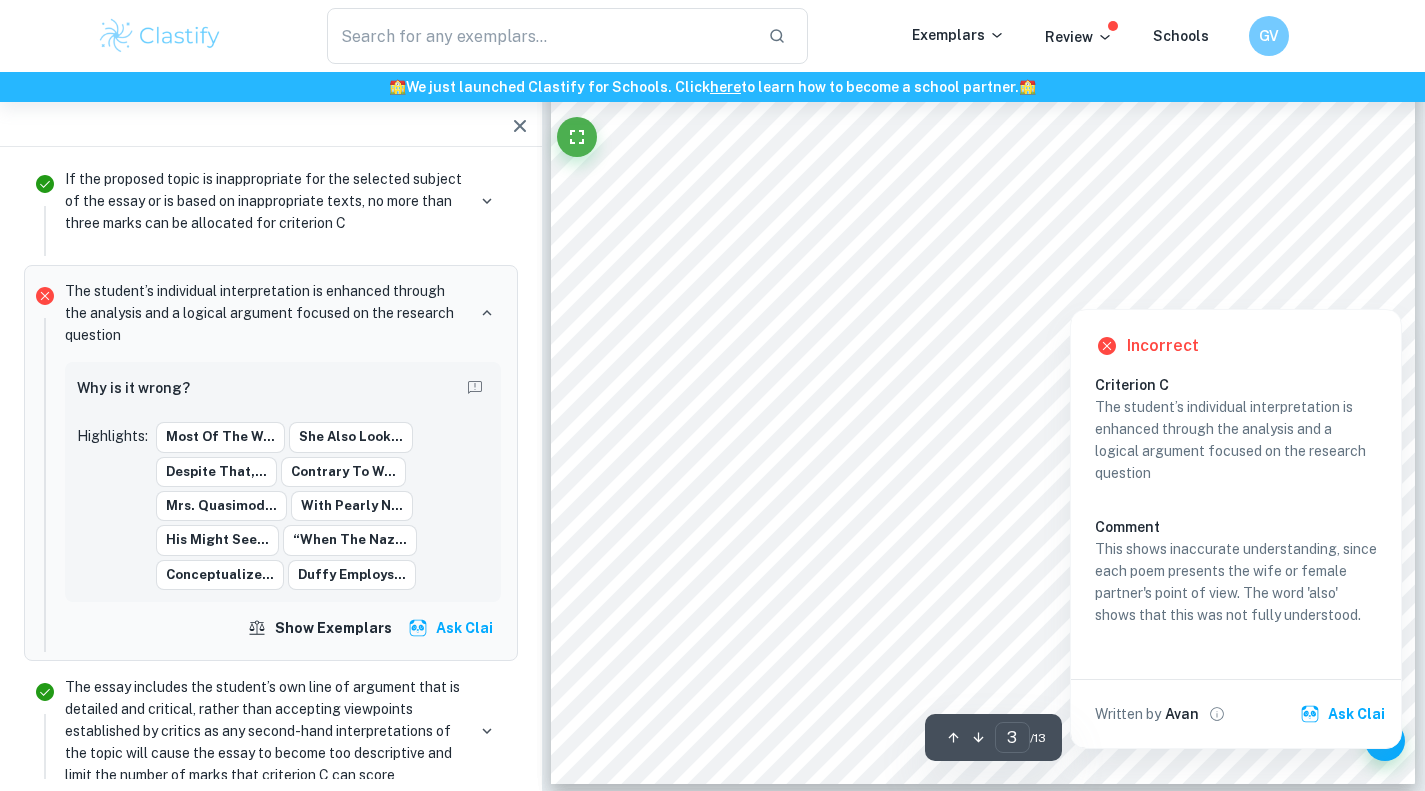 click on "Incorrect Criterion C The student’s individual interpretation is enhanced through the analysis and a logical argument focused on the research question Comment This shows inaccurate understanding, since each poem presents the wife or female partner's point of view. The word 'also' shows that this was not fully understood. Written by Avan Ask Clai" at bounding box center (1236, 524) 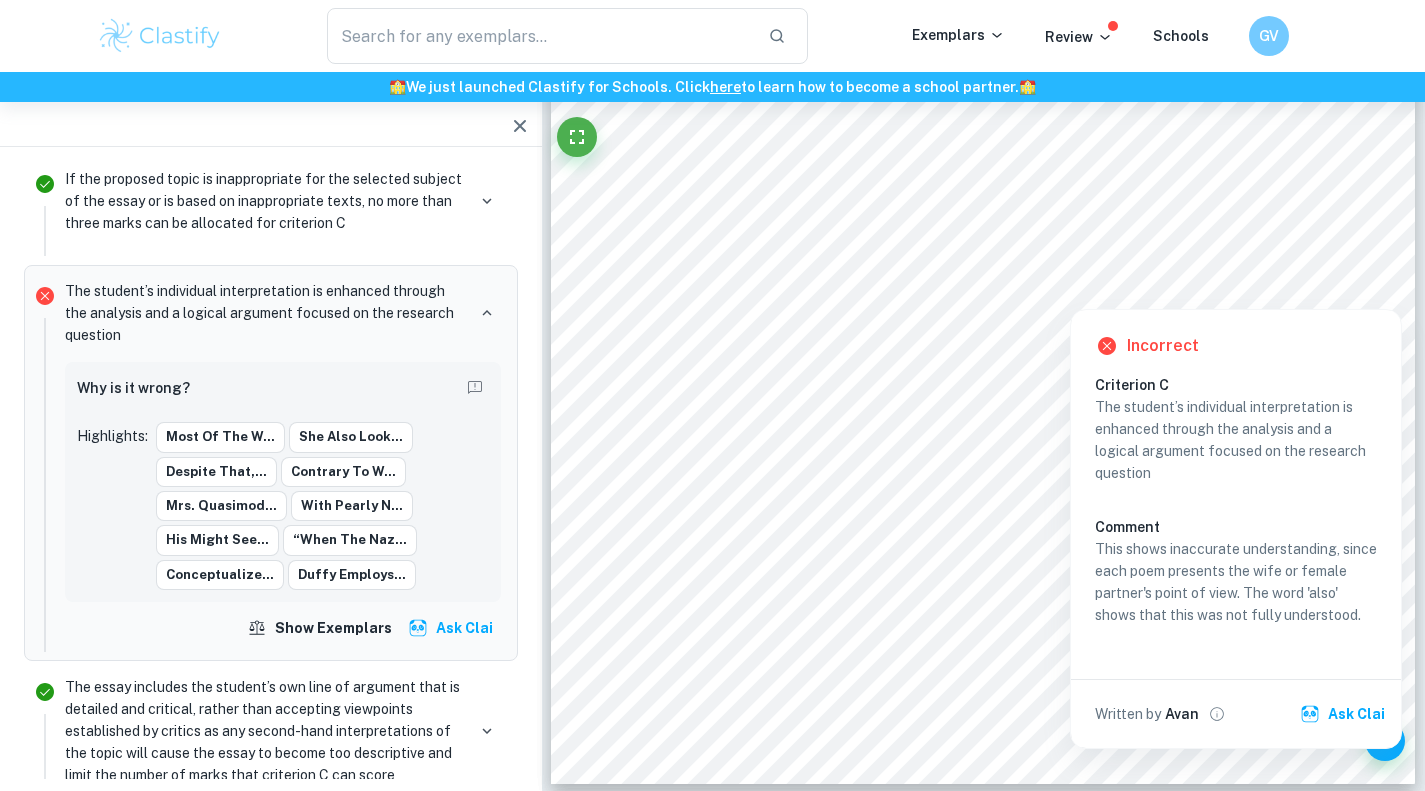 click on "Incorrect Criterion C The student’s individual interpretation is enhanced through the analysis and a logical argument focused on the research question Comment This shows inaccurate understanding, since each poem presents the wife or female partner's point of view. The word 'also' shows that this was not fully understood. Written by Avan Ask Clai" at bounding box center [1236, 524] 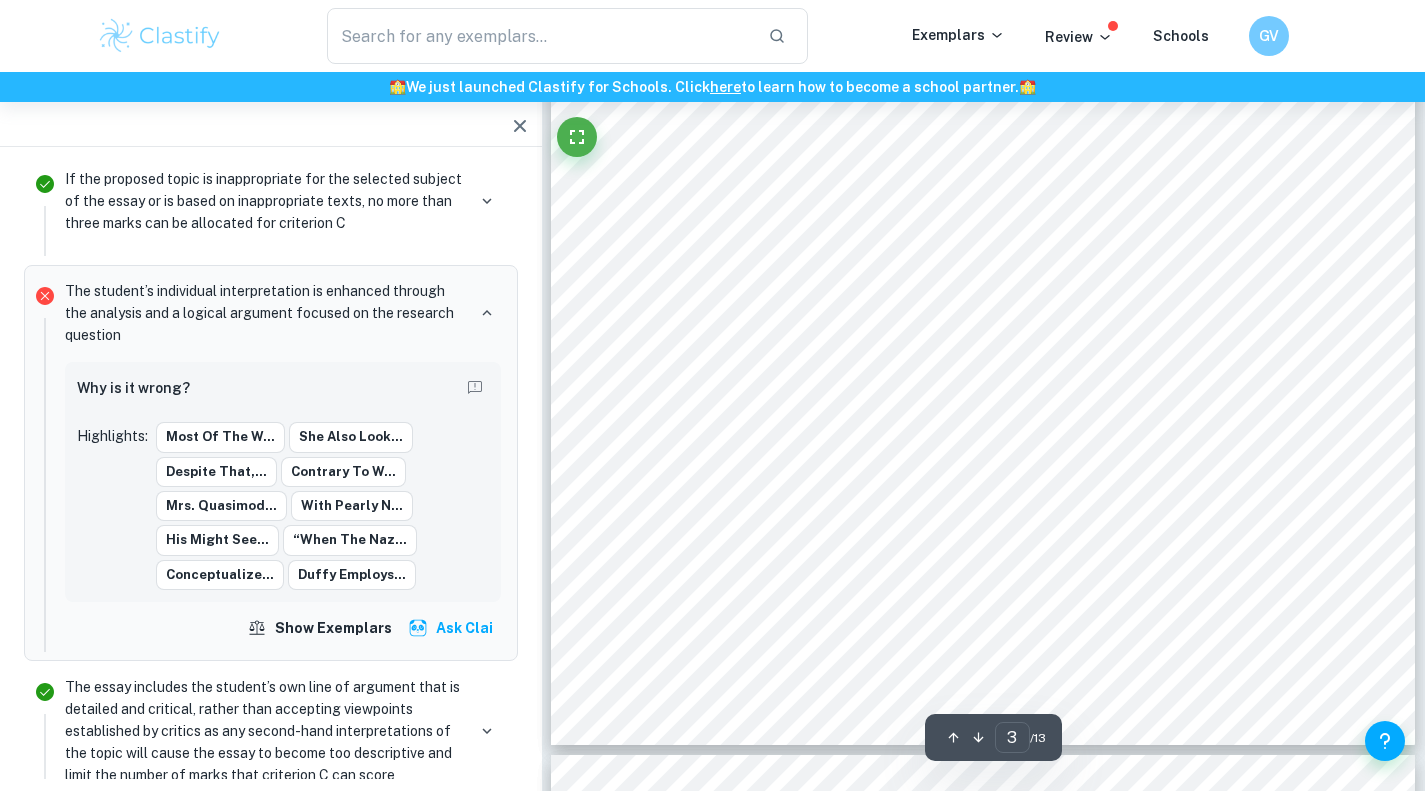scroll, scrollTop: 2752, scrollLeft: 0, axis: vertical 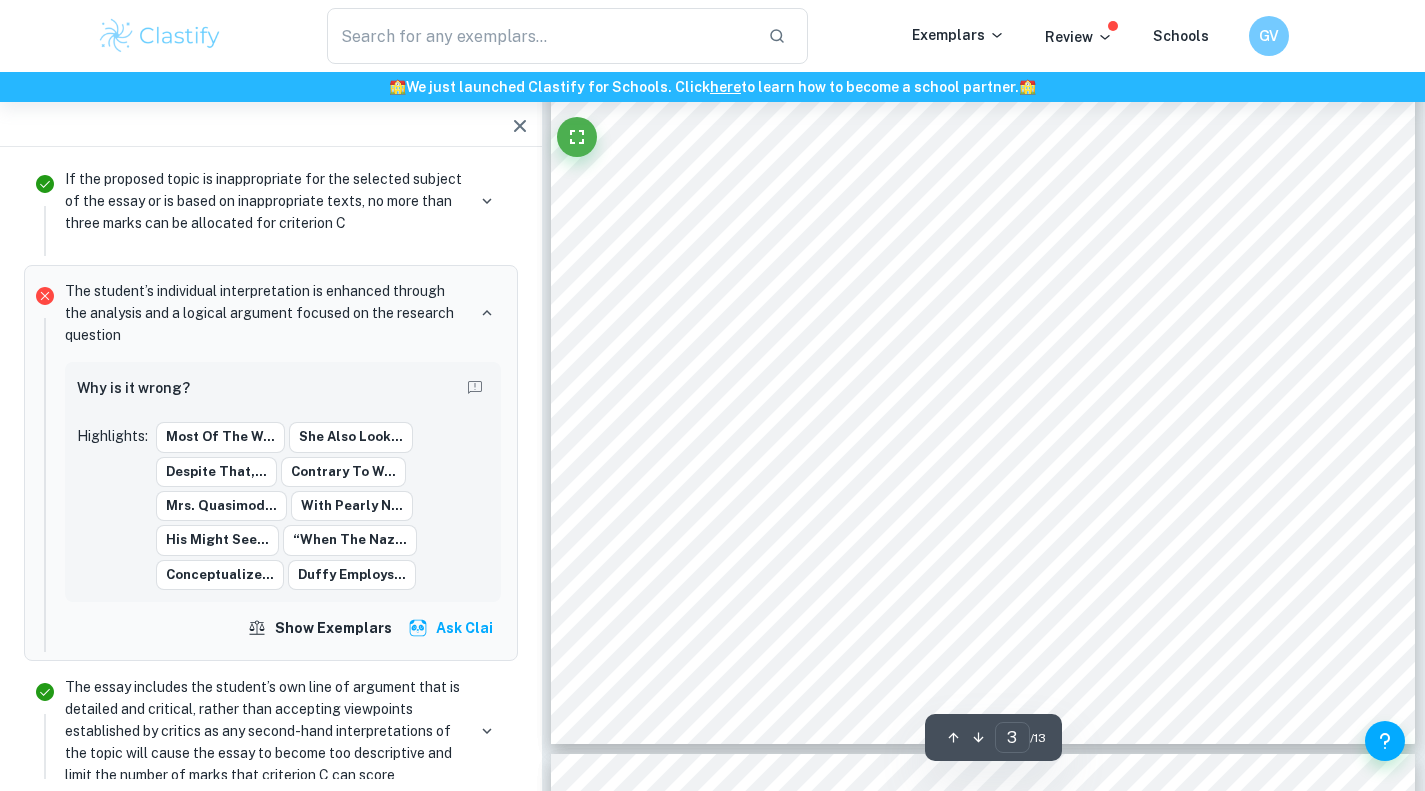click on "3 3 Introduction On   December   23,   1955,   Scottish-Irish   poet   Carol   Ann   Duffy   was   born   in   Glasgow's   Gorbals neighbourhood. The Duffy family moved to England when Duffy was six years old. She attended Stafford Girl's High School, Joseph's Convent School, and Saint Austin's RC Primary School. Her writing skills were noticed by some of her lecturers. She had always been a voracious reader and poet. When Duffy was 15 years old, one of her teachers took her poems to a publisher, who liked them and published them. The World's Wife, a book of poems by Carol Ann Duffy, examines the mythology, fairy tales, and historical people from the viewpoint of women. It was first published in 1999. Most of the writing throughout history and even today is patriarchal and presents the world as seen by males (Scottish Poetry Library, n.d.). The poems of Carol Ann Duffy were designed to address and underline how long women had been Wife”, and “Medusa”.   (Famous Authors, n.d.)" at bounding box center [983, 185] 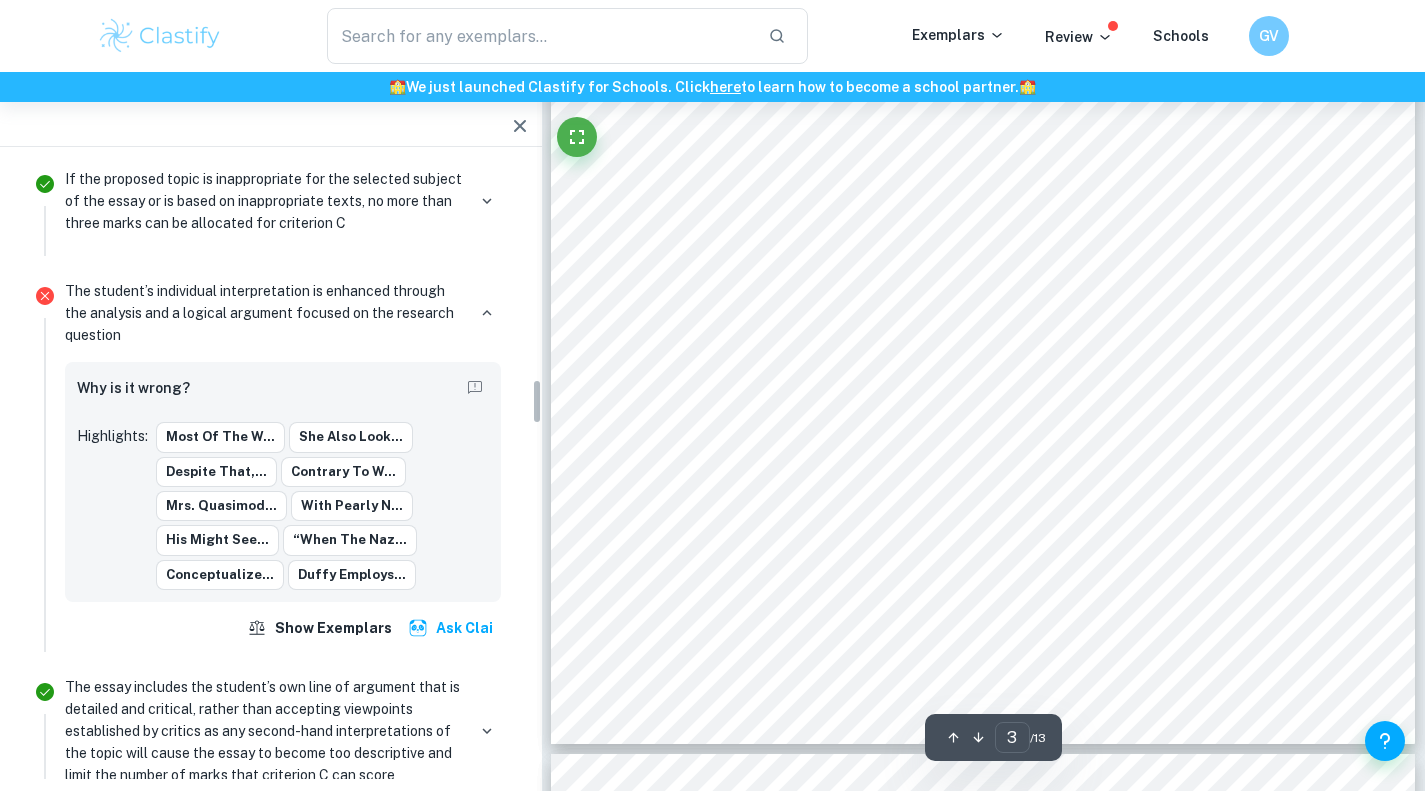 scroll, scrollTop: 2965, scrollLeft: 0, axis: vertical 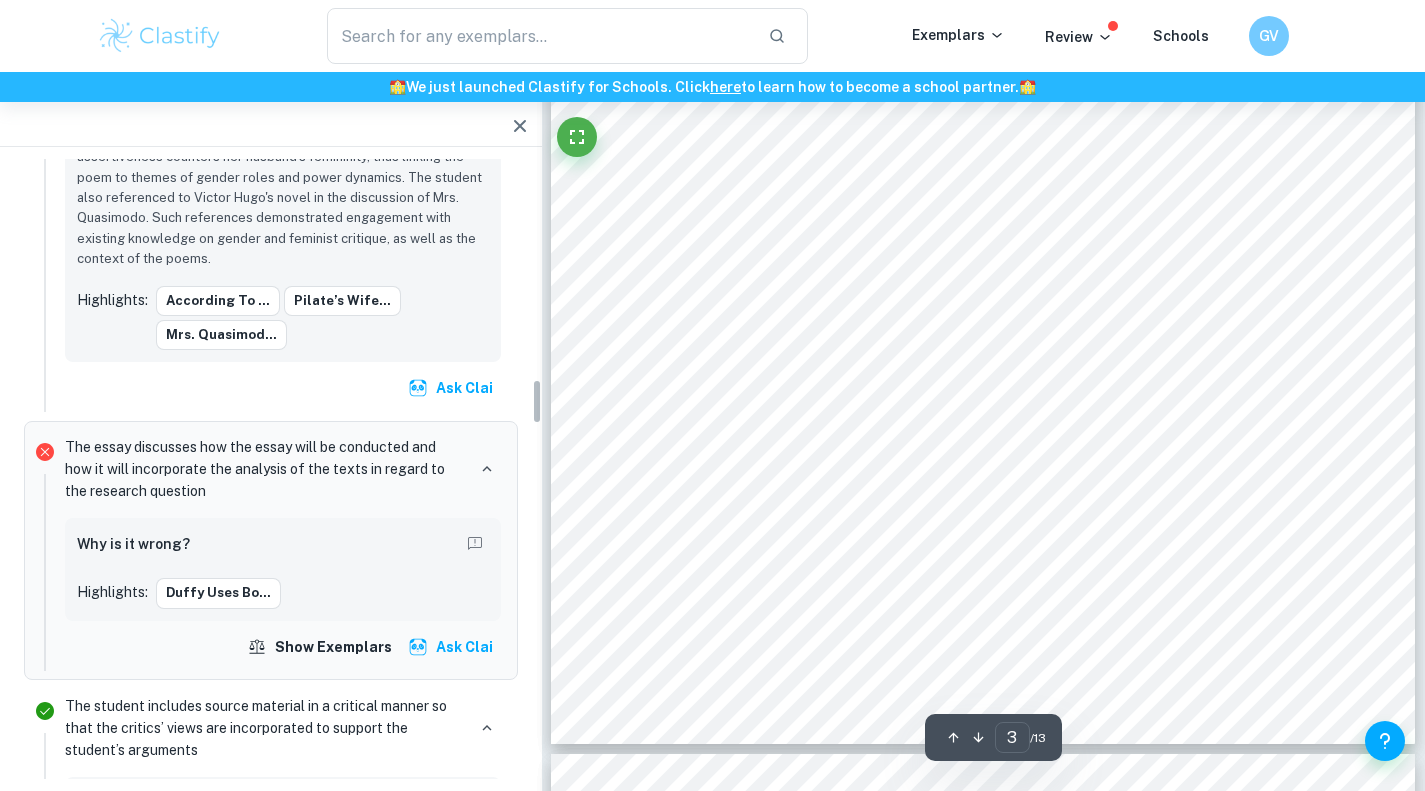 click on "3 3 Introduction On   December   23,   1955,   Scottish-Irish   poet   Carol   Ann   Duffy   was   born   in   Glasgow's   Gorbals neighbourhood. The Duffy family moved to England when Duffy was six years old. She attended Stafford Girl's High School, Joseph's Convent School, and Saint Austin's RC Primary School. Her writing skills were noticed by some of her lecturers. She had always been a voracious reader and poet. When Duffy was 15 years old, one of her teachers took her poems to a publisher, who liked them and published them. The World's Wife, a book of poems by Carol Ann Duffy, examines the mythology, fairy tales, and historical people from the viewpoint of women. It was first published in 1999. Most of the writing throughout history and even today is patriarchal and presents the world as seen by males (Scottish Poetry Library, n.d.). The poems of Carol Ann Duffy were designed to address and underline how long women had been Wife”, and “Medusa”.   (Famous Authors, n.d.)" at bounding box center (983, 185) 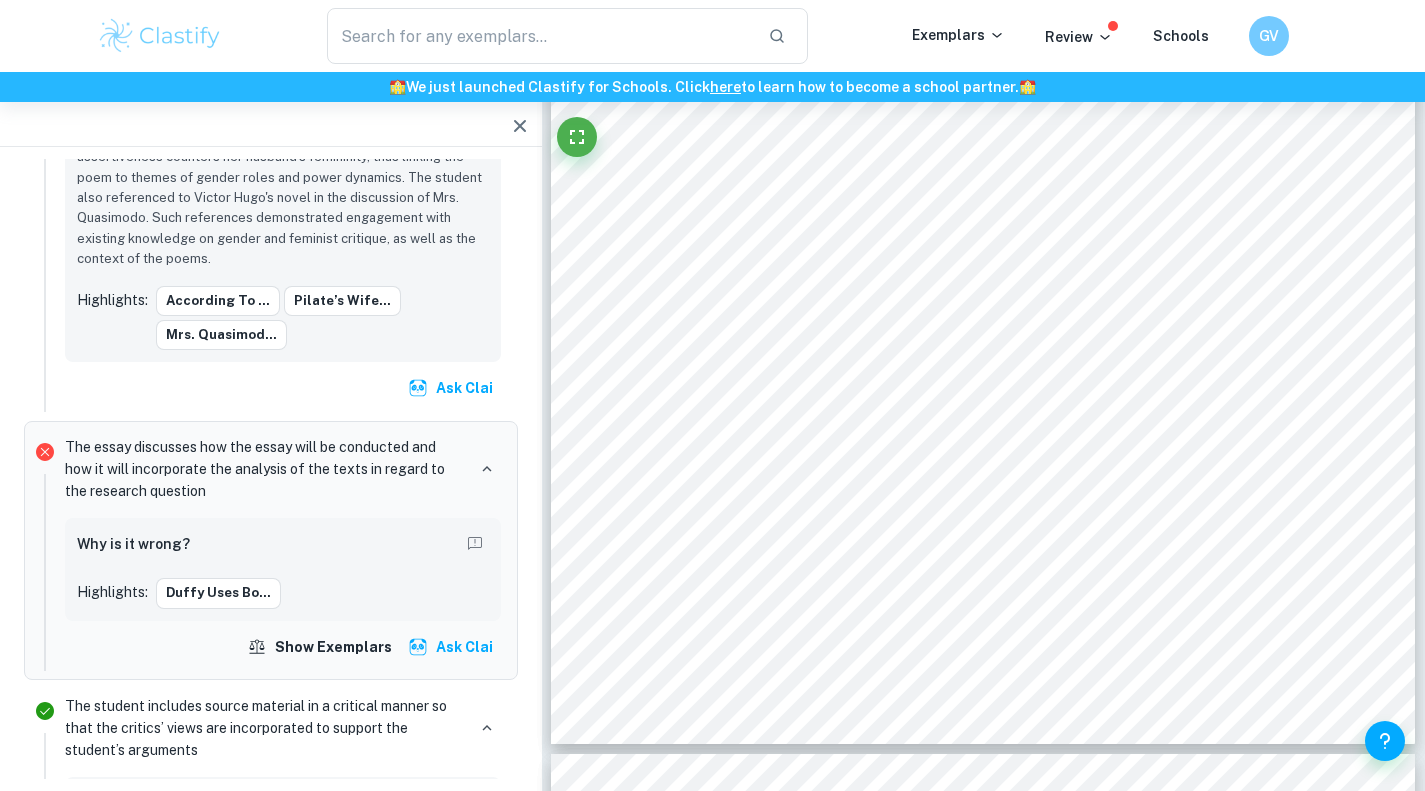 click at bounding box center (1164, 336) 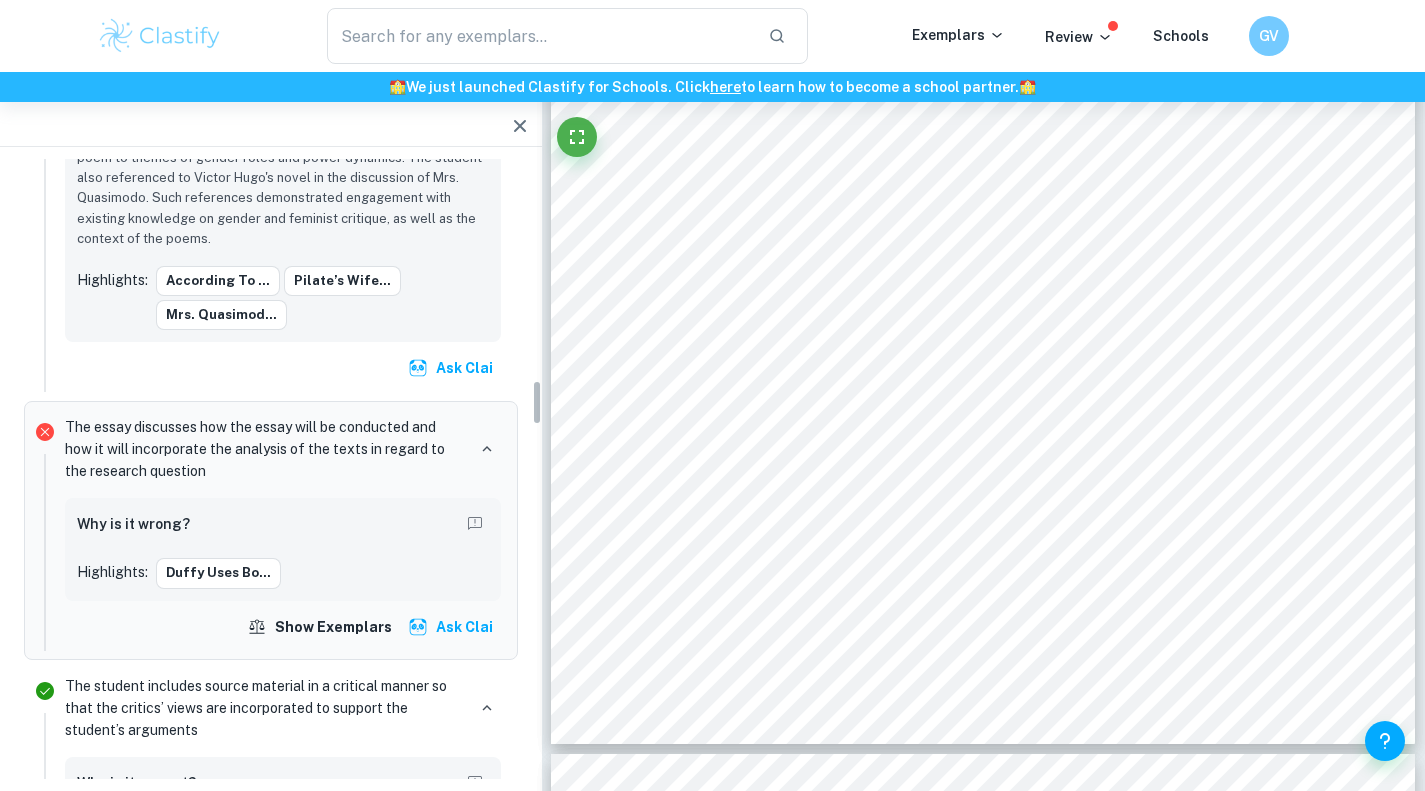 scroll, scrollTop: 2988, scrollLeft: 0, axis: vertical 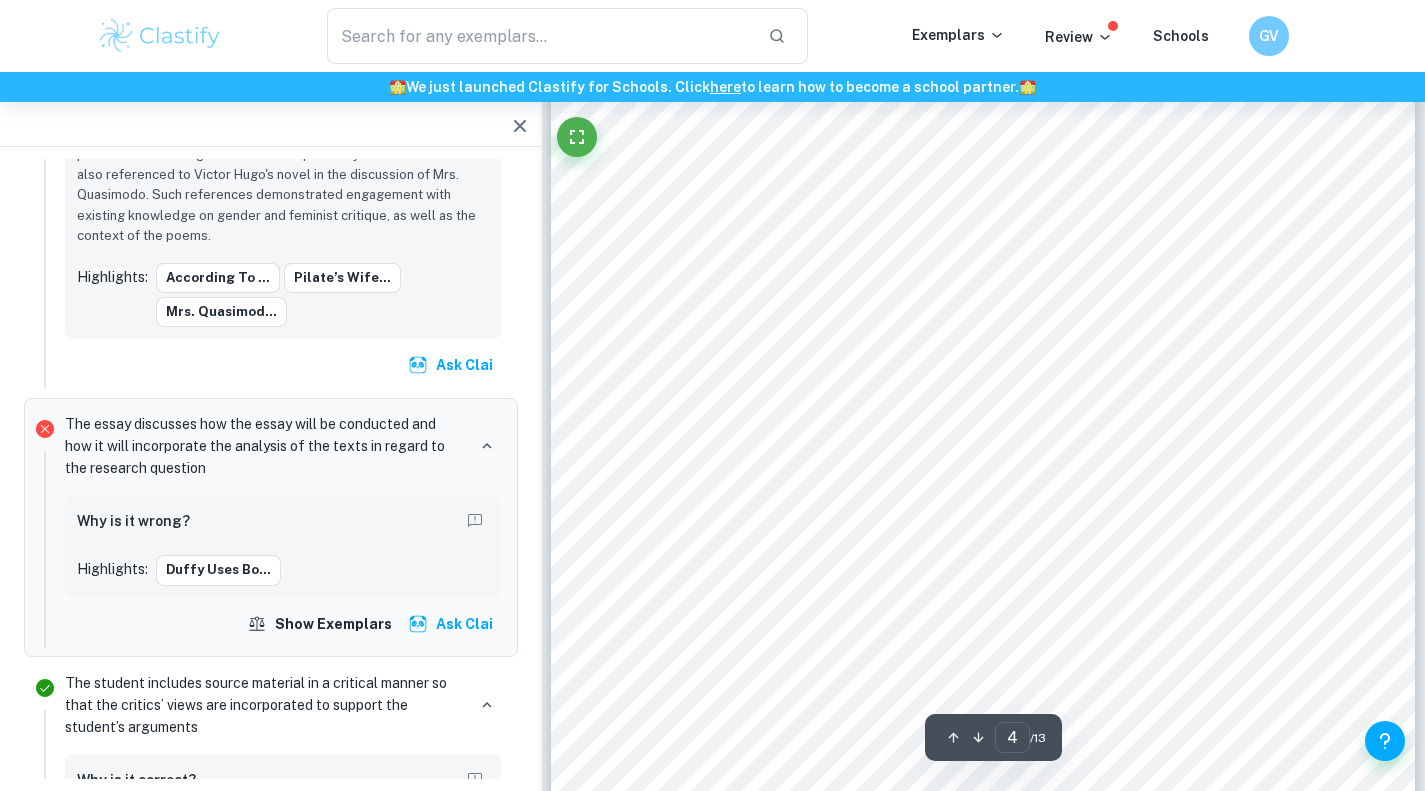 click on "4 4 Mrs. Quasimodo Mrs. Quasimodo is based on the story of the bell ringer of Notre Dame Cathedral named Quasimodo. Duffy stays true to the original novel written by Victor Hugo which depicts Quasimodo falling in love with a gorgeous Gypsy woman while being married. Duffy portrays Mrs. Quasimodo’s story as the wife of the hunchback where she is too overlooked for her deformity as she is a mirror image of her husband; her character is represented as a girl who keeps herself out of sight when she is in Paris. She feels unworthy of love from any man, a feeling fuelled by a tremendous amount of self-hatred shown by her thoughts in the quote   “your thighs of lard, your mottled upper arms; thumping your belly –   look at it   ” . However, when she meets and marries Quasimodo, she finds him someone she can finally be herself with and not care about her insecurities as they both have the same deformities . Mrs. Quasimodo’s need for poem saying,   “ I felt a thump of confidence ”   in   the word “ ." at bounding box center [983, 631] 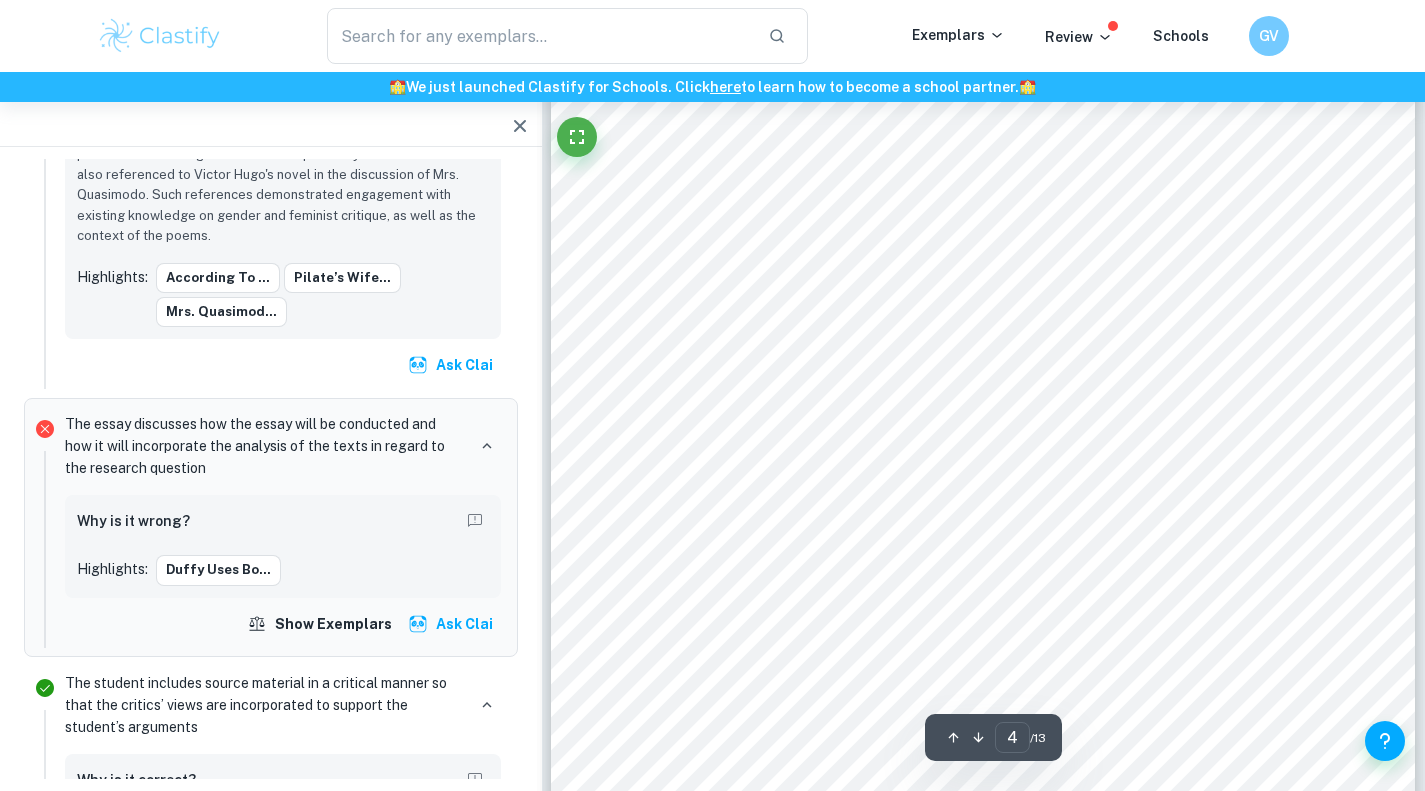 scroll, scrollTop: 3754, scrollLeft: 0, axis: vertical 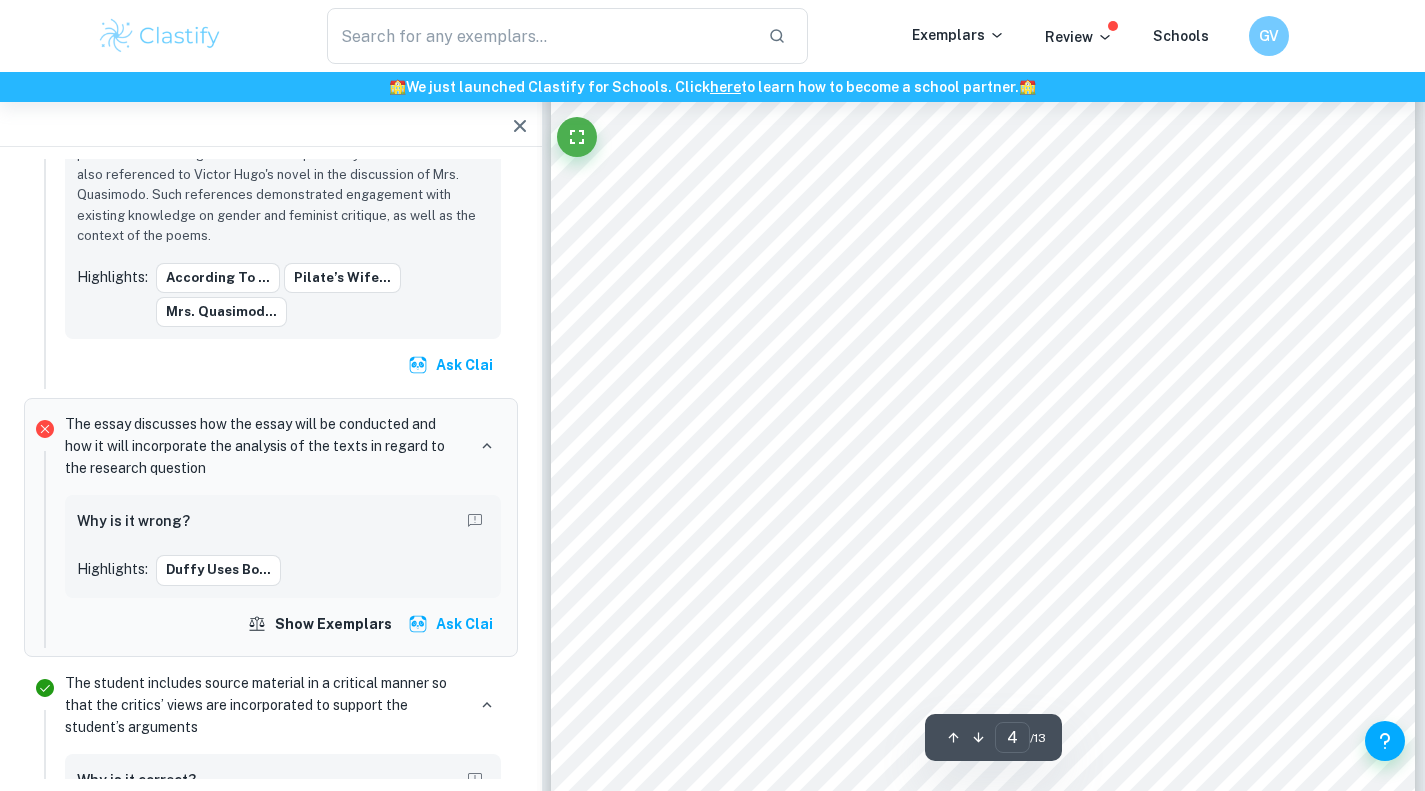 click on "4 4 Mrs. Quasimodo Mrs. Quasimodo is based on the story of the bell ringer of Notre Dame Cathedral named Quasimodo. Duffy stays true to the original novel written by Victor Hugo which depicts Quasimodo falling in love with a gorgeous Gypsy woman while being married. Duffy portrays Mrs. Quasimodo’s story as the wife of the hunchback where she is too overlooked for her deformity as she is a mirror image of her husband; her character is represented as a girl who keeps herself out of sight when she is in Paris. She feels unworthy of love from any man, a feeling fuelled by a tremendous amount of self-hatred shown by her thoughts in the quote   “your thighs of lard, your mottled upper arms; thumping your belly –   look at it   ” . However, when she meets and marries Quasimodo, she finds him someone she can finally be herself with and not care about her insecurities as they both have the same deformities . Mrs. Quasimodo’s need for poem saying,   “ I felt a thump of confidence ”   in   the word “ ." at bounding box center [983, 311] 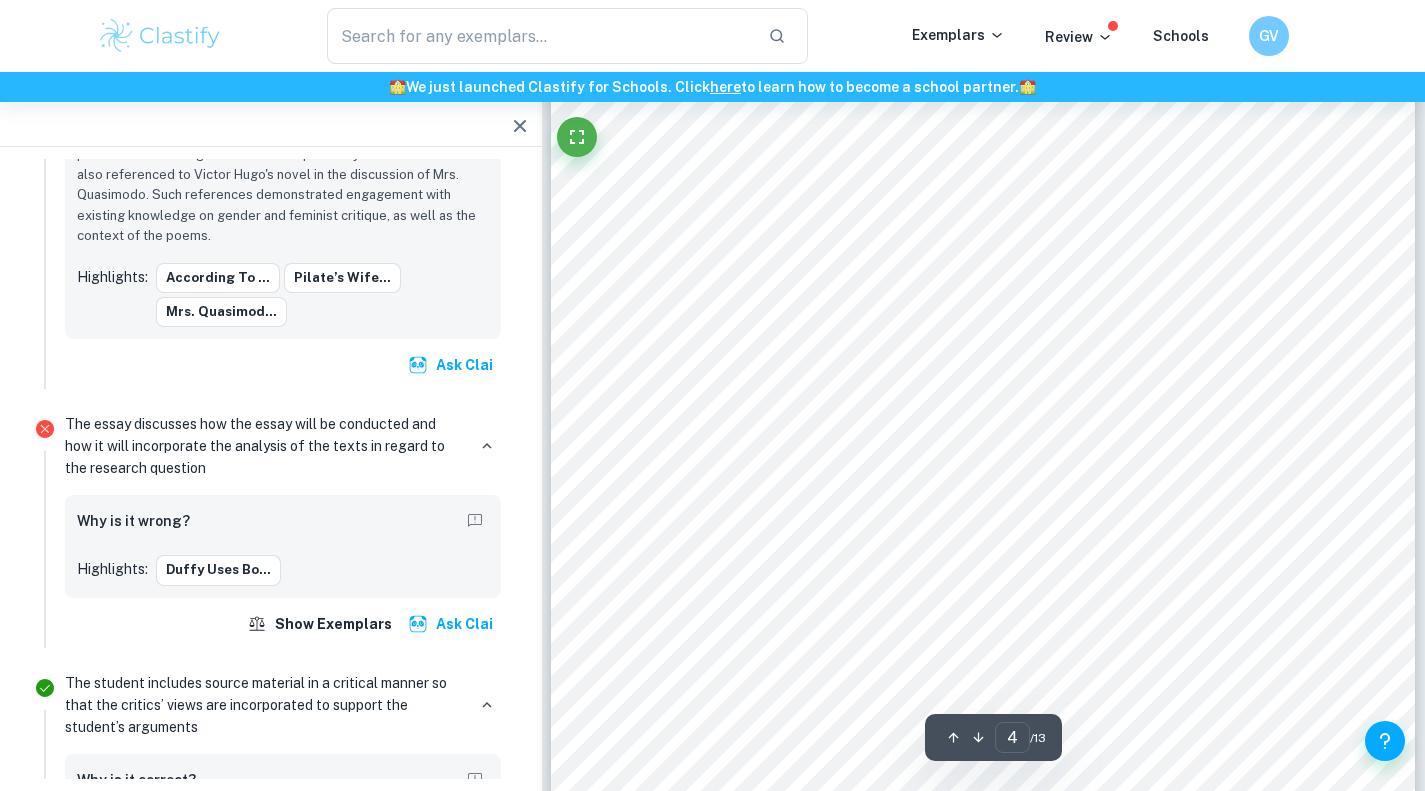 click on "4 4 Mrs. Quasimodo Mrs. Quasimodo is based on the story of the bell ringer of Notre Dame Cathedral named Quasimodo. Duffy stays true to the original novel written by Victor Hugo which depicts Quasimodo falling in love with a gorgeous Gypsy woman while being married. Duffy portrays Mrs. Quasimodo’s story as the wife of the hunchback where she is too overlooked for her deformity as she is a mirror image of her husband; her character is represented as a girl who keeps herself out of sight when she is in Paris. She feels unworthy of love from any man, a feeling fuelled by a tremendous amount of self-hatred shown by her thoughts in the quote   “your thighs of lard, your mottled upper arms; thumping your belly –   look at it   ” . However, when she meets and marries Quasimodo, she finds him someone she can finally be herself with and not care about her insecurities as they both have the same deformities . Mrs. Quasimodo’s need for poem saying,   “ I felt a thump of confidence ”   in   the word “ ." at bounding box center [983, 311] 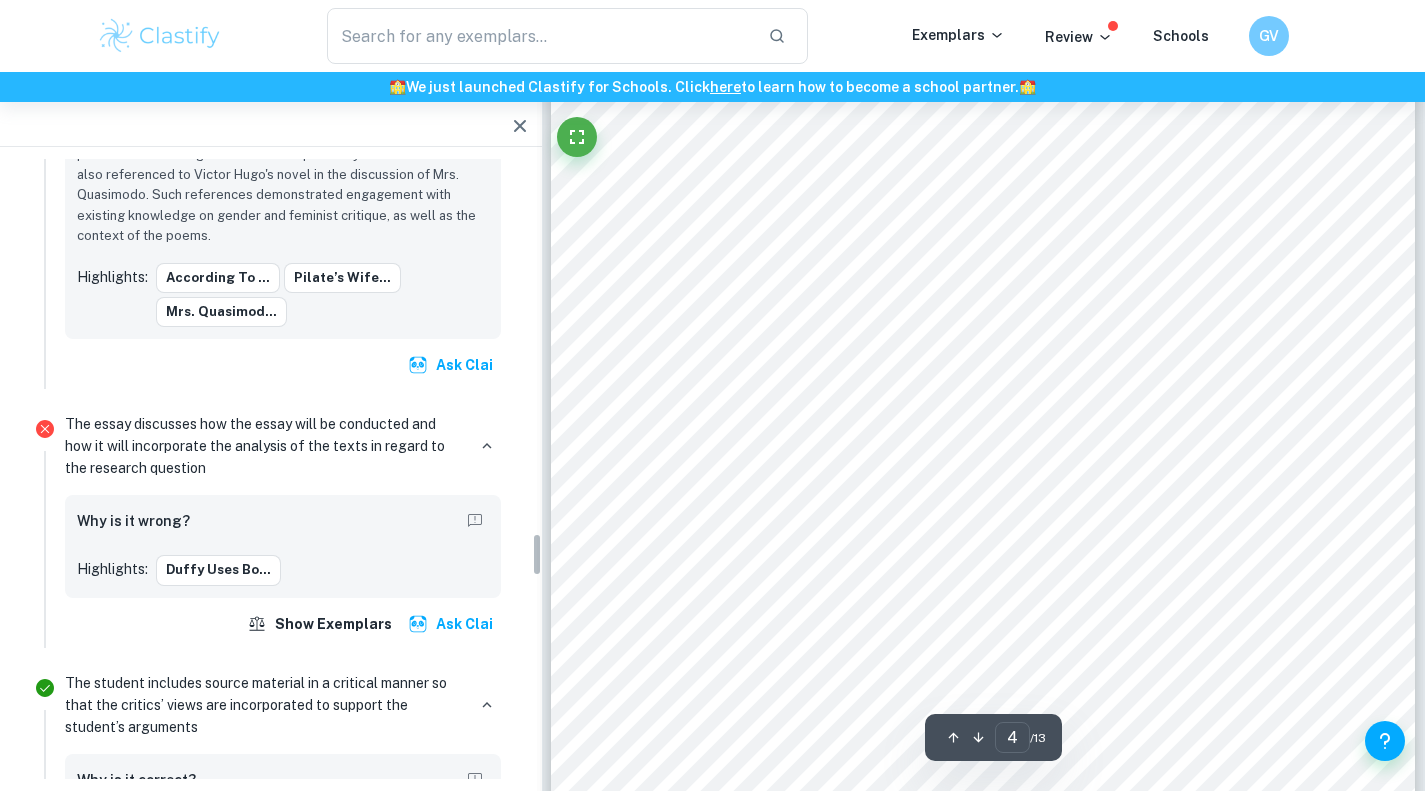 scroll, scrollTop: 5269, scrollLeft: 0, axis: vertical 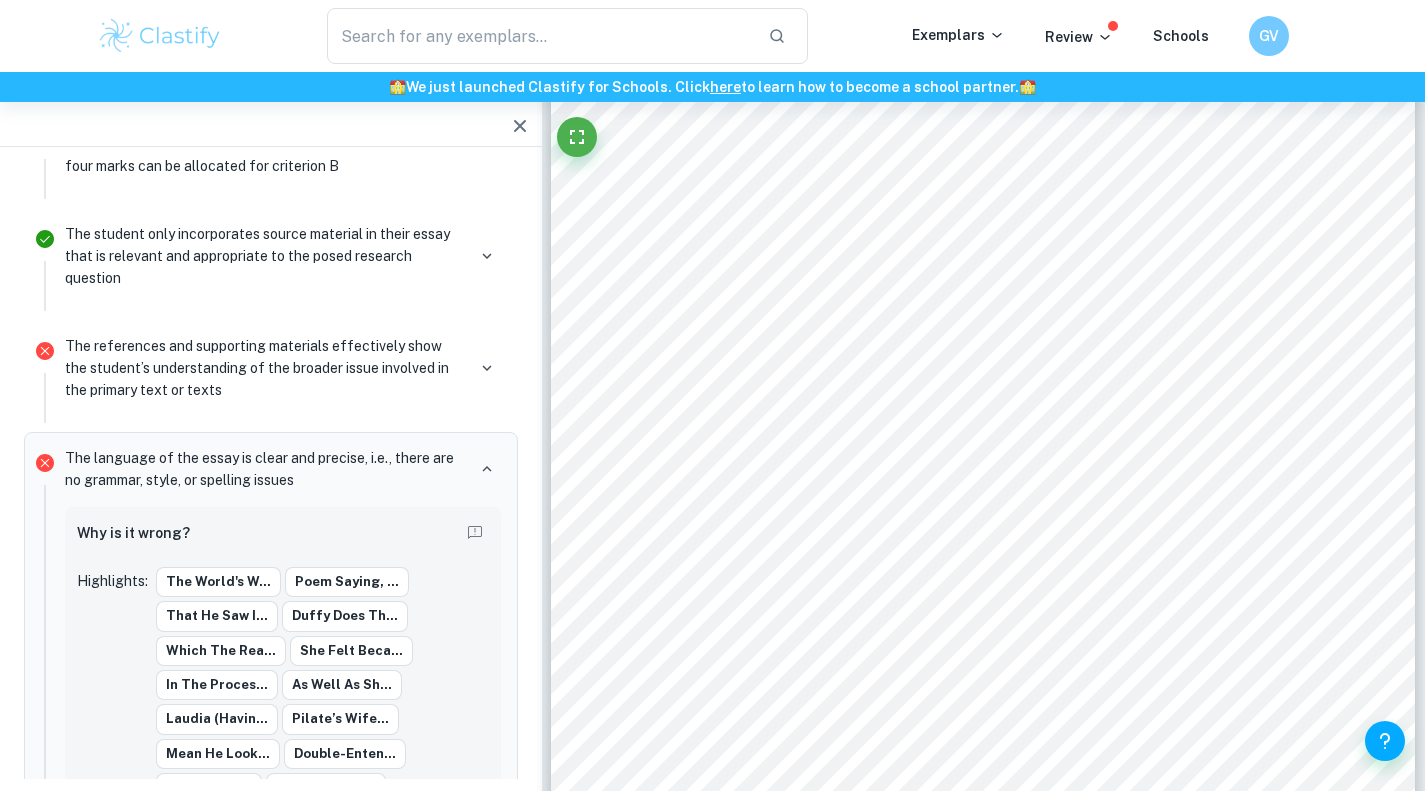 click on "4 4 Mrs. Quasimodo Mrs. Quasimodo is based on the story of the bell ringer of Notre Dame Cathedral named Quasimodo. Duffy stays true to the original novel written by Victor Hugo which depicts Quasimodo falling in love with a gorgeous Gypsy woman while being married. Duffy portrays Mrs. Quasimodo’s story as the wife of the hunchback where she is too overlooked for her deformity as she is a mirror image of her husband; her character is represented as a girl who keeps herself out of sight when she is in Paris. She feels unworthy of love from any man, a feeling fuelled by a tremendous amount of self-hatred shown by her thoughts in the quote   “your thighs of lard, your mottled upper arms; thumping your belly –   look at it   ” . However, when she meets and marries Quasimodo, she finds him someone she can finally be herself with and not care about her insecurities as they both have the same deformities . Mrs. Quasimodo’s need for poem saying,   “ I felt a thump of confidence ”   in   the word “ ." at bounding box center (983, 311) 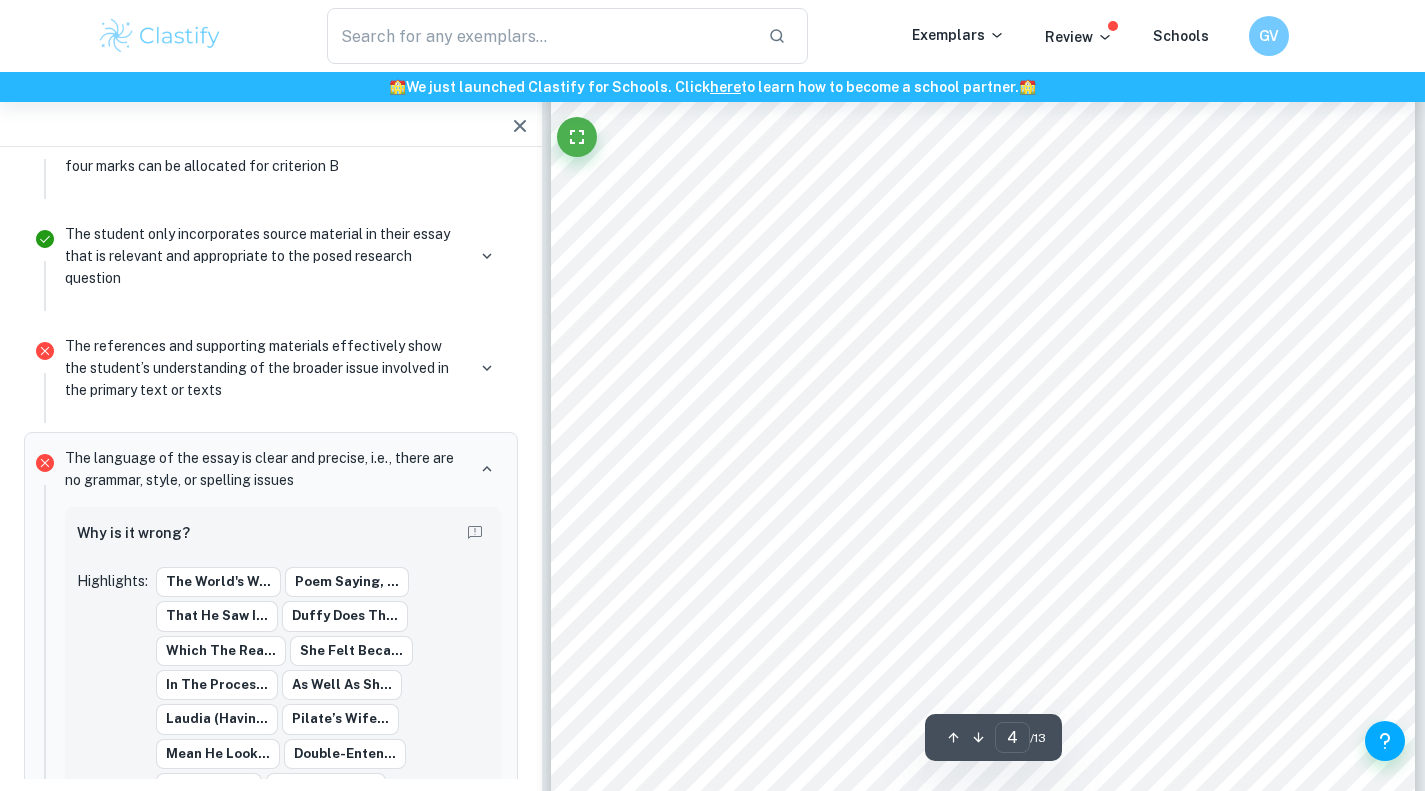 click on "4 4 Mrs. Quasimodo Mrs. Quasimodo is based on the story of the bell ringer of Notre Dame Cathedral named Quasimodo. Duffy stays true to the original novel written by Victor Hugo which depicts Quasimodo falling in love with a gorgeous Gypsy woman while being married. Duffy portrays Mrs. Quasimodo’s story as the wife of the hunchback where she is too overlooked for her deformity as she is a mirror image of her husband; her character is represented as a girl who keeps herself out of sight when she is in Paris. She feels unworthy of love from any man, a feeling fuelled by a tremendous amount of self-hatred shown by her thoughts in the quote   “your thighs of lard, your mottled upper arms; thumping your belly –   look at it   ” . However, when she meets and marries Quasimodo, she finds him someone she can finally be herself with and not care about her insecurities as they both have the same deformities . Mrs. Quasimodo’s need for poem saying,   “ I felt a thump of confidence ”   in   the word “ ." at bounding box center (983, 311) 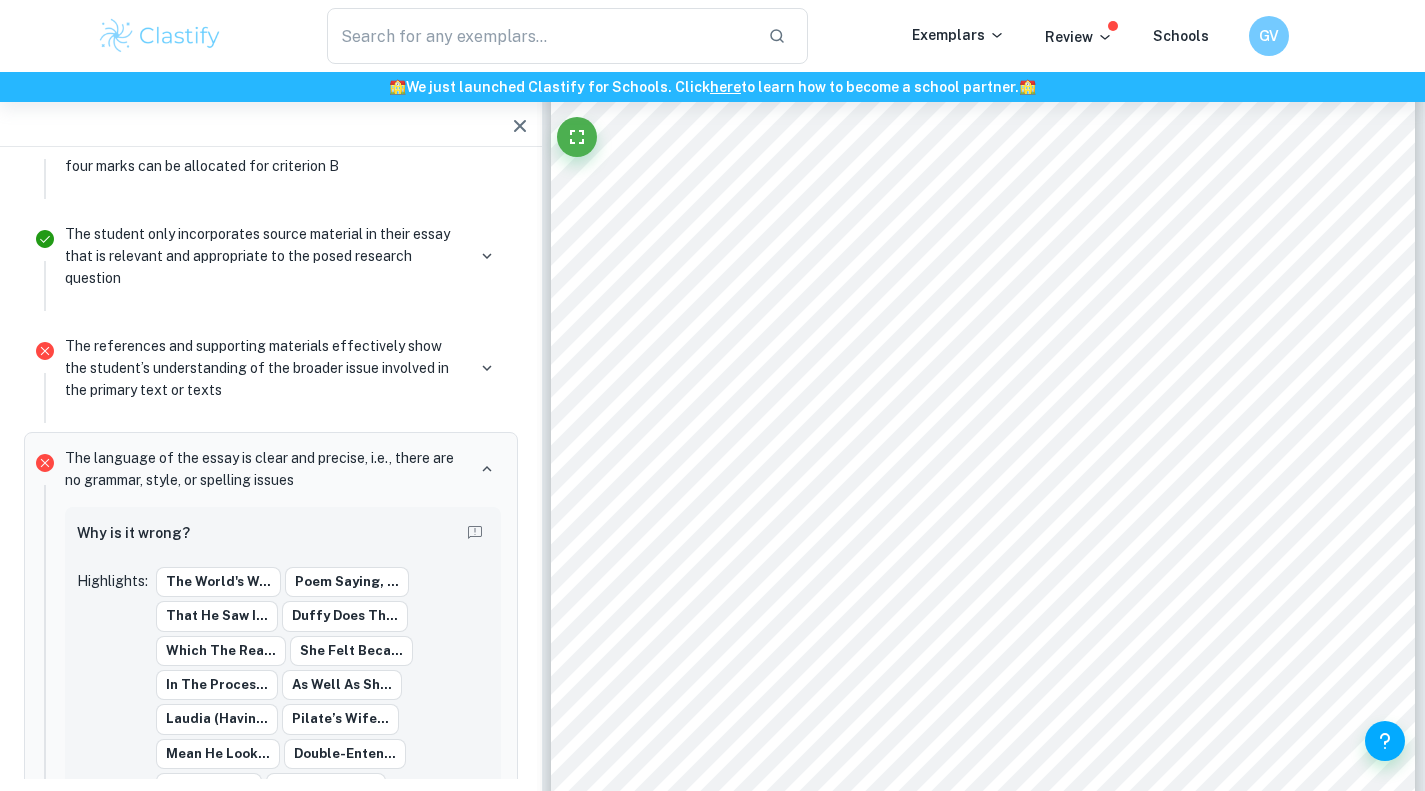 click on "4 4 Mrs. Quasimodo Mrs. Quasimodo is based on the story of the bell ringer of Notre Dame Cathedral named Quasimodo. Duffy stays true to the original novel written by Victor Hugo which depicts Quasimodo falling in love with a gorgeous Gypsy woman while being married. Duffy portrays Mrs. Quasimodo’s story as the wife of the hunchback where she is too overlooked for her deformity as she is a mirror image of her husband; her character is represented as a girl who keeps herself out of sight when she is in Paris. She feels unworthy of love from any man, a feeling fuelled by a tremendous amount of self-hatred shown by her thoughts in the quote   “your thighs of lard, your mottled upper arms; thumping your belly –   look at it   ” . However, when she meets and marries Quasimodo, she finds him someone she can finally be herself with and not care about her insecurities as they both have the same deformities . Mrs. Quasimodo’s need for poem saying,   “ I felt a thump of confidence ”   in   the word “ ." at bounding box center [983, 311] 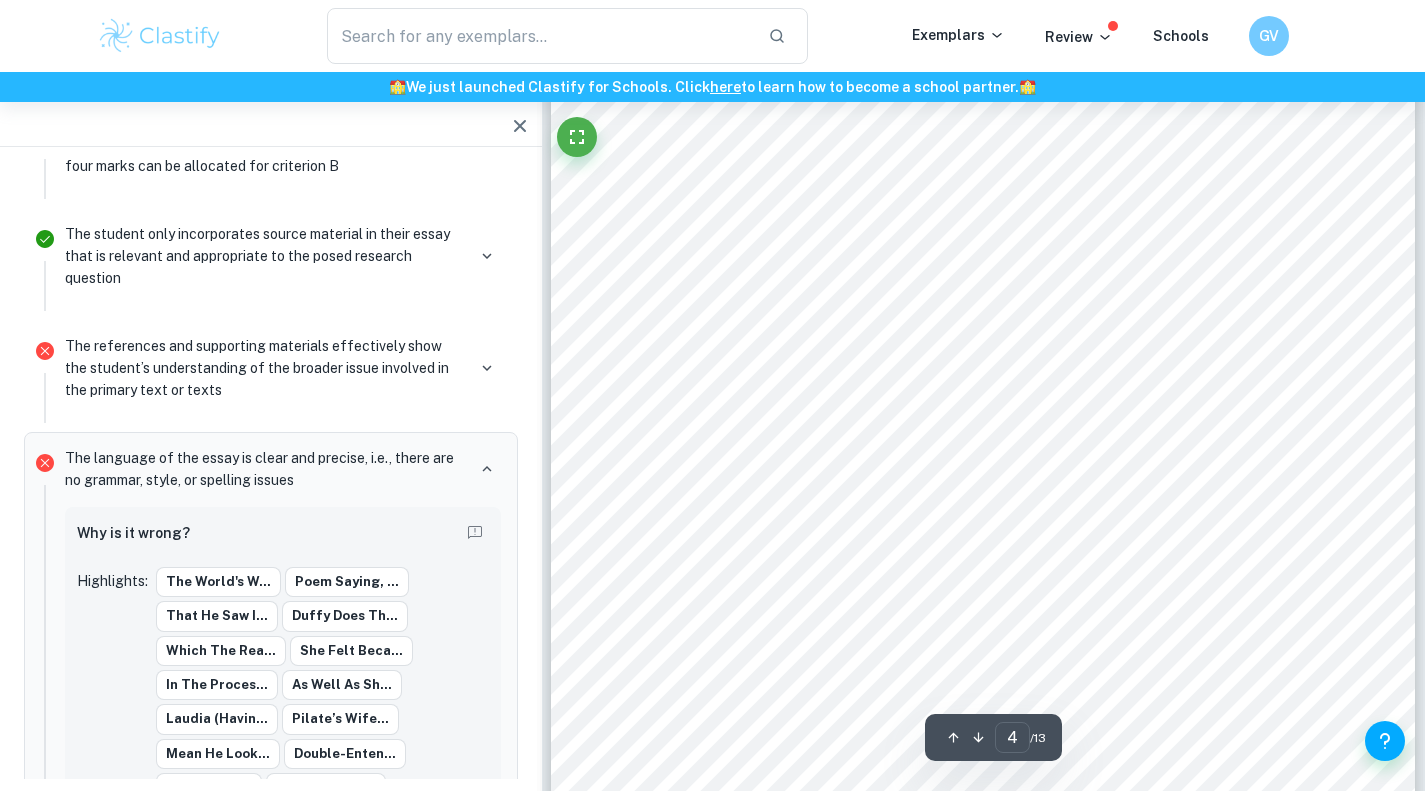 click on "4 4 Mrs. Quasimodo Mrs. Quasimodo is based on the story of the bell ringer of Notre Dame Cathedral named Quasimodo. Duffy stays true to the original novel written by Victor Hugo which depicts Quasimodo falling in love with a gorgeous Gypsy woman while being married. Duffy portrays Mrs. Quasimodo’s story as the wife of the hunchback where she is too overlooked for her deformity as she is a mirror image of her husband; her character is represented as a girl who keeps herself out of sight when she is in Paris. She feels unworthy of love from any man, a feeling fuelled by a tremendous amount of self-hatred shown by her thoughts in the quote   “your thighs of lard, your mottled upper arms; thumping your belly –   look at it   ” . However, when she meets and marries Quasimodo, she finds him someone she can finally be herself with and not care about her insecurities as they both have the same deformities . Mrs. Quasimodo’s need for poem saying,   “ I felt a thump of confidence ”   in   the word “ ." at bounding box center [983, 311] 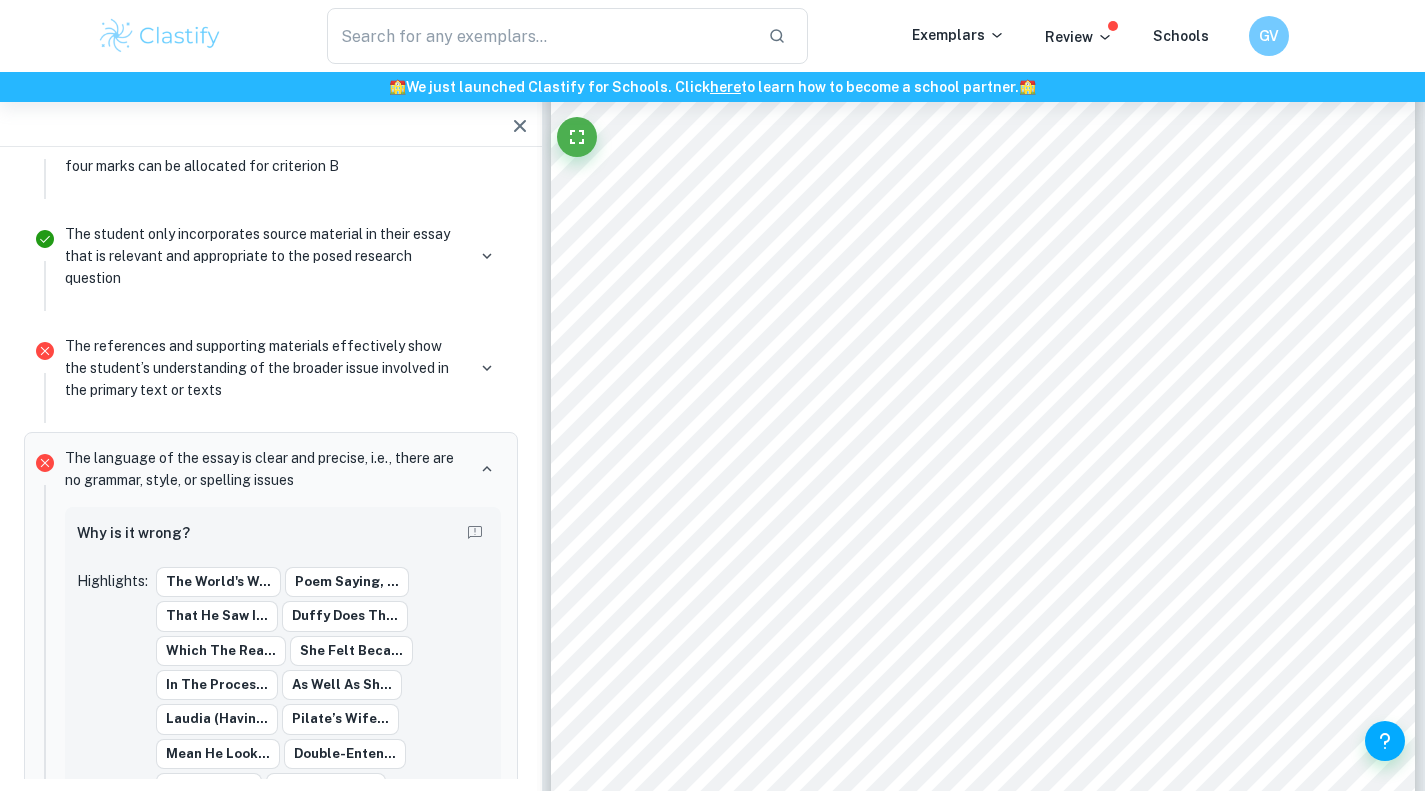 click on "The references and supporting materials effectively show the student’s understanding of the broader issue involved in the primary text or texts" at bounding box center (265, 368) 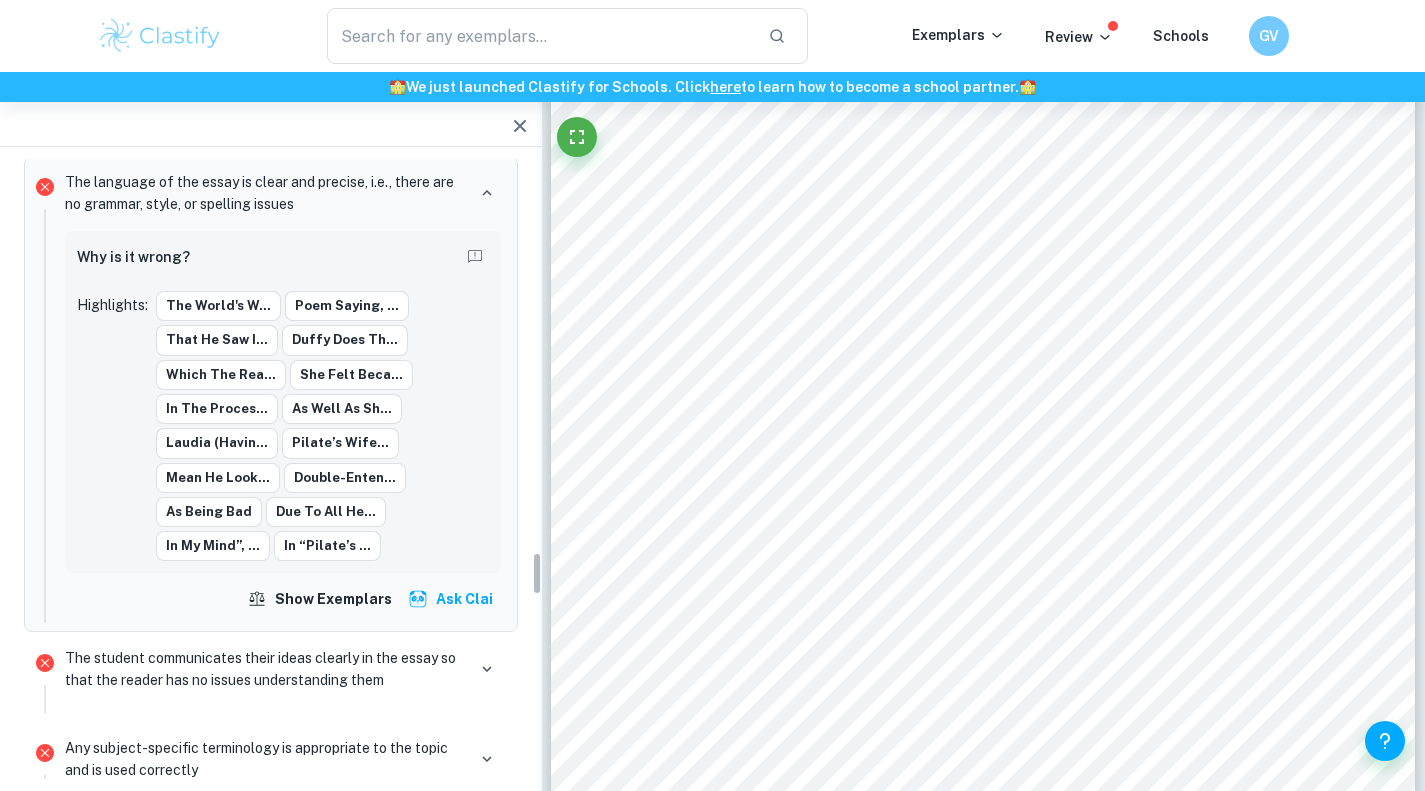 scroll, scrollTop: 5555, scrollLeft: 0, axis: vertical 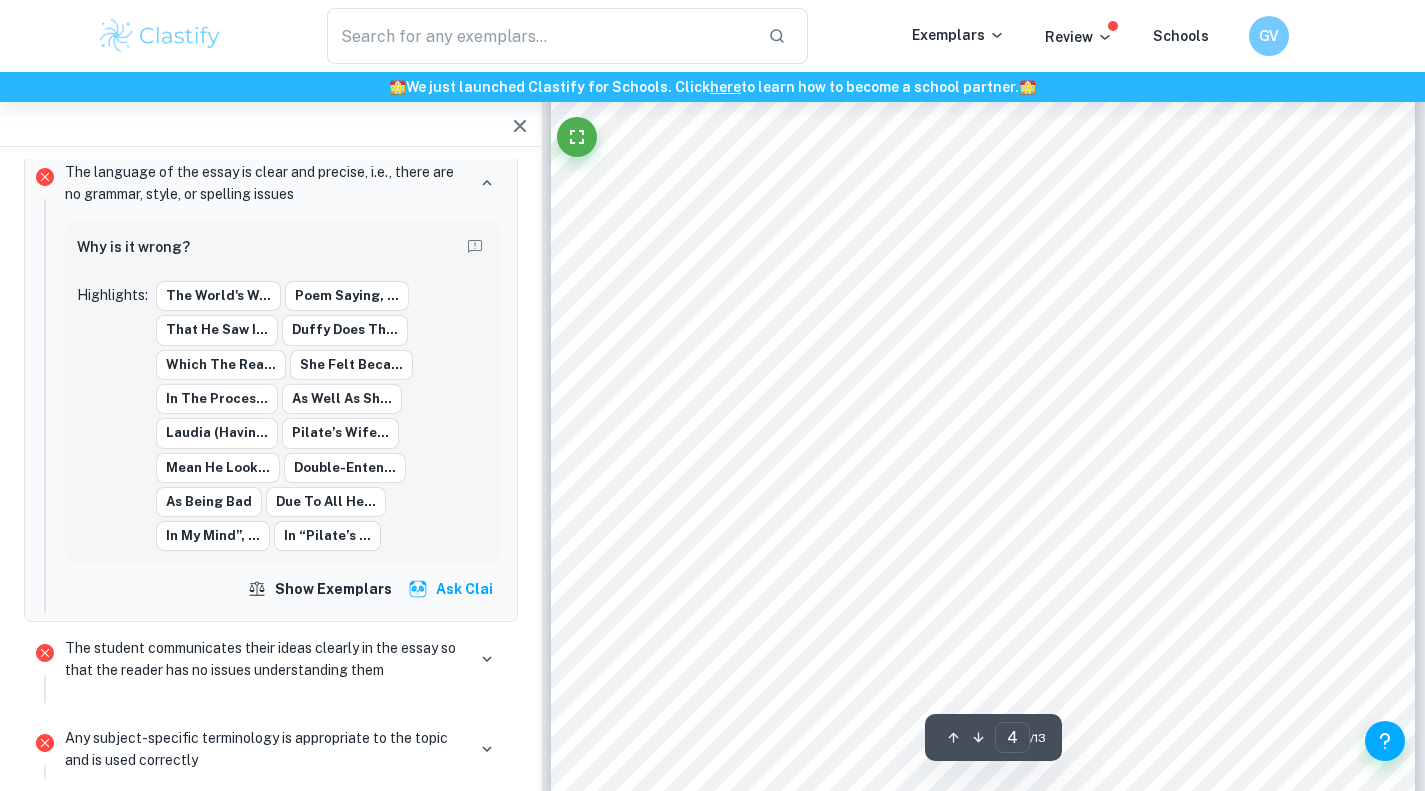 click on "4 4 Mrs. Quasimodo Mrs. Quasimodo is based on the story of the bell ringer of Notre Dame Cathedral named Quasimodo. Duffy stays true to the original novel written by Victor Hugo which depicts Quasimodo falling in love with a gorgeous Gypsy woman while being married. Duffy portrays Mrs. Quasimodo’s story as the wife of the hunchback where she is too overlooked for her deformity as she is a mirror image of her husband; her character is represented as a girl who keeps herself out of sight when she is in Paris. She feels unworthy of love from any man, a feeling fuelled by a tremendous amount of self-hatred shown by her thoughts in the quote   “your thighs of lard, your mottled upper arms; thumping your belly –   look at it   ” . However, when she meets and marries Quasimodo, she finds him someone she can finally be herself with and not care about her insecurities as they both have the same deformities . Mrs. Quasimodo’s need for poem saying,   “ I felt a thump of confidence ”   in   the word “ ." at bounding box center [983, 241] 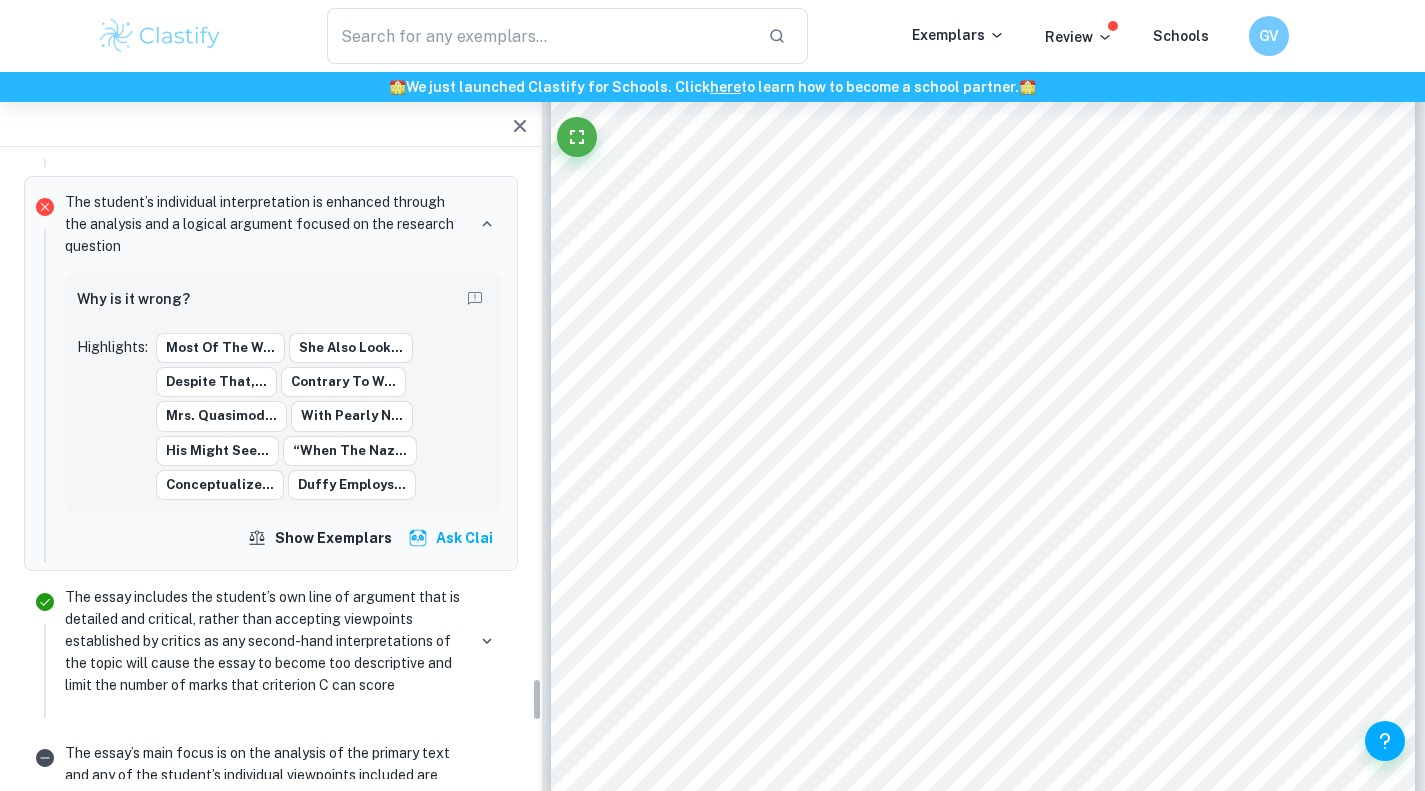 scroll, scrollTop: 7319, scrollLeft: 0, axis: vertical 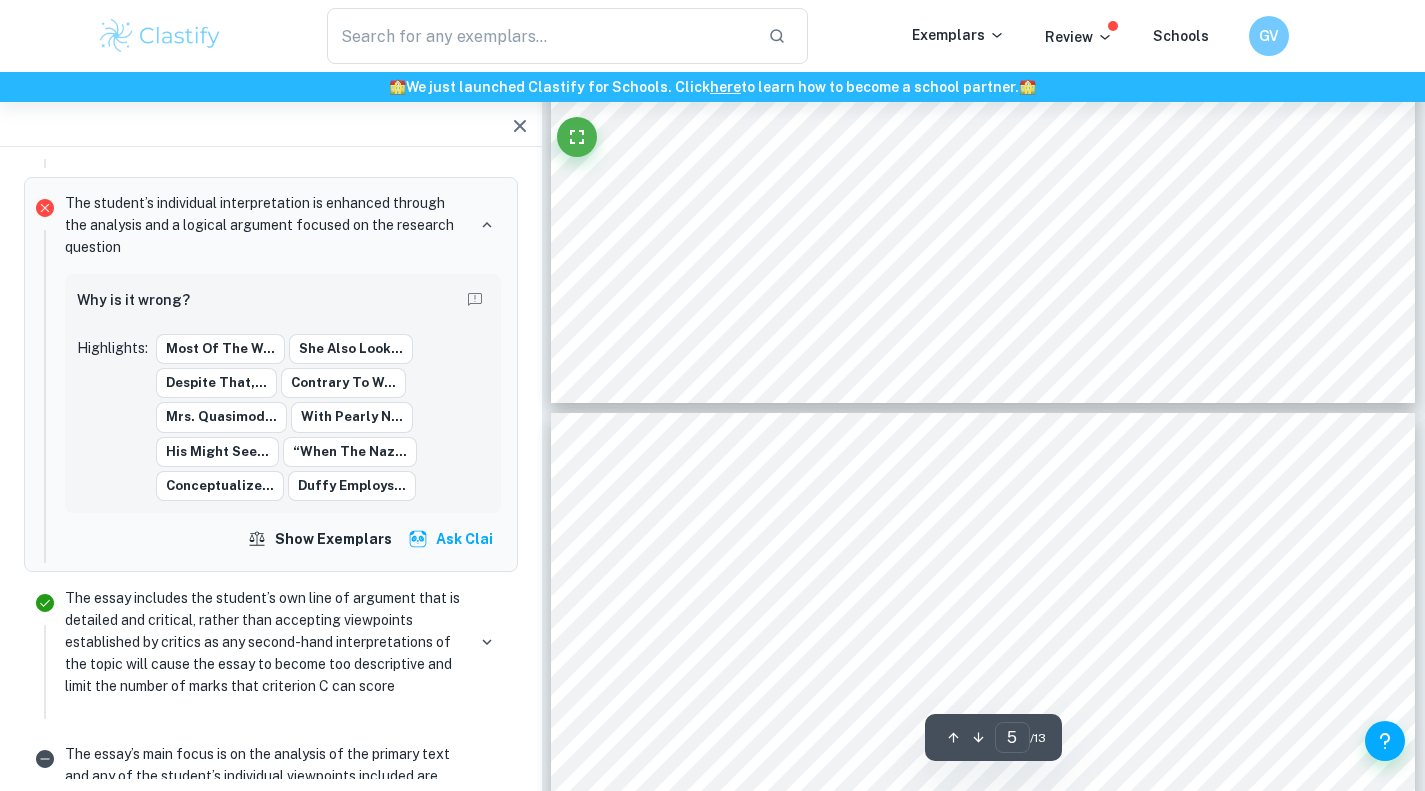 type on "6" 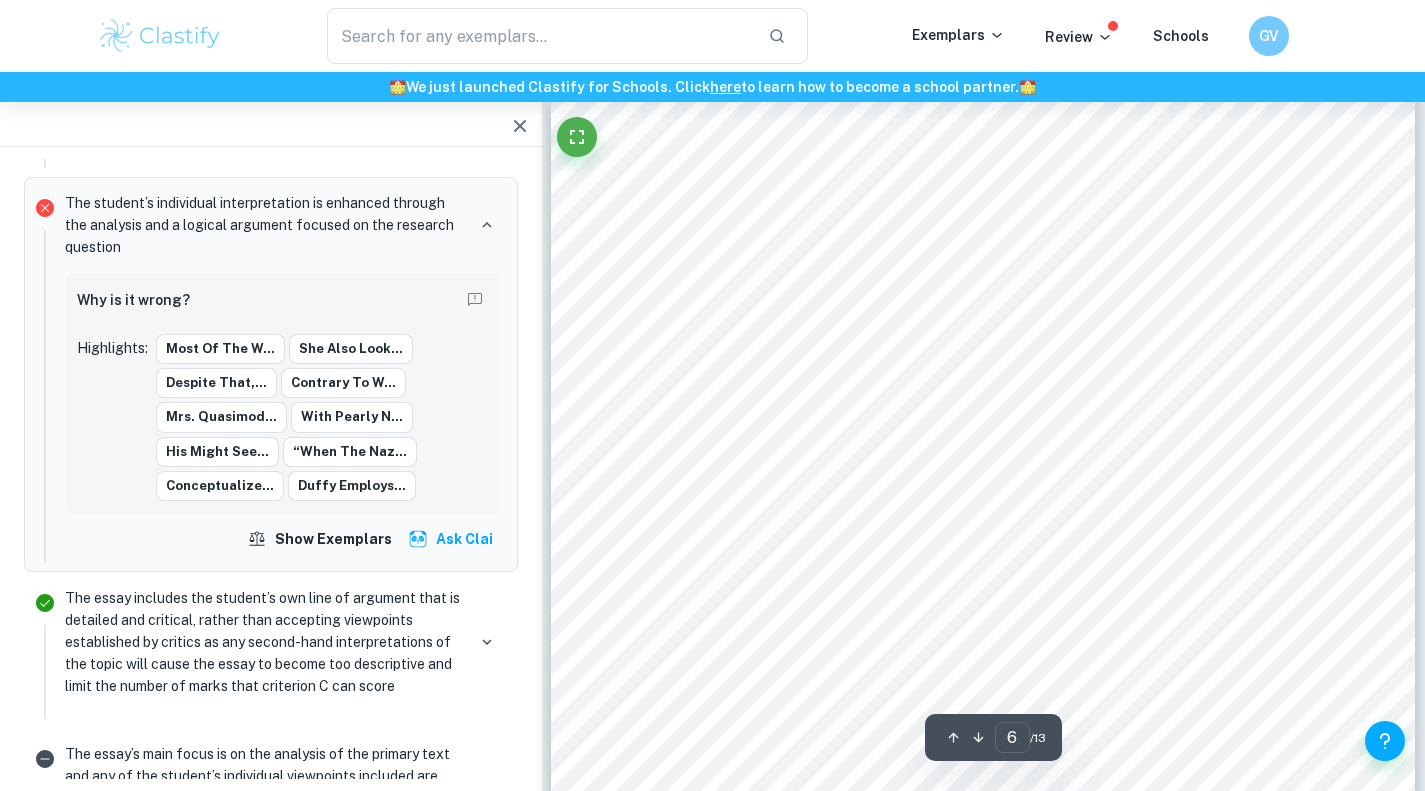 scroll, scrollTop: 5678, scrollLeft: 0, axis: vertical 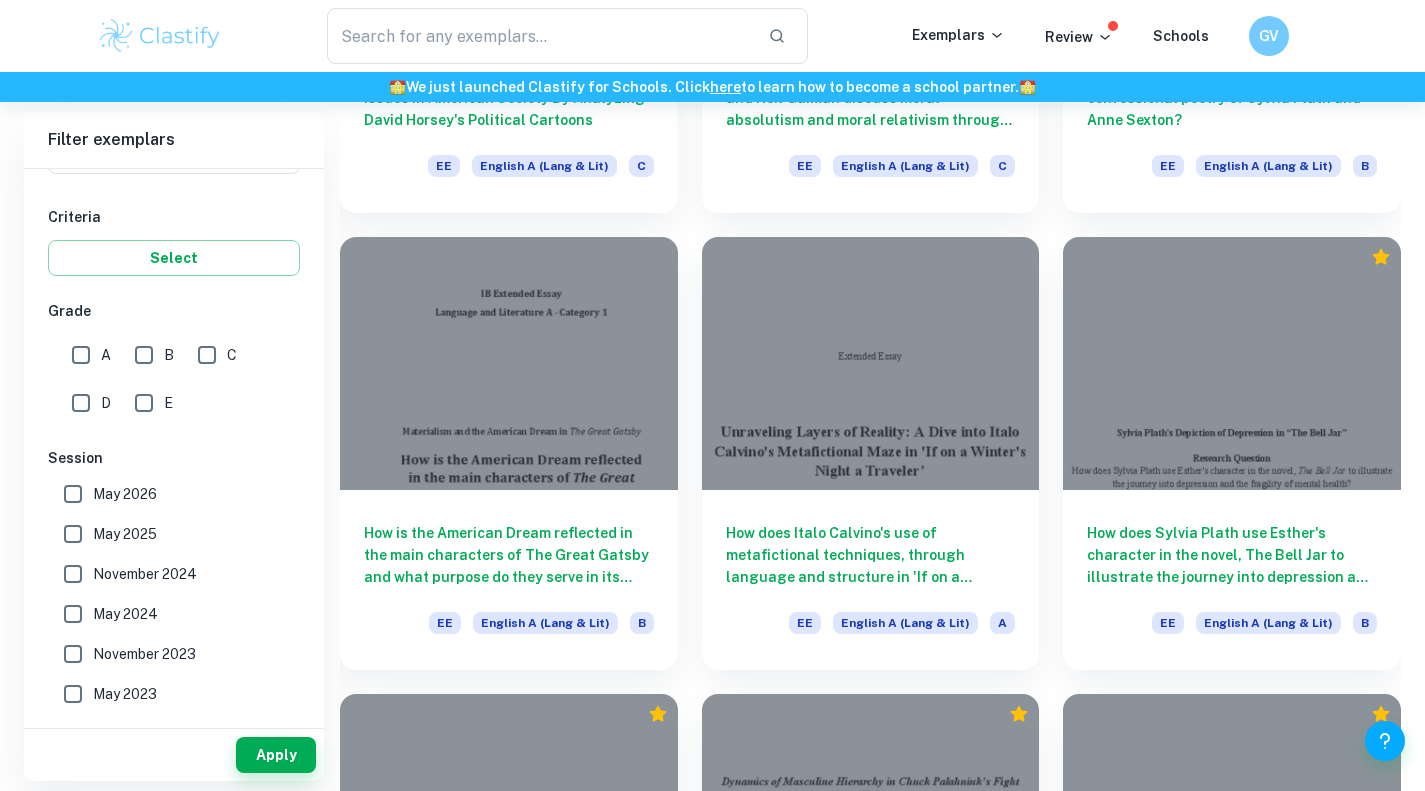 click at bounding box center [1232, 363] 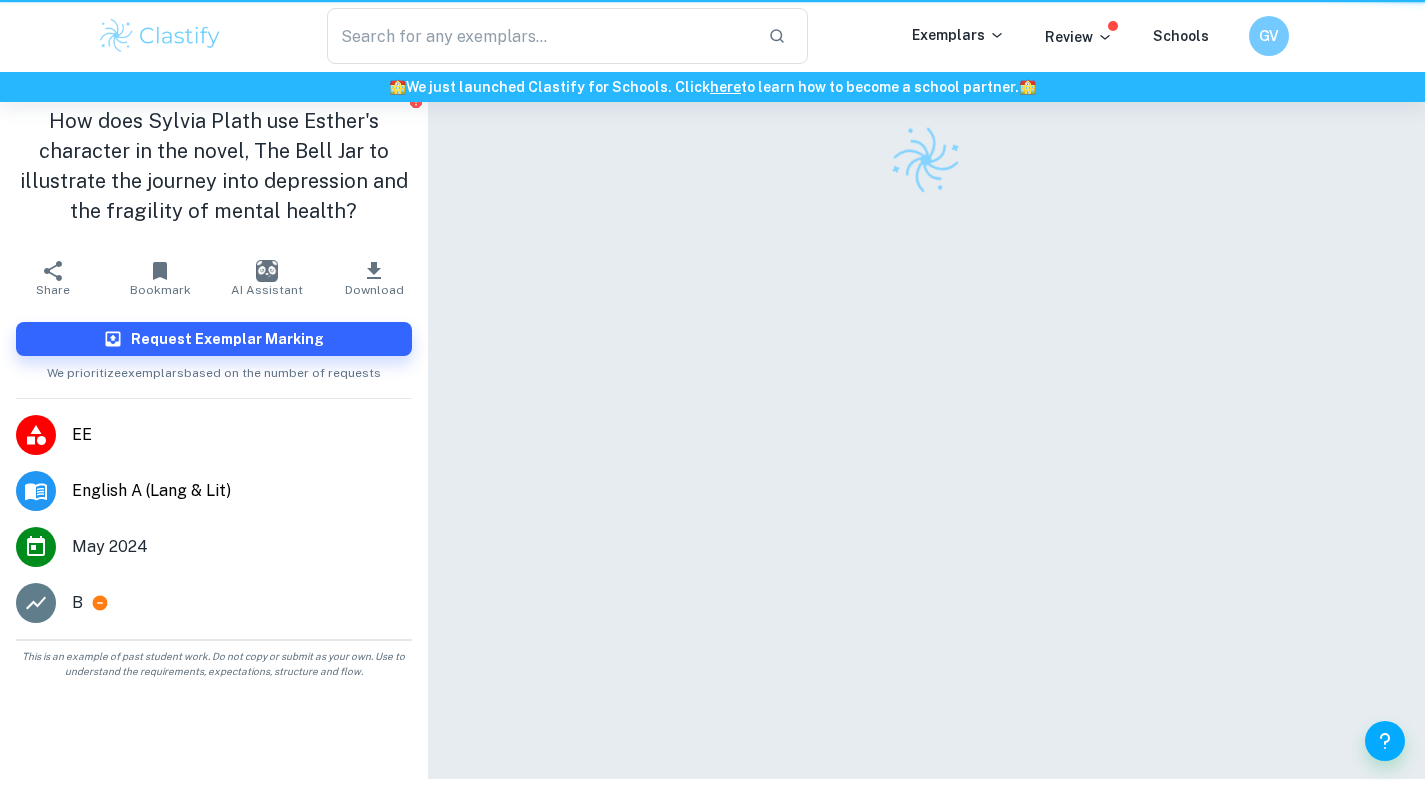 scroll, scrollTop: 65, scrollLeft: 0, axis: vertical 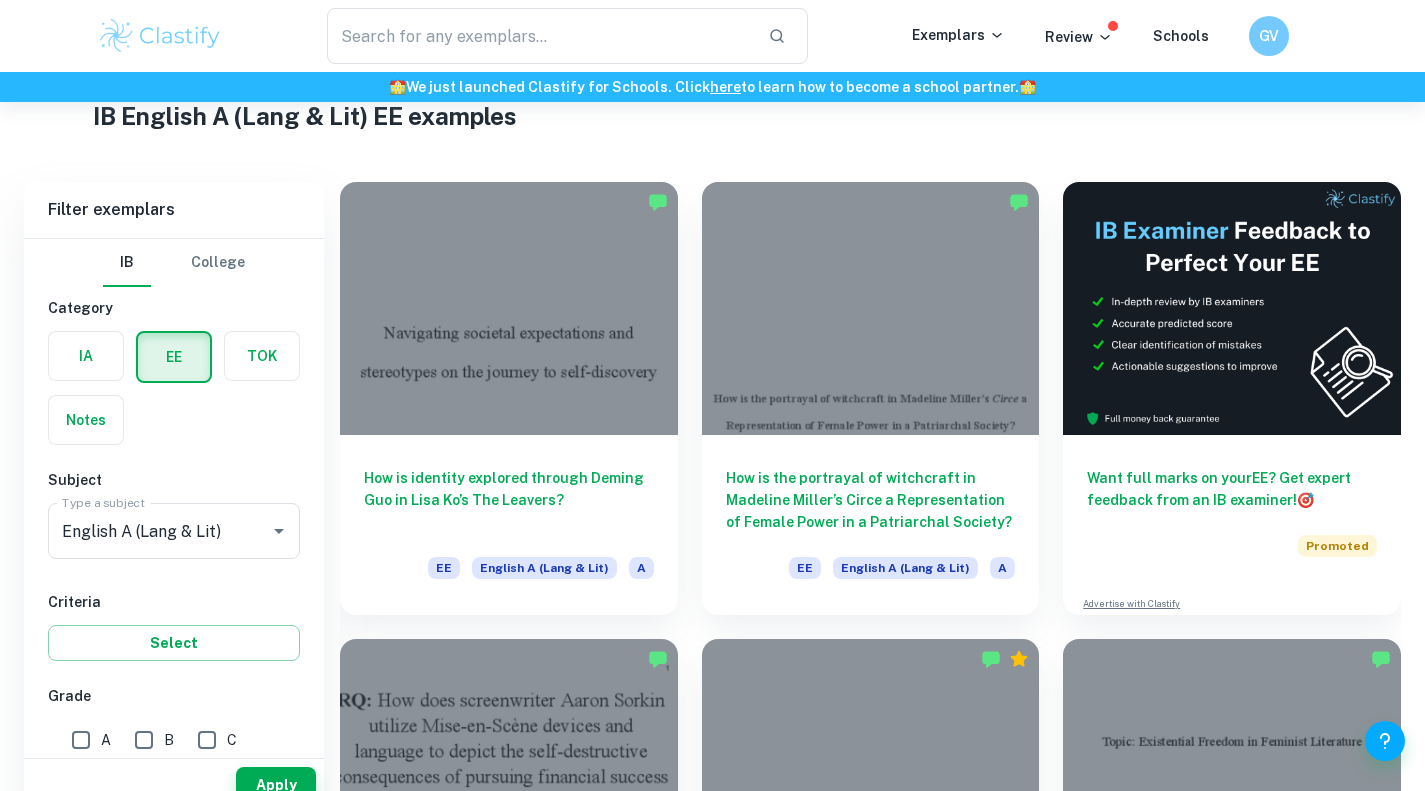 click on "How is the portrayal of witchcraft in Madeline Miller’s Circe a Representation of Female Power in a Patriarchal Society? EE English A (Lang & Lit) A" at bounding box center [871, 525] 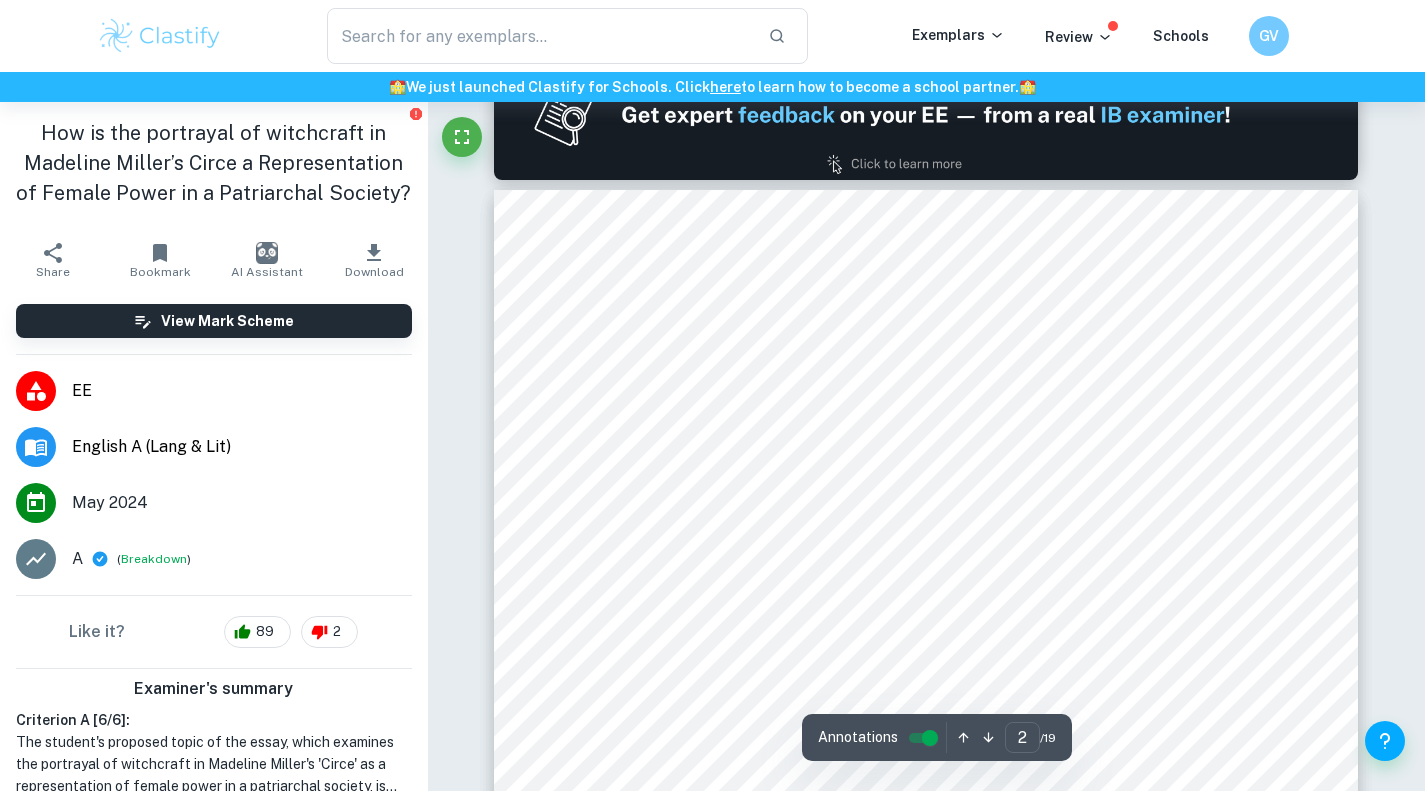 scroll, scrollTop: 1204, scrollLeft: 0, axis: vertical 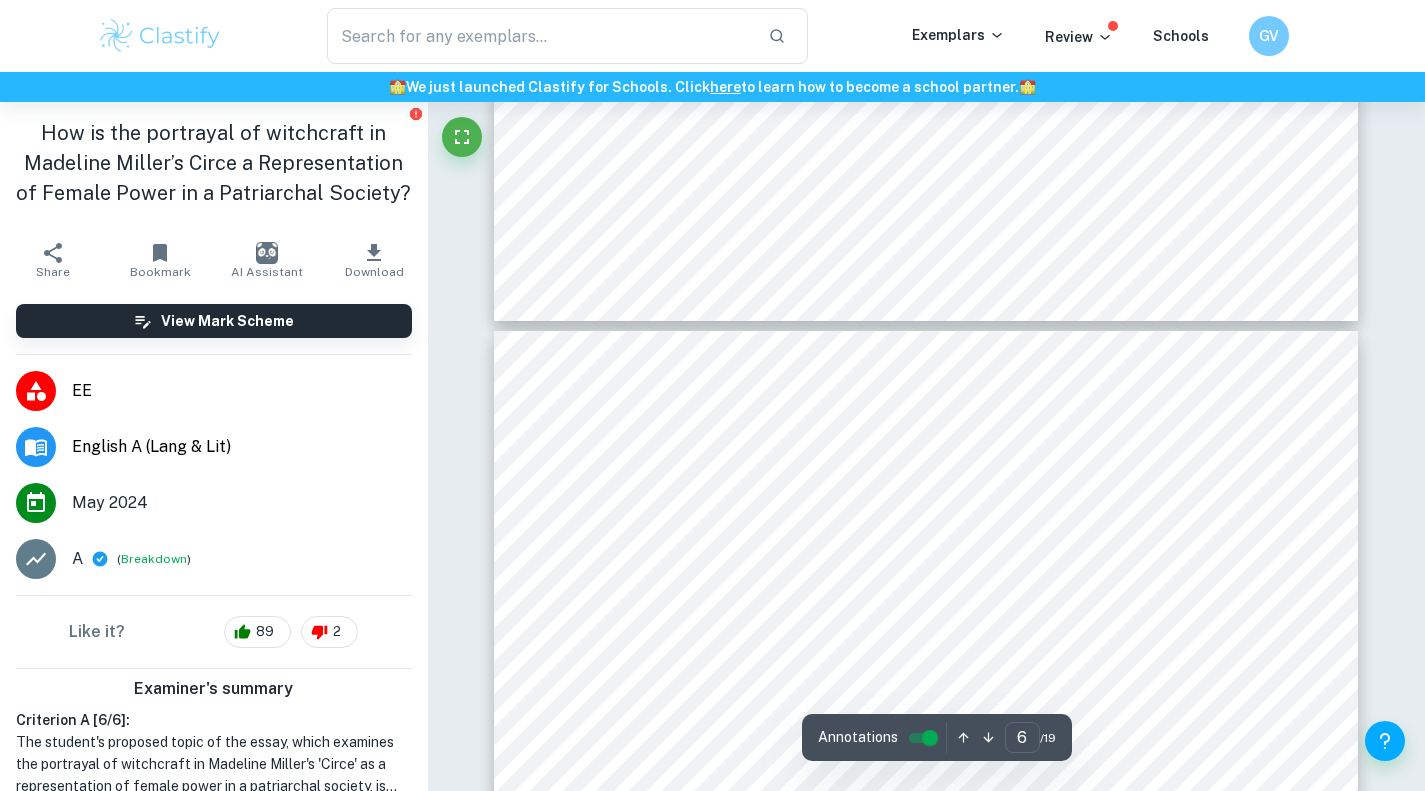 type on "7" 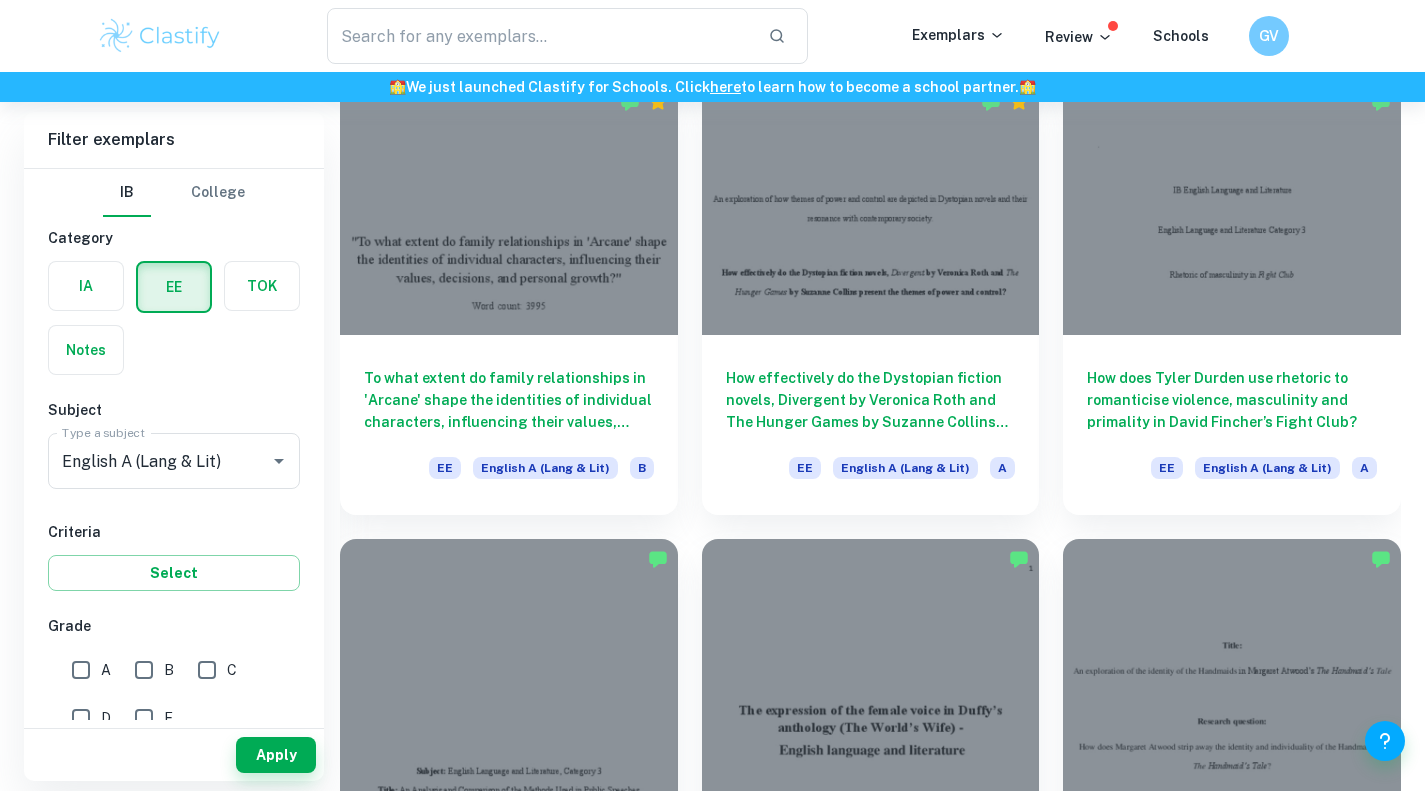 scroll, scrollTop: 1545, scrollLeft: 0, axis: vertical 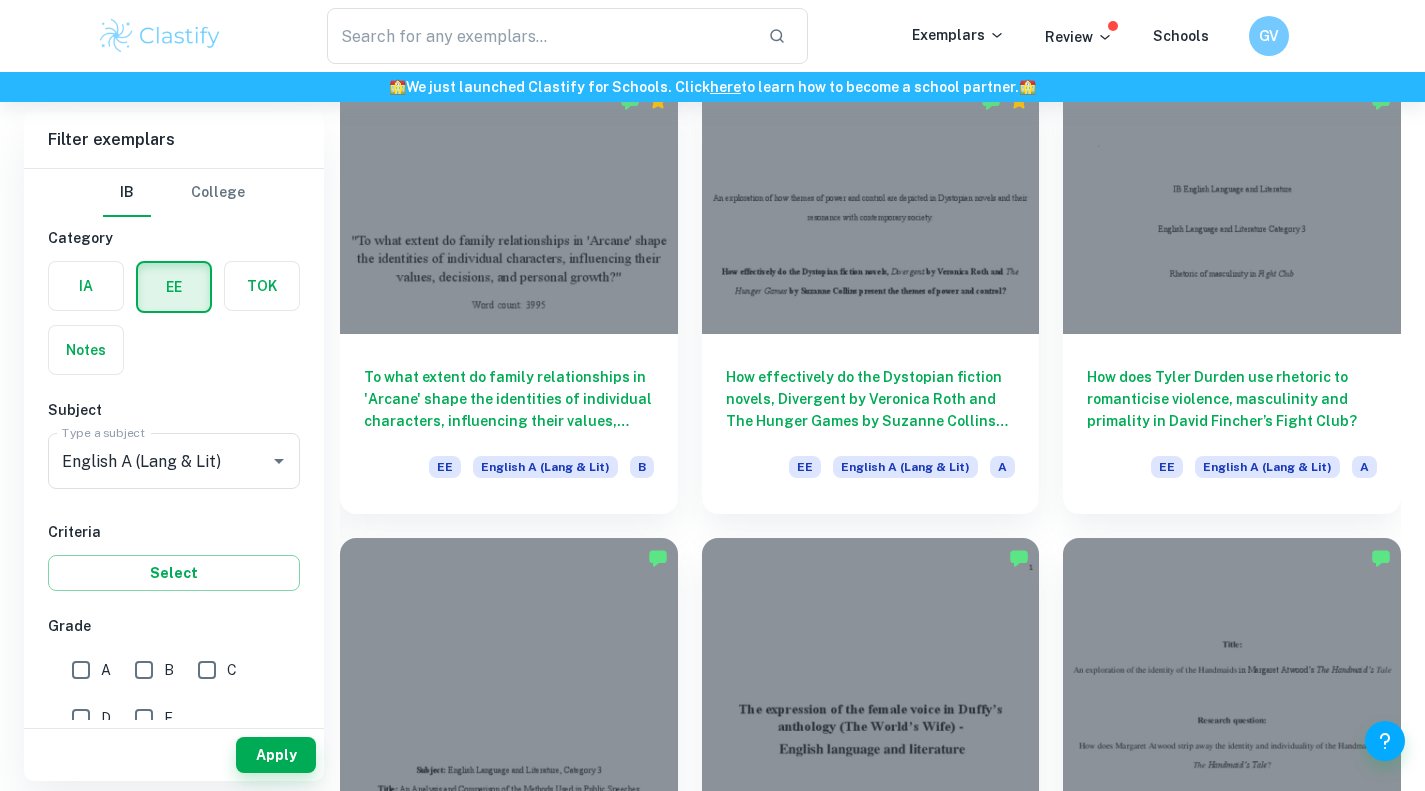 click on "How does Tyler Durden use rhetoric to romanticise violence, masculinity and primality in David Fincher’s Fight Club?" at bounding box center (1232, 399) 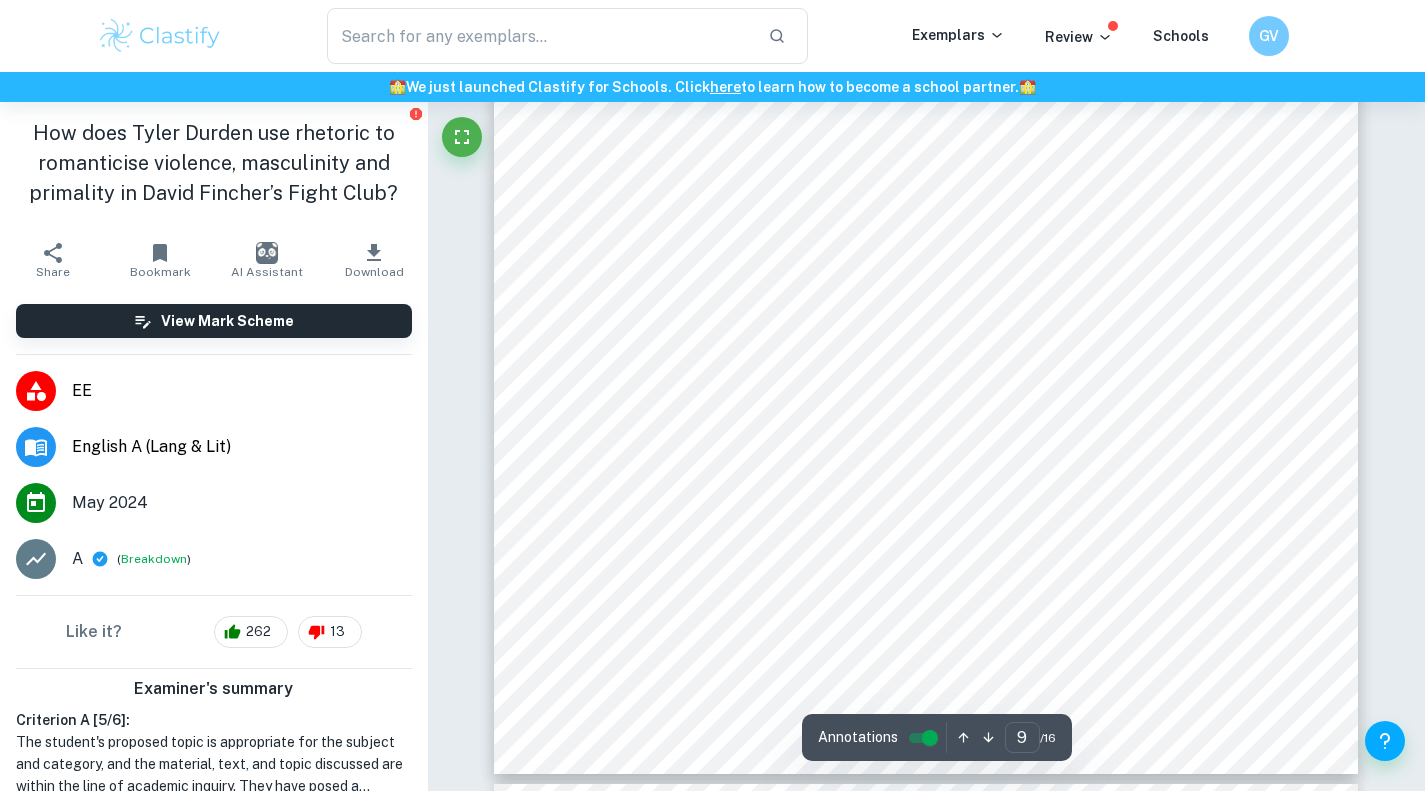 scroll, scrollTop: 9637, scrollLeft: 0, axis: vertical 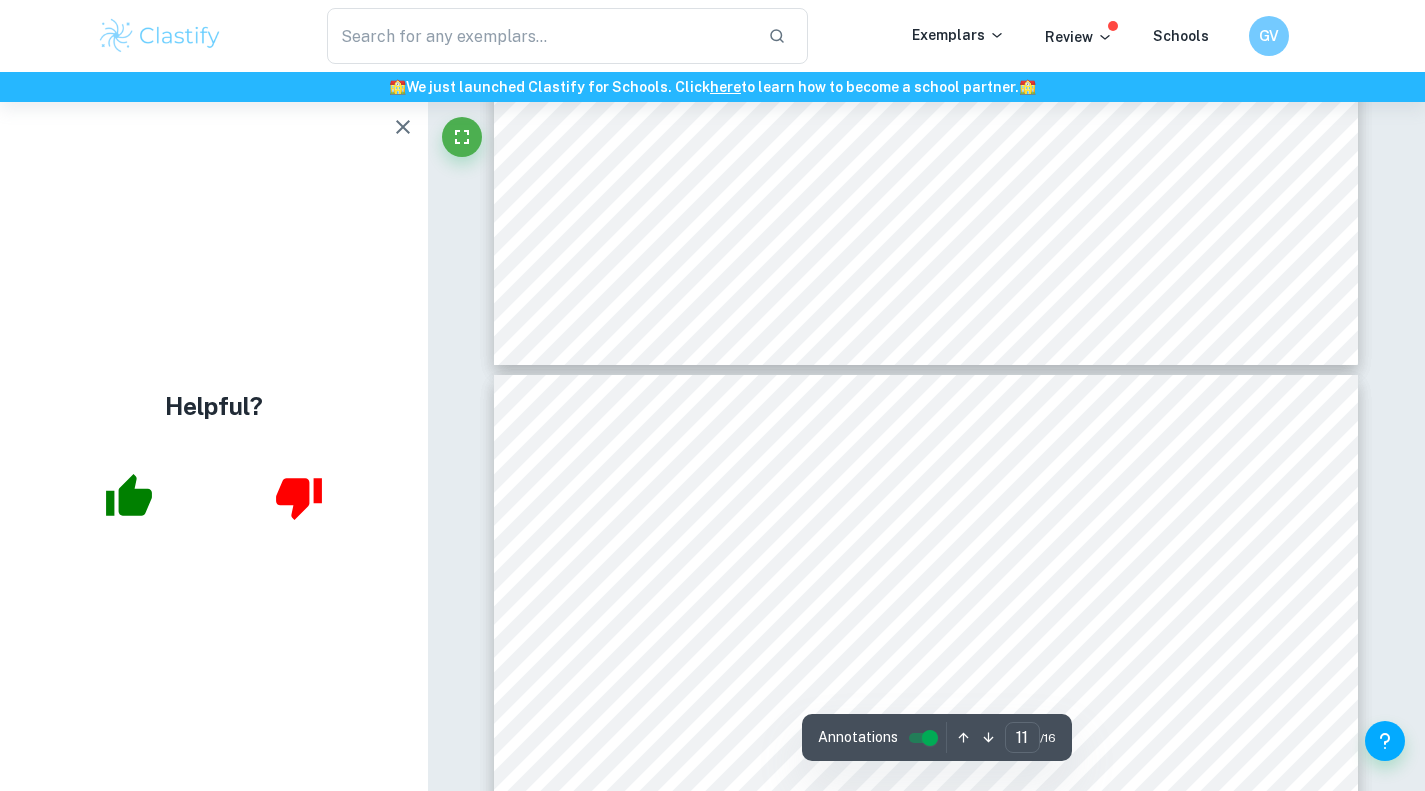 type on "10" 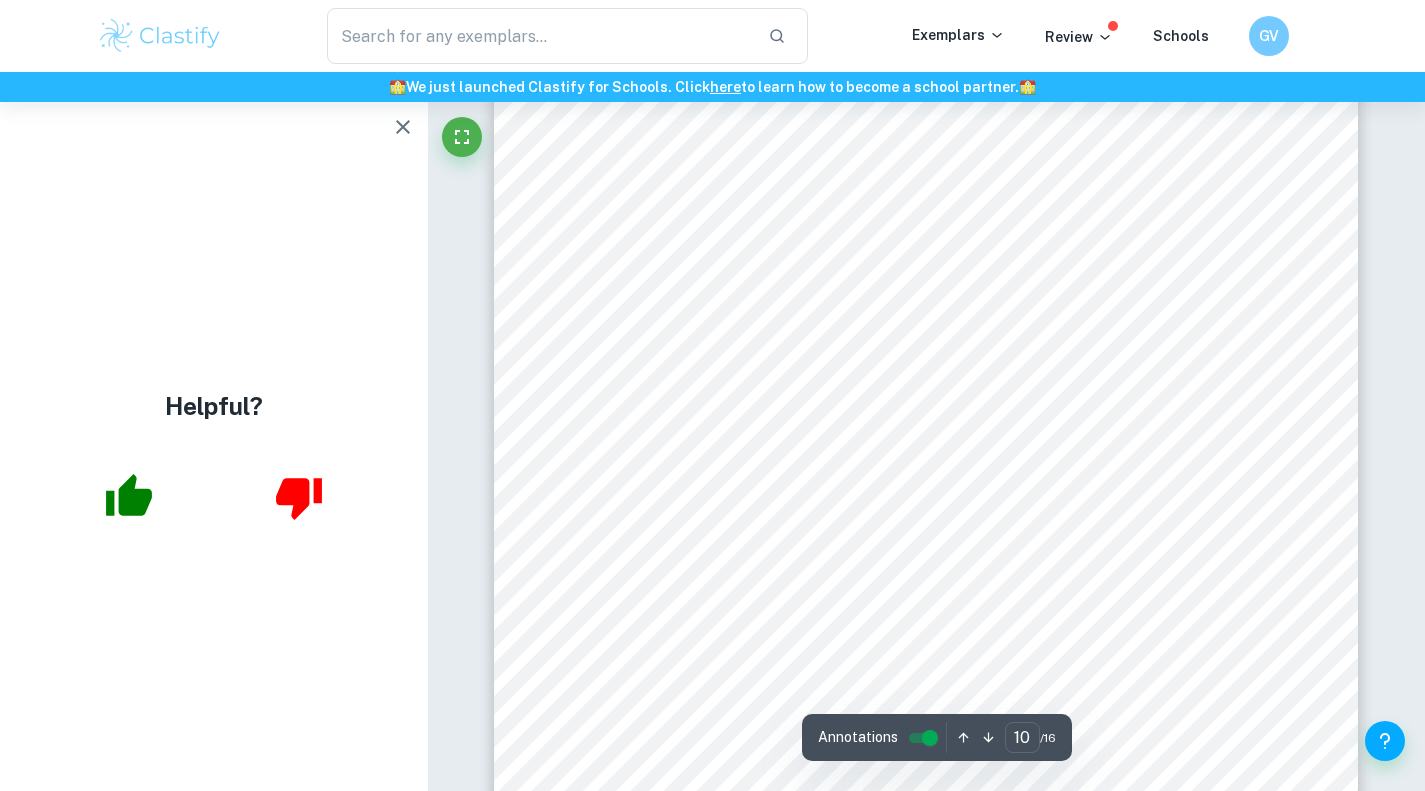 scroll, scrollTop: 10609, scrollLeft: 0, axis: vertical 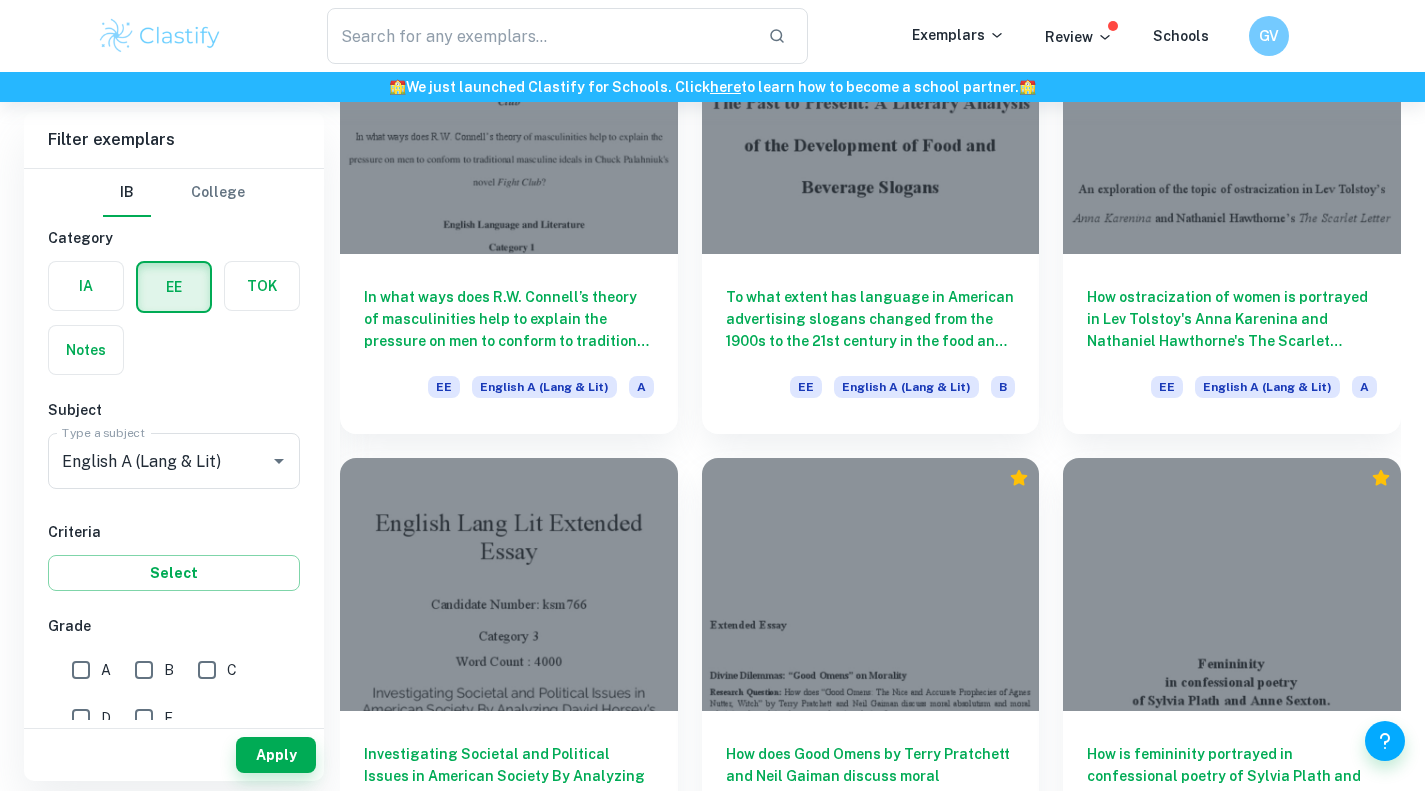 click on "In what ways does R.W. Connell’s theory of masculinities help to explain the pressure on men to conform to traditional masculine ideals in Chuck Palahniuk's novel Fight Club?" at bounding box center (509, 319) 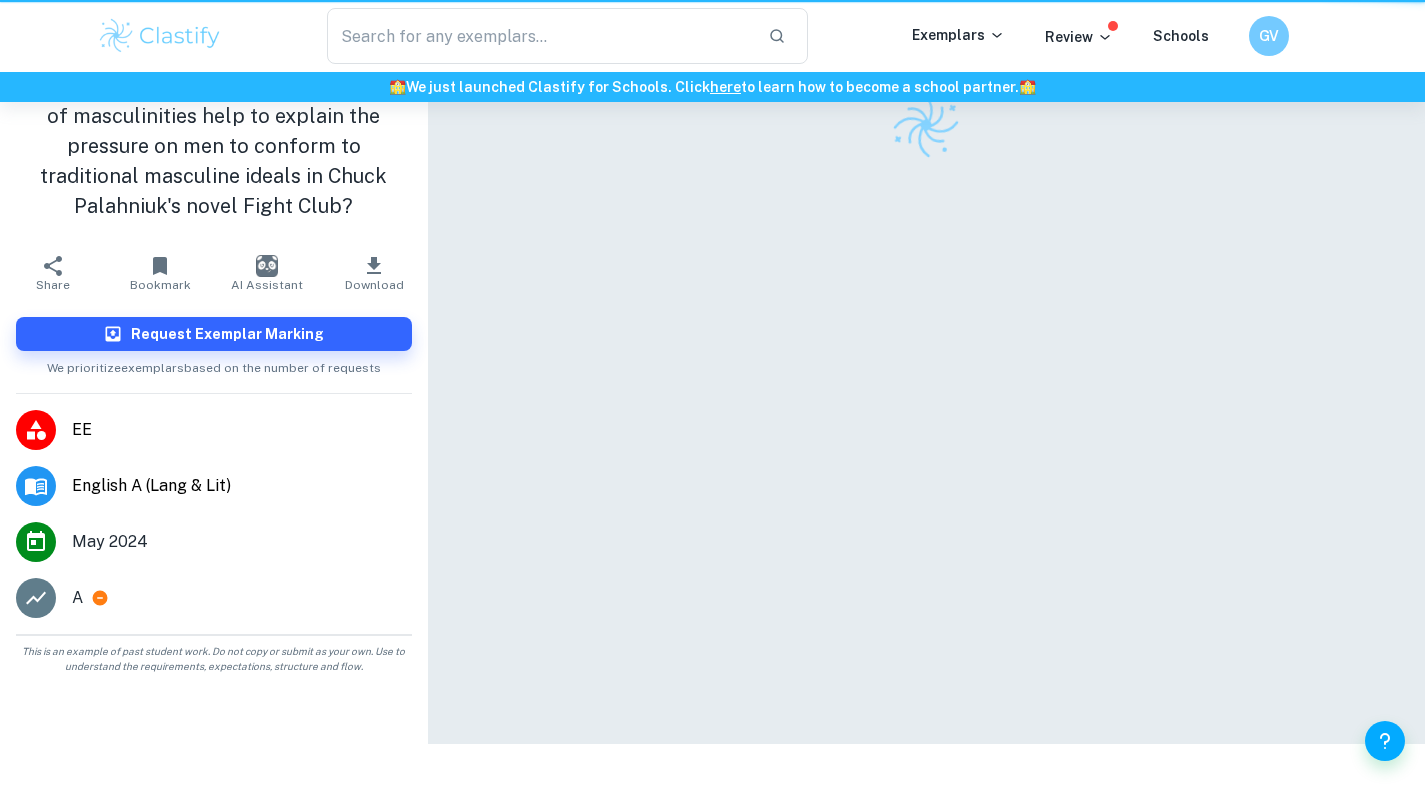 scroll, scrollTop: 0, scrollLeft: 0, axis: both 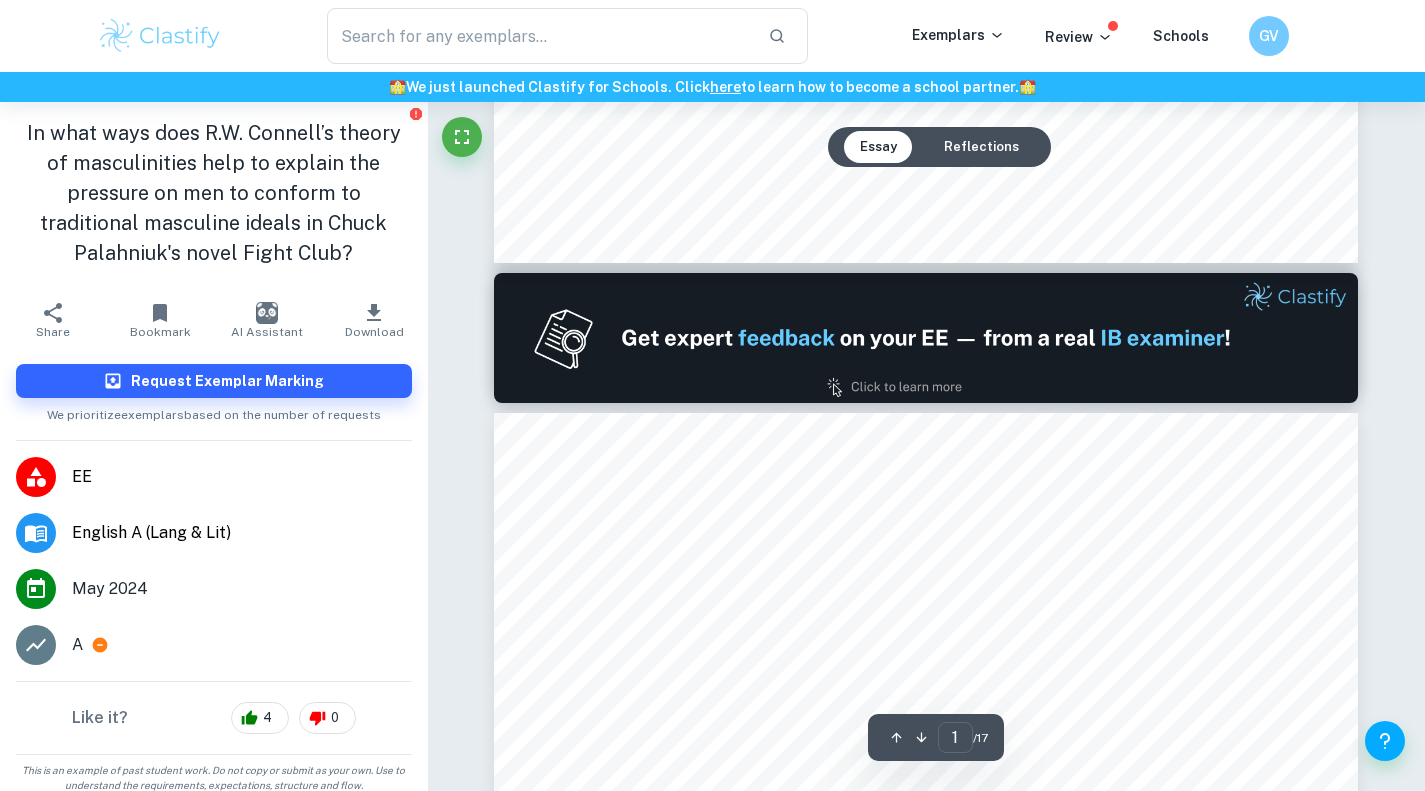 type on "2" 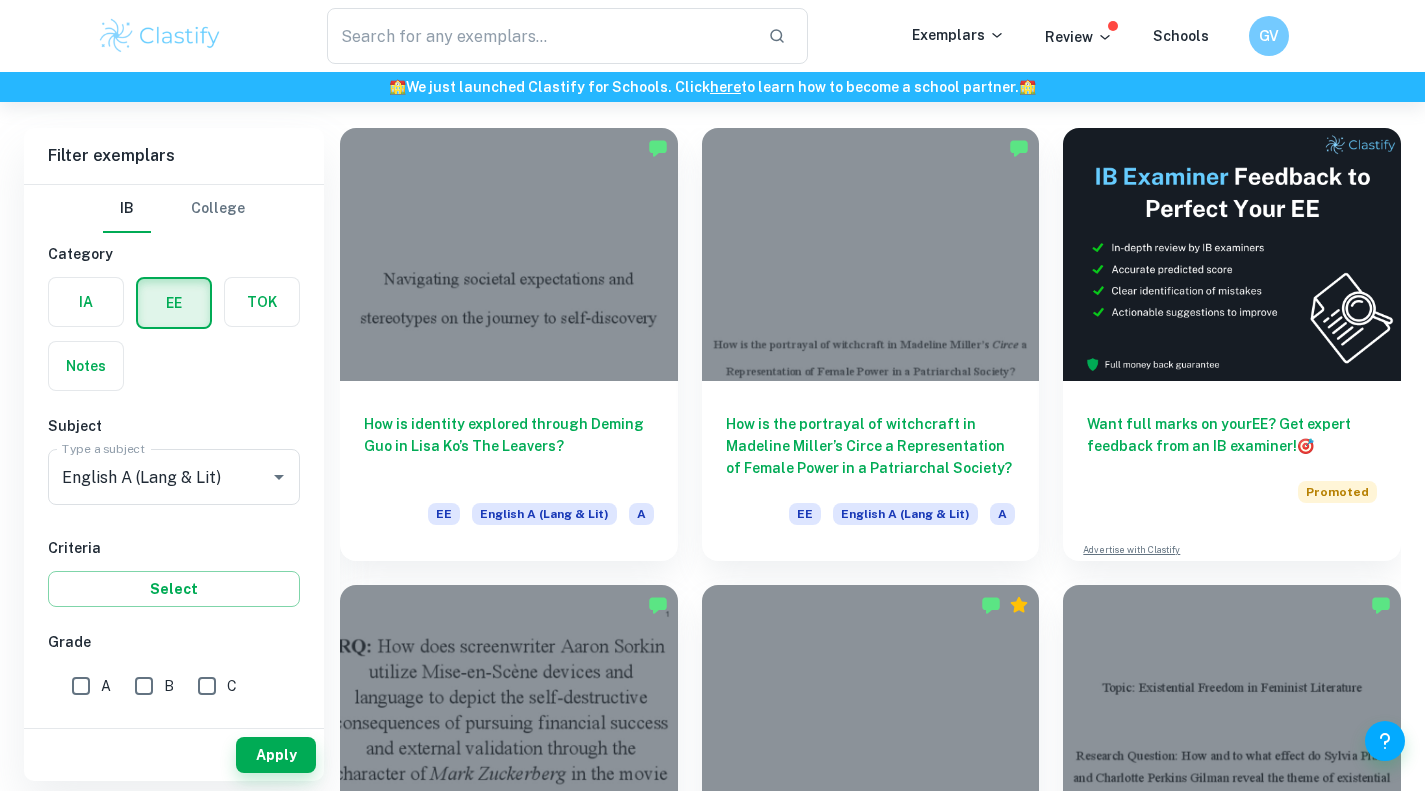 scroll, scrollTop: 0, scrollLeft: 0, axis: both 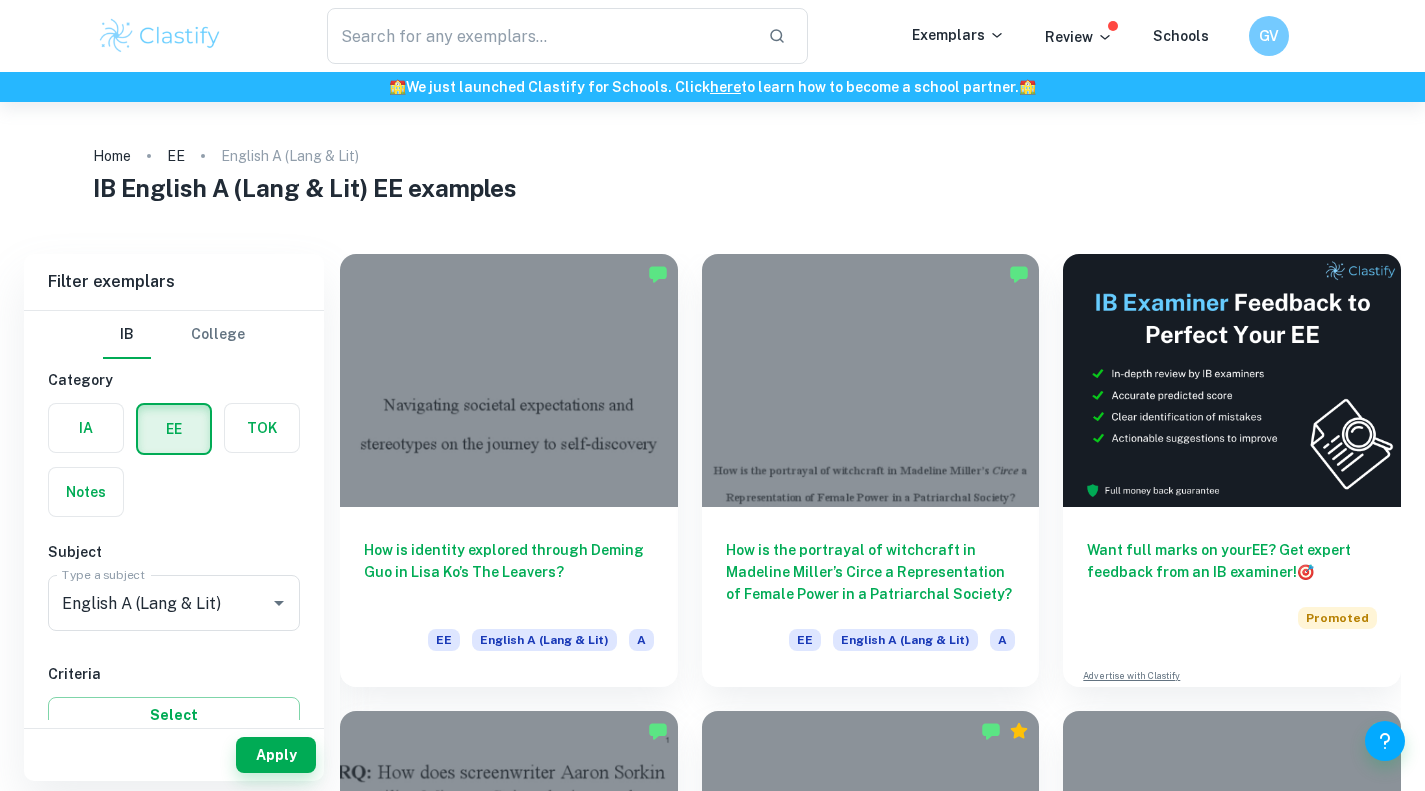 click at bounding box center (540, 36) 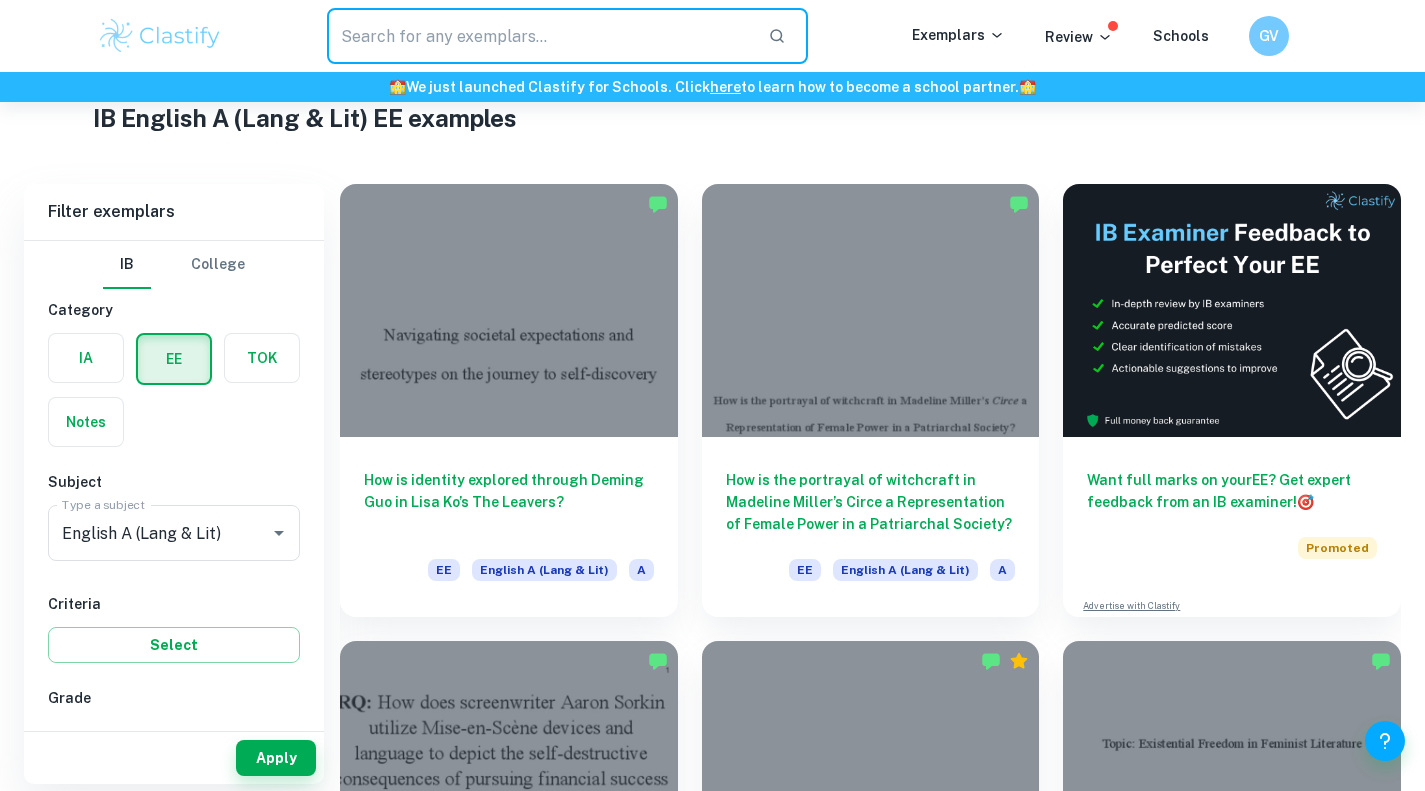 scroll, scrollTop: 71, scrollLeft: 0, axis: vertical 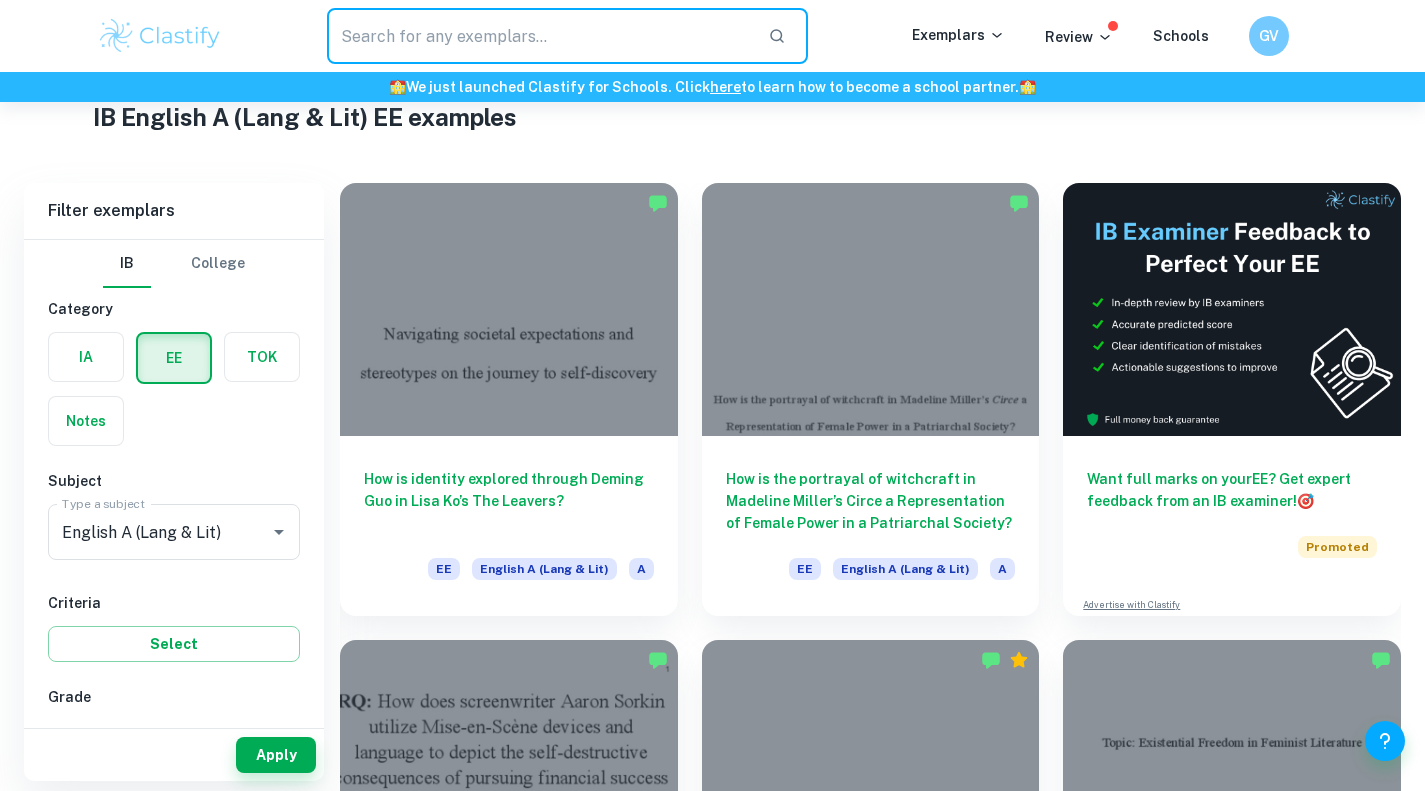 click at bounding box center [540, 36] 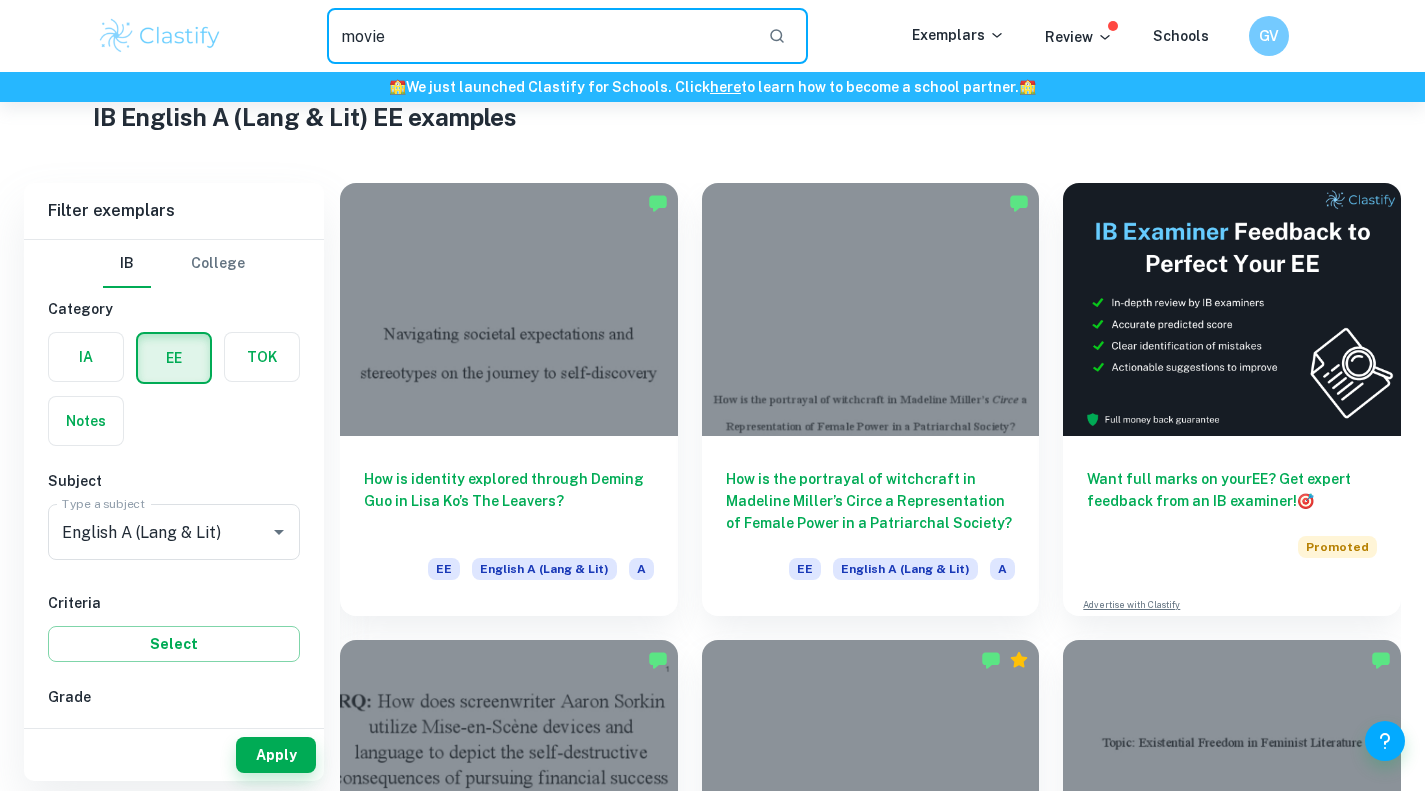 type on "movie" 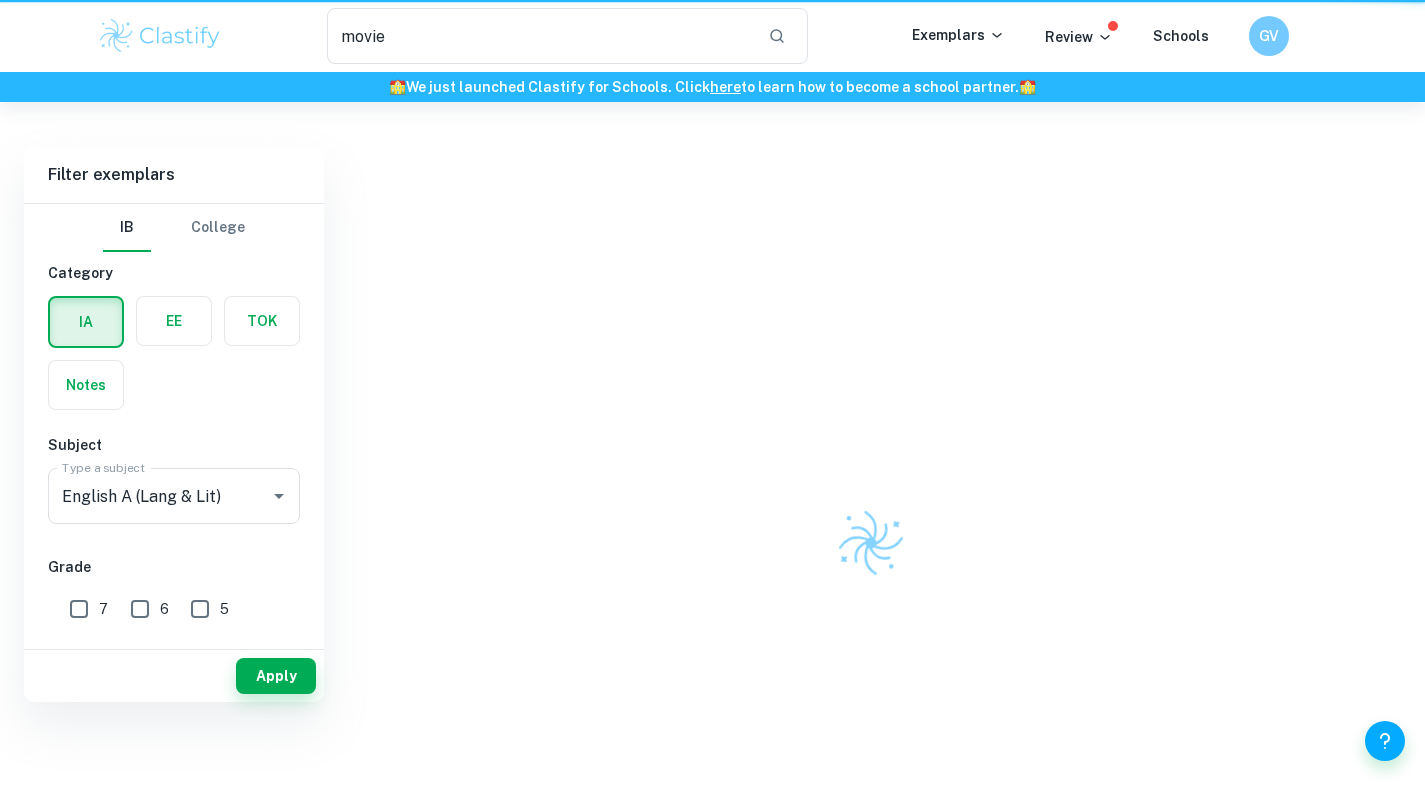 scroll, scrollTop: 0, scrollLeft: 0, axis: both 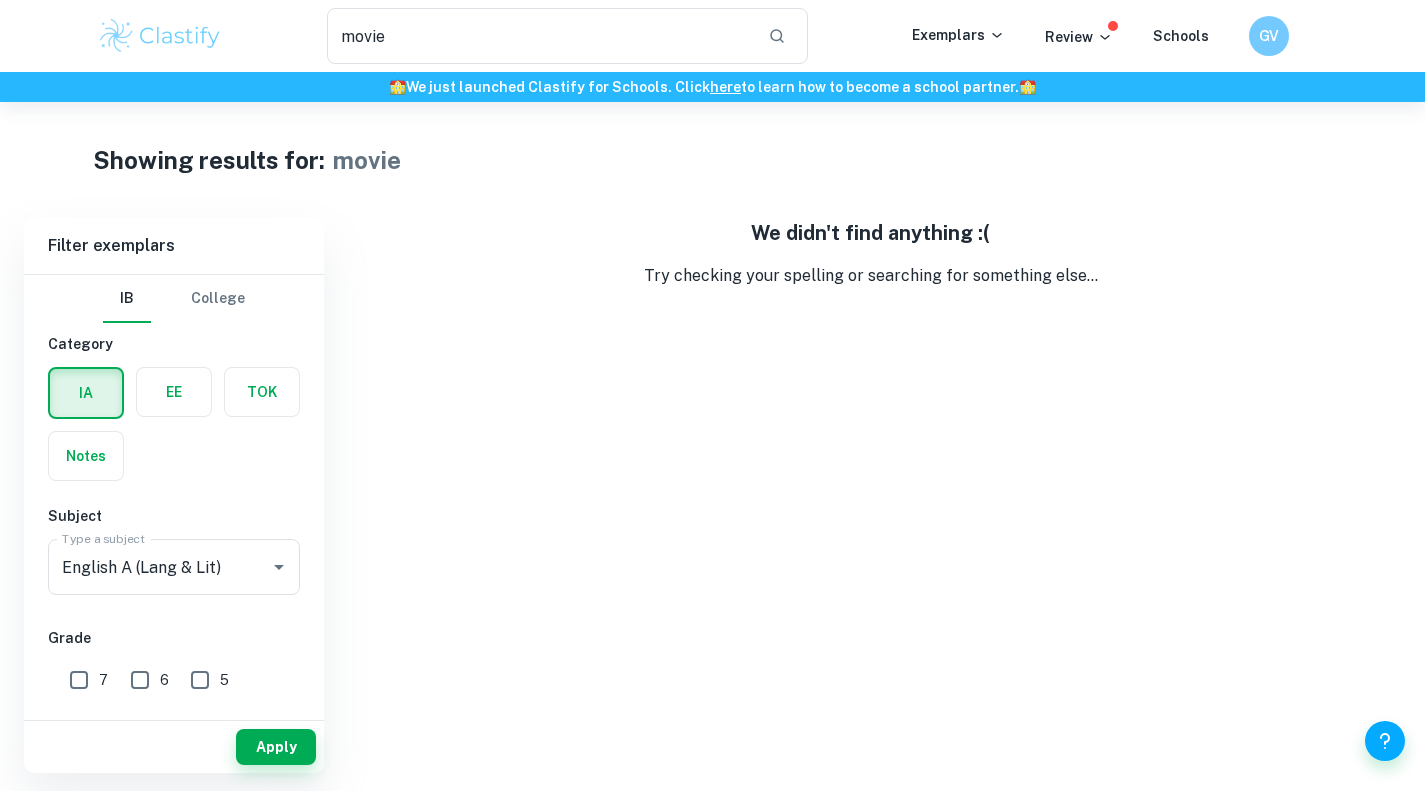 type 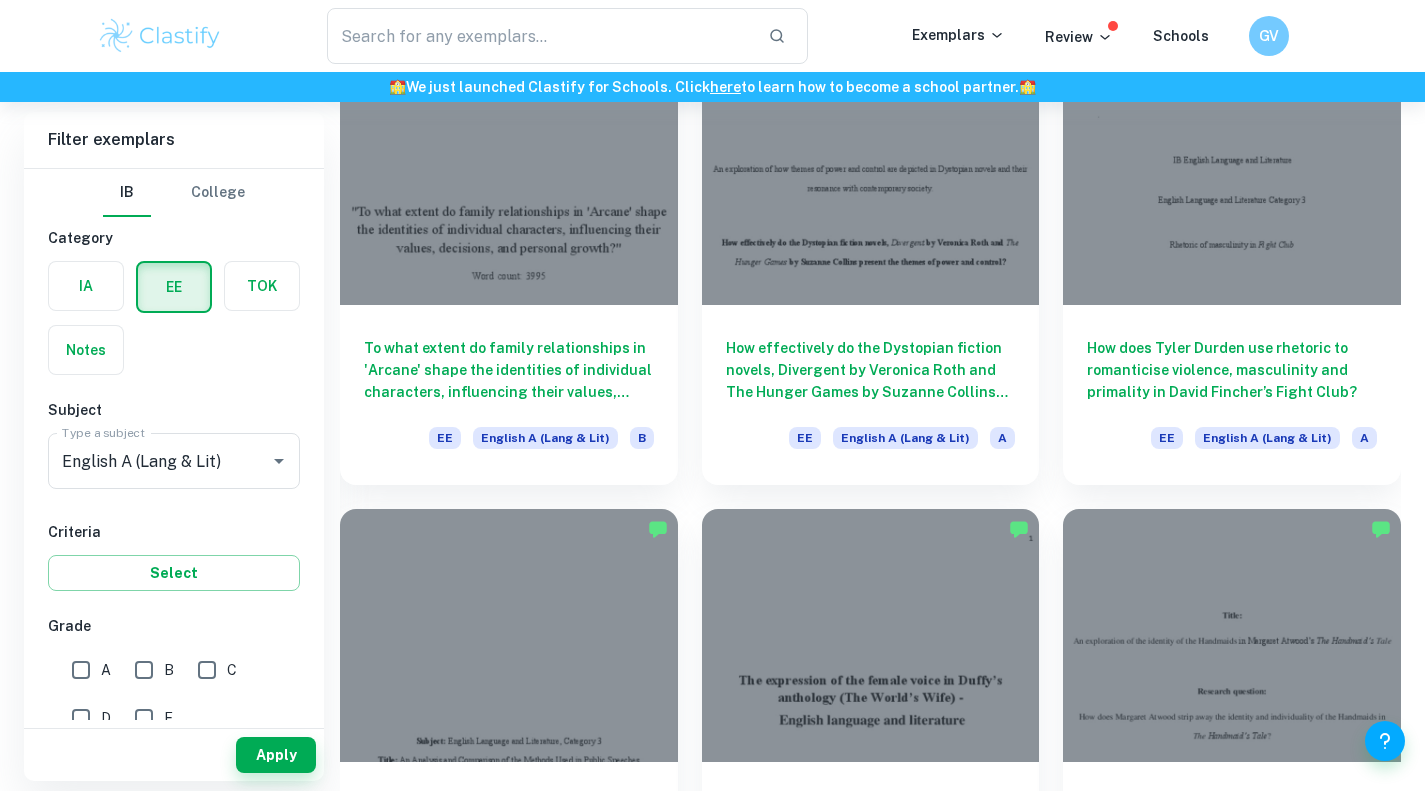 scroll, scrollTop: 1570, scrollLeft: 0, axis: vertical 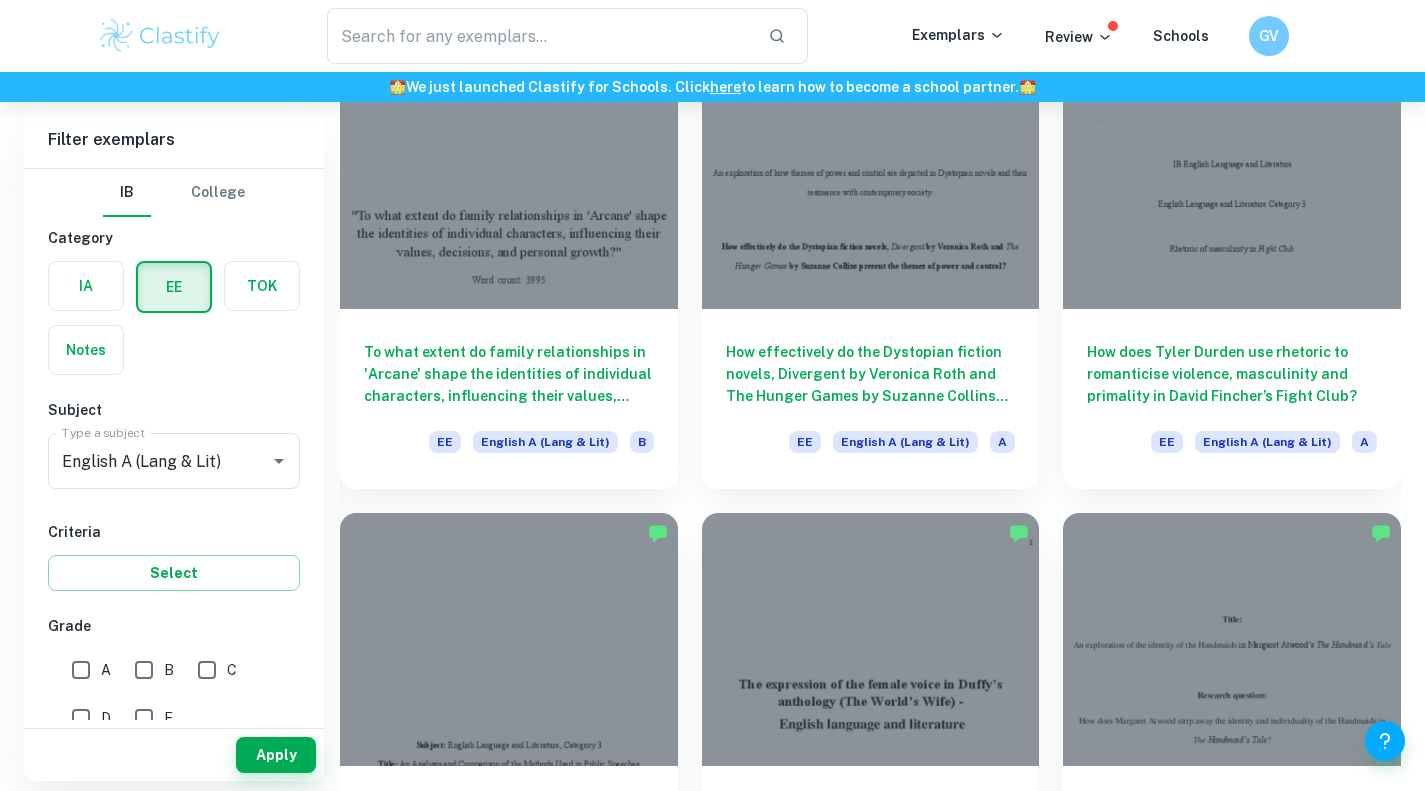 click on "To what extent do family relationships in 'Arcane' shape  the identities of individual characters, influencing their  values, decisions, and personal growth?" at bounding box center [509, 374] 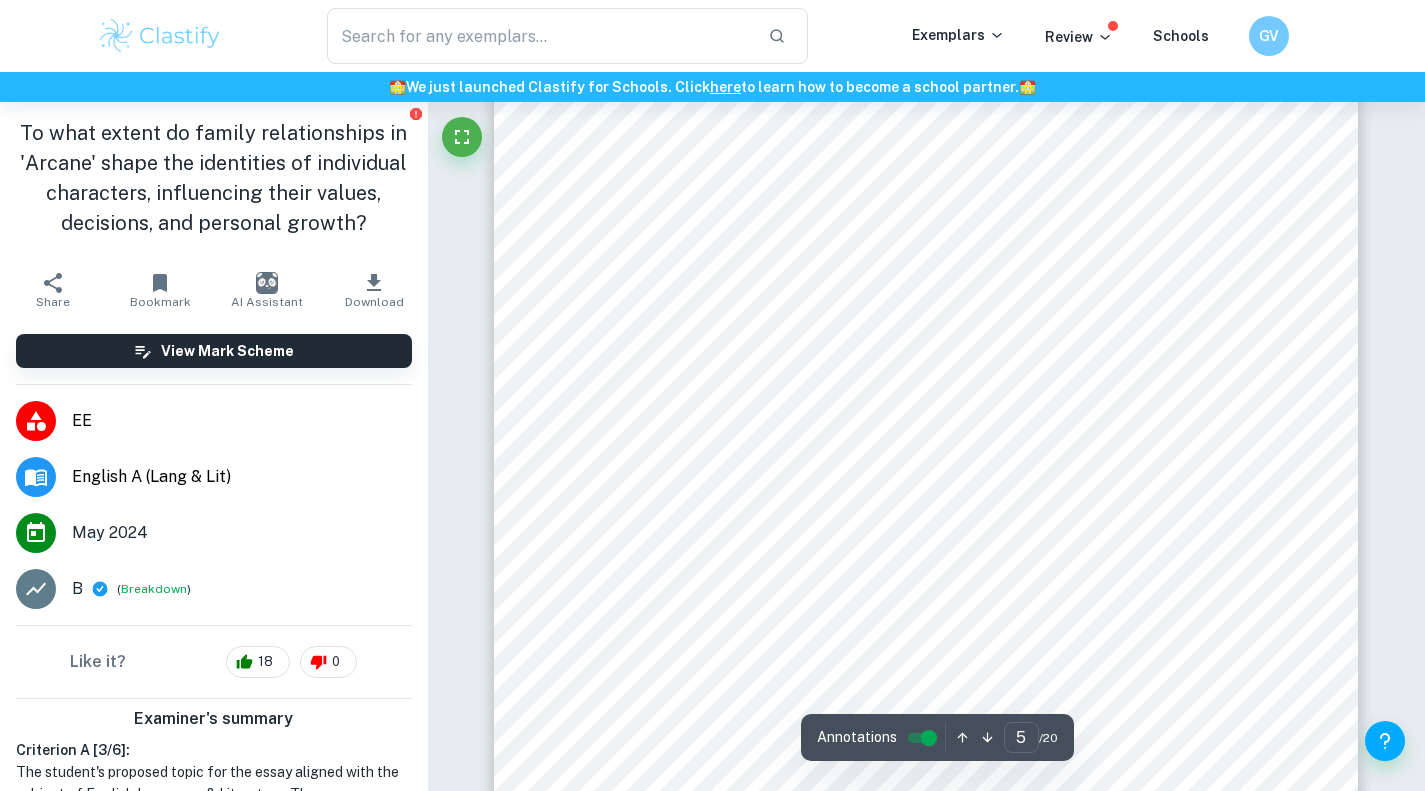 scroll, scrollTop: 4839, scrollLeft: 0, axis: vertical 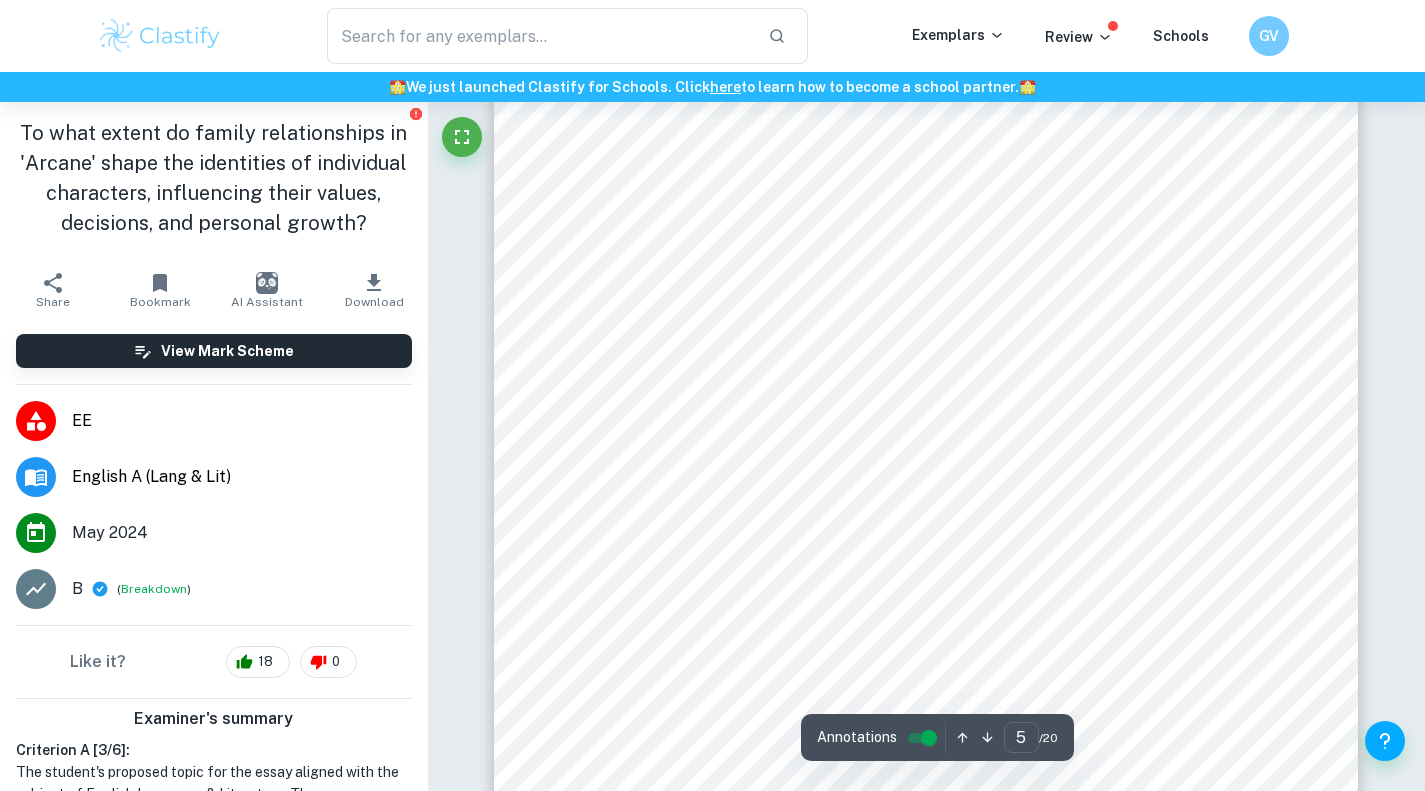 drag, startPoint x: 620, startPoint y: 314, endPoint x: 799, endPoint y: 396, distance: 196.88829 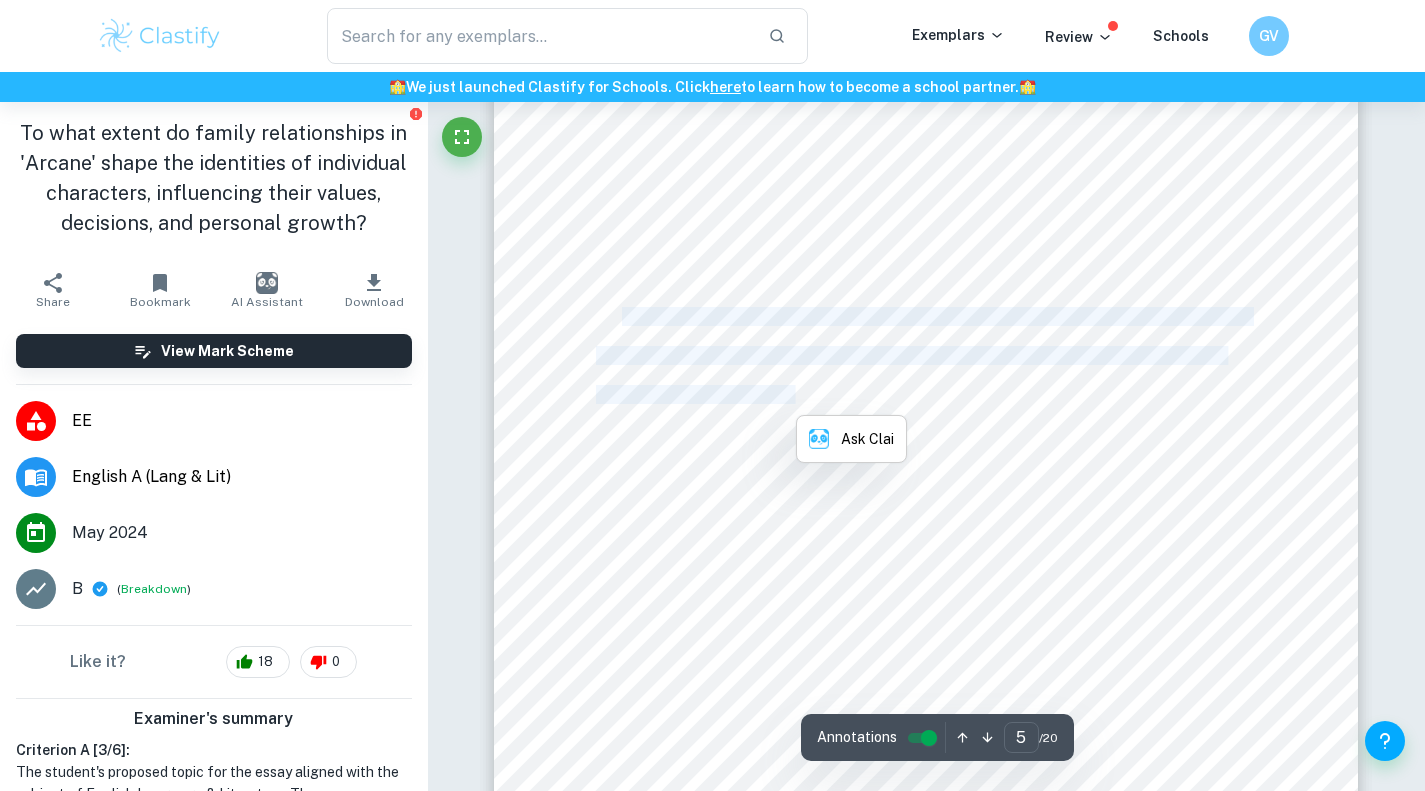 click on "dredges into the necessity of having to reconcile ideals in a harsh reality. He is introduced in a" at bounding box center (914, 395) 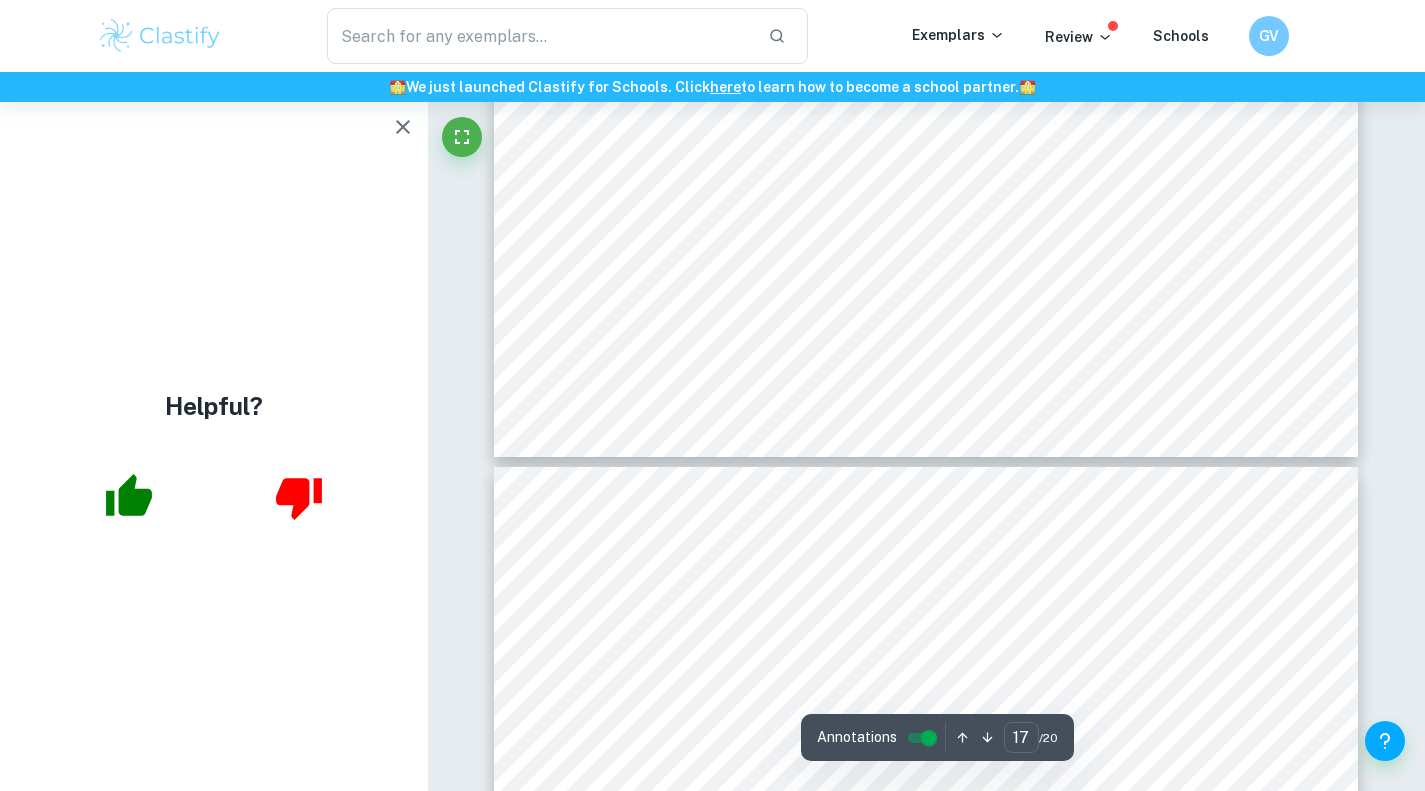 scroll, scrollTop: 18981, scrollLeft: 0, axis: vertical 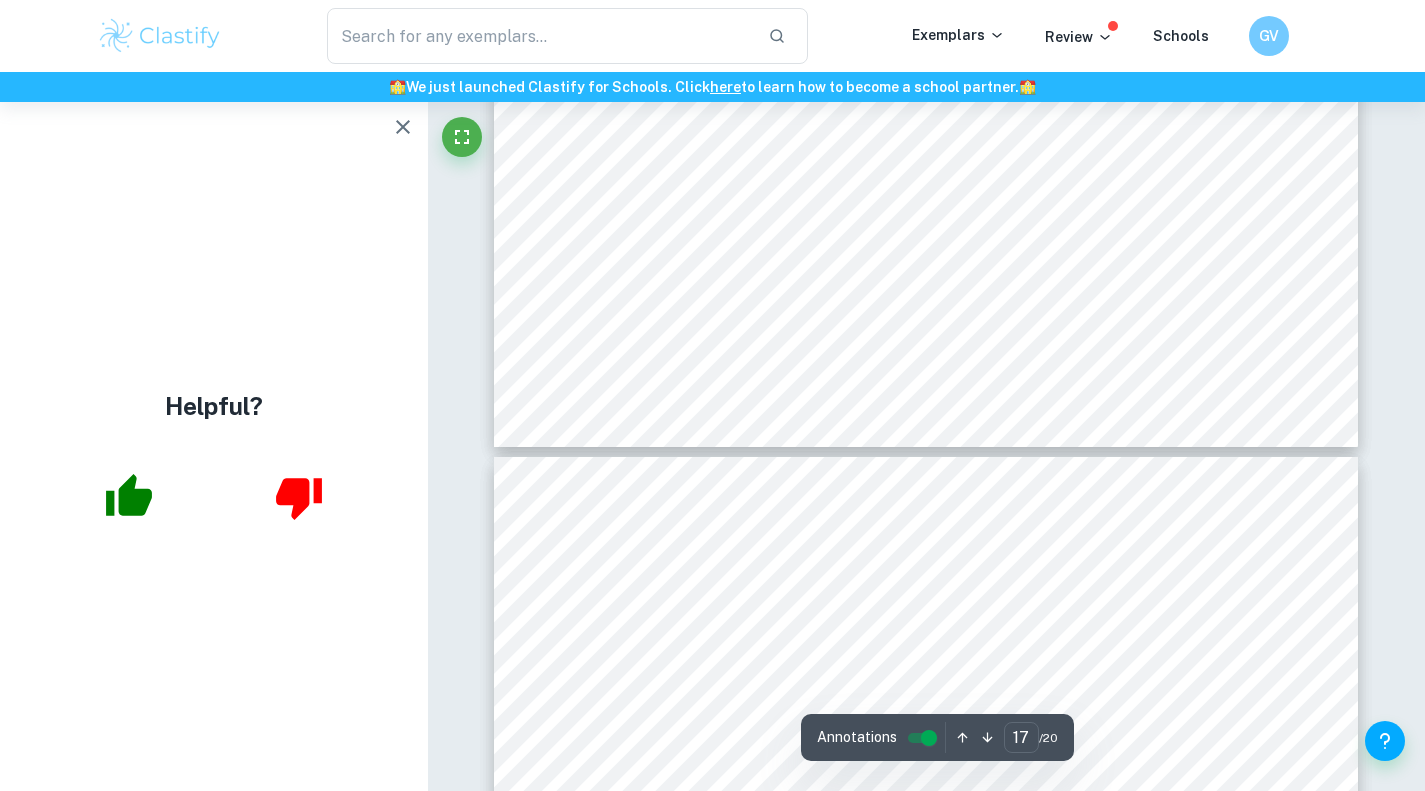 click at bounding box center [129, 497] 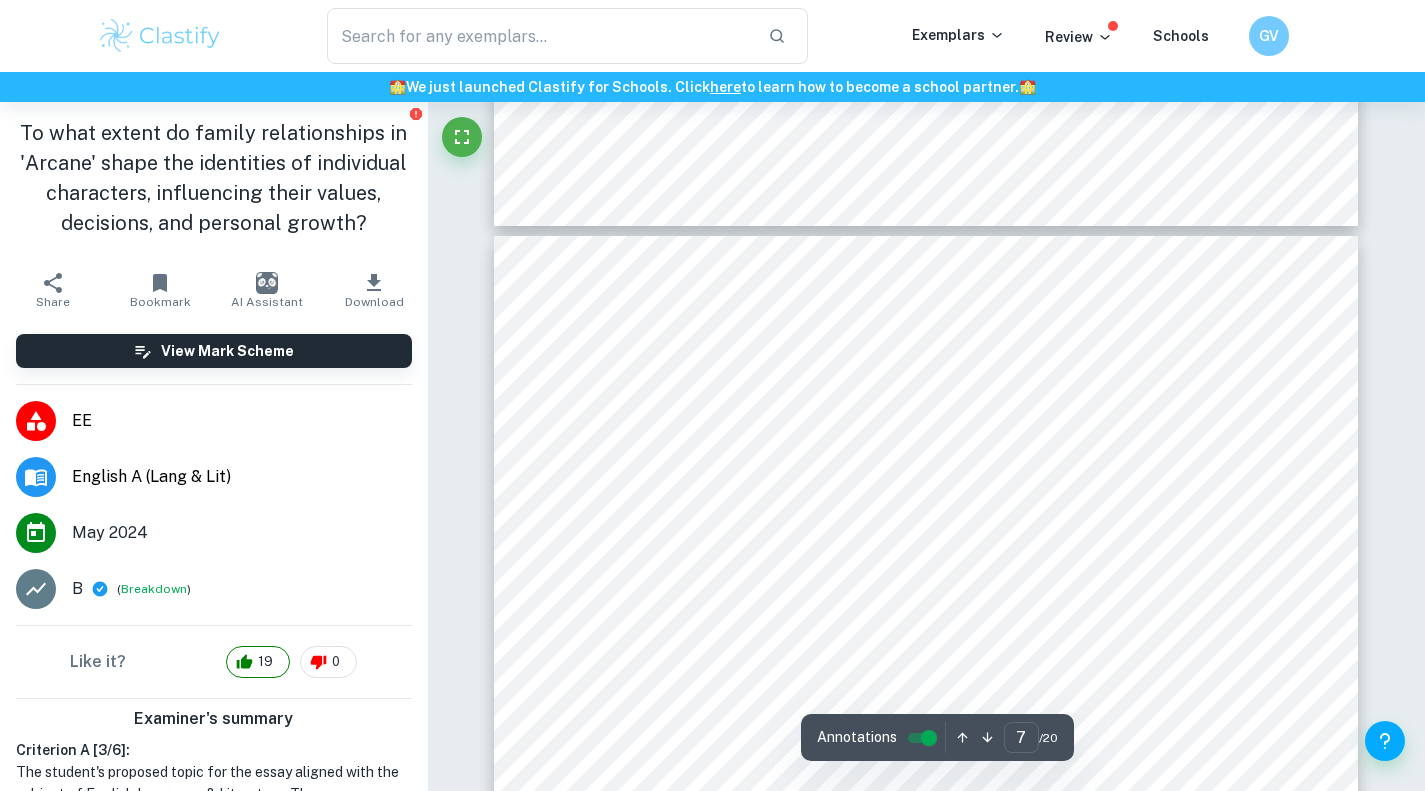 scroll, scrollTop: 6736, scrollLeft: 0, axis: vertical 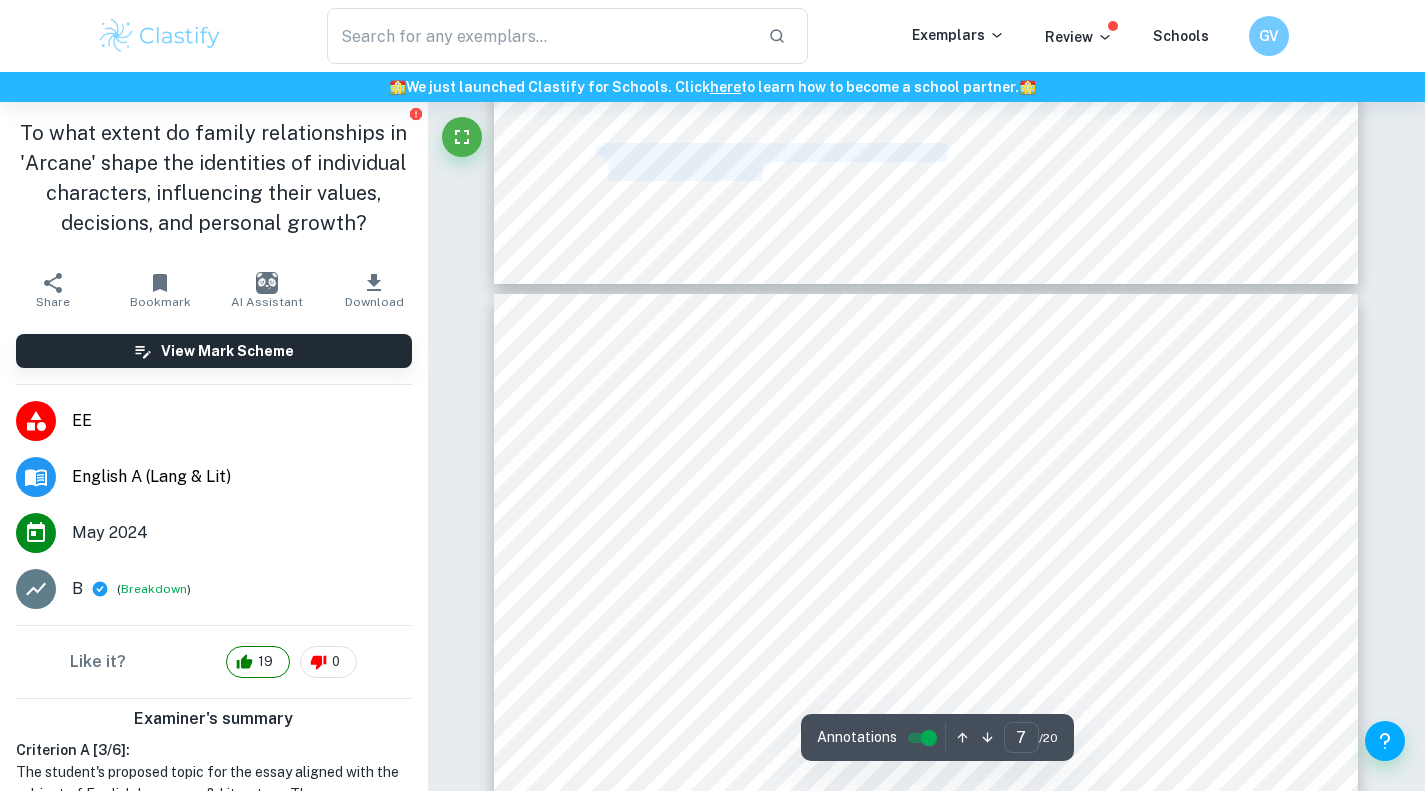 drag, startPoint x: 608, startPoint y: 169, endPoint x: 761, endPoint y: 217, distance: 160.35274 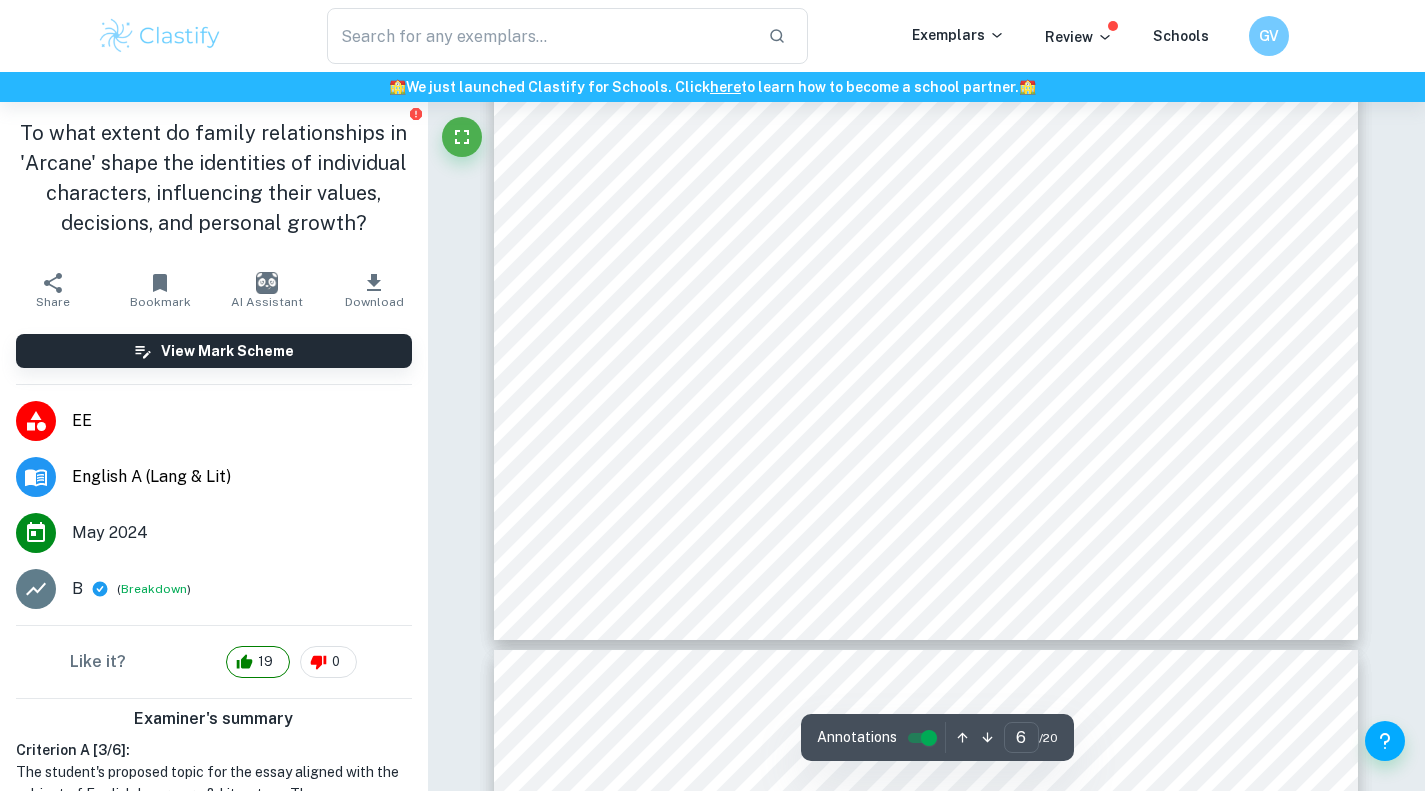 scroll, scrollTop: 6482, scrollLeft: 0, axis: vertical 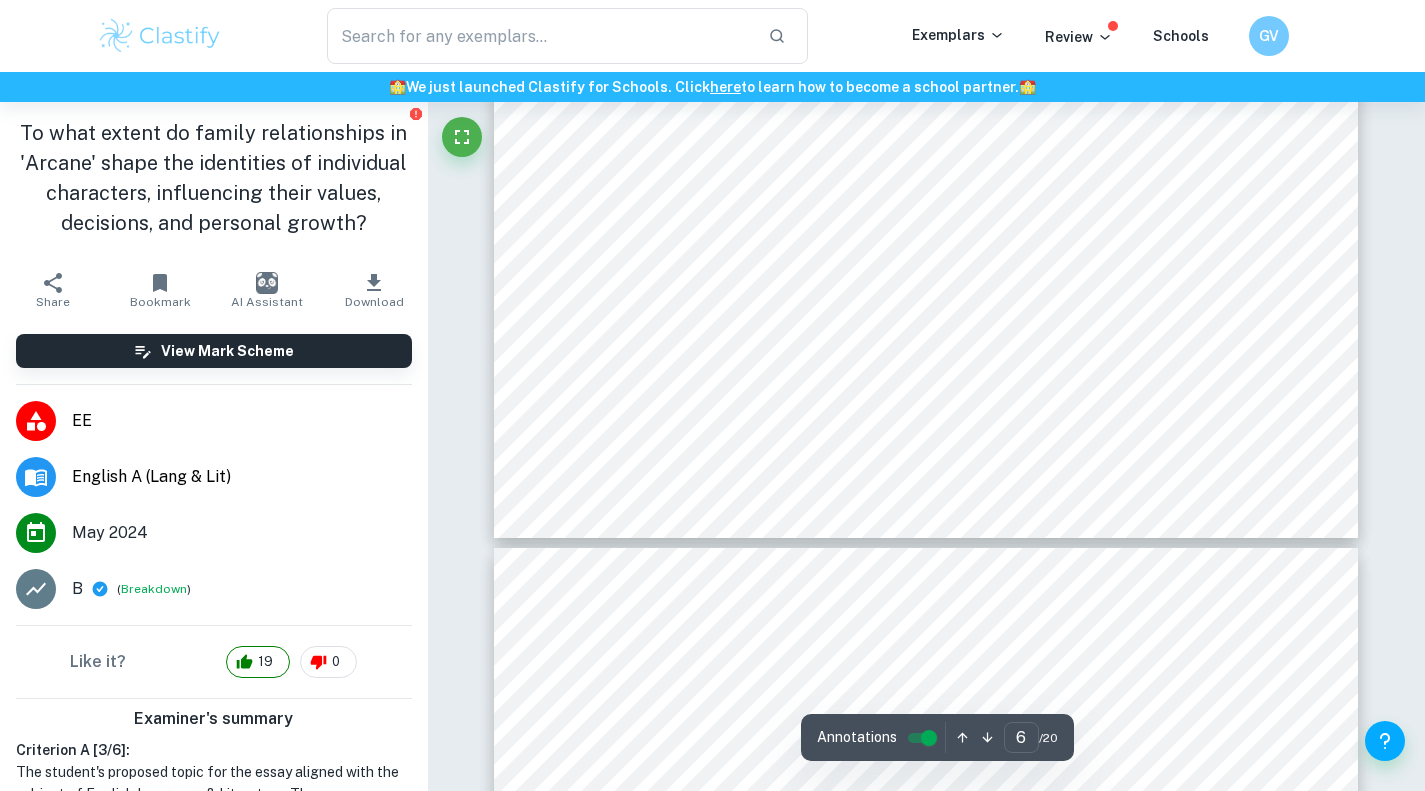 drag, startPoint x: 589, startPoint y: 404, endPoint x: 757, endPoint y: 420, distance: 168.76018 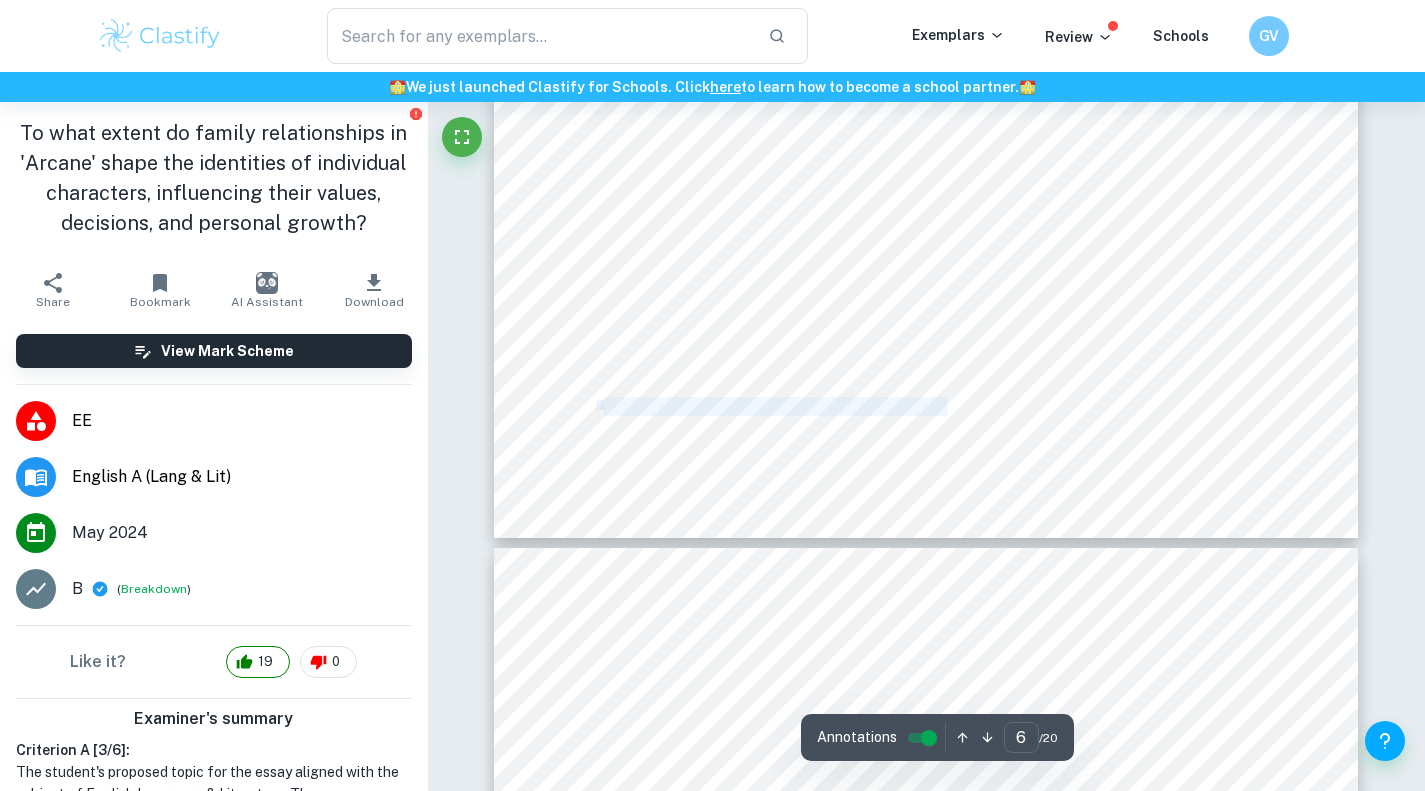 drag, startPoint x: 757, startPoint y: 420, endPoint x: 588, endPoint y: 375, distance: 174.88853 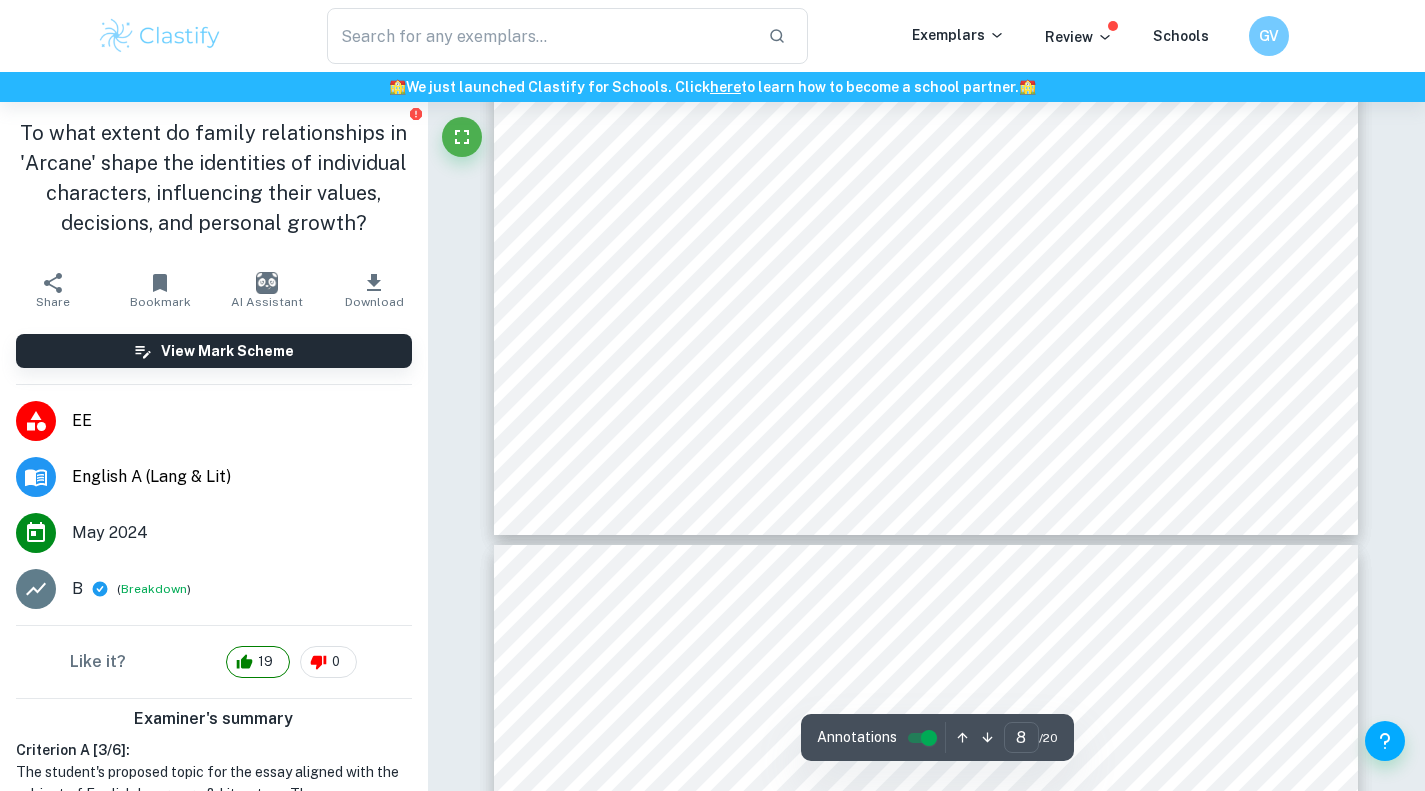 scroll, scrollTop: 8761, scrollLeft: 0, axis: vertical 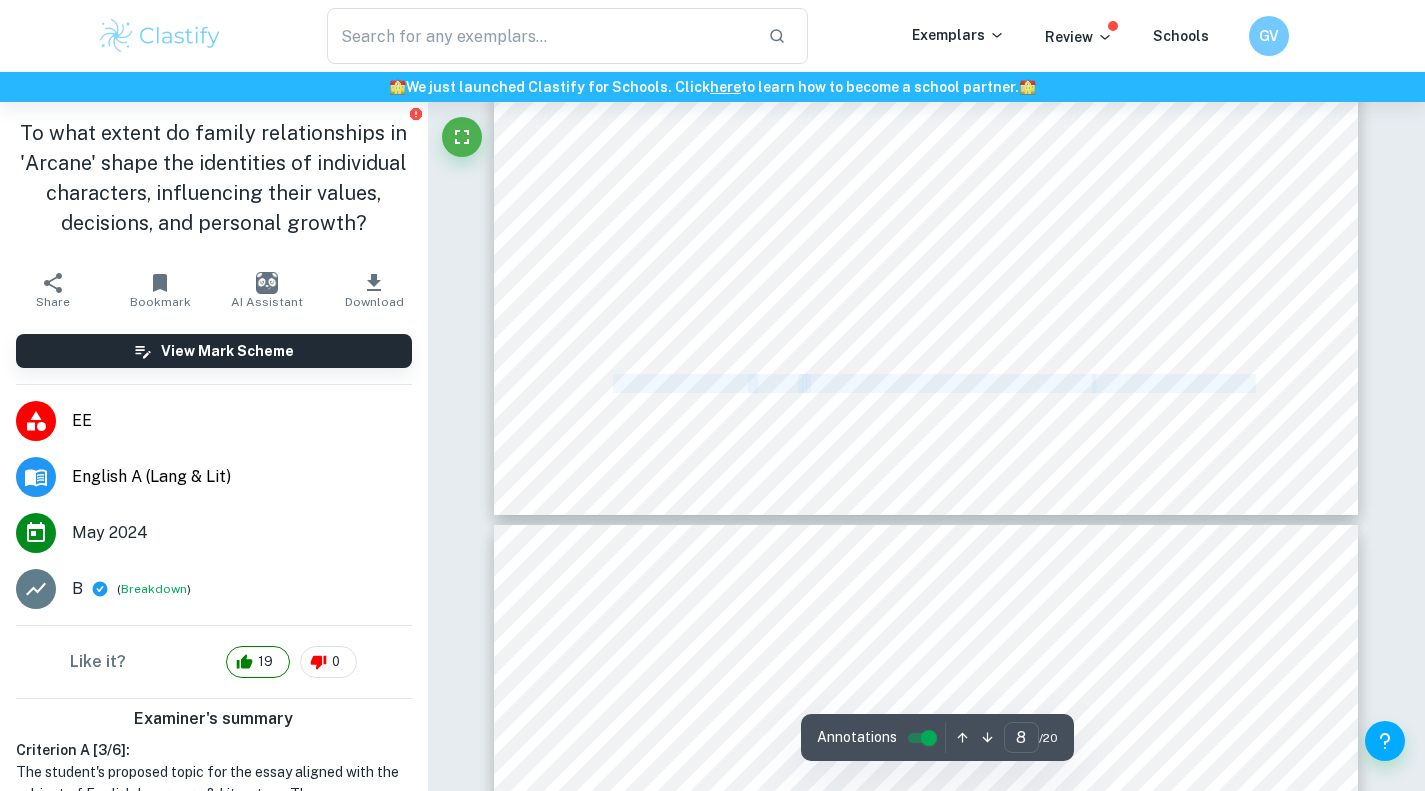 drag, startPoint x: 612, startPoint y: 381, endPoint x: 699, endPoint y: 418, distance: 94.54099 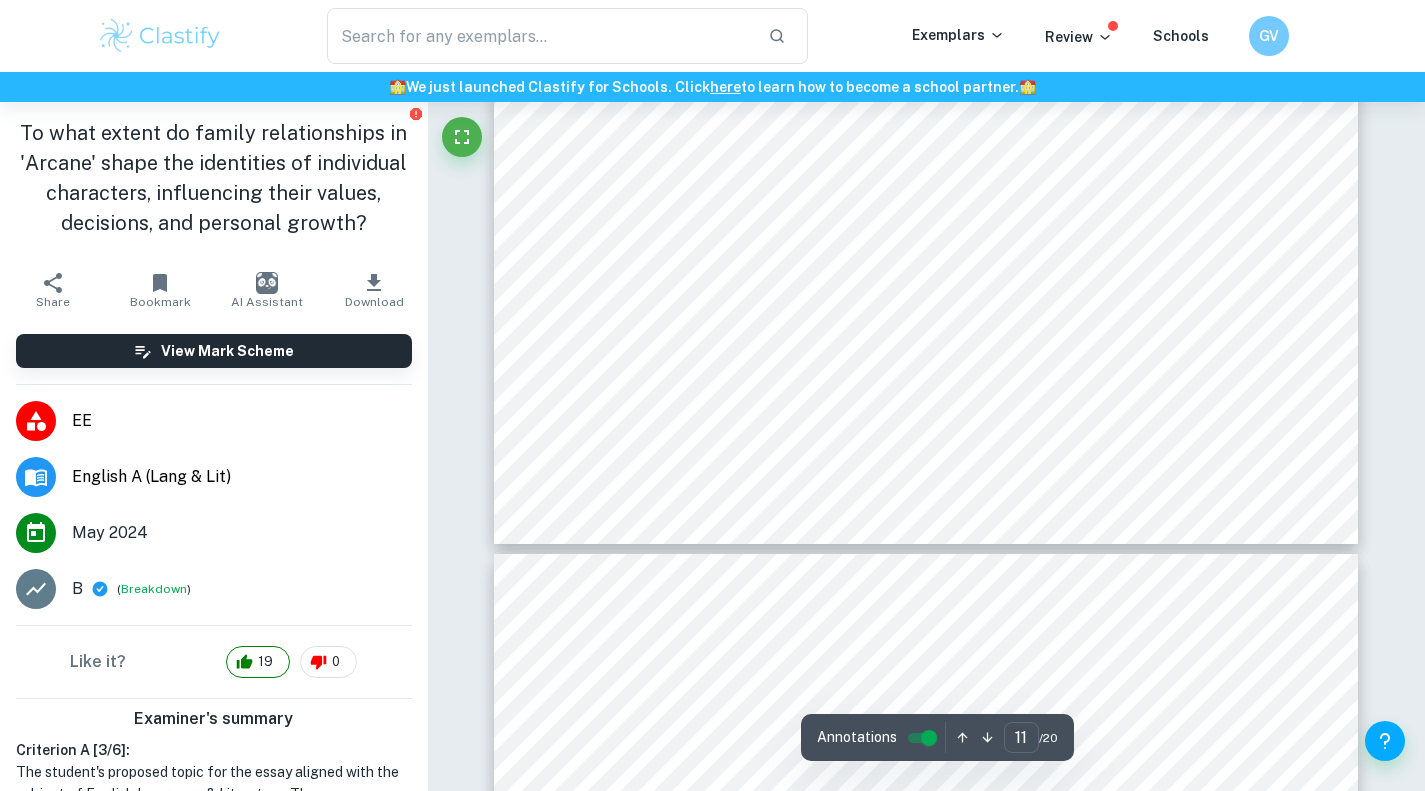 scroll, scrollTop: 12118, scrollLeft: 0, axis: vertical 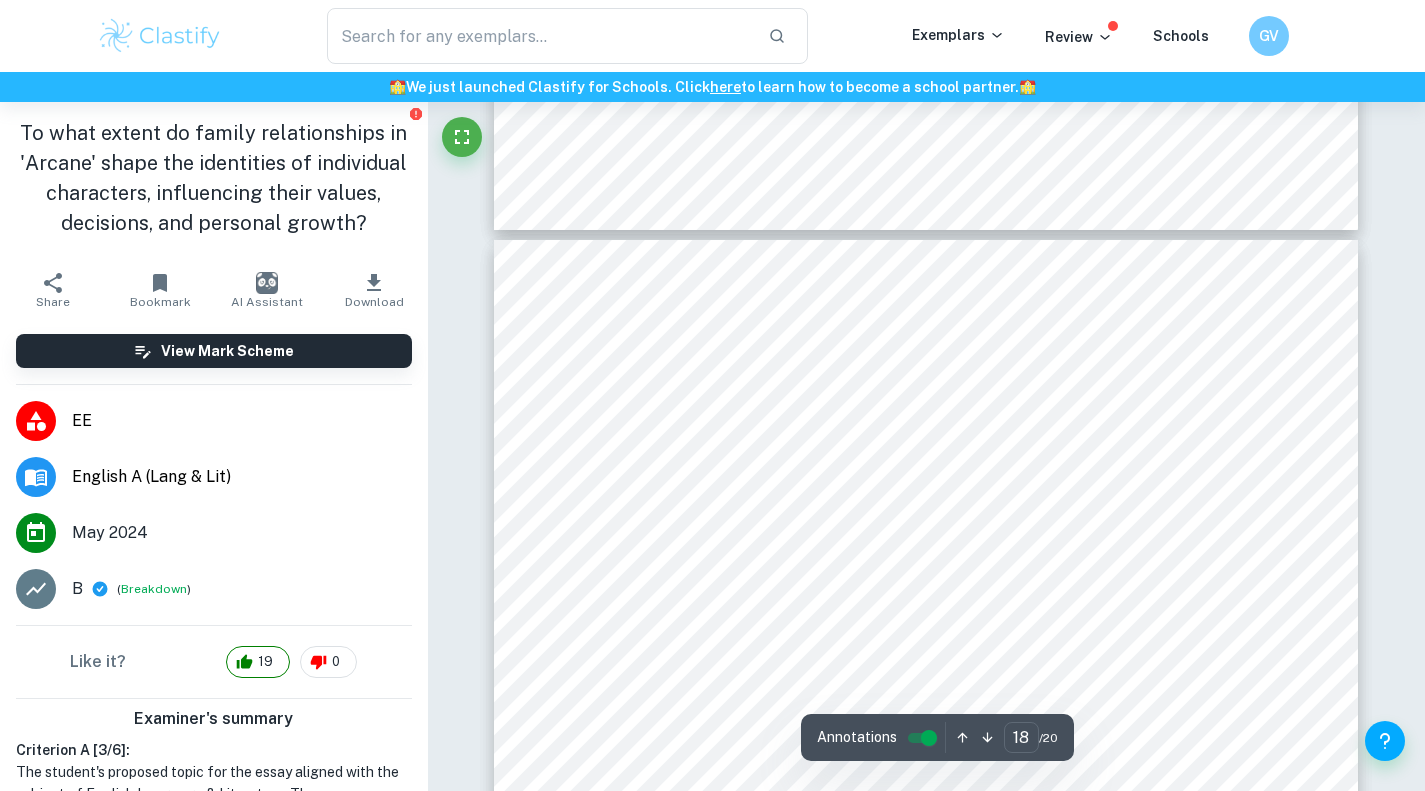 type on "17" 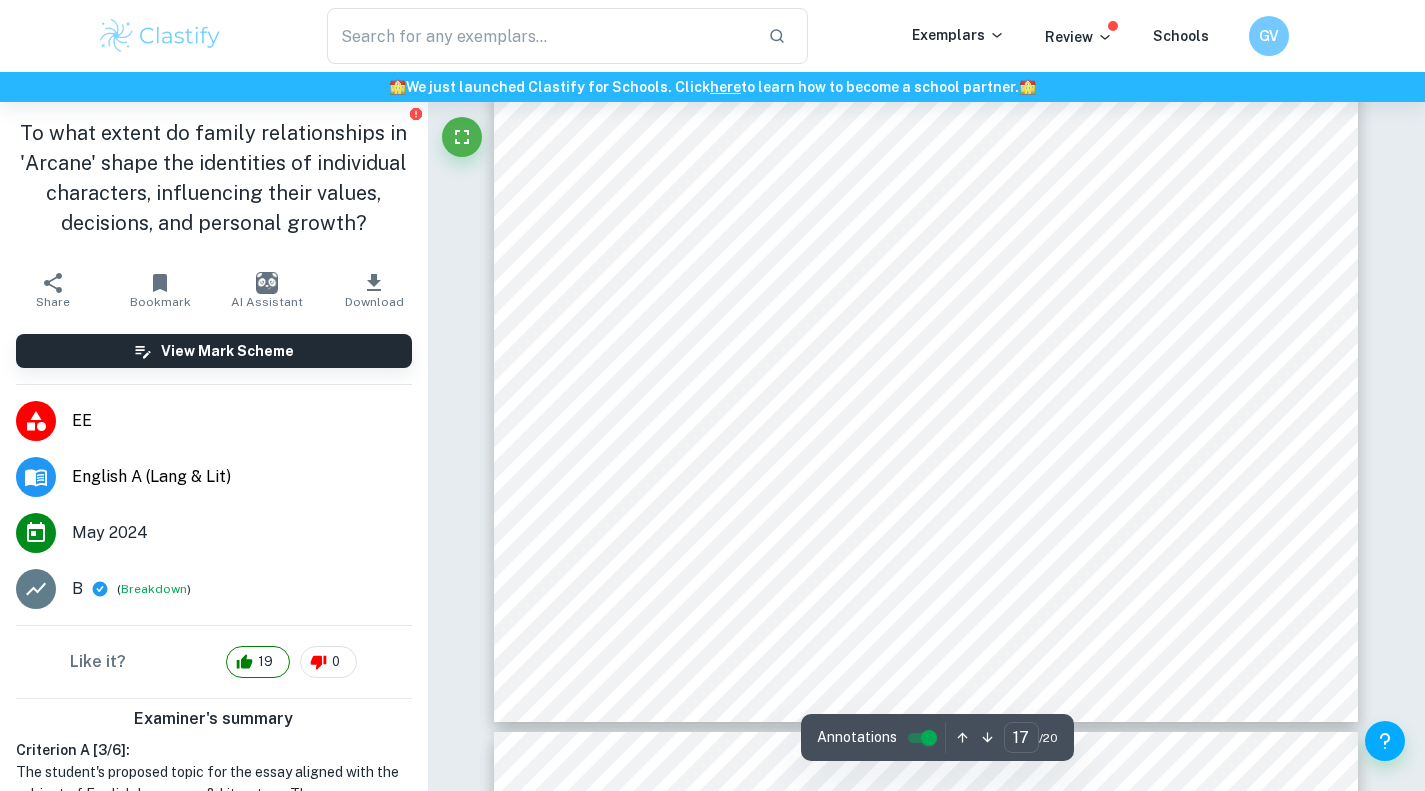 scroll, scrollTop: 18705, scrollLeft: 0, axis: vertical 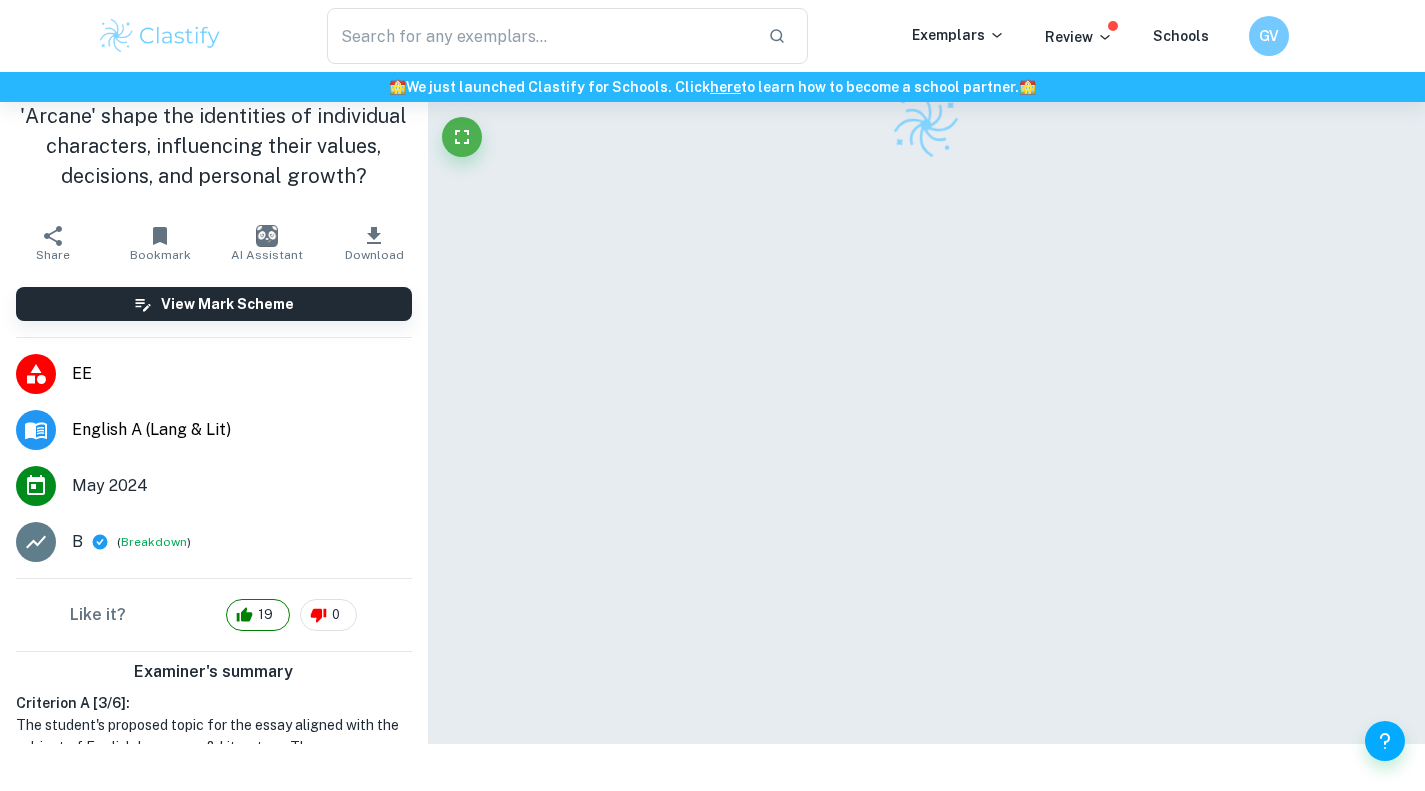 click at bounding box center [926, 372] 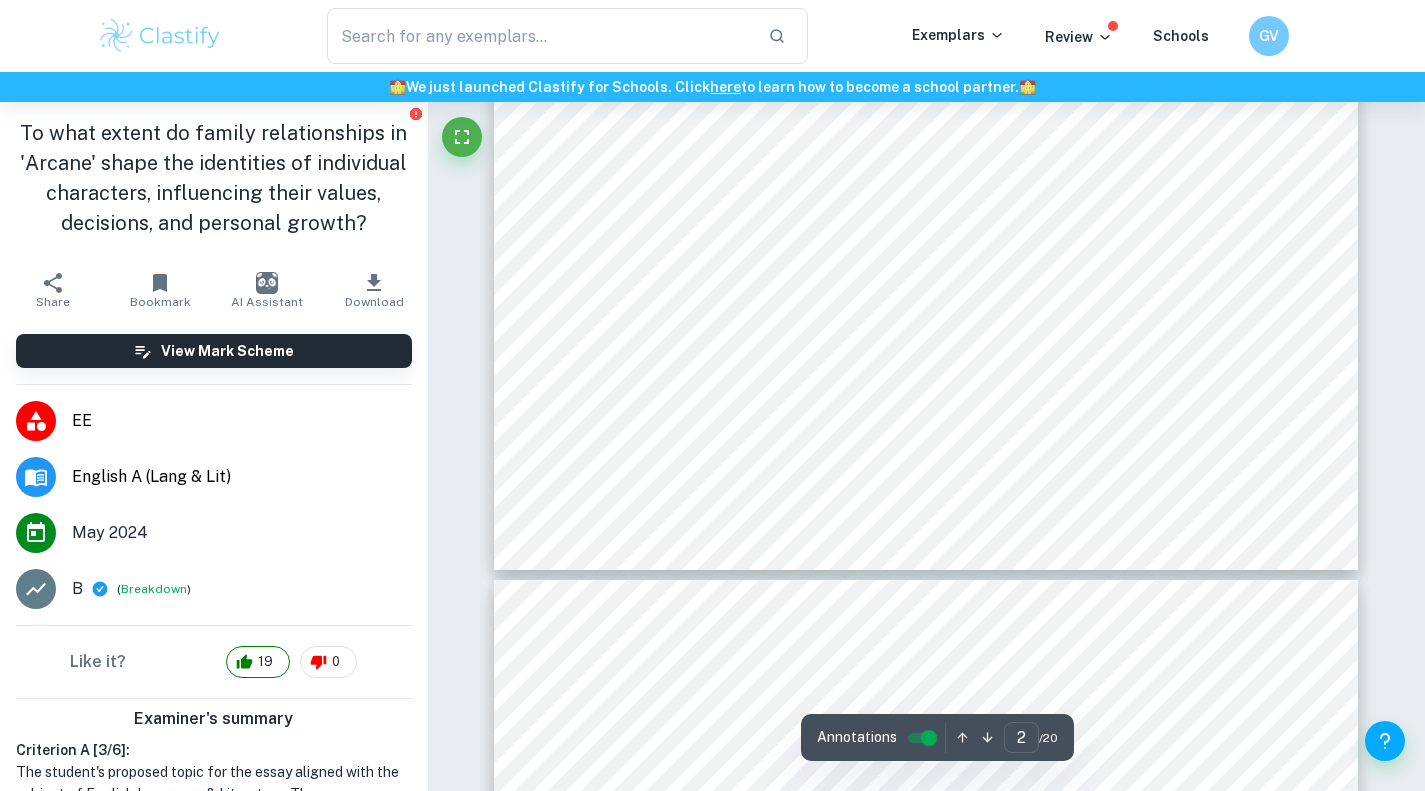 type on "3" 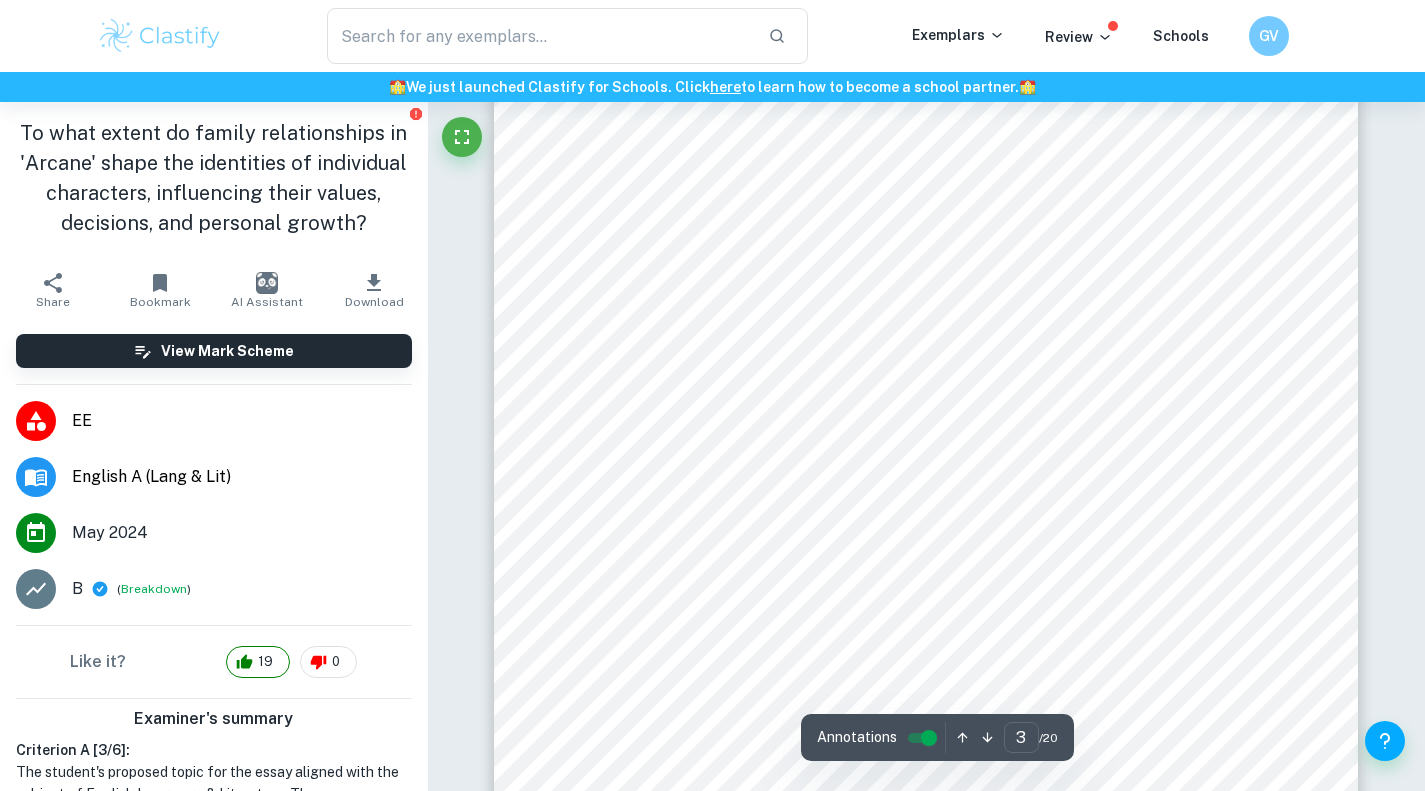 scroll, scrollTop: 2326, scrollLeft: 0, axis: vertical 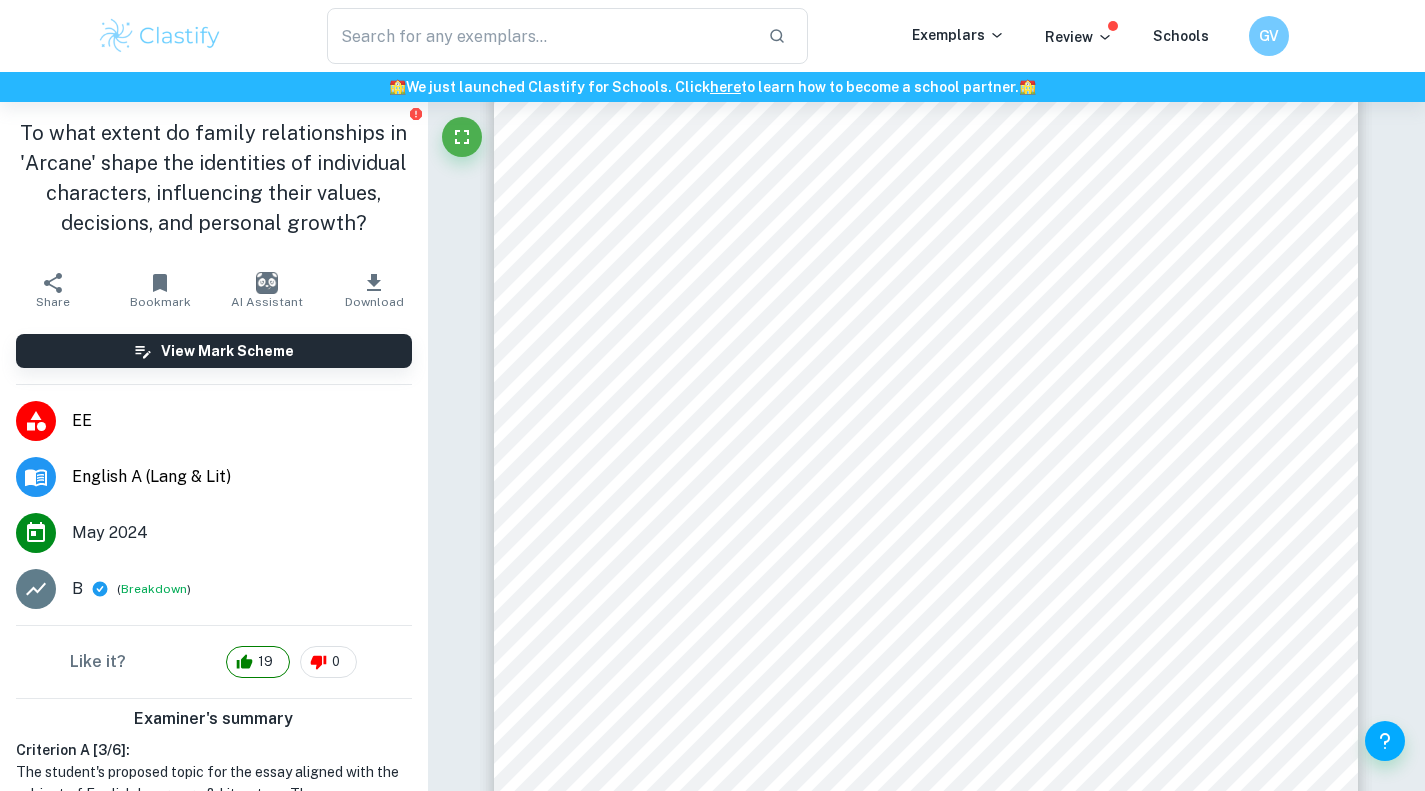click at bounding box center (428, -2224) 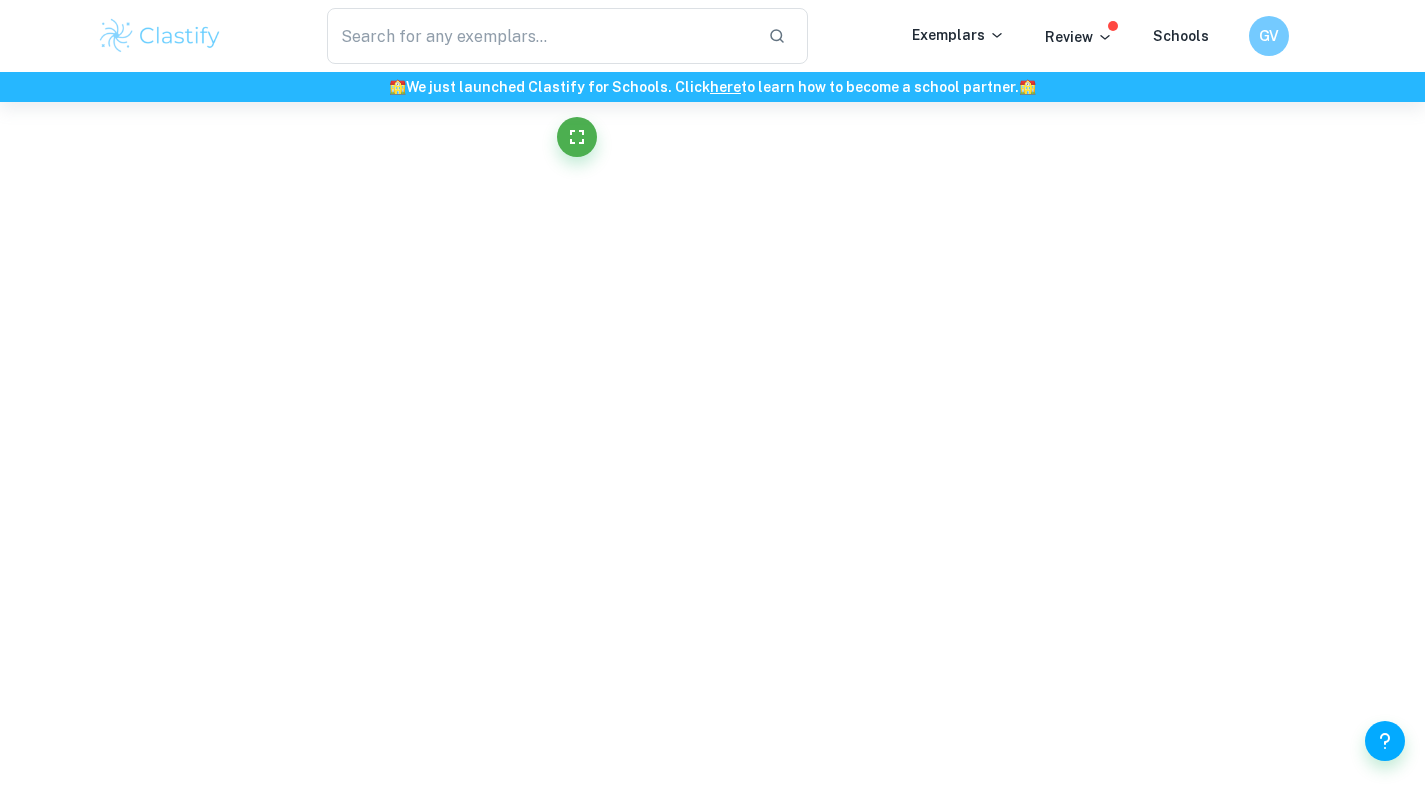 click on "We value your privacy We use cookies to enhance your browsing experience, serve personalised ads or content, and analyse our traffic. By clicking "Accept All", you consent to our use of cookies.   Cookie Policy Customise   Reject All   Accept All   Customise Consent Preferences   We use cookies to help you navigate efficiently and perform certain functions. You will find detailed information about all cookies under each consent category below. The cookies that are categorised as "Necessary" are stored on your browser as they are essential for enabling the basic functionalities of the site. ...  Show more For more information on how Google's third-party cookies operate and handle your data, see:   Google Privacy Policy Necessary Always Active Necessary cookies are required to enable the basic features of this site, such as providing secure log-in or adjusting your consent preferences. These cookies do not store any personally identifiable data. Functional Analytics Performance Advertisement Uncategorised" at bounding box center (712, -1931) 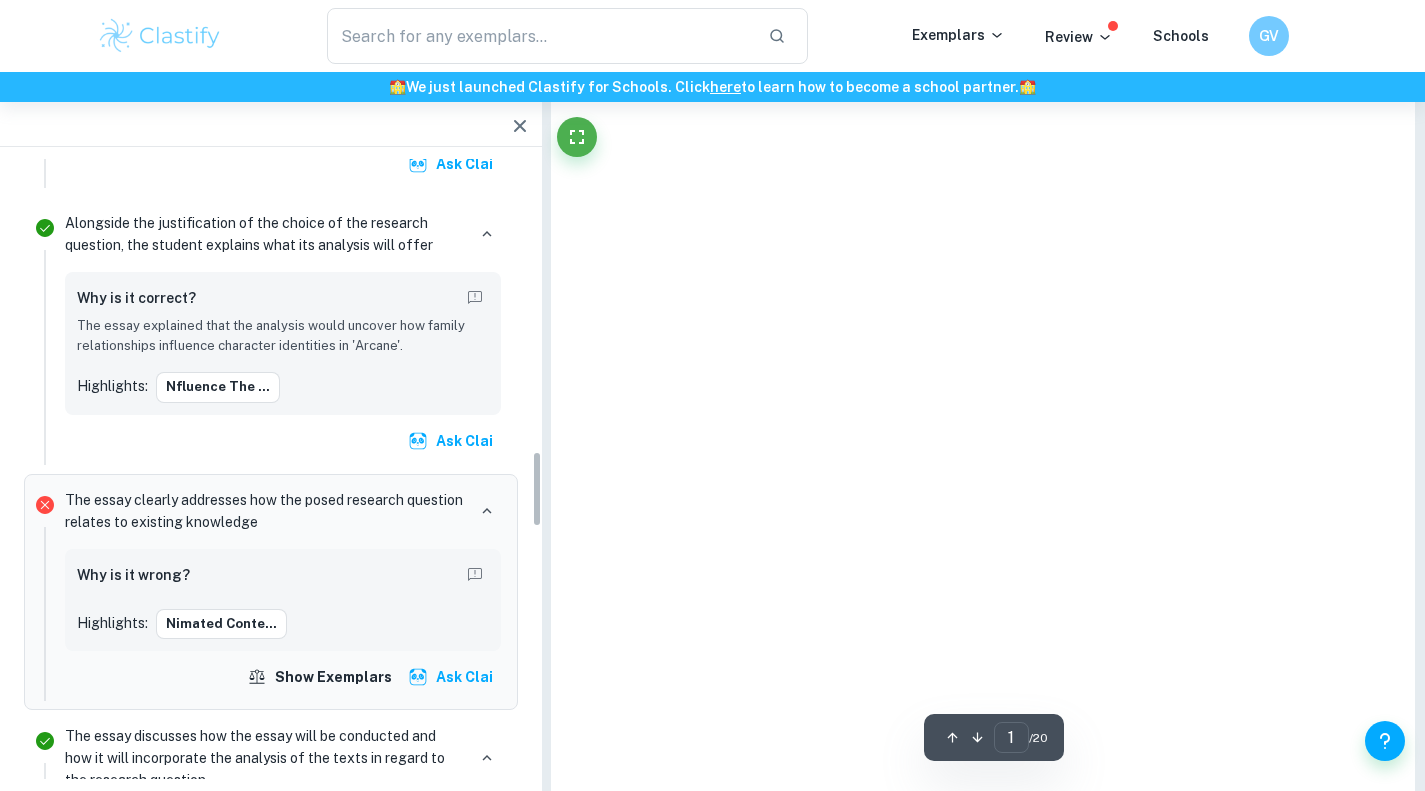 scroll, scrollTop: 2350, scrollLeft: 0, axis: vertical 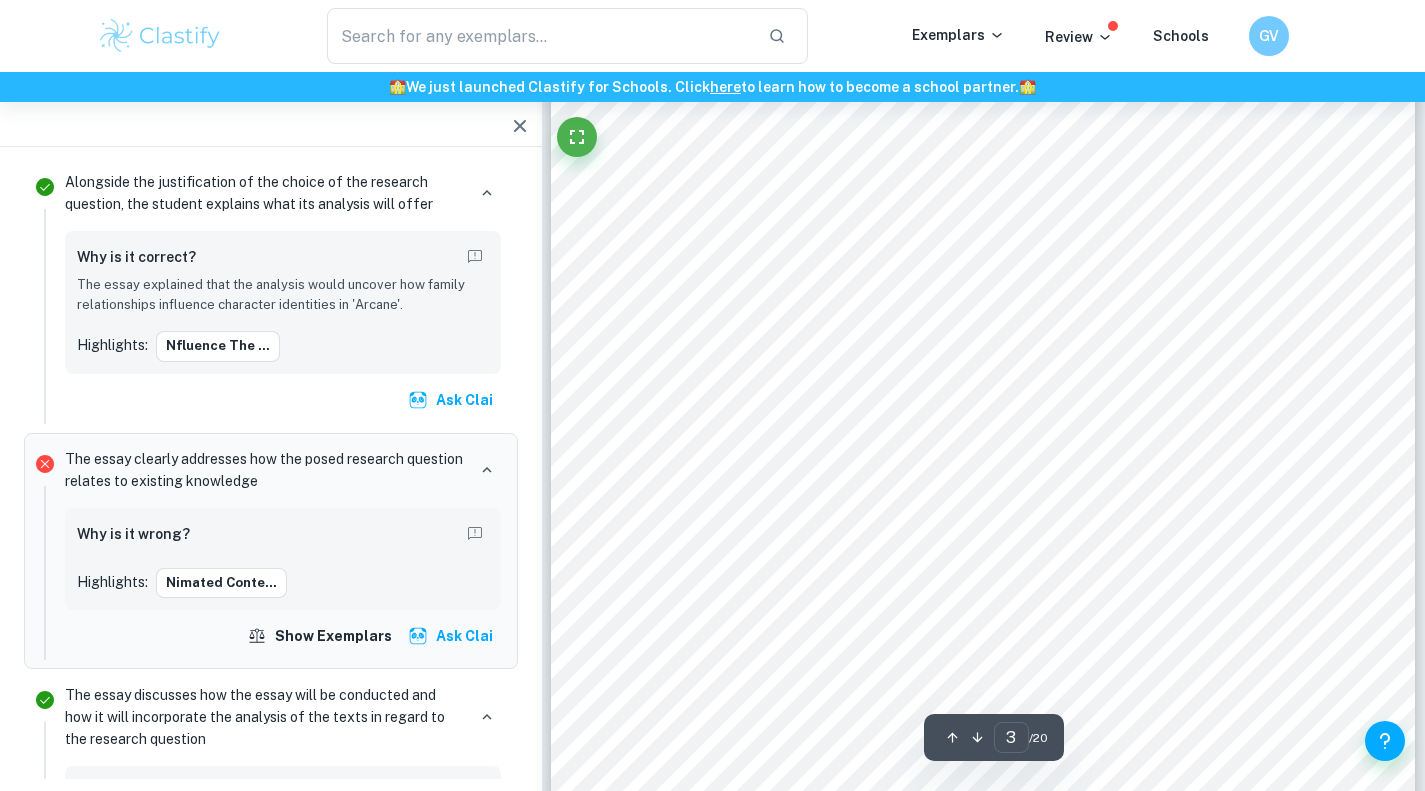 click at bounding box center (1076, 290) 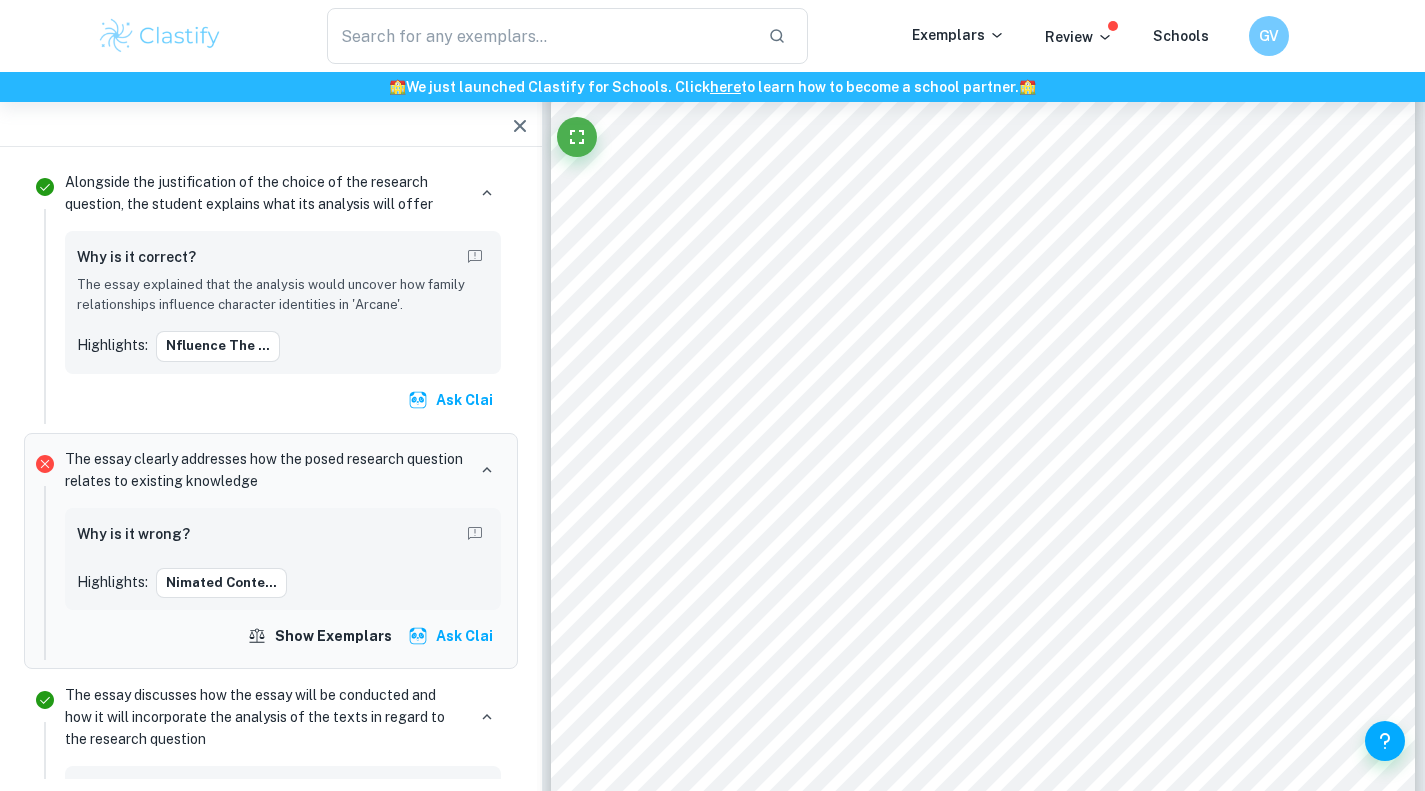 click at bounding box center [1133, 290] 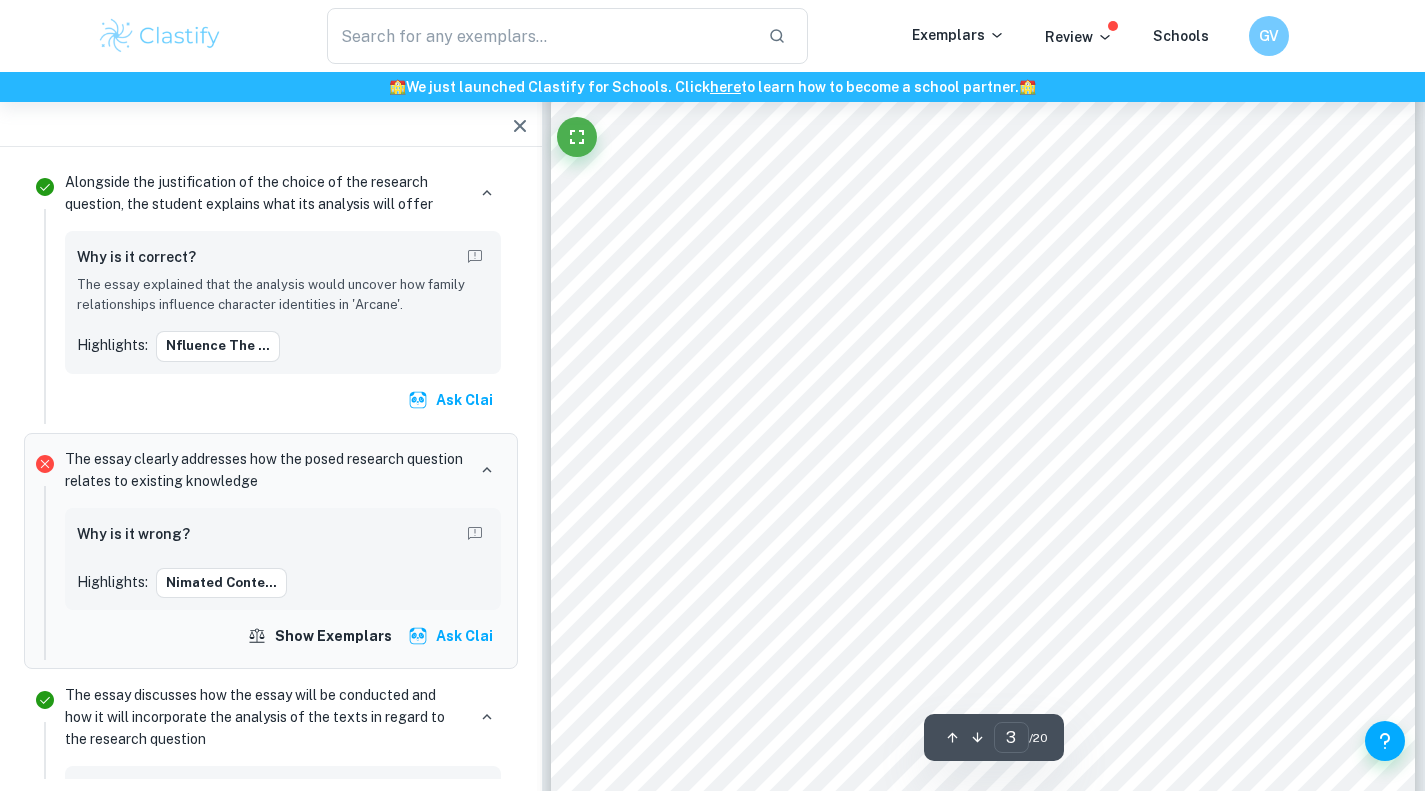 click on "Introduction Animation has come a long way in regards to techniques and software in illustrating stories, but more importantly, concerning public opinion. Animated content has often been misconstrued to only target children, and has a lesser depth than media featuring real people. Through newer animated releases, this perception has slowly been broken down through the realistic portrayal of sober themes and plot points targeting mature audiences. Arcane emerges as a groundbreaking, Emmy award-winning series that surpasses the traditional bounds of its medium. A collaboration between Riot Games, and the French animation studio, Fortiche, the show is an adaptation of the famous game, League Of Legends, and hosted on Netflix. The series utilizes the advantages of animation, a gripping soundtrack, and effective writing to introduce its audience to an immersive world and examines how the complexities of family dynamics can influence characters9 identities and contribute to growing conflicts, serving" at bounding box center [983, 611] 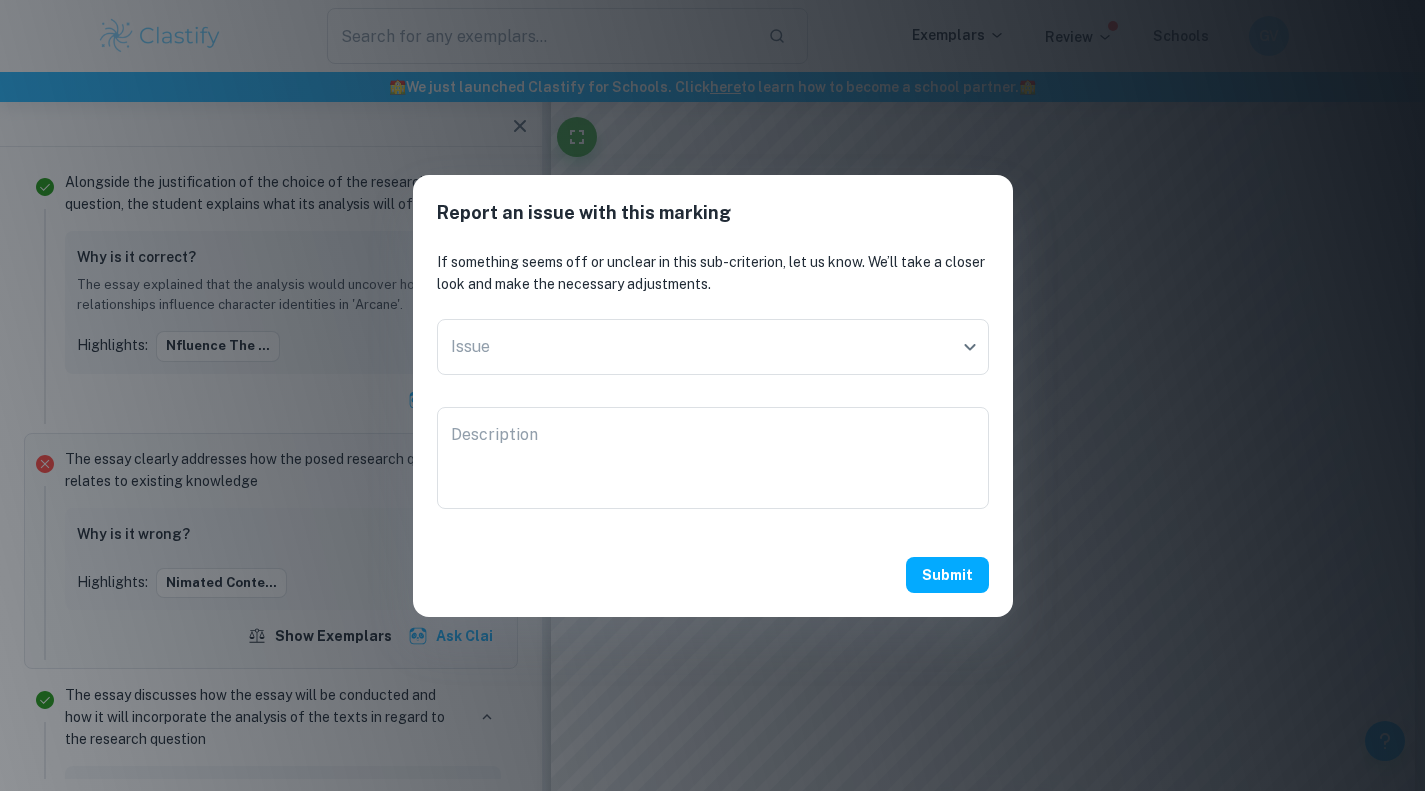 click on "x Description" at bounding box center (713, 458) 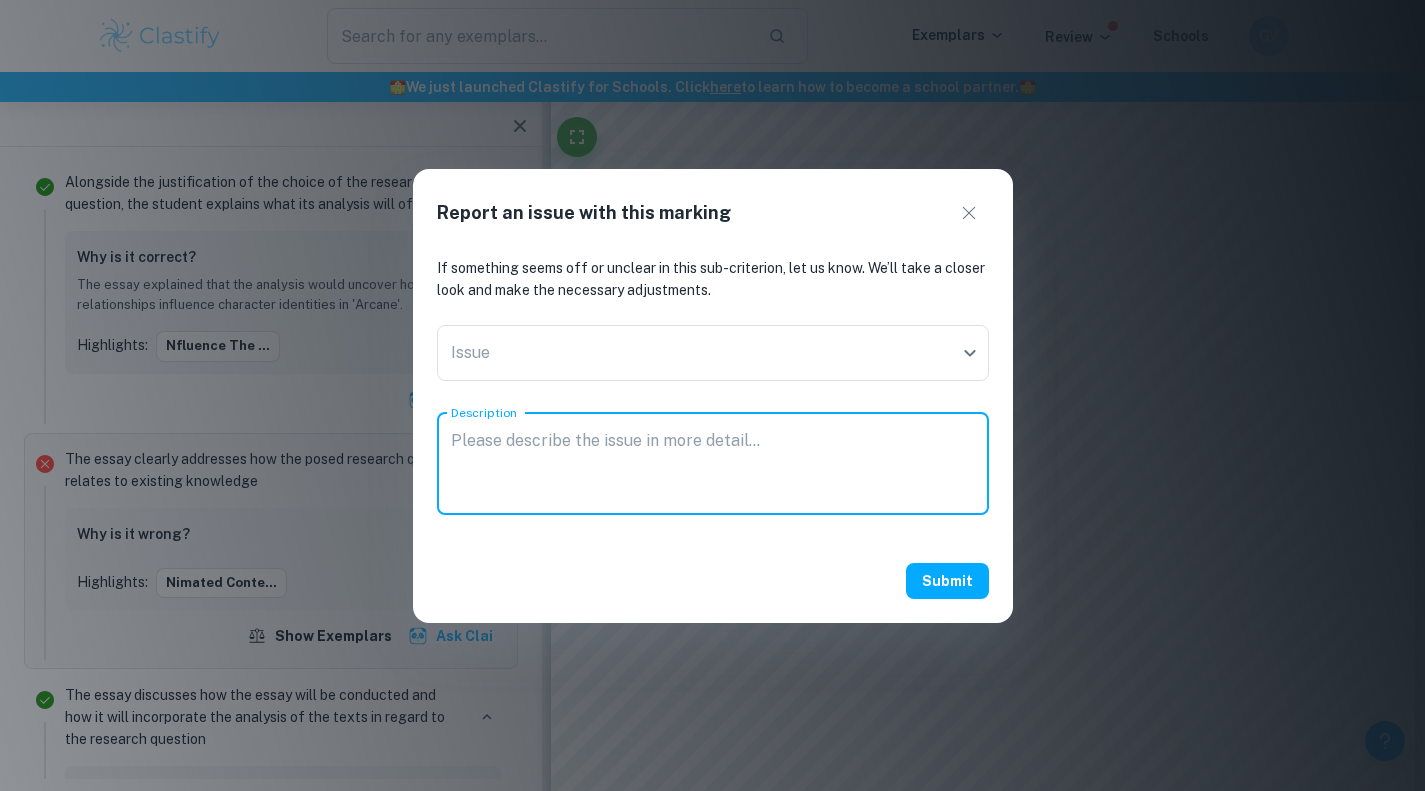 click on "Report an issue with this marking If something seems off or unclear in this sub-criterion, let us know. We’ll take a closer look and make the necessary adjustments. Issue ​ Issue Description x Description Submit" at bounding box center (712, 395) 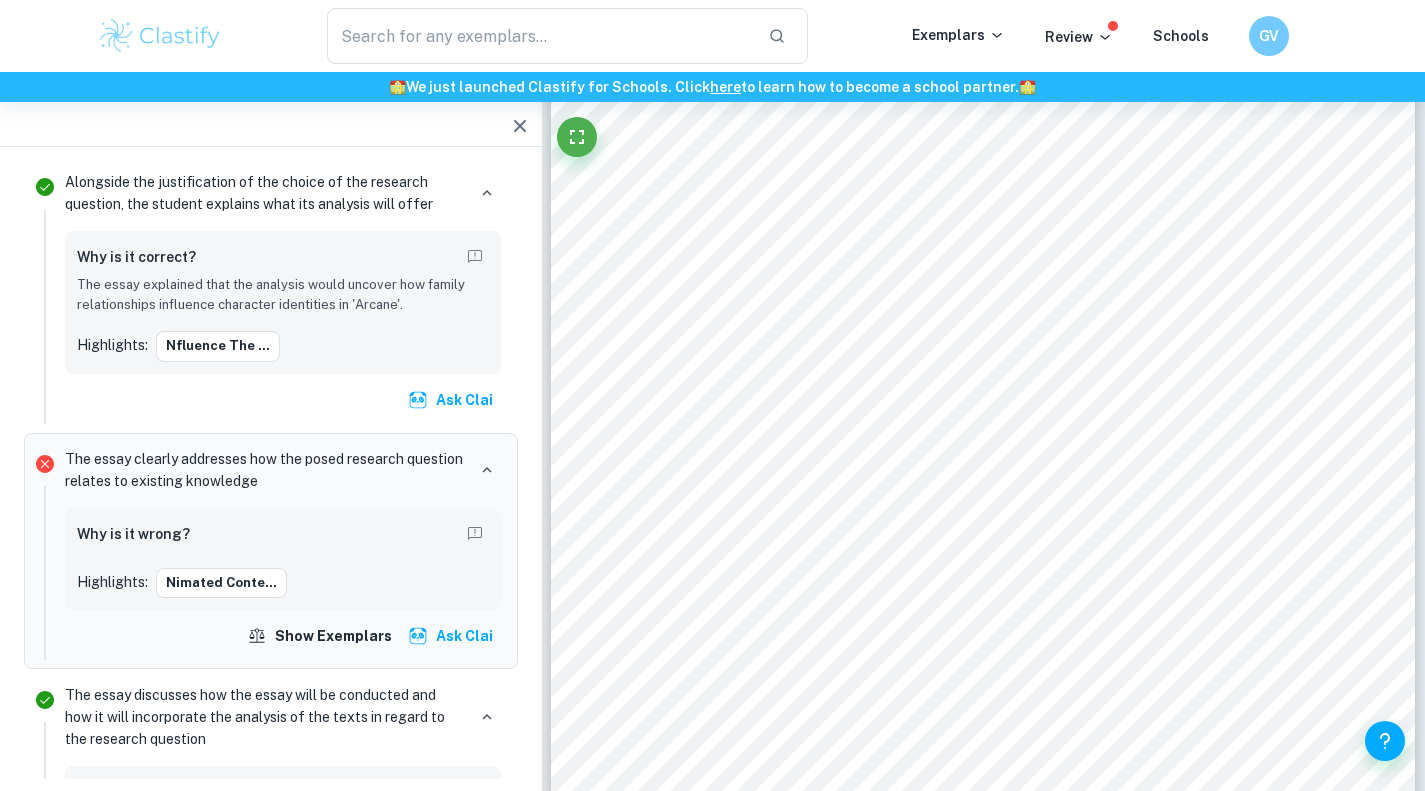 click on "Ask Clai" at bounding box center (452, 636) 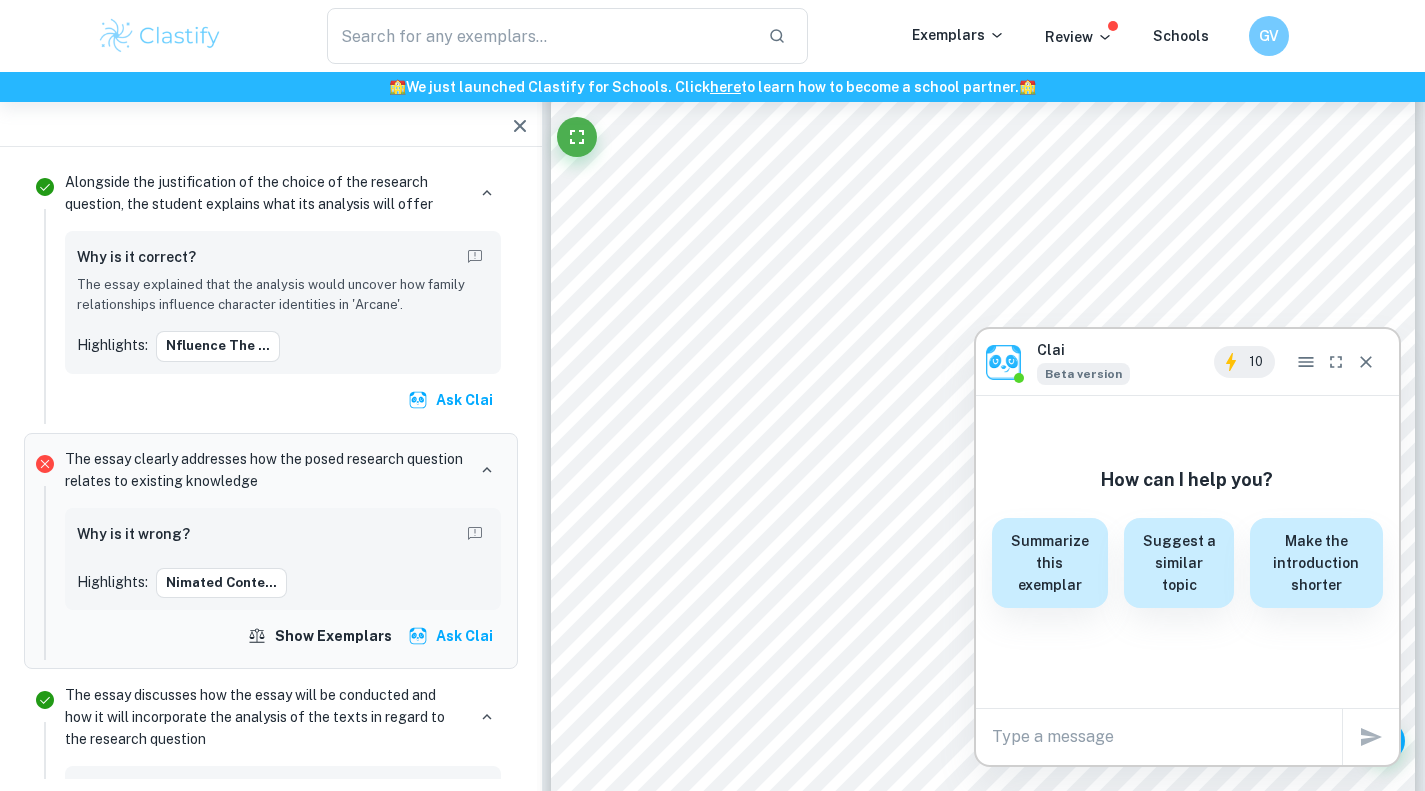 click on "Introduction Animation has come a long way in regards to techniques and software in illustrating stories, but more importantly, concerning public opinion. Animated content has often been misconstrued to only target children, and has a lesser depth than media featuring real people. Through newer animated releases, this perception has slowly been broken down through the realistic portrayal of sober themes and plot points targeting mature audiences. Arcane emerges as a groundbreaking, Emmy award-winning series that surpasses the traditional bounds of its medium. A collaboration between Riot Games, and the French animation studio, Fortiche, the show is an adaptation of the famous game, League Of Legends, and hosted on Netflix. The series utilizes the advantages of animation, a gripping soundtrack, and effective writing to introduce its audience to an immersive world and examines how the complexities of family dynamics can influence characters9 identities and contribute to growing conflicts, serving" at bounding box center (983, 611) 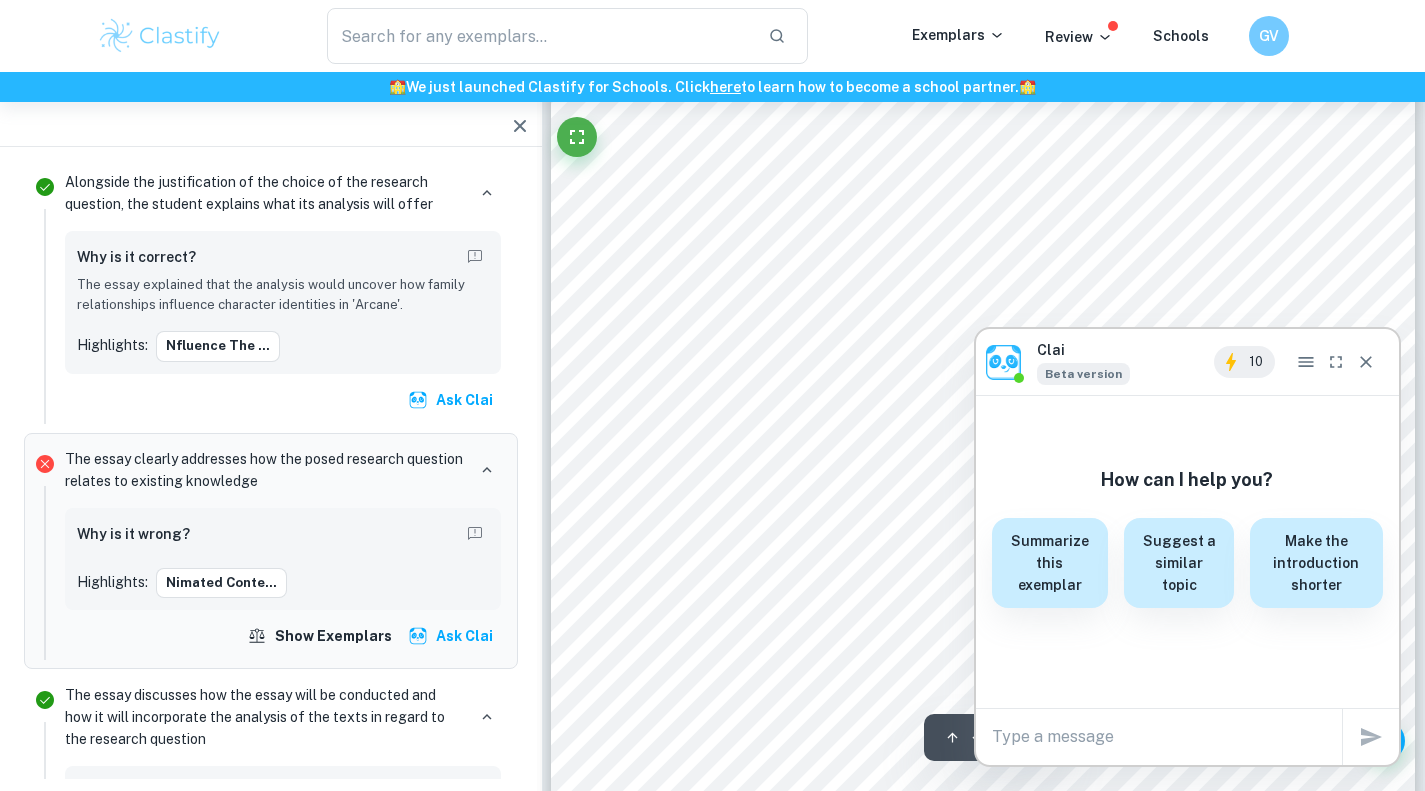 click 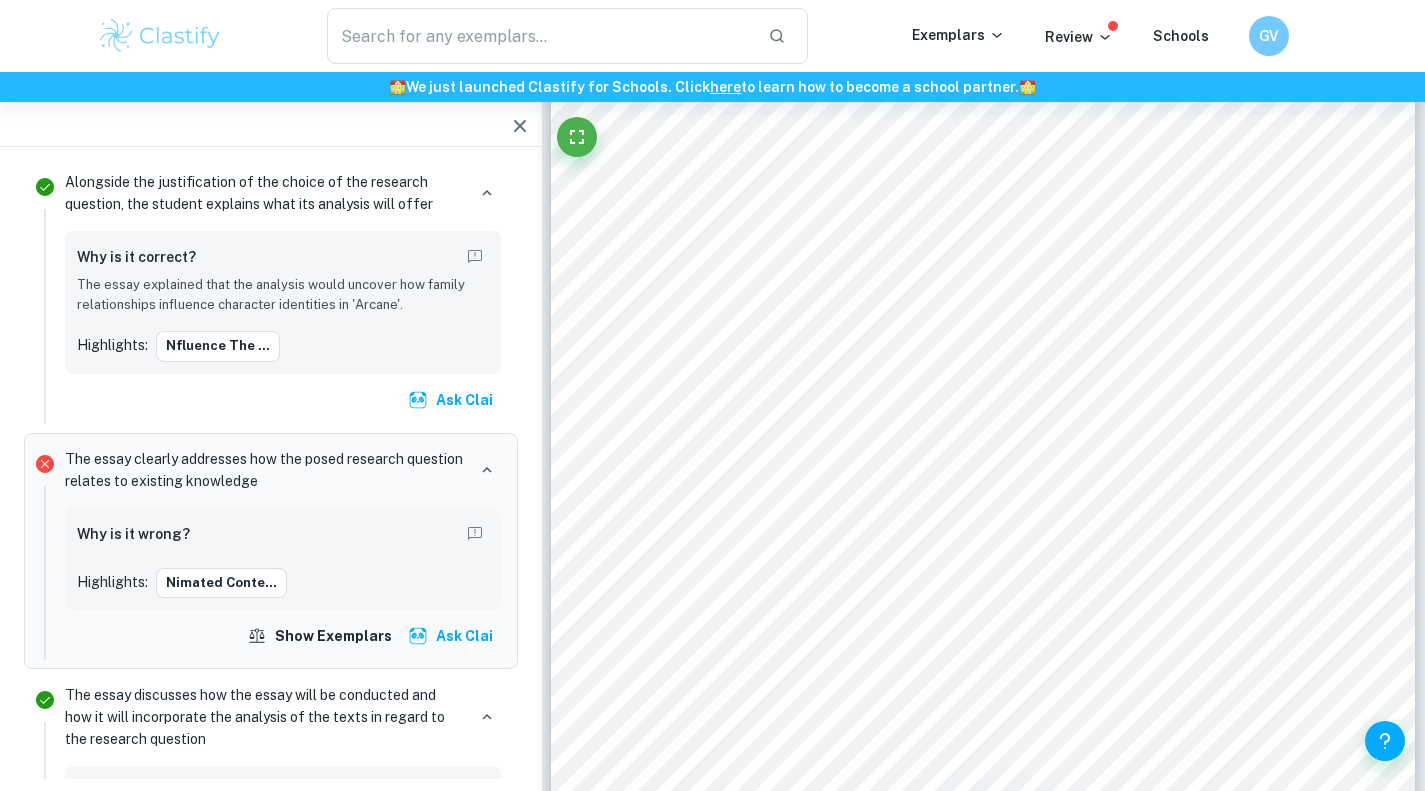 click on "Introduction Animation has come a long way in regards to techniques and software in illustrating stories, but more importantly, concerning public opinion. Animated content has often been misconstrued to only target children, and has a lesser depth than media featuring real people. Through newer animated releases, this perception has slowly been broken down through the realistic portrayal of sober themes and plot points targeting mature audiences. Arcane emerges as a groundbreaking, Emmy award-winning series that surpasses the traditional bounds of its medium. A collaboration between Riot Games, and the French animation studio, Fortiche, the show is an adaptation of the famous game, League Of Legends, and hosted on Netflix. The series utilizes the advantages of animation, a gripping soundtrack, and effective writing to introduce its audience to an immersive world and examines how the complexities of family dynamics can influence characters9 identities and contribute to growing conflicts, serving" at bounding box center (983, 611) 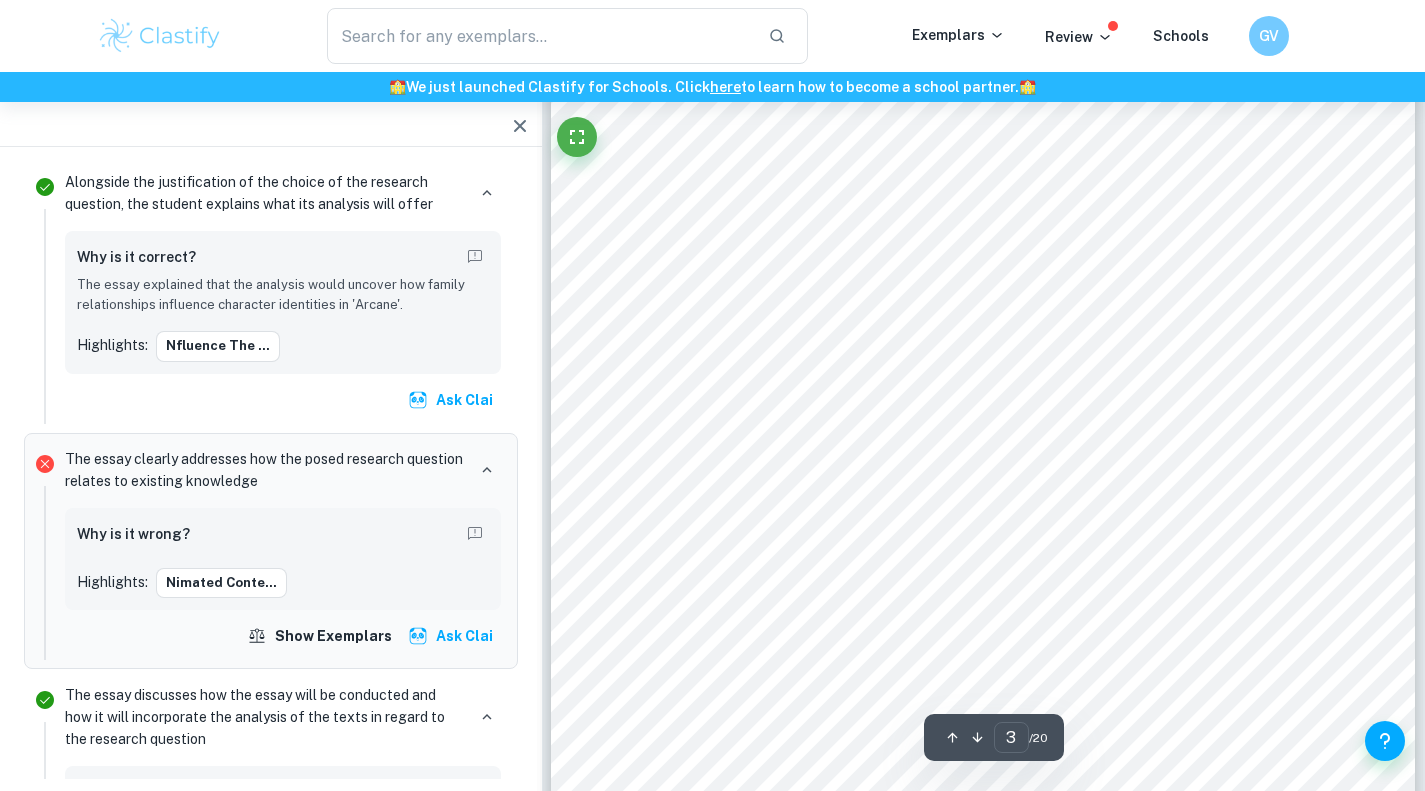 click on "Why is it wrong? Highlights:   nimated conte..." at bounding box center [283, 559] 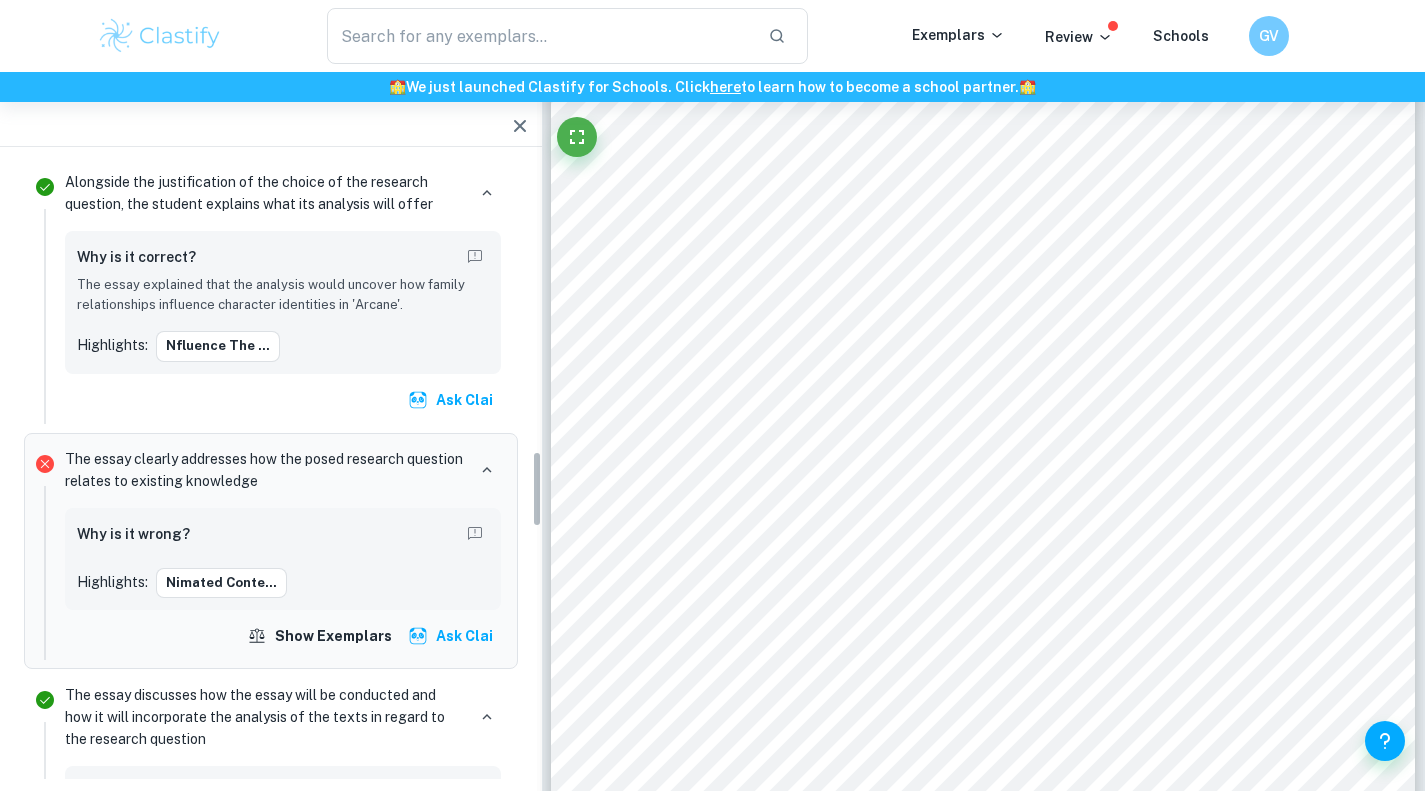 click 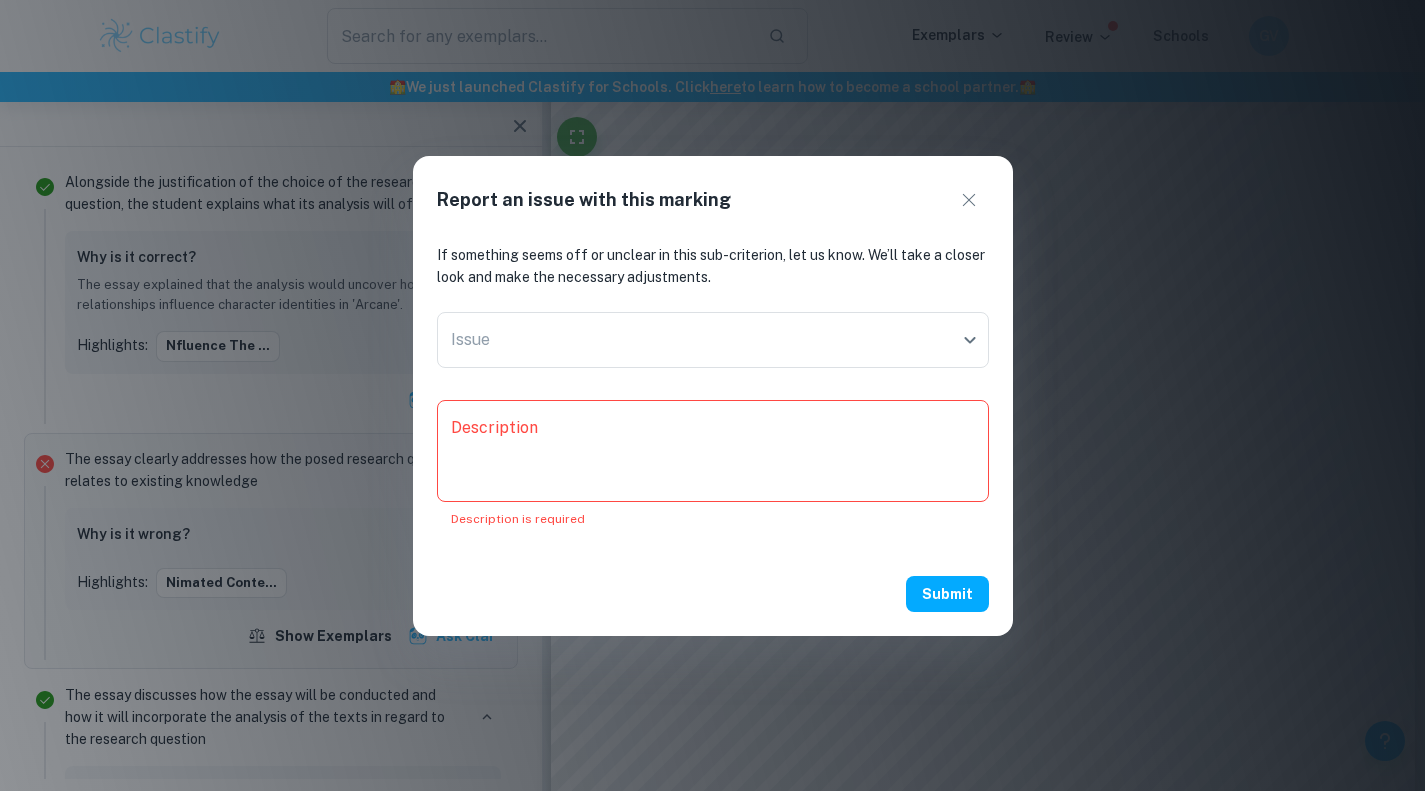 click on "Report an issue with this marking If something seems off or unclear in this sub-criterion, let us know. We’ll take a closer look and make the necessary adjustments. Issue ​ Issue Description x Description Description is required Submit" at bounding box center [712, 395] 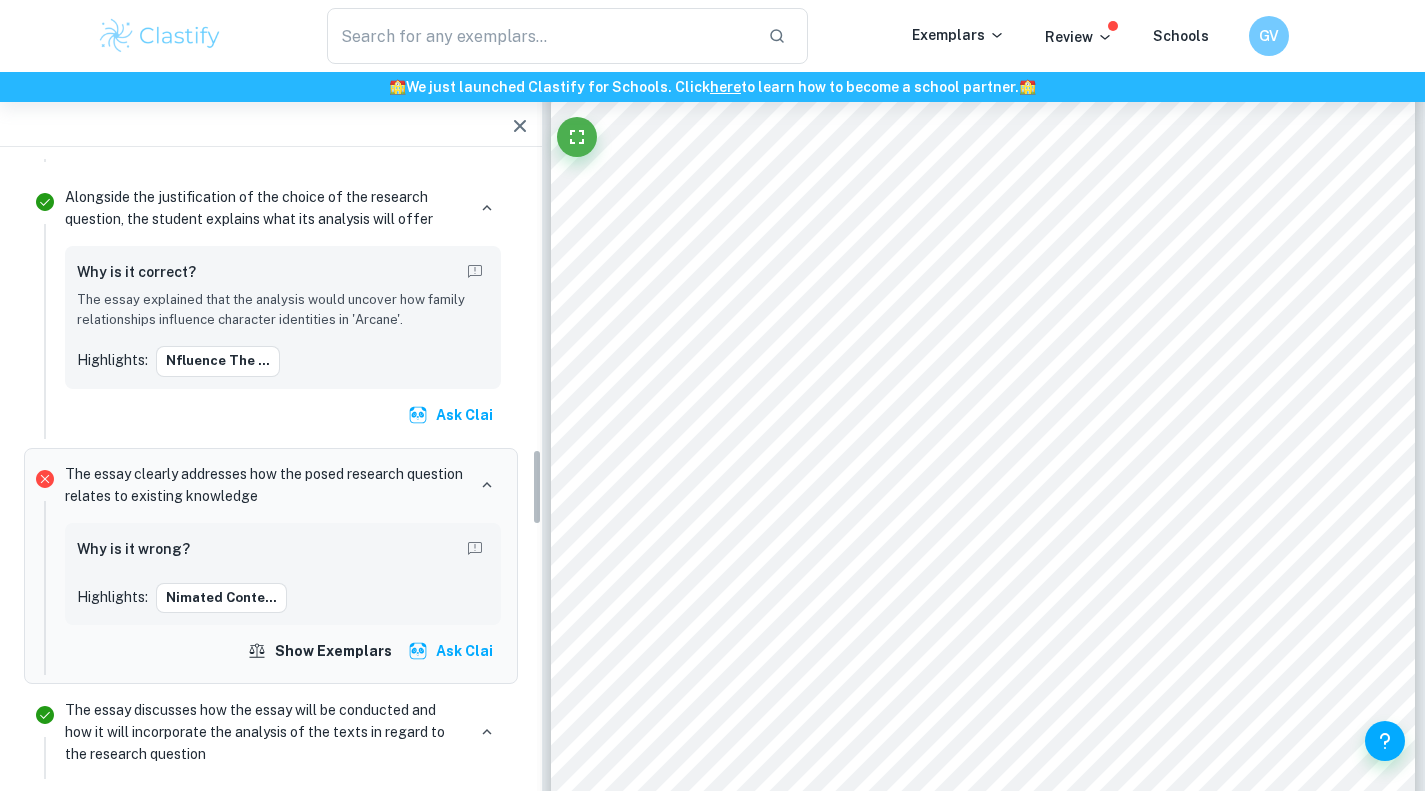 scroll, scrollTop: 2332, scrollLeft: 0, axis: vertical 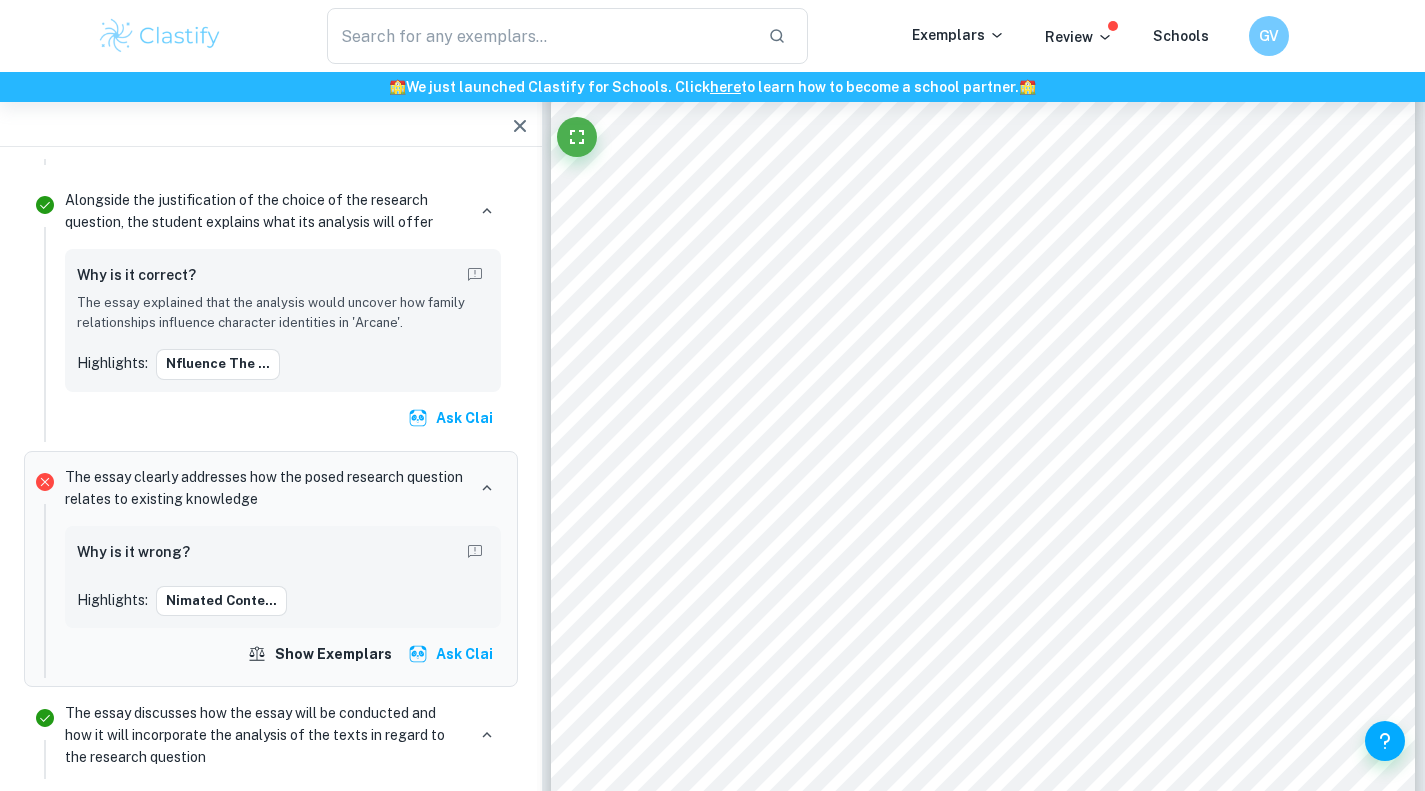 click at bounding box center [1133, 290] 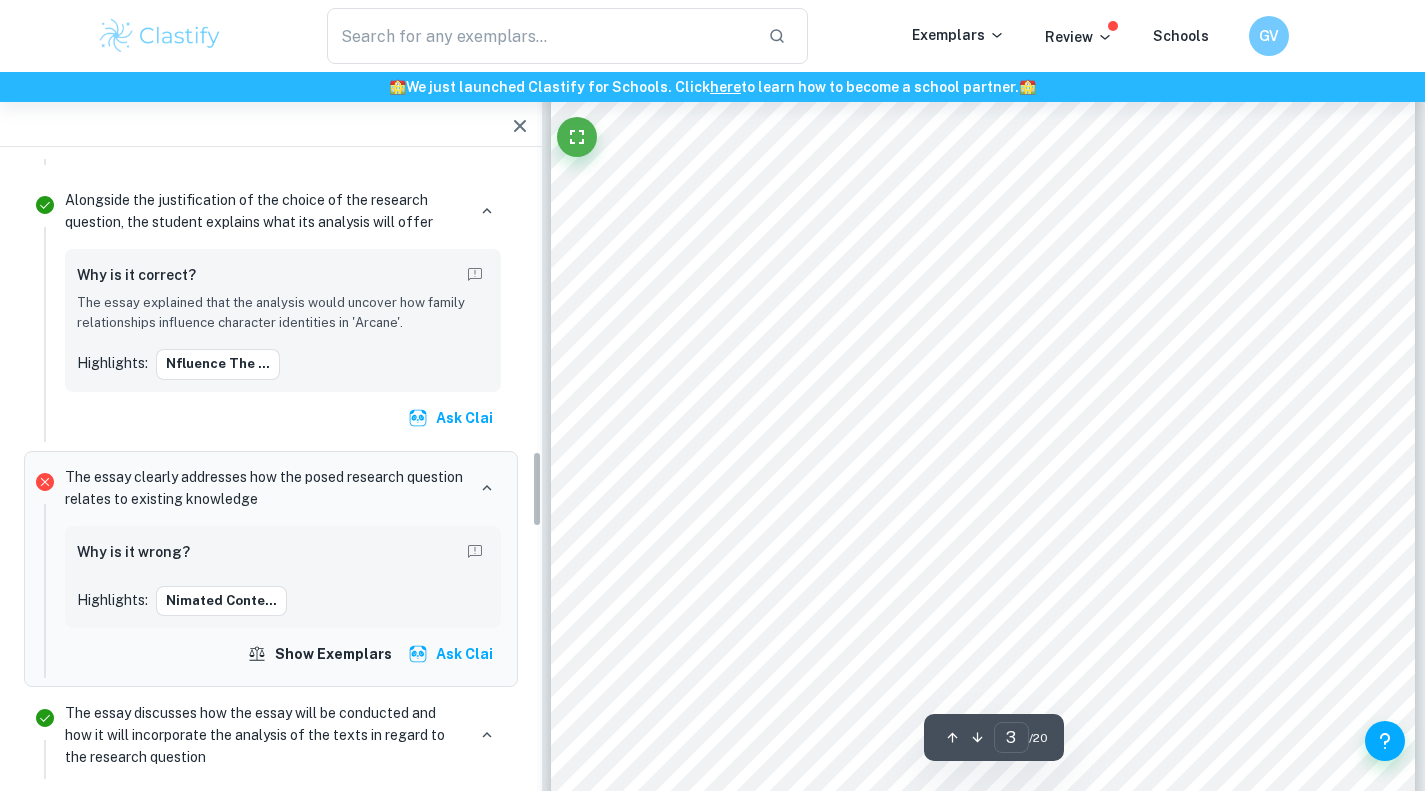 scroll, scrollTop: 2350, scrollLeft: 0, axis: vertical 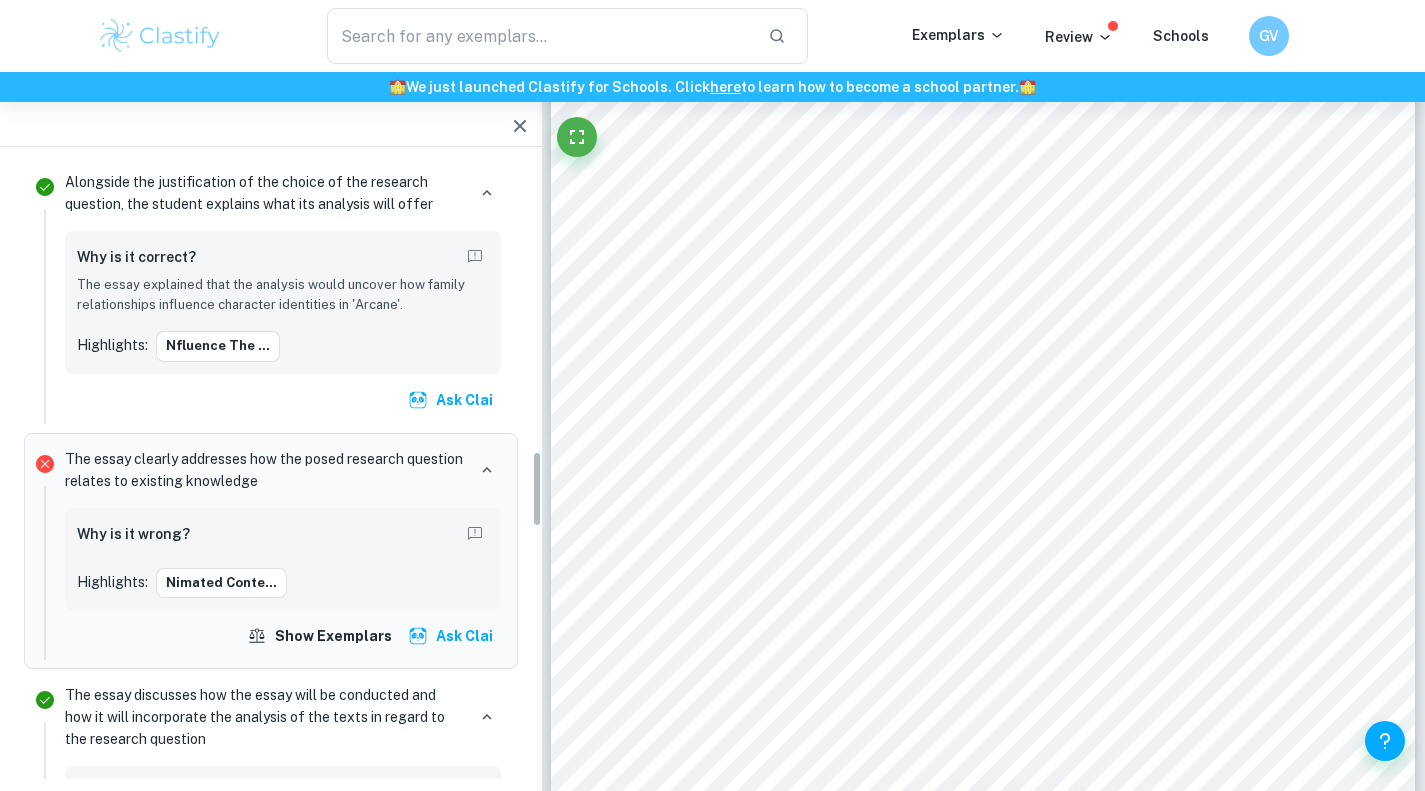 click on "Introduction Animation has come a long way in regards to techniques and software in illustrating stories, but more importantly, concerning public opinion. Animated content has often been misconstrued to only target children, and has a lesser depth than media featuring real people. Through newer animated releases, this perception has slowly been broken down through the realistic portrayal of sober themes and plot points targeting mature audiences. Arcane emerges as a groundbreaking, Emmy award-winning series that surpasses the traditional bounds of its medium. A collaboration between Riot Games, and the French animation studio, Fortiche, the show is an adaptation of the famous game, League Of Legends, and hosted on Netflix. The series utilizes the advantages of animation, a gripping soundtrack, and effective writing to introduce its audience to an immersive world and examines how the complexities of family dynamics can influence characters9 identities and contribute to growing conflicts, serving" at bounding box center (983, 611) 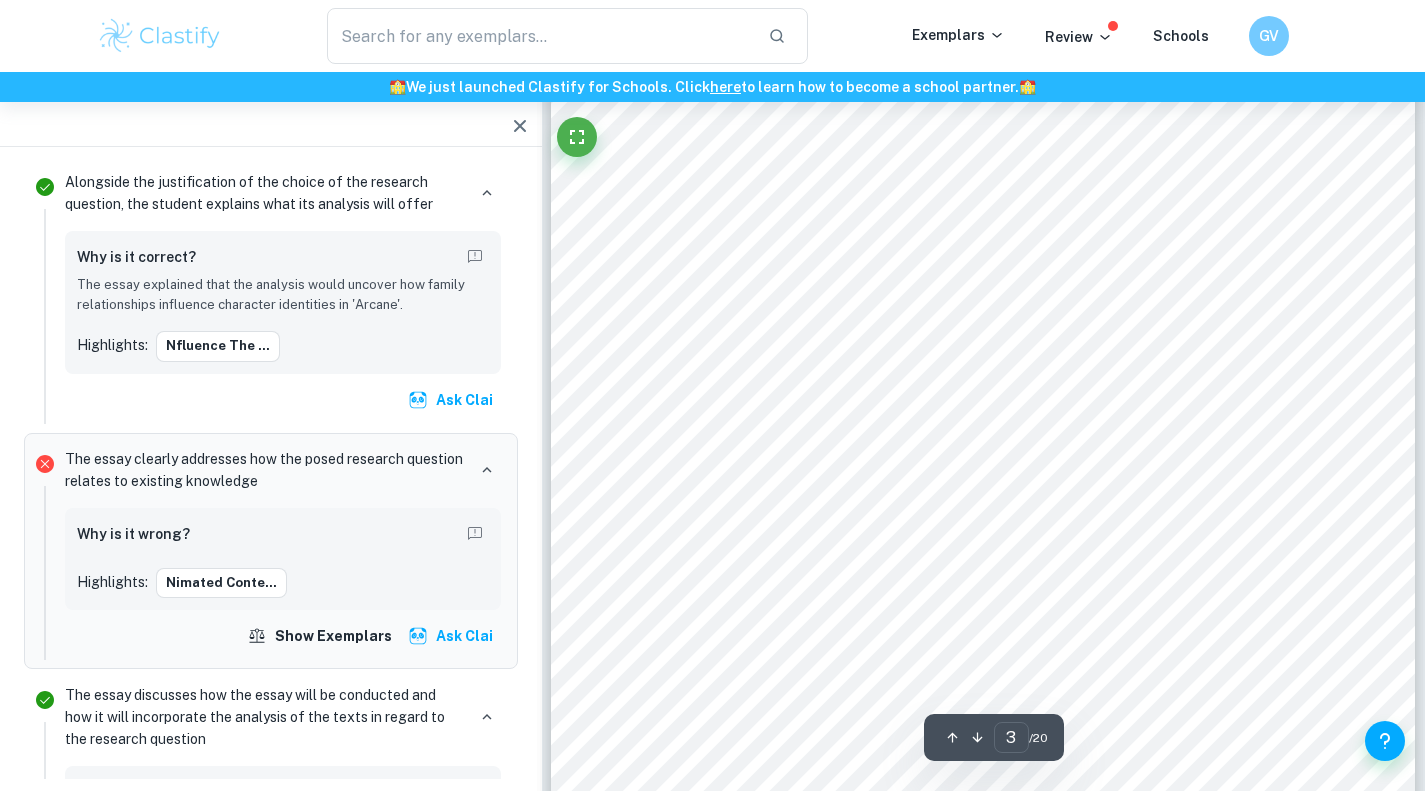 click on "Introduction Animation has come a long way in regards to techniques and software in illustrating stories, but more importantly, concerning public opinion. Animated content has often been misconstrued to only target children, and has a lesser depth than media featuring real people. Through newer animated releases, this perception has slowly been broken down through the realistic portrayal of sober themes and plot points targeting mature audiences. Arcane emerges as a groundbreaking, Emmy award-winning series that surpasses the traditional bounds of its medium. A collaboration between Riot Games, and the French animation studio, Fortiche, the show is an adaptation of the famous game, League Of Legends, and hosted on Netflix. The series utilizes the advantages of animation, a gripping soundtrack, and effective writing to introduce its audience to an immersive world and examines how the complexities of family dynamics can influence characters9 identities and contribute to growing conflicts, serving" at bounding box center (983, 611) 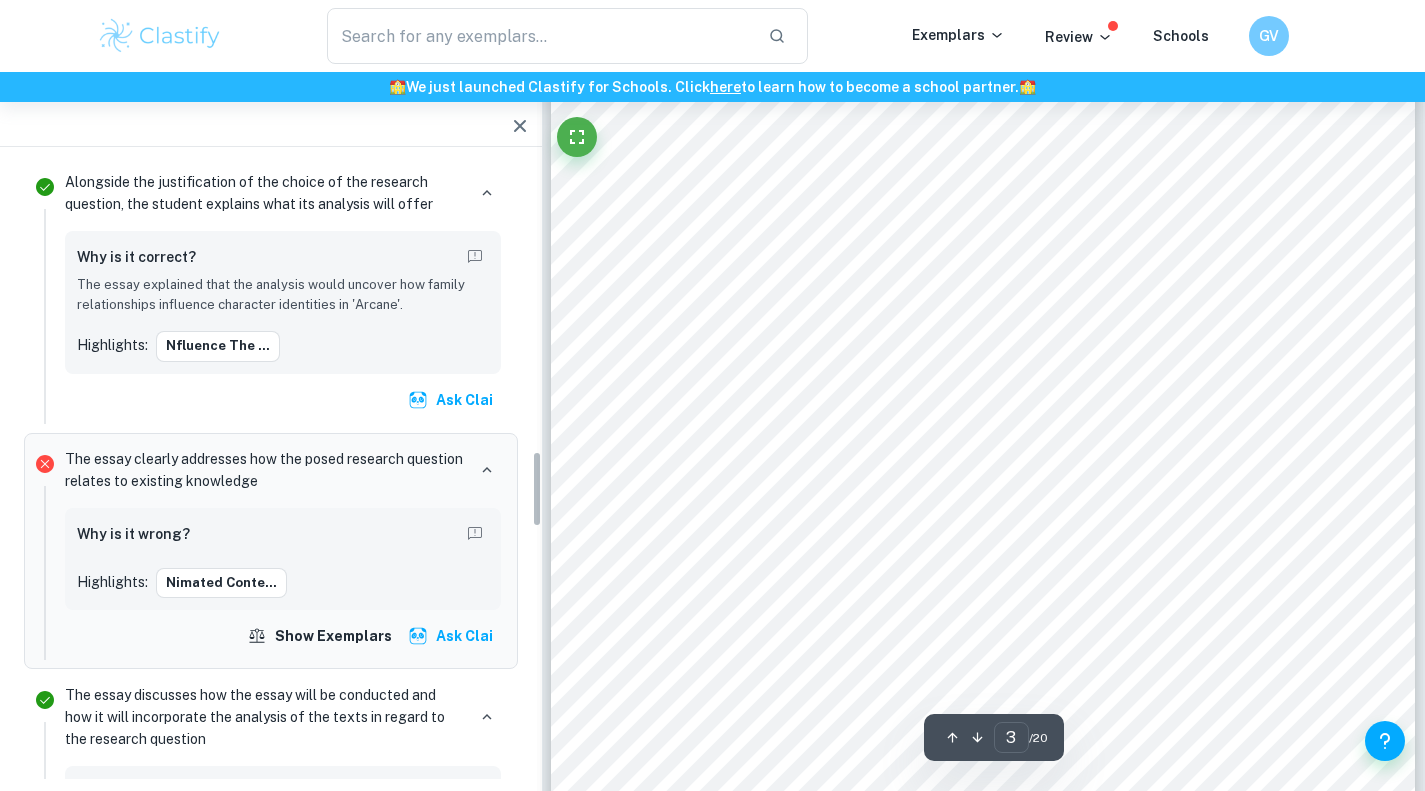 click on "nimated conte..." at bounding box center [221, 583] 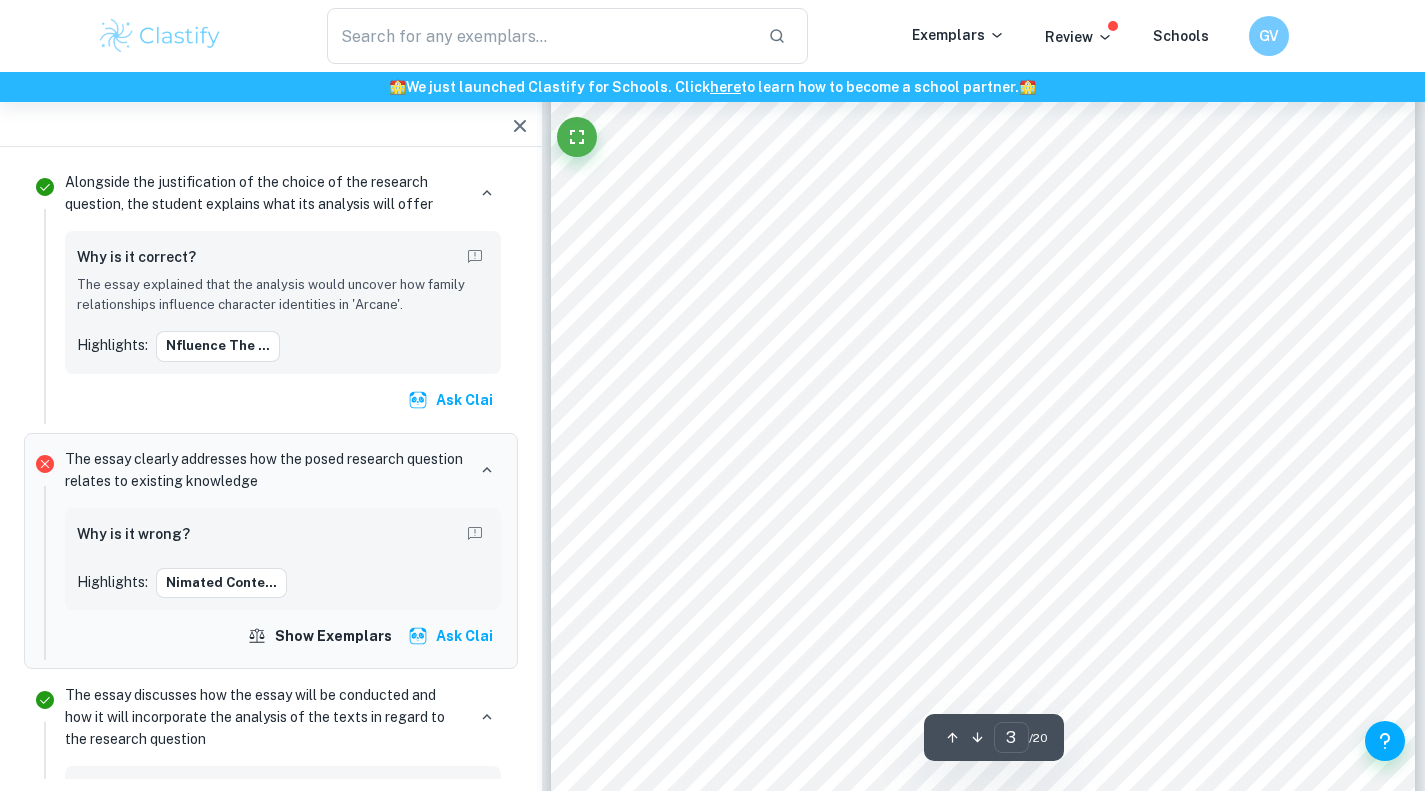 scroll, scrollTop: 2419, scrollLeft: 0, axis: vertical 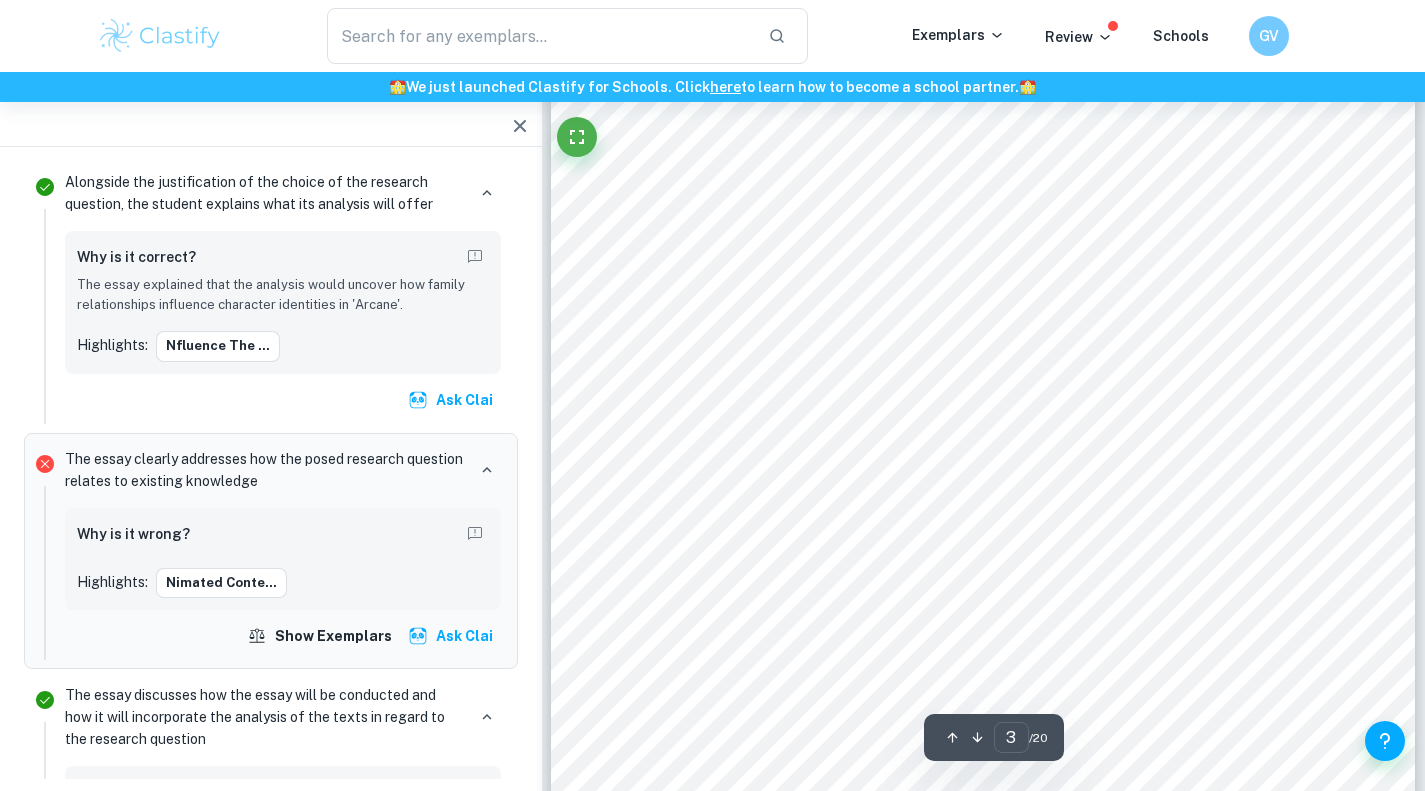 click on "nimated conte..." at bounding box center (221, 583) 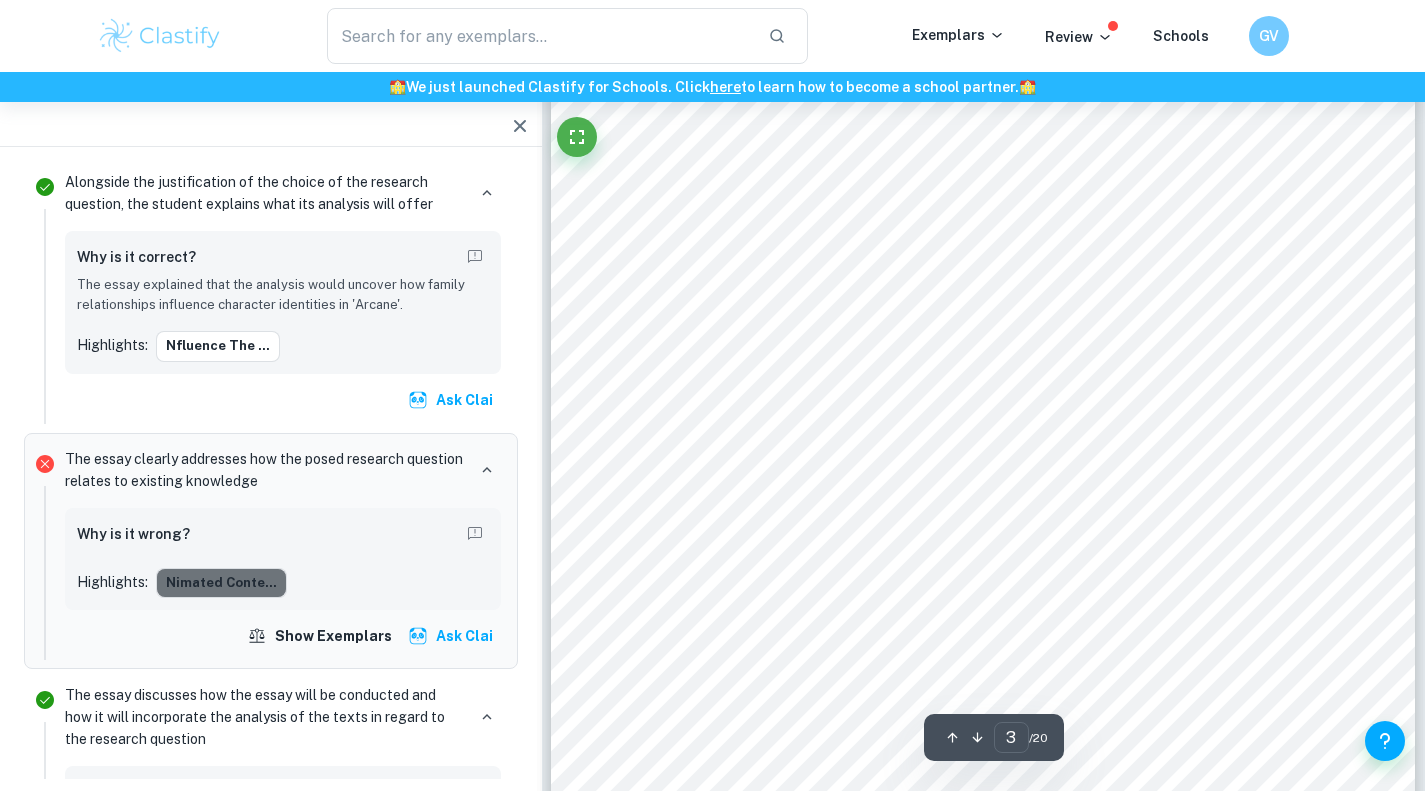 click on "nimated conte..." at bounding box center (221, 583) 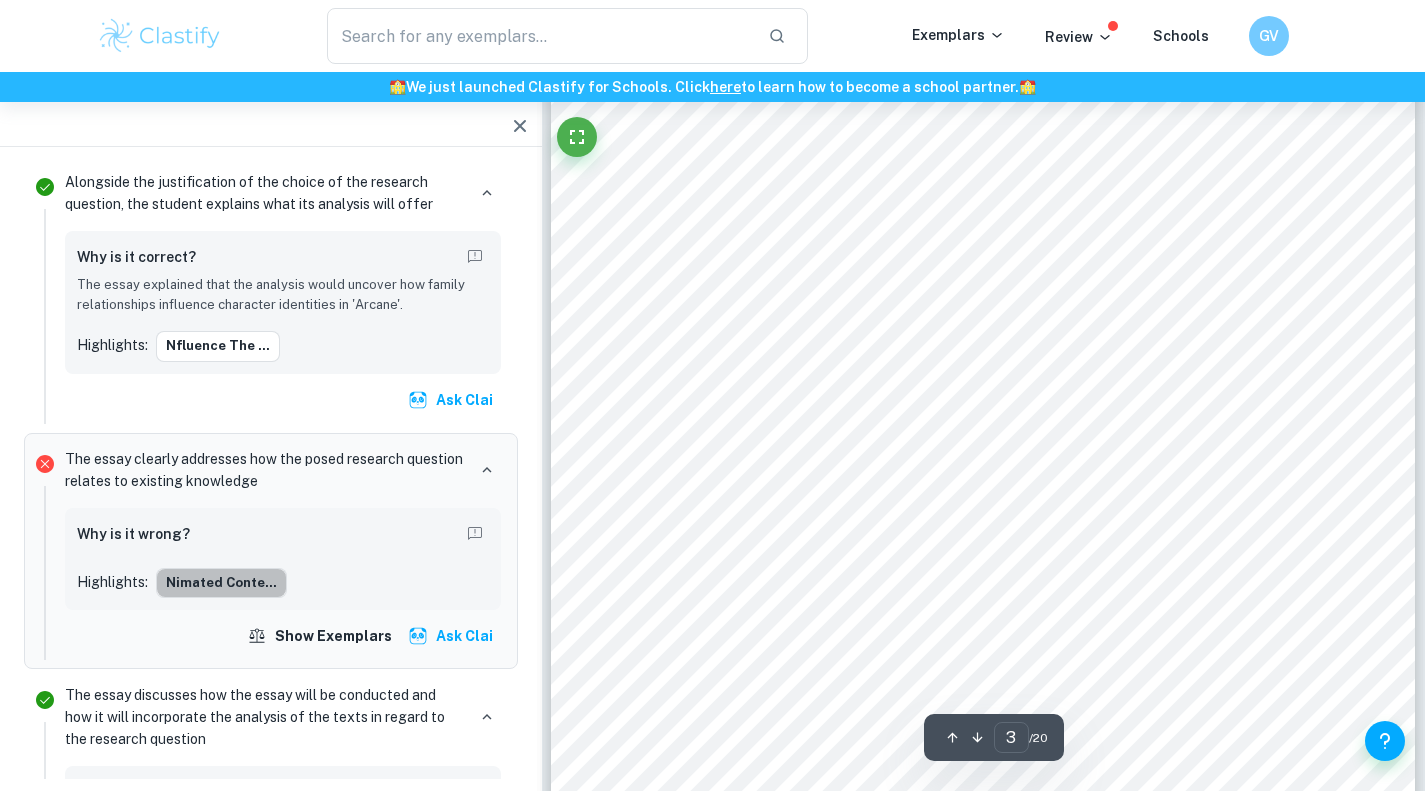 scroll, scrollTop: 2568, scrollLeft: 0, axis: vertical 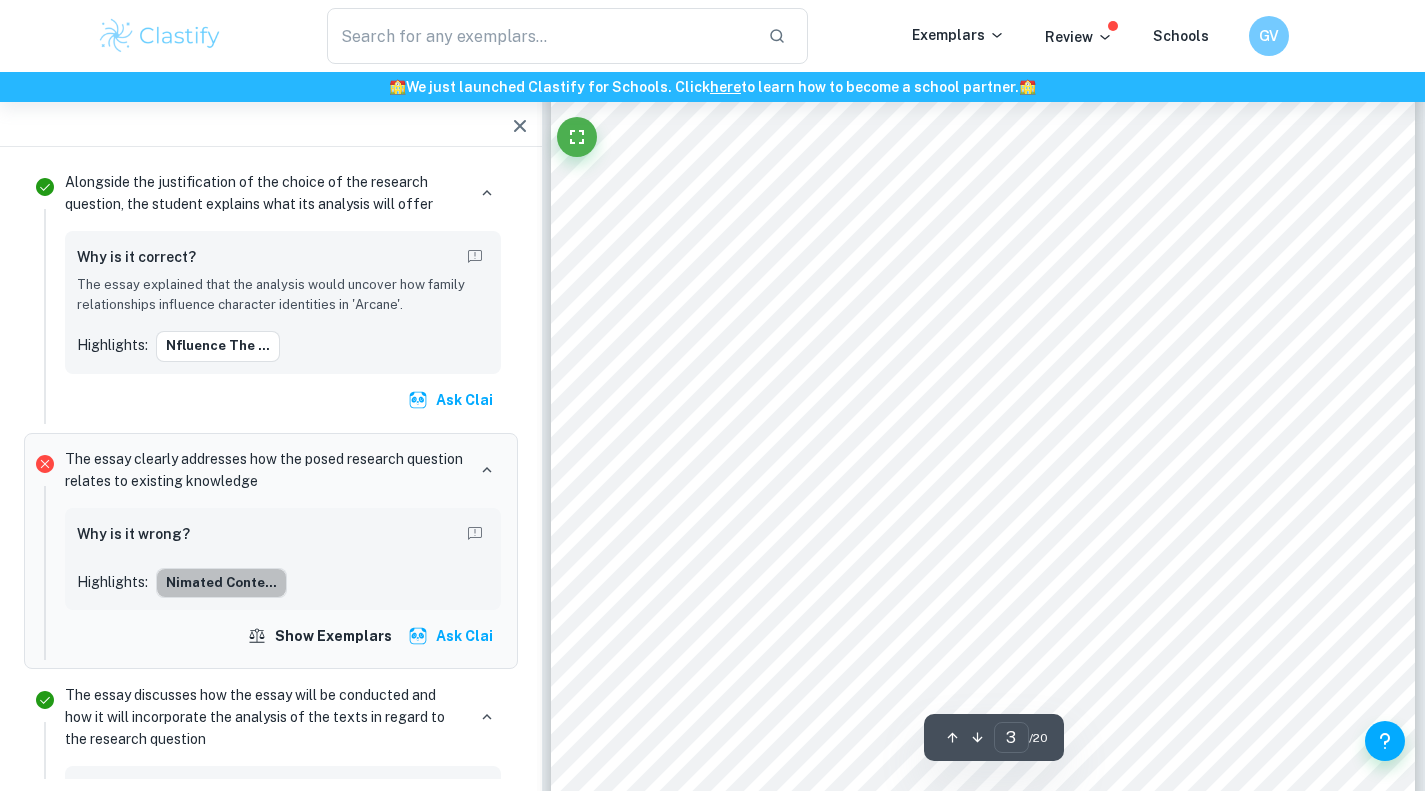 click at bounding box center (542, -2466) 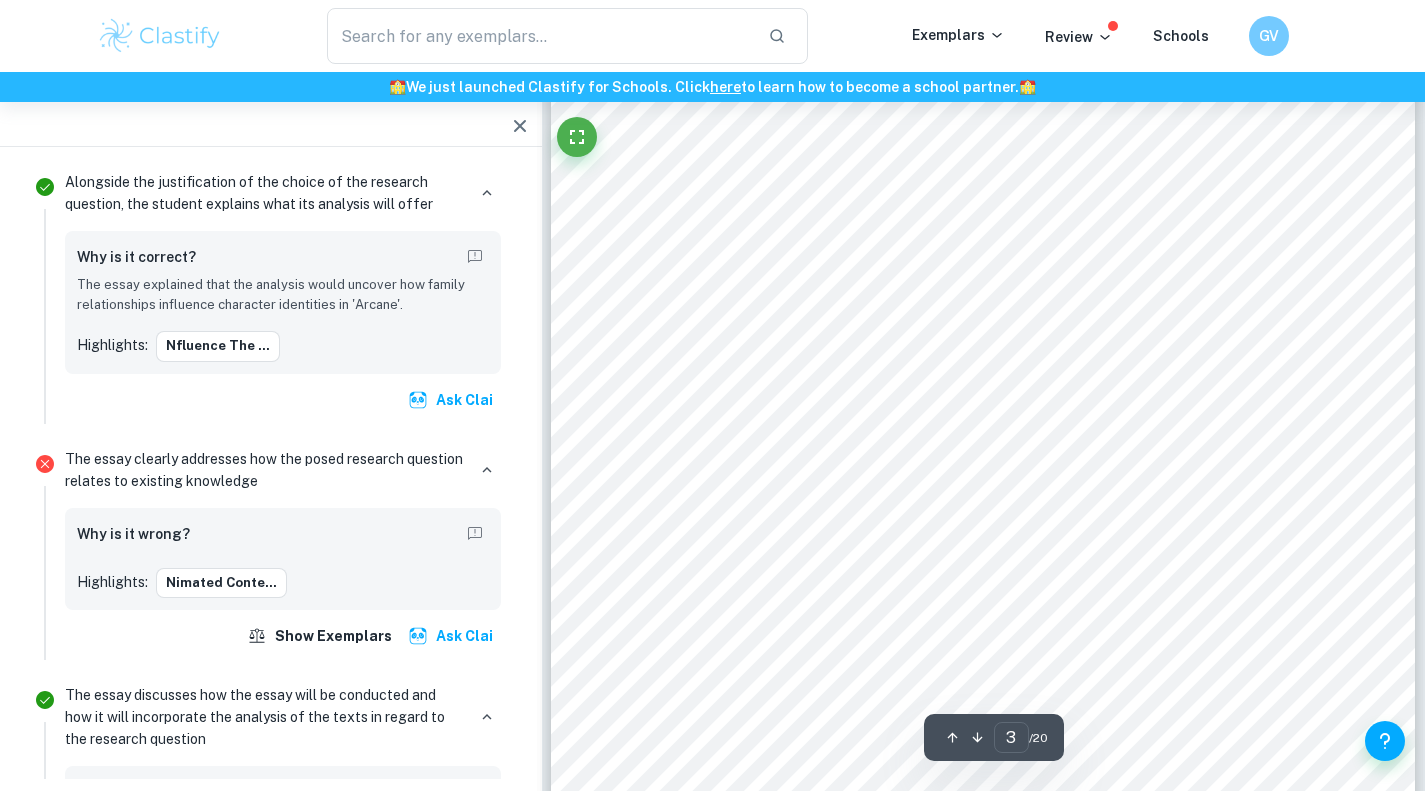 click at bounding box center [978, 242] 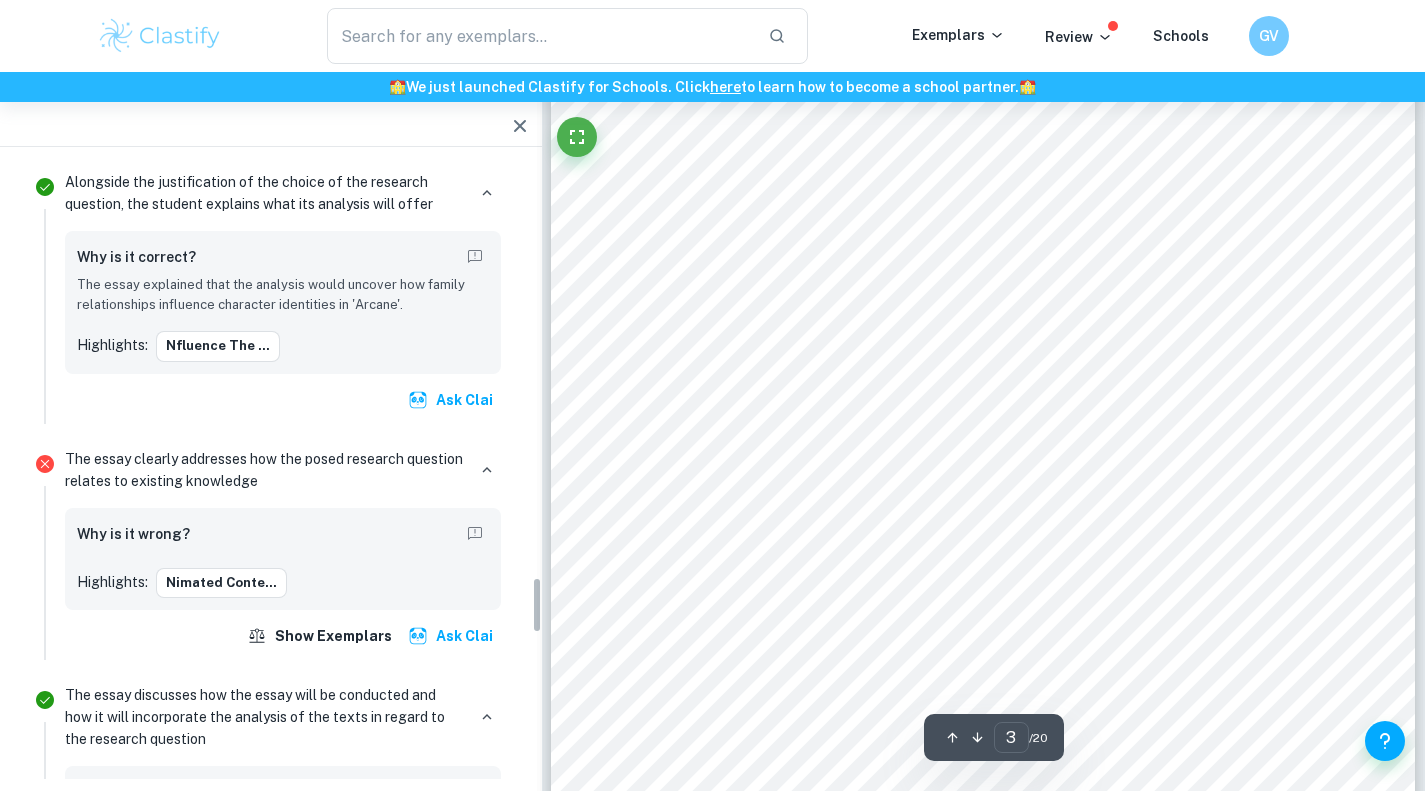 scroll, scrollTop: 4597, scrollLeft: 0, axis: vertical 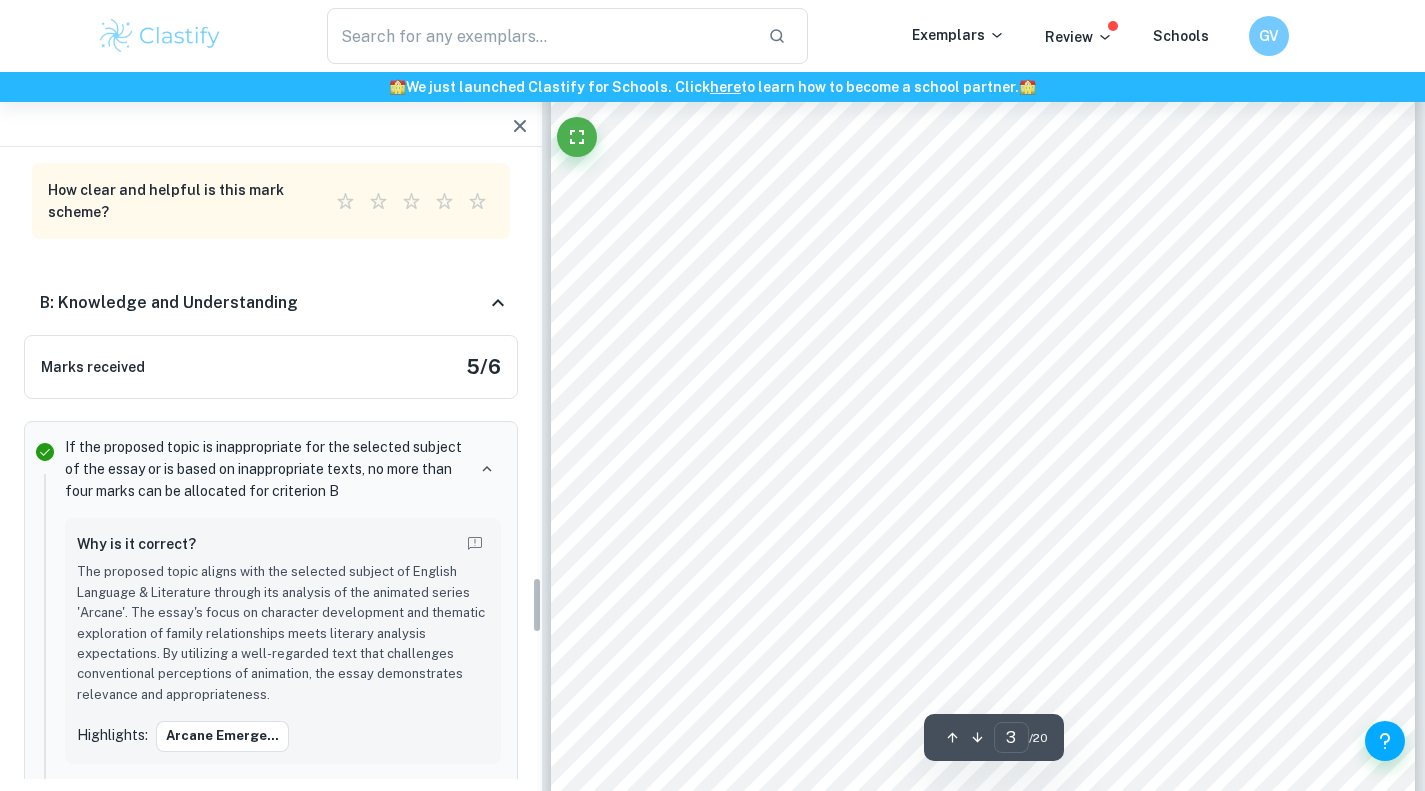 click at bounding box center [978, 242] 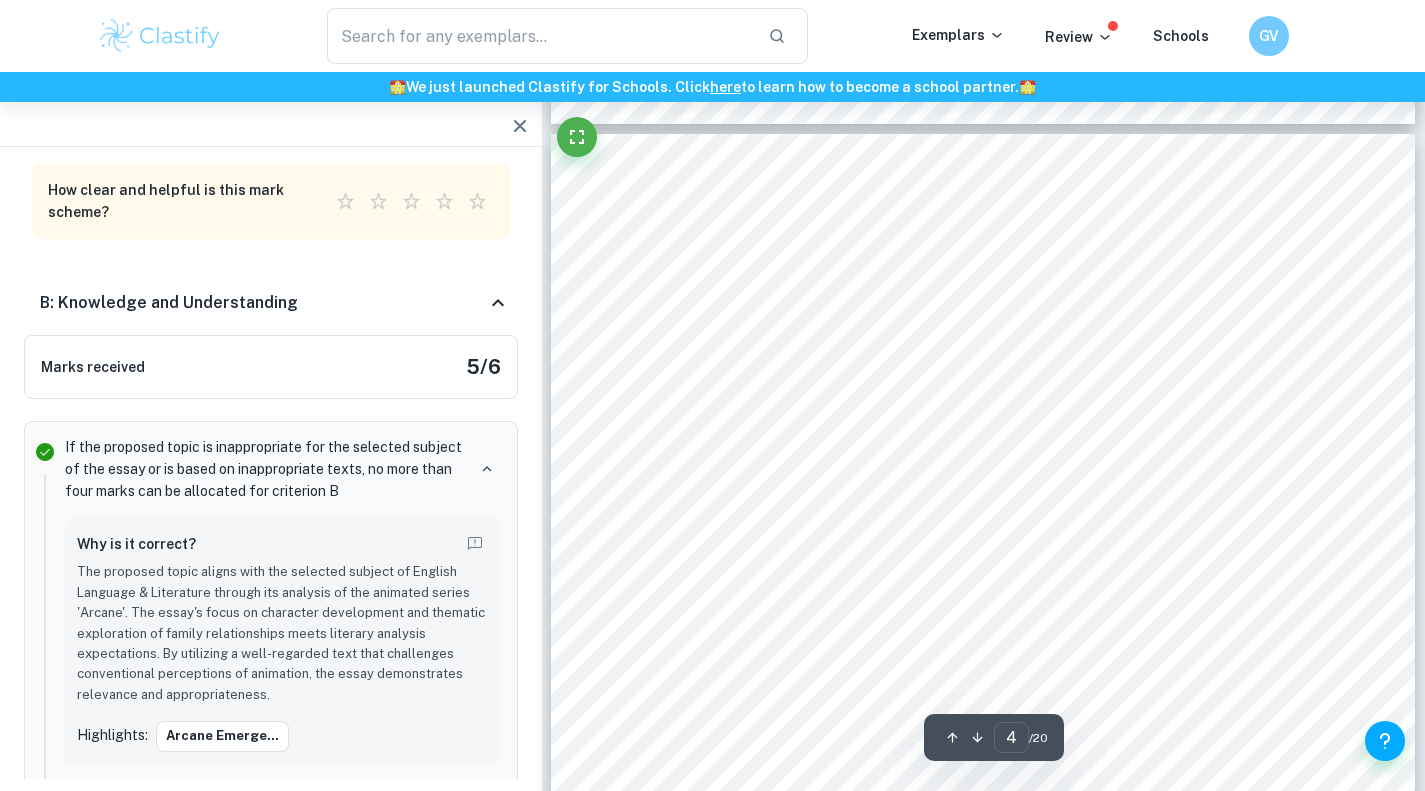 scroll, scrollTop: 3372, scrollLeft: 0, axis: vertical 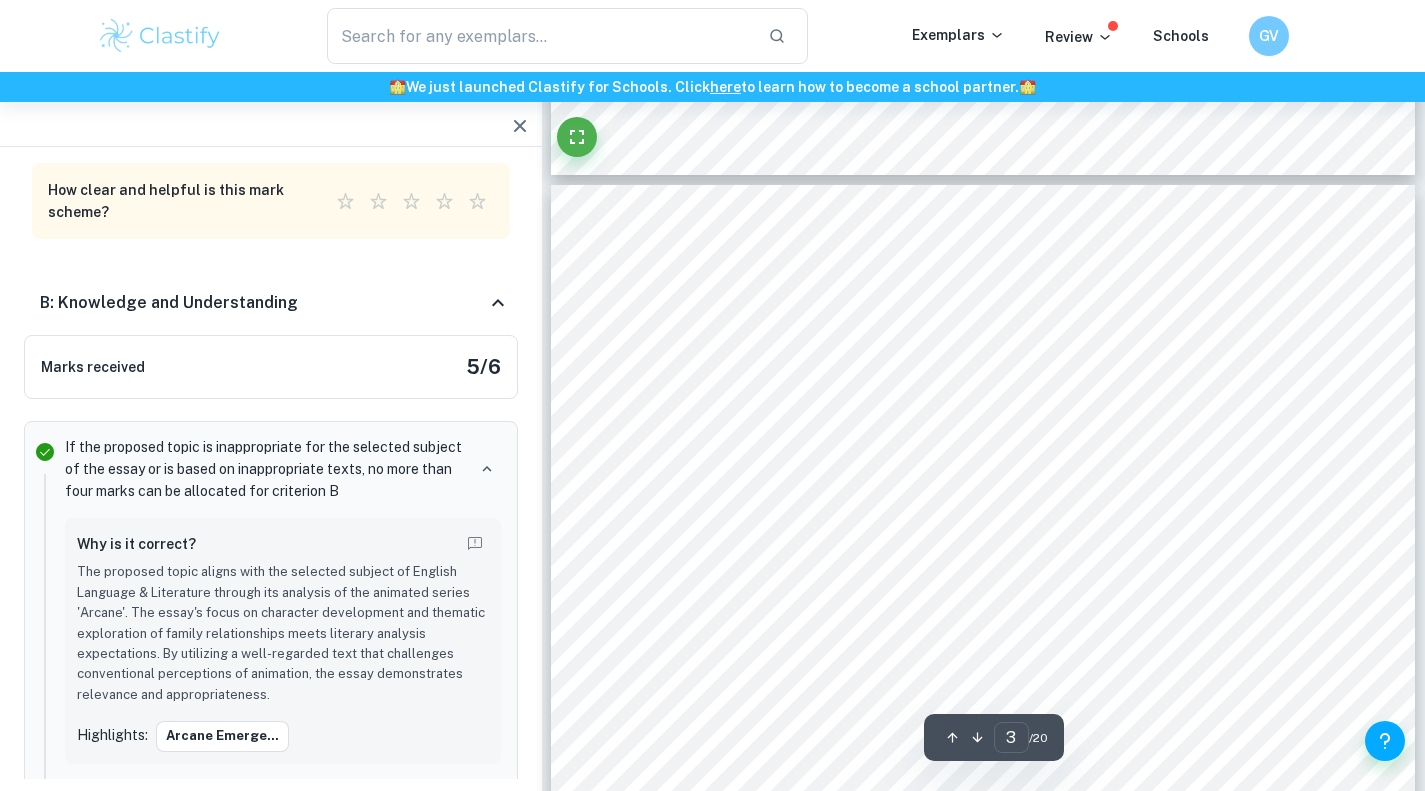 type on "2" 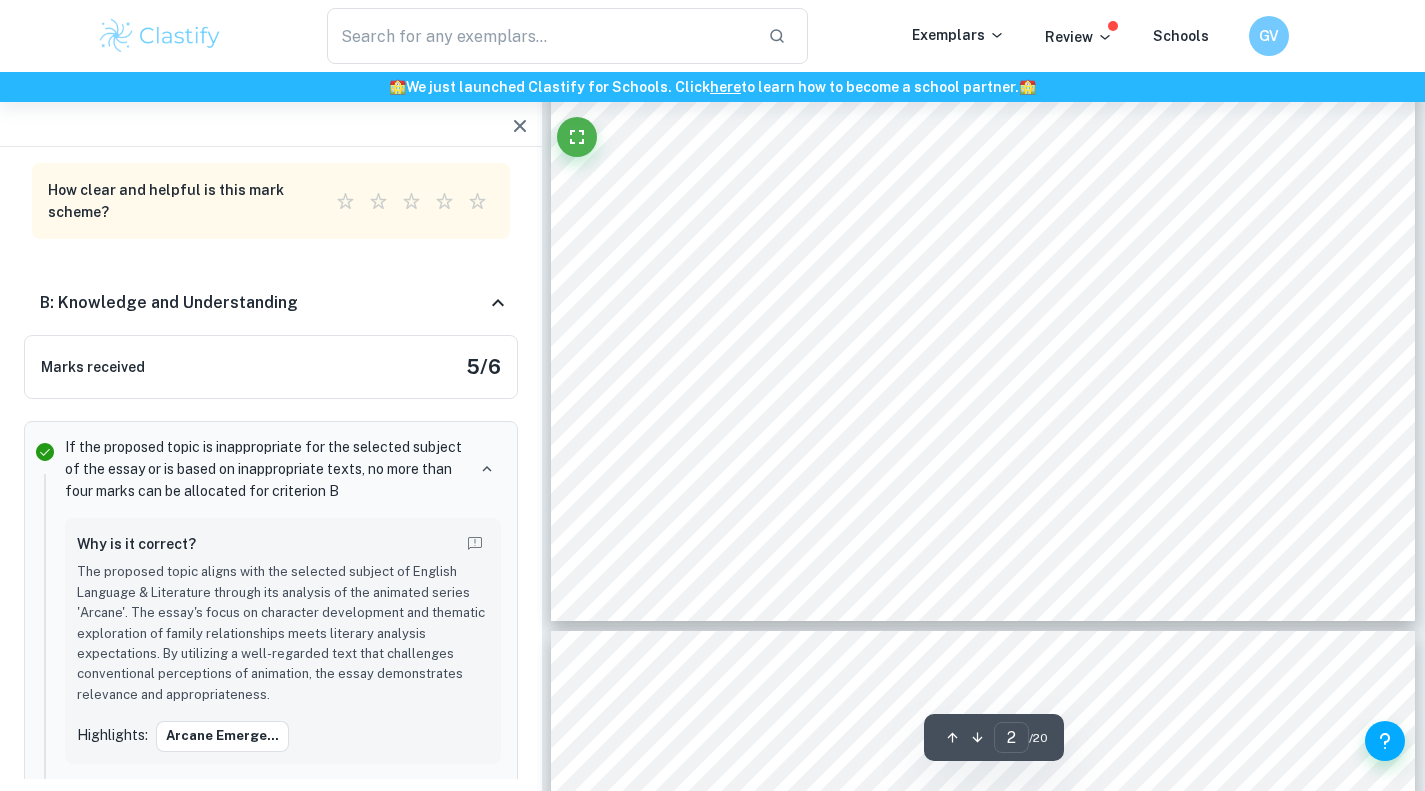 scroll, scrollTop: 1707, scrollLeft: 0, axis: vertical 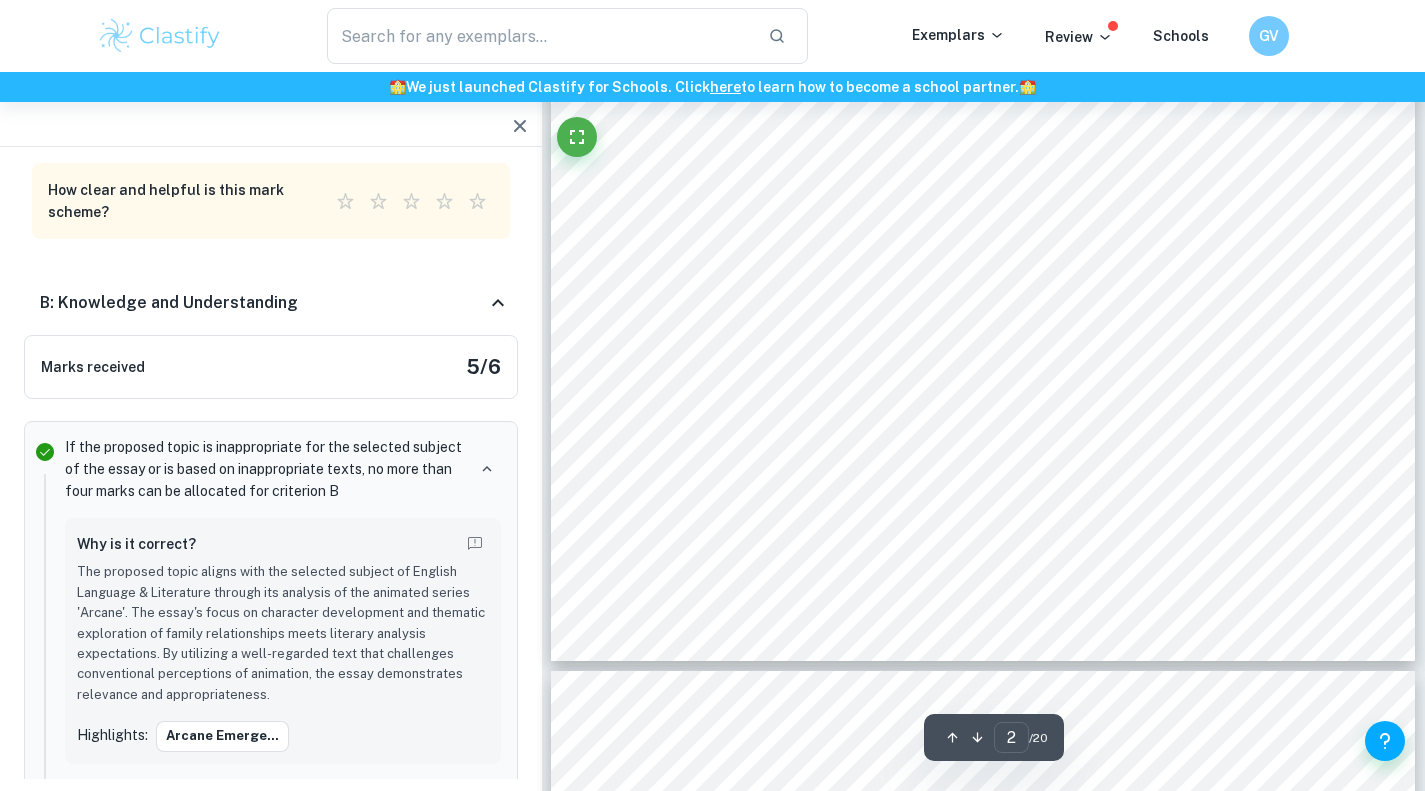 click on "Table of Contents Introduction   3 Body   5 Vander   5 Silco   7 Vi   10 Jinx/Powder   12 Conclusion   18 Bibliography   19" at bounding box center [983, 102] 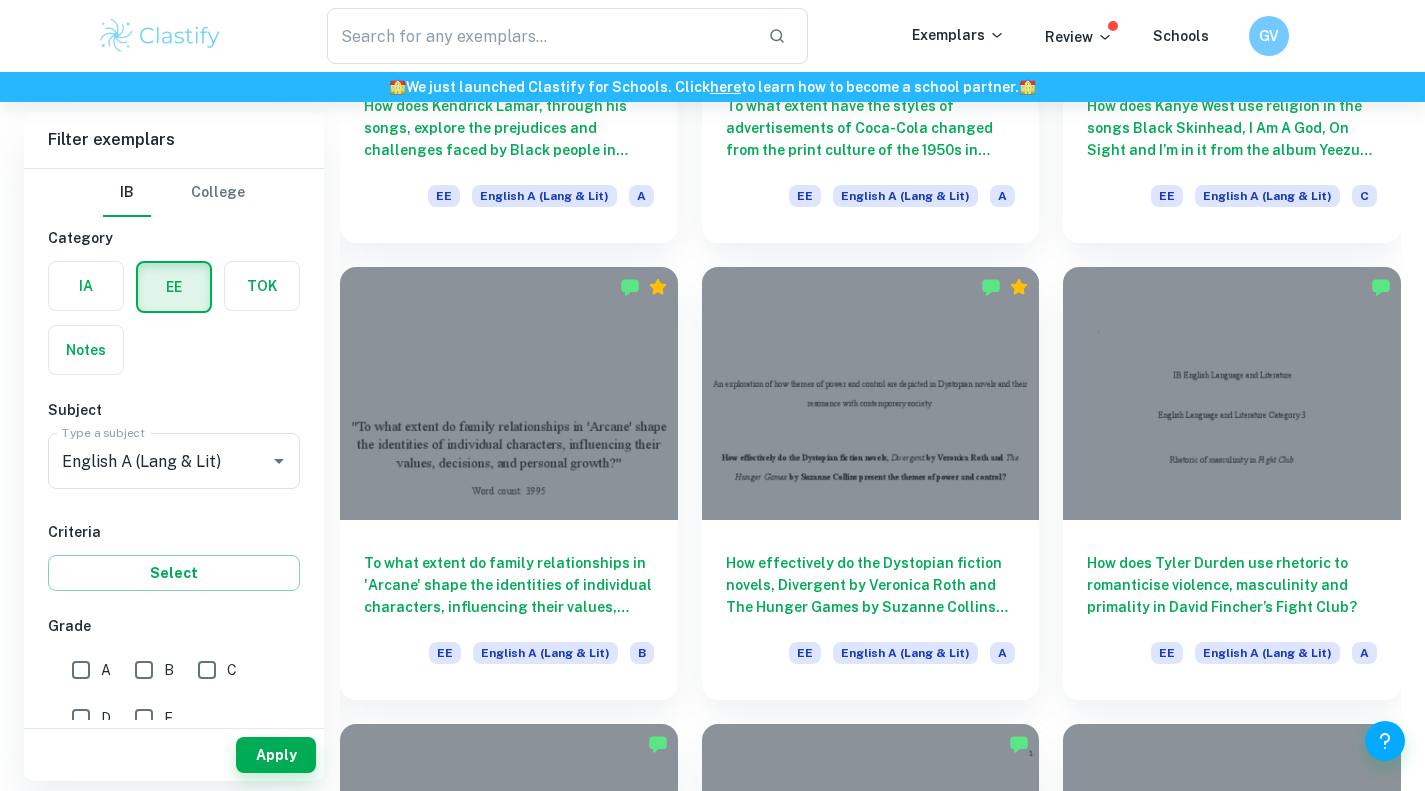 scroll, scrollTop: 1361, scrollLeft: 0, axis: vertical 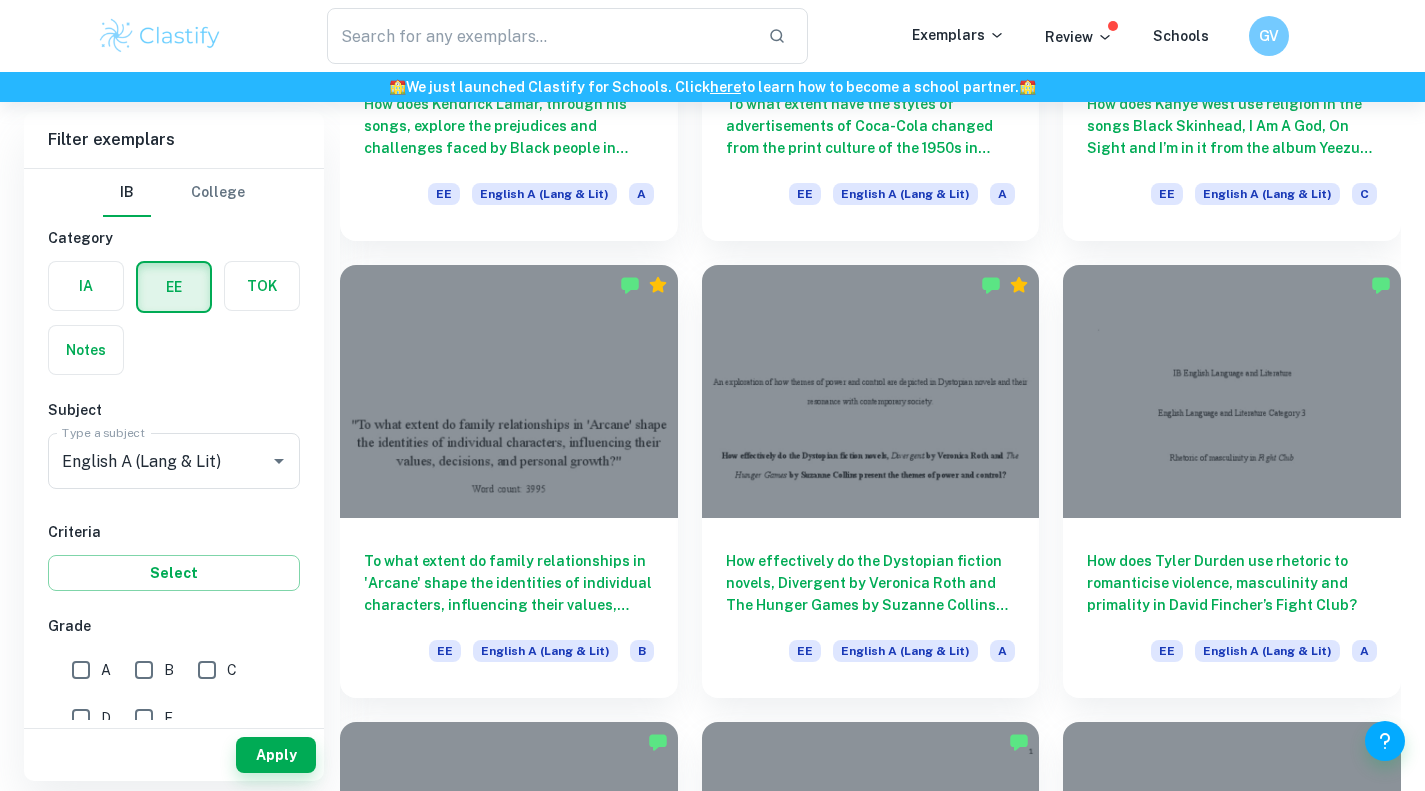 click on "How does Tyler Durden use rhetoric to romanticise violence, masculinity and primality in David Fincher’s Fight Club?" at bounding box center (1232, 583) 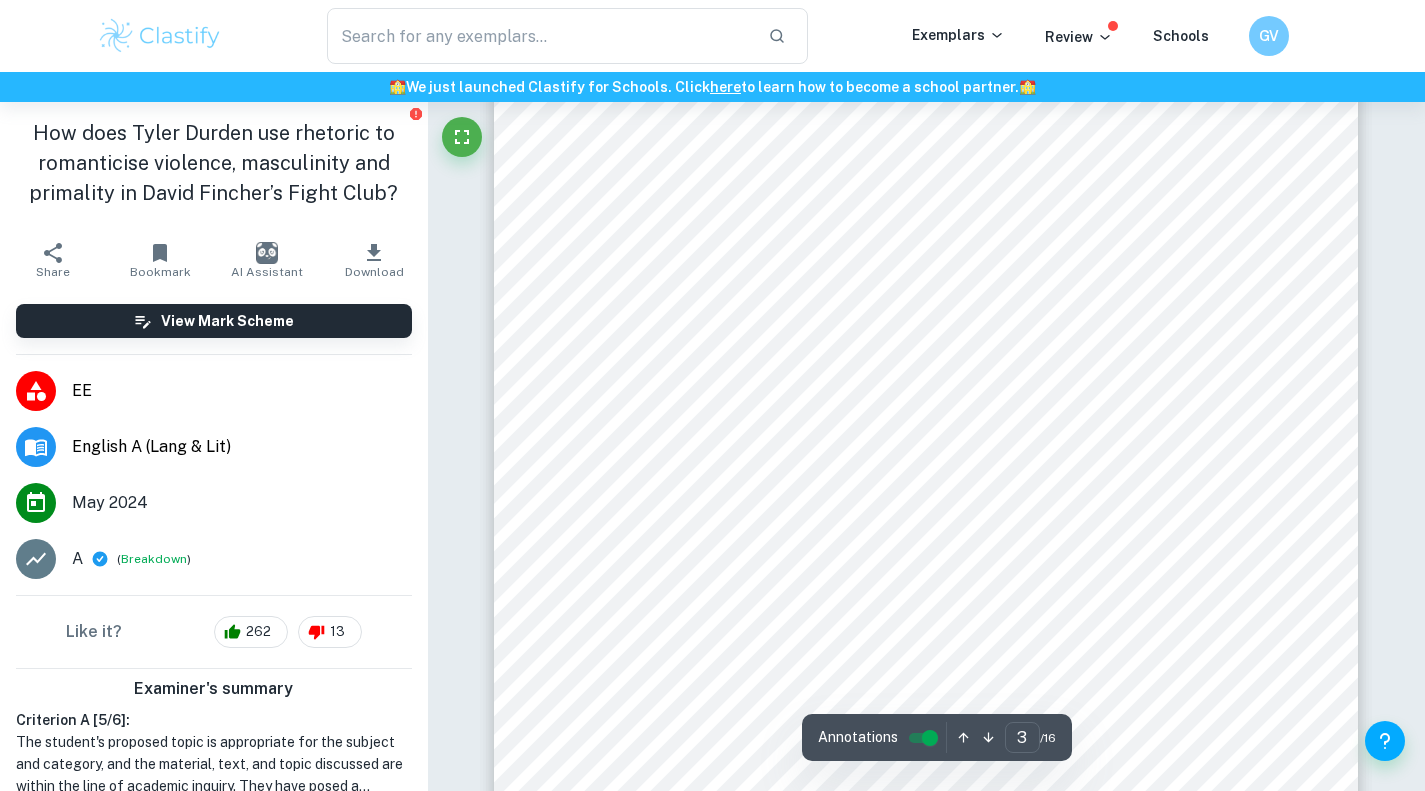 scroll, scrollTop: 2463, scrollLeft: 0, axis: vertical 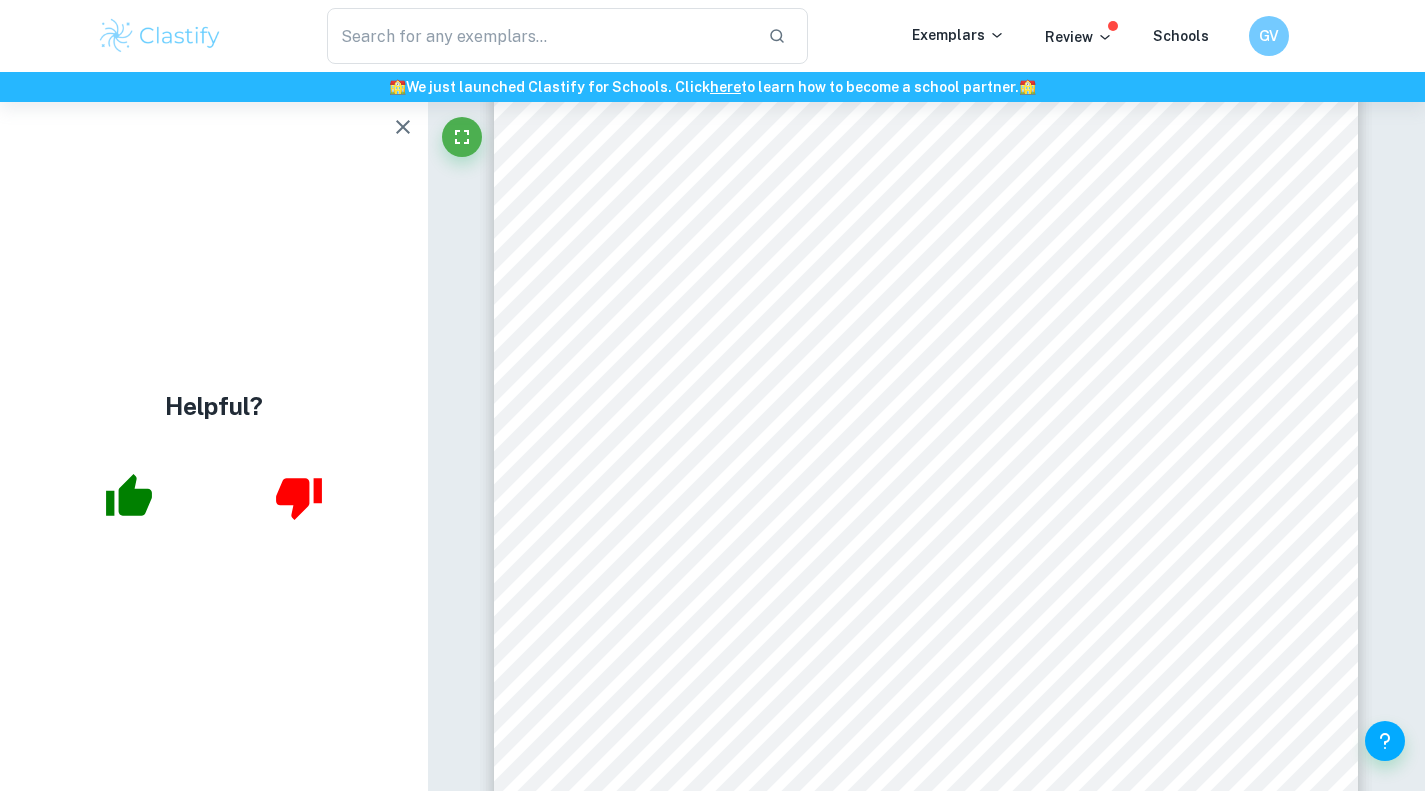 click 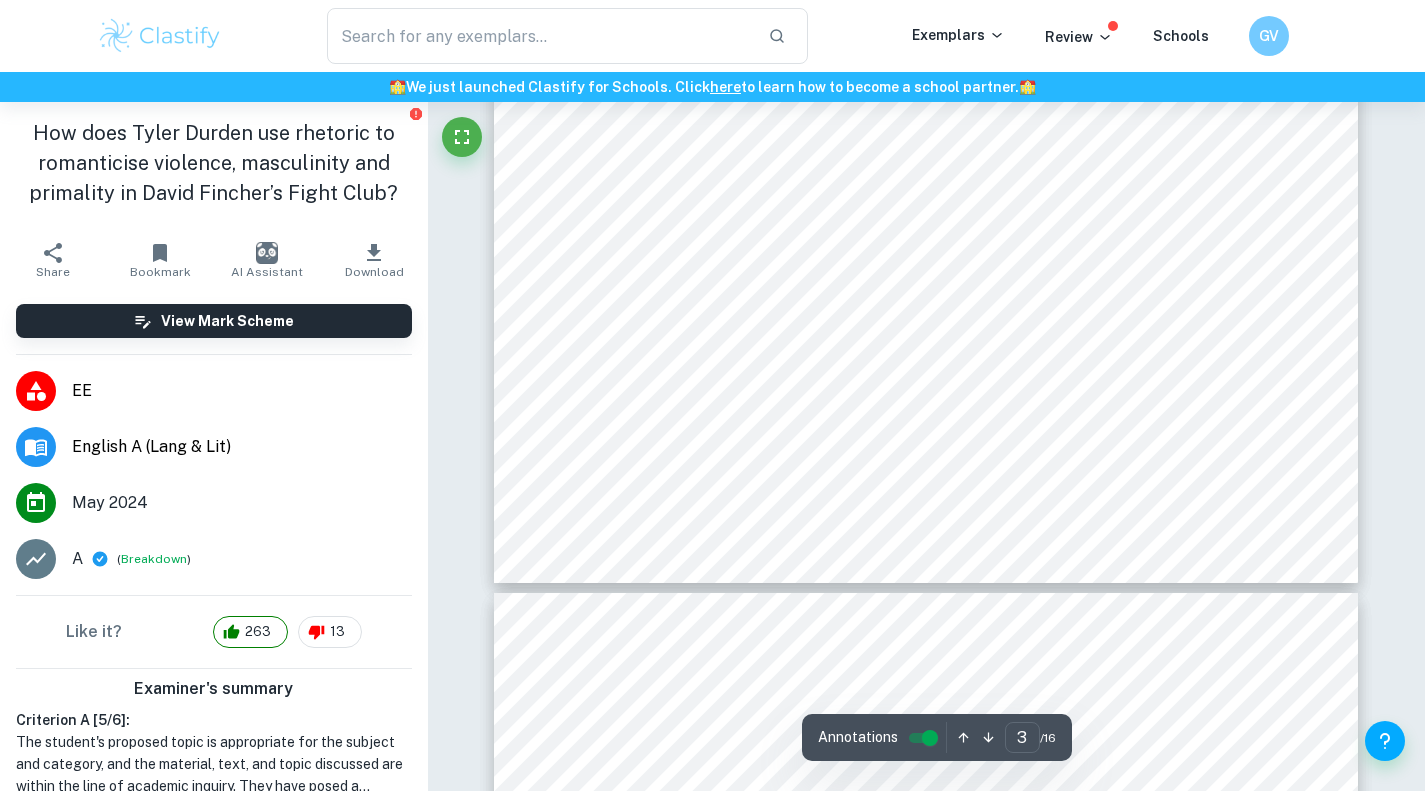 scroll, scrollTop: 3056, scrollLeft: 0, axis: vertical 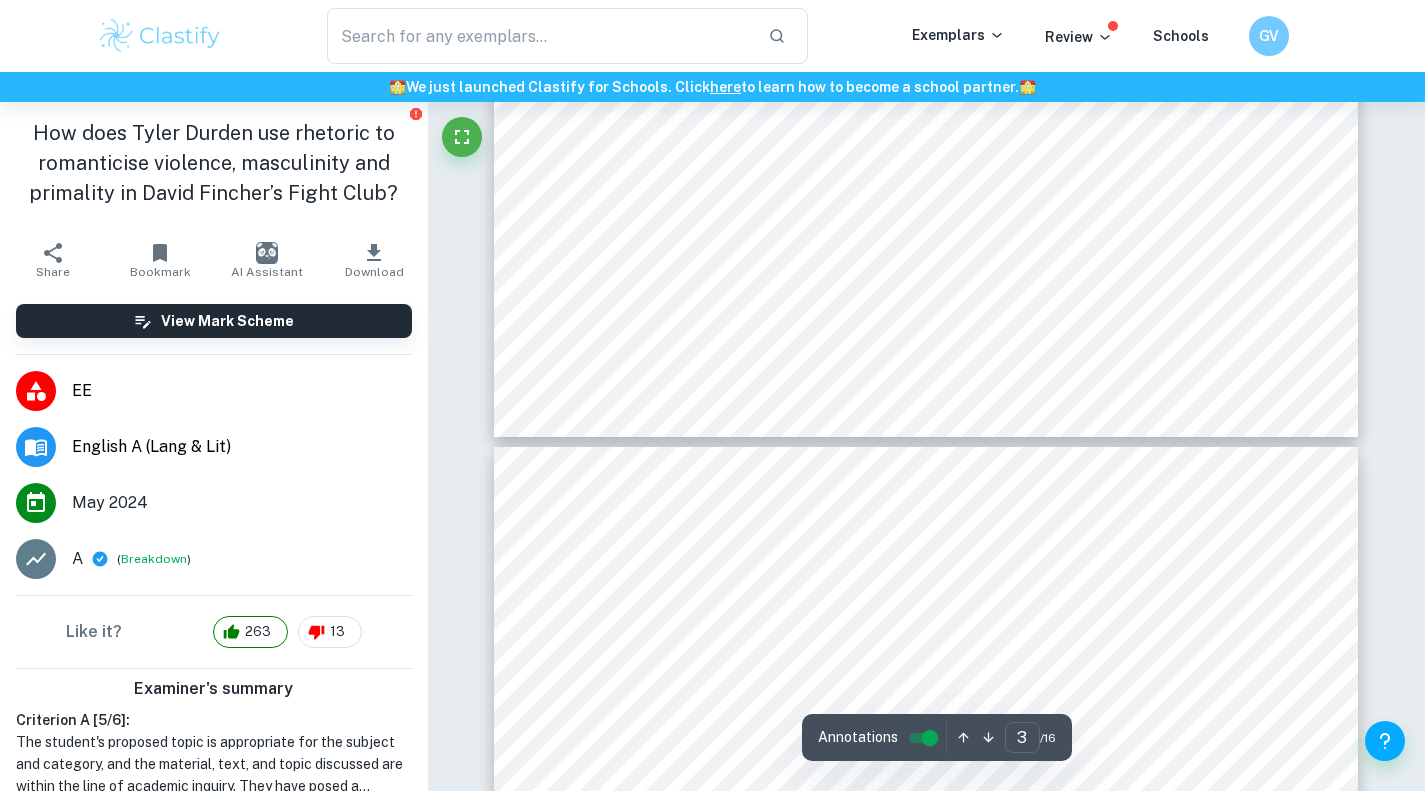 type on "4" 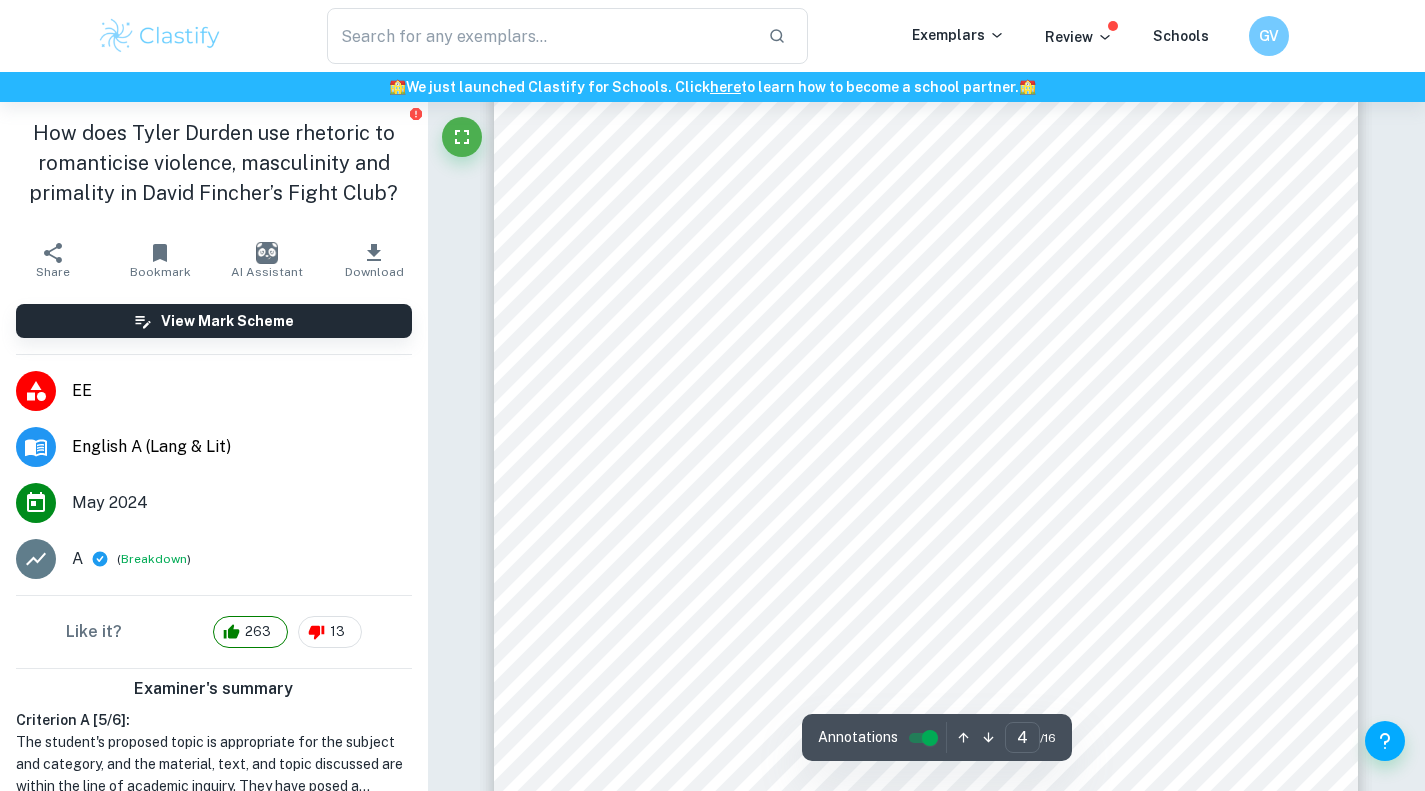 scroll, scrollTop: 3790, scrollLeft: 0, axis: vertical 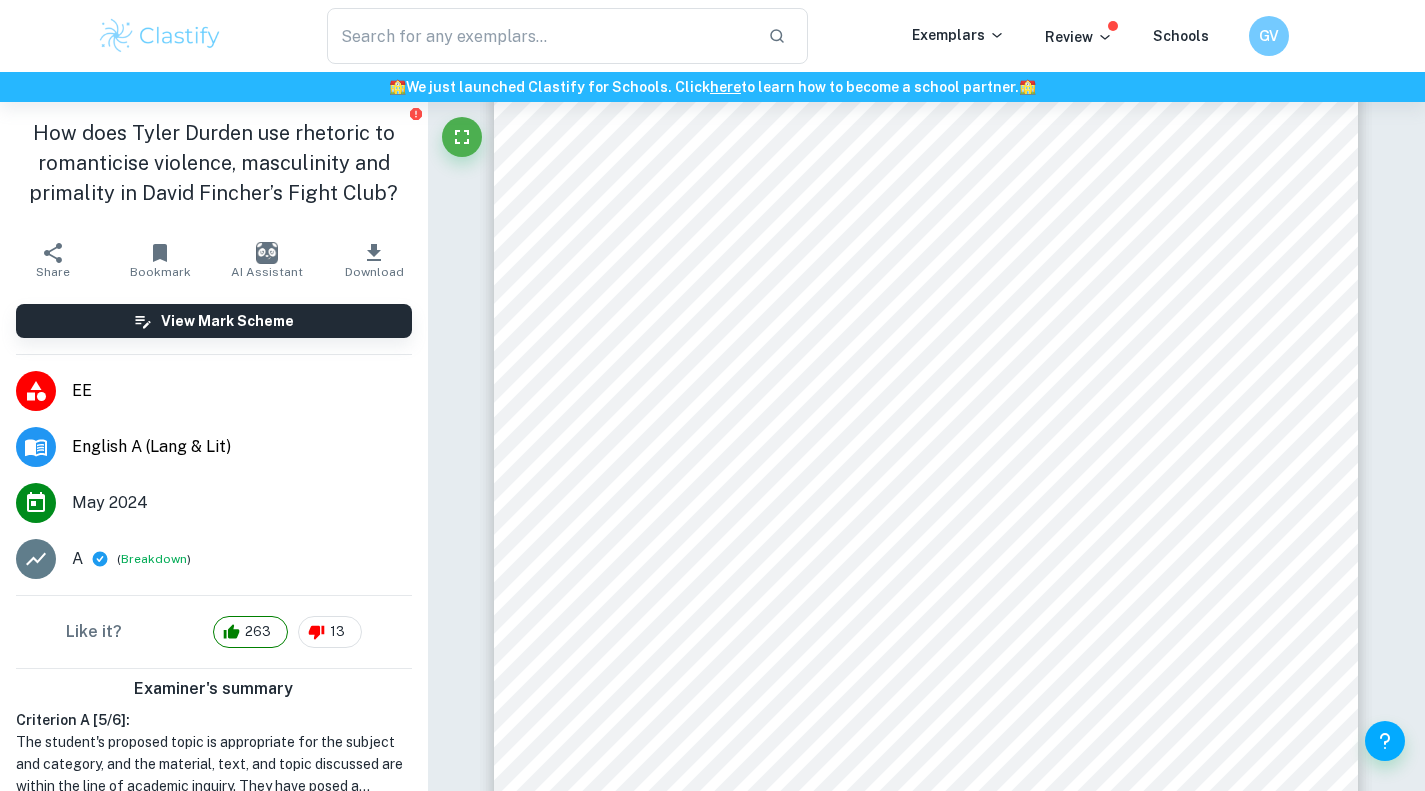 click on "A central tenet of Durden9s rhetoric, whether he9s speaking to the Narrator or members of Fight Club, is his   idea that men have essentially forgotten to be men; with the hunter-gatherer life replaced by capitalism, consumerism, and creature comforts. The insinuation here is that chasing or embodying such ideals is   emasculating . Men must return to their primal roots; men must embrace violence. In   Cultures of Masculinity   by Tim Edwards (2004) the author poses the question as to whether violence is inherently male, examining sociological factors such as why <physical violence in particular is predominantly more socially acceptable as a practice for men or boys rather than for women or girls, while, conversely, men or boys are often acutely embarrassed if they become victims of violence and particularly if that violence comes from girls or women= (45). The newly born   Fight Club   can most accurately be described as a men9s only self-help believed to be the root of the crisis. of   Fight Club used." at bounding box center [926, 415] 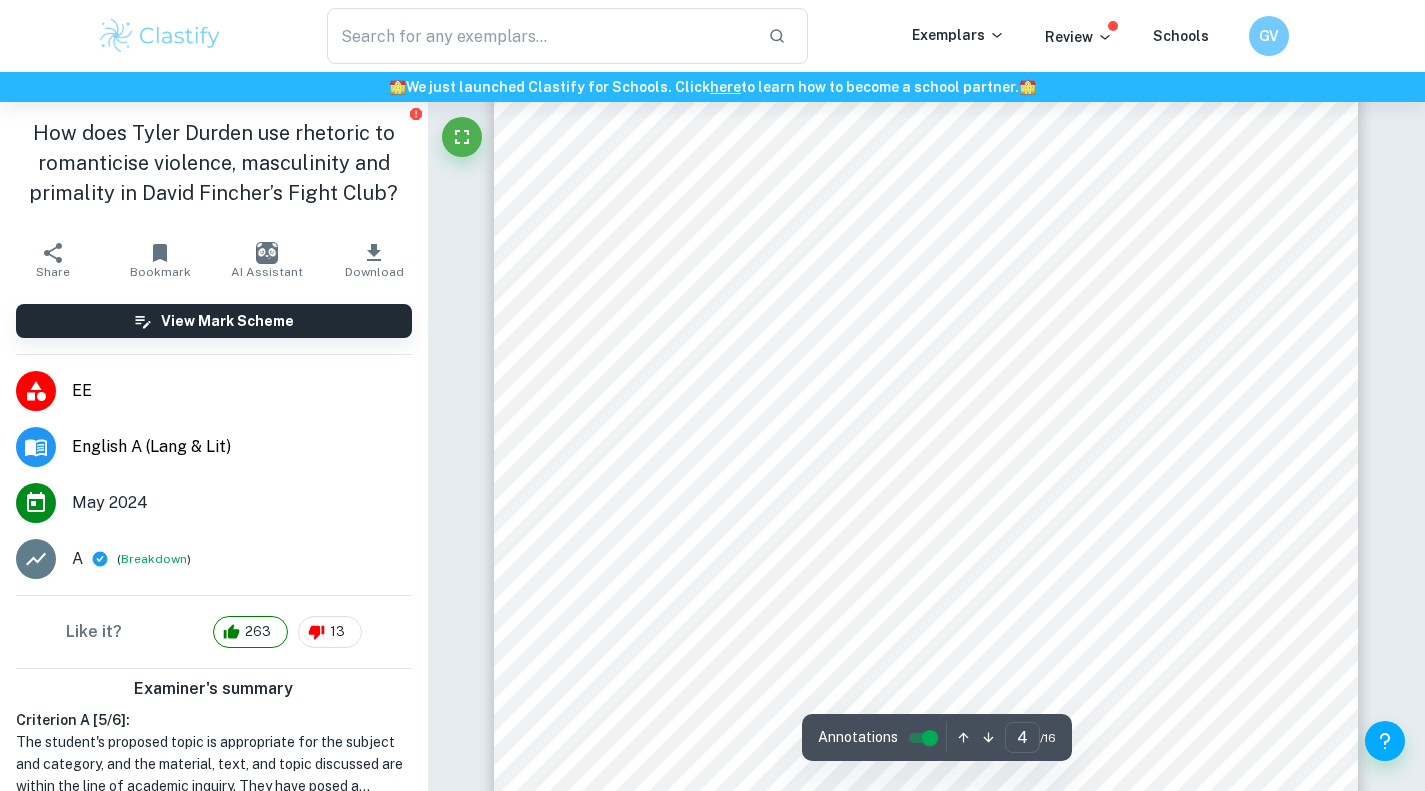 click on "A central tenet of Durden9s rhetoric, whether he9s speaking to the Narrator or members of Fight Club, is his   idea that men have essentially forgotten to be men; with the hunter-gatherer life replaced by capitalism, consumerism, and creature comforts. The insinuation here is that chasing or embodying such ideals is   emasculating . Men must return to their primal roots; men must embrace violence. In   Cultures of Masculinity   by Tim Edwards (2004) the author poses the question as to whether violence is inherently male, examining sociological factors such as why <physical violence in particular is predominantly more socially acceptable as a practice for men or boys rather than for women or girls, while, conversely, men or boys are often acutely embarrassed if they become victims of violence and particularly if that violence comes from girls or women= (45). The newly born   Fight Club   can most accurately be described as a men9s only self-help believed to be the root of the crisis. of   Fight Club used." at bounding box center (926, 415) 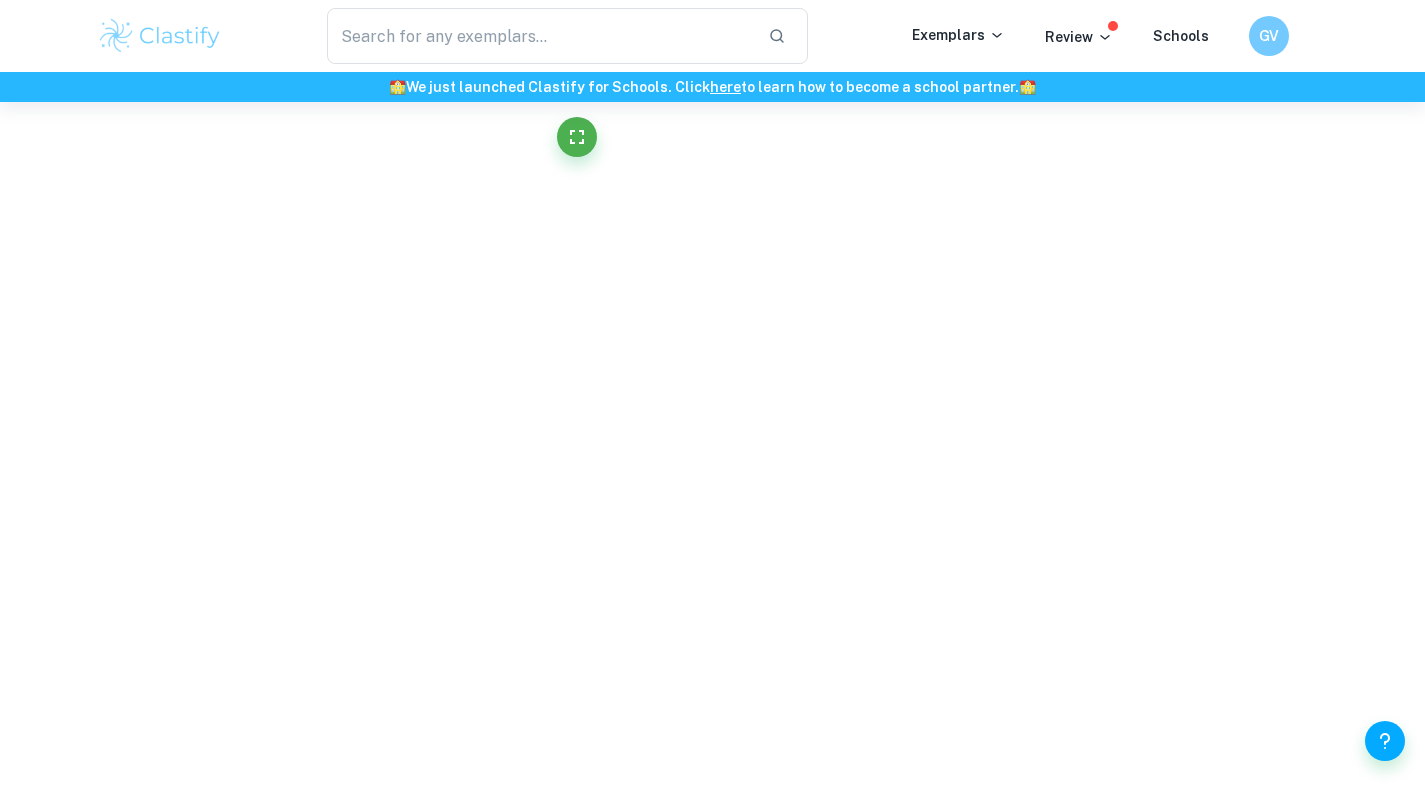 scroll, scrollTop: 3836, scrollLeft: 0, axis: vertical 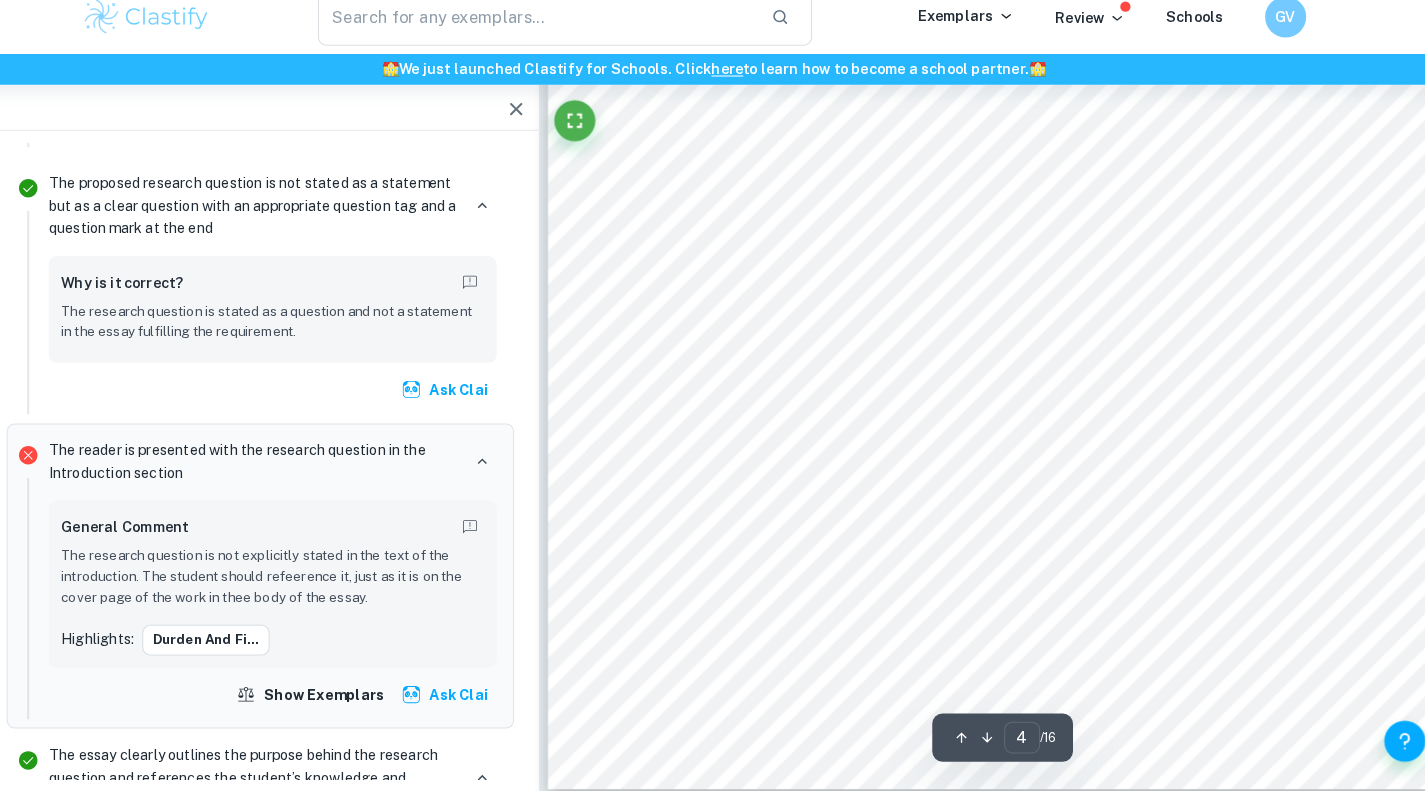 click on "A central tenet of Durden9s rhetoric, whether he9s speaking to the Narrator or members of Fight Club, is his   idea that men have essentially forgotten to be men; with the hunter-gatherer life replaced by capitalism, consumerism, and creature comforts. The insinuation here is that chasing or embodying such ideals is   emasculating . Men must return to their primal roots; men must embrace violence. In   Cultures of Masculinity   by Tim Edwards (2004) the author poses the question as to whether violence is inherently male, examining sociological factors such as why <physical violence in particular is predominantly more socially acceptable as a practice for men or boys rather than for women or girls, while, conversely, men or boys are often acutely embarrassed if they become victims of violence and particularly if that violence comes from girls or women= (45). The newly born   Fight Club   can most accurately be described as a men9s only self-help believed to be the root of the crisis. of   Fight Club used." at bounding box center (983, 229) 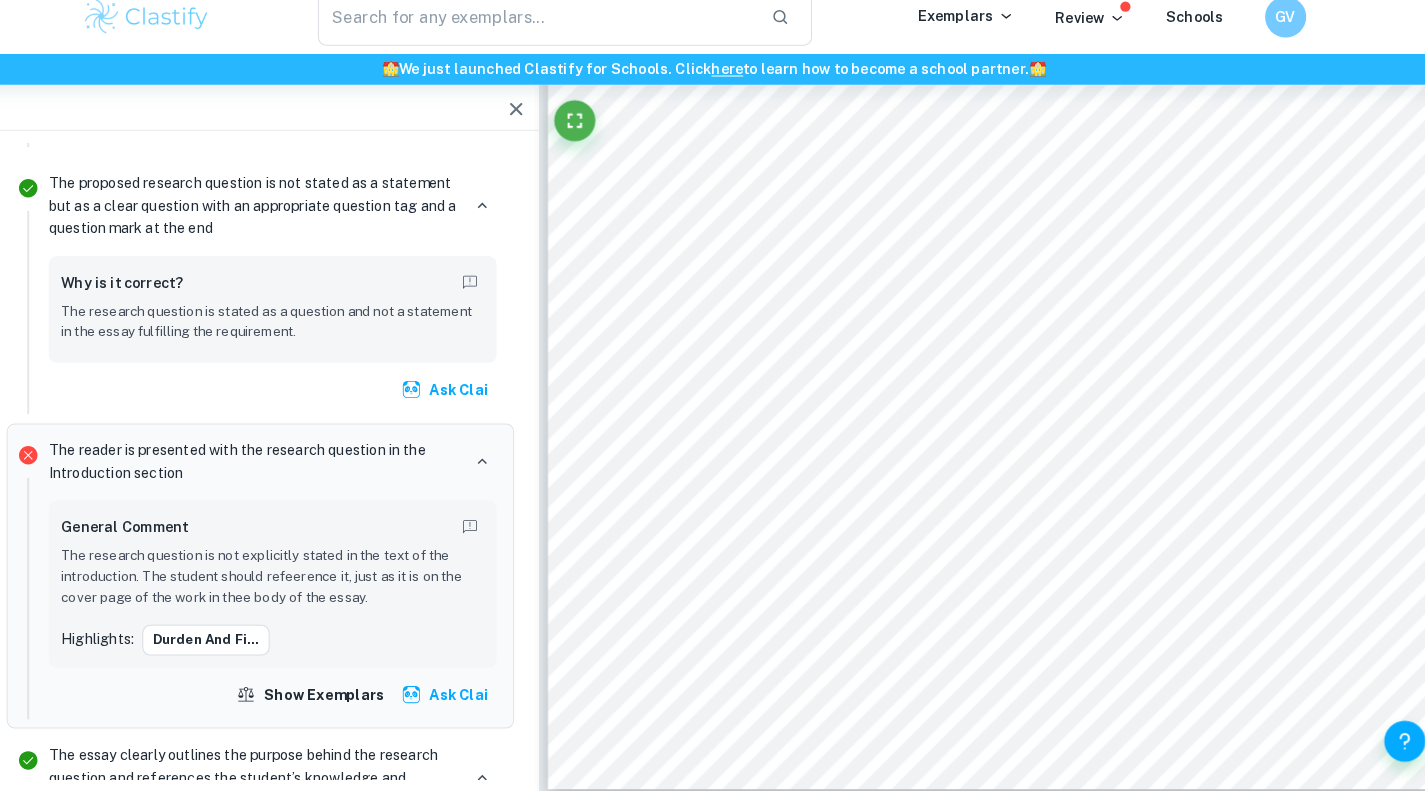 click at bounding box center [964, 302] 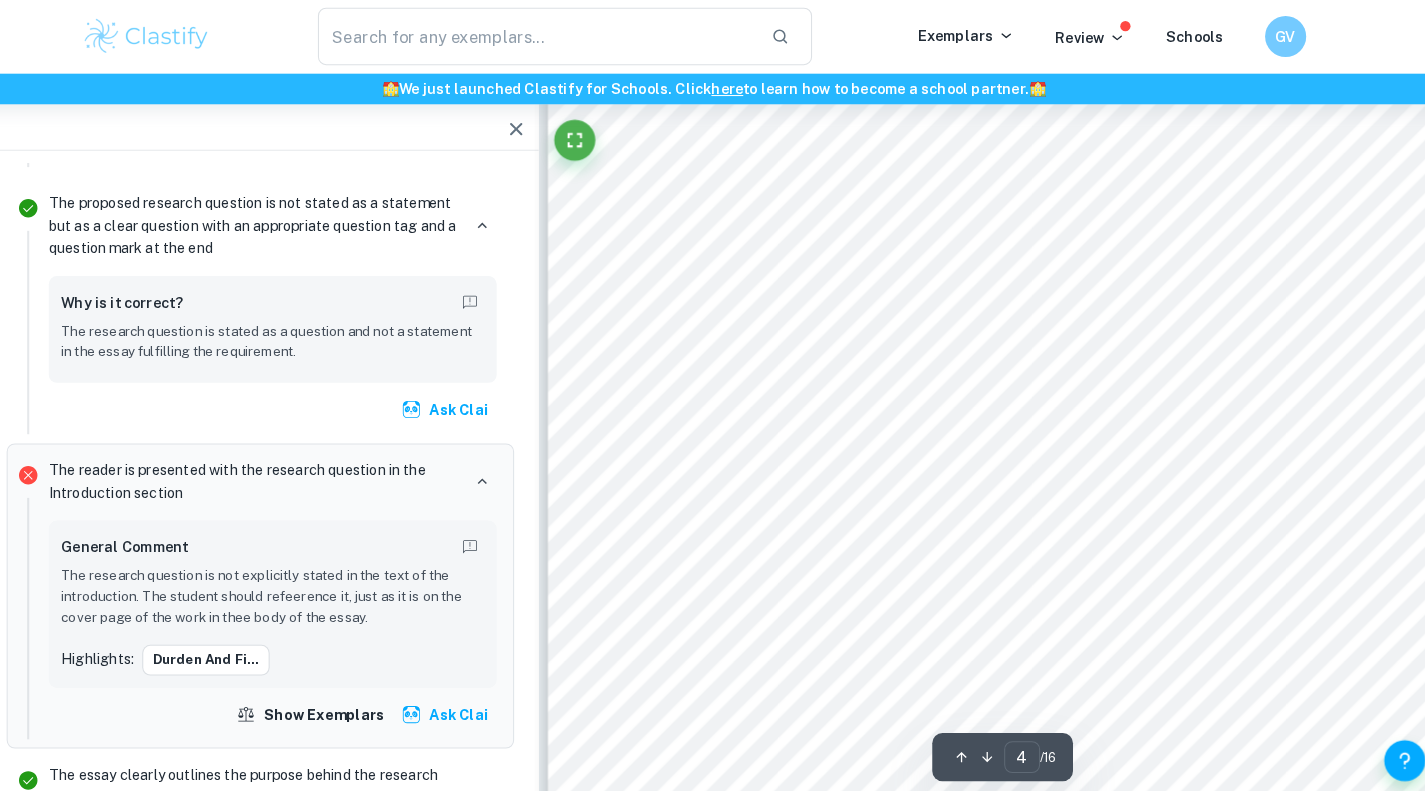 scroll, scrollTop: 3829, scrollLeft: 0, axis: vertical 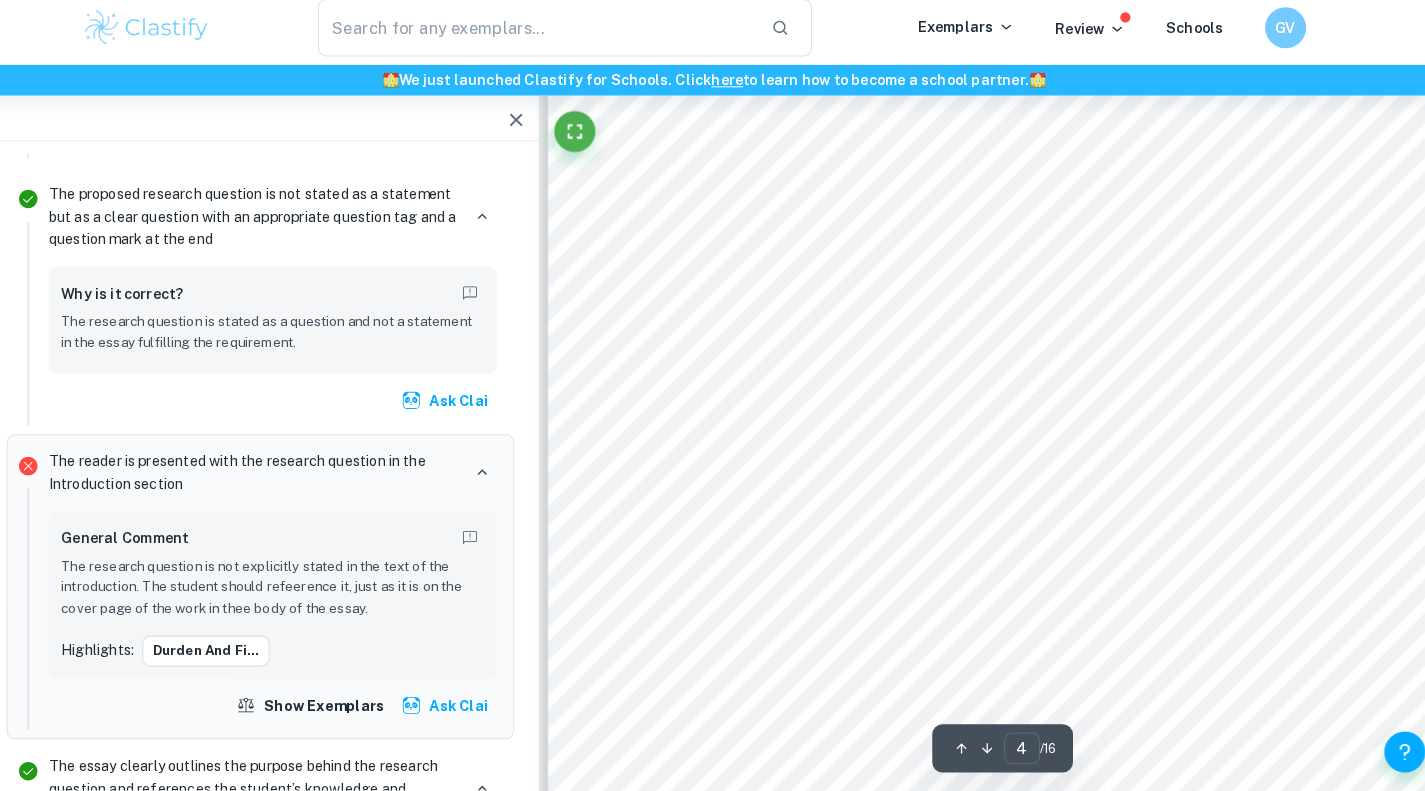 click on "rhetorical features based on scripted dialogue will be used; however film language will not be" at bounding box center [983, 461] 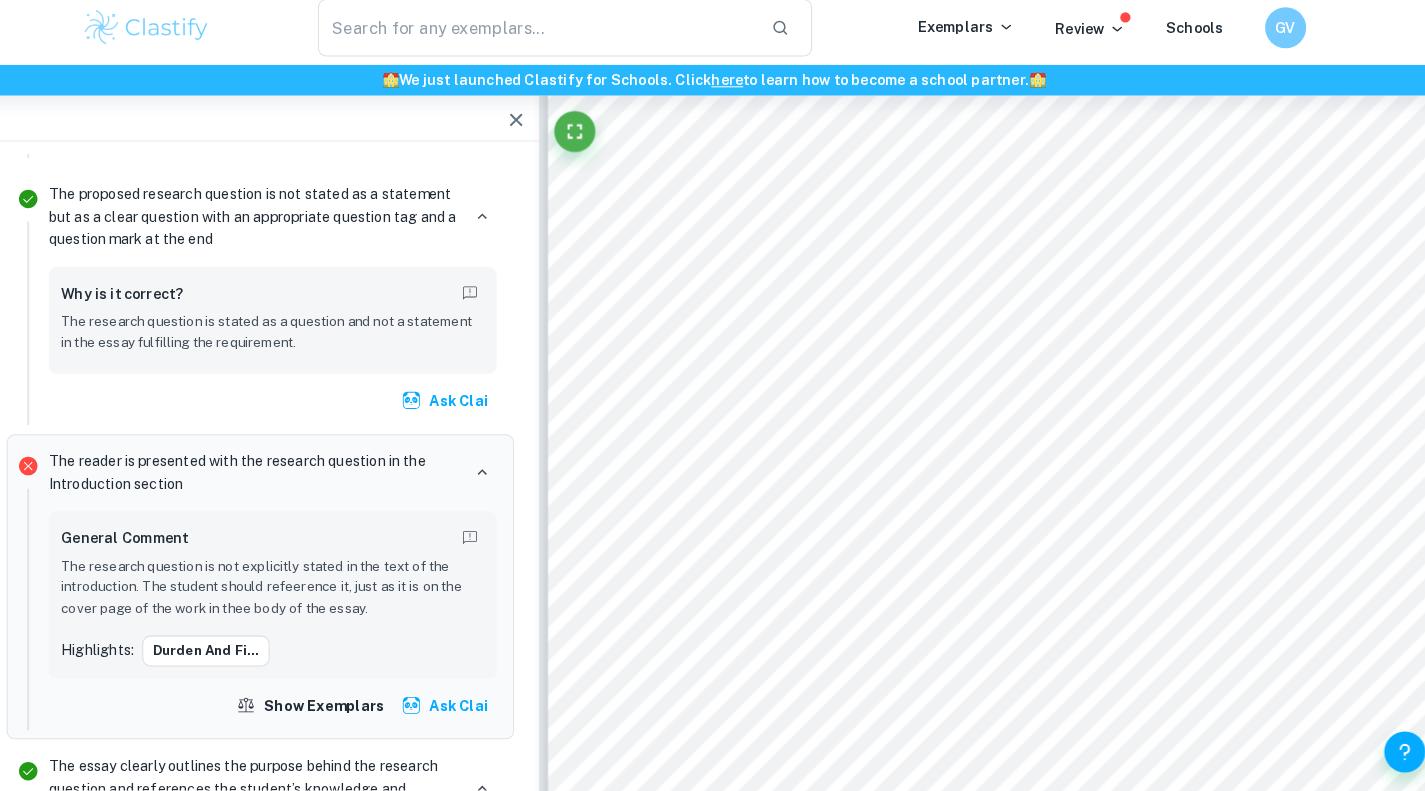 click at bounding box center [542, -3727] 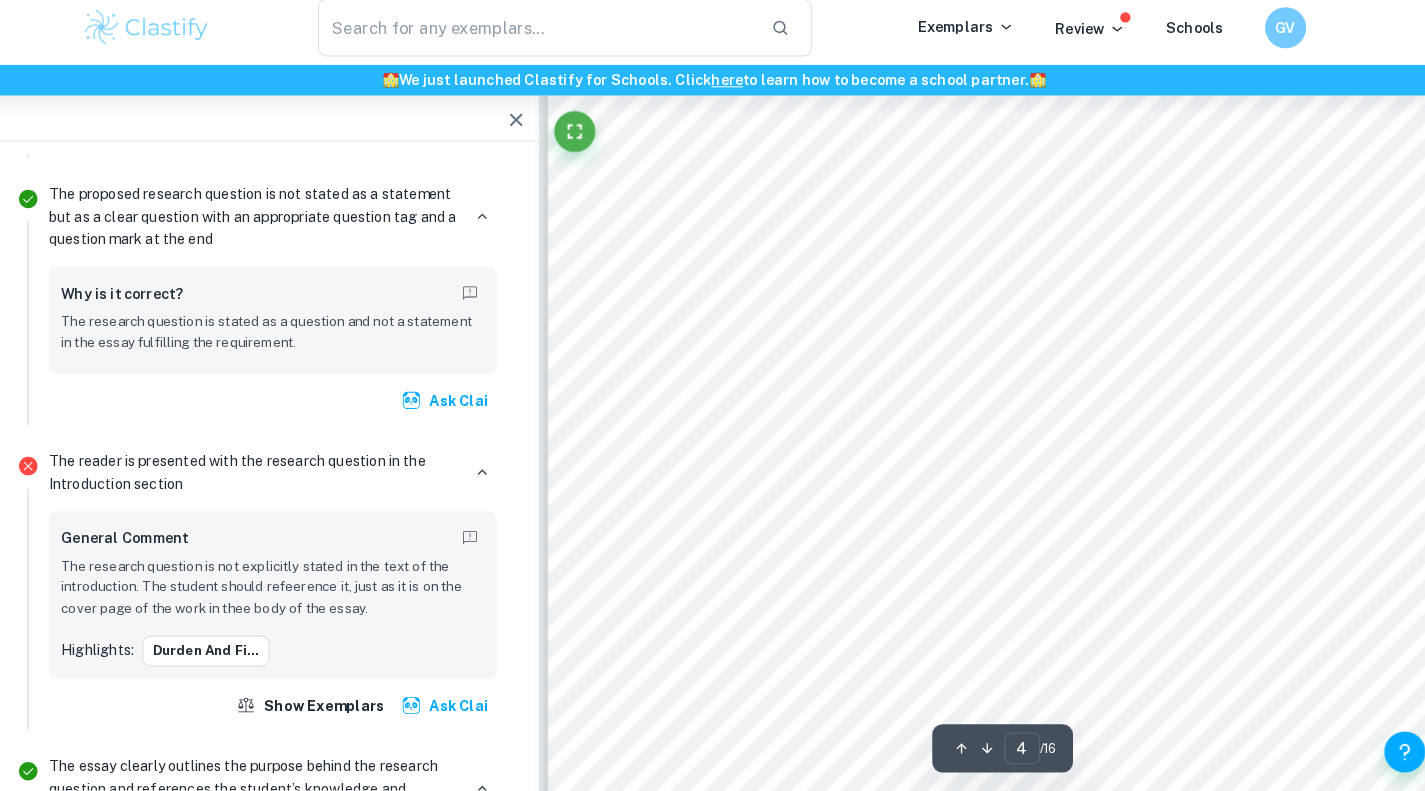 scroll, scrollTop: 2541, scrollLeft: 0, axis: vertical 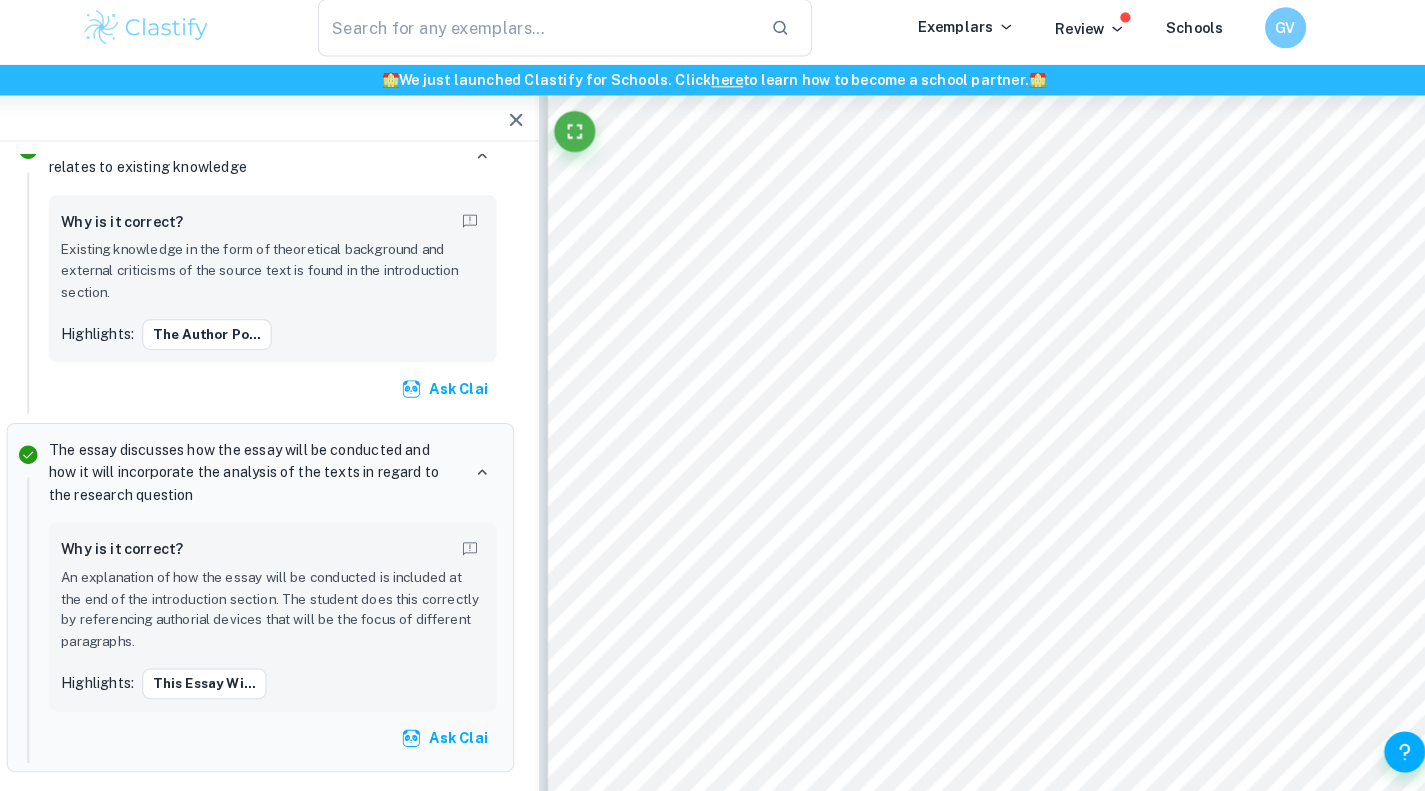 click on "A central tenet of Durden9s rhetoric, whether he9s speaking to the Narrator or members of Fight Club, is his   idea that men have essentially forgotten to be men; with the hunter-gatherer life replaced by capitalism, consumerism, and creature comforts. The insinuation here is that chasing or embodying such ideals is   emasculating . Men must return to their primal roots; men must embrace violence. In   Cultures of Masculinity   by Tim Edwards (2004) the author poses the question as to whether violence is inherently male, examining sociological factors such as why <physical violence in particular is predominantly more socially acceptable as a practice for men or boys rather than for women or girls, while, conversely, men or boys are often acutely embarrassed if they become victims of violence and particularly if that violence comes from girls or women= (45). The newly born   Fight Club   can most accurately be described as a men9s only self-help believed to be the root of the crisis. of   Fight Club used." at bounding box center (983, 236) 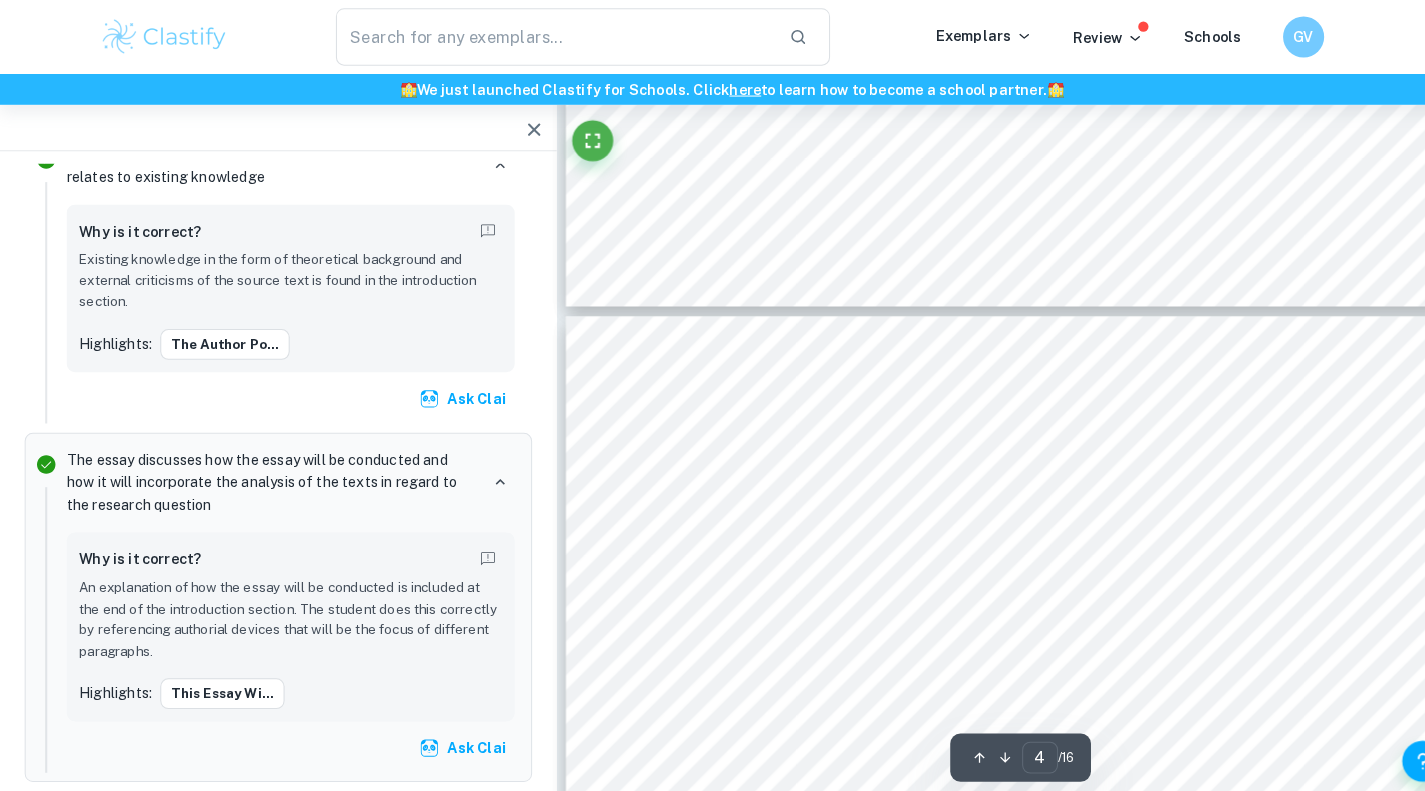 scroll, scrollTop: 3191, scrollLeft: 0, axis: vertical 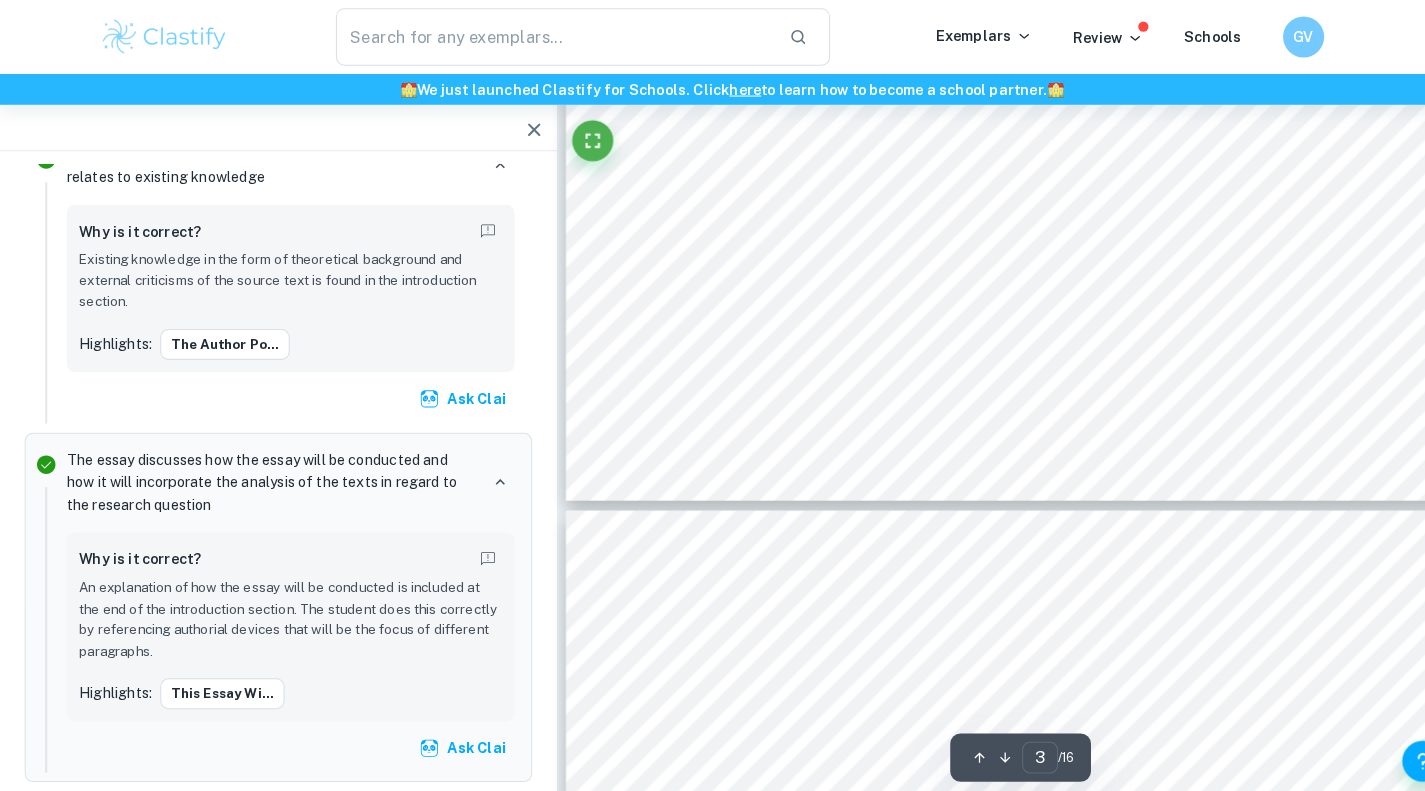 type on "2" 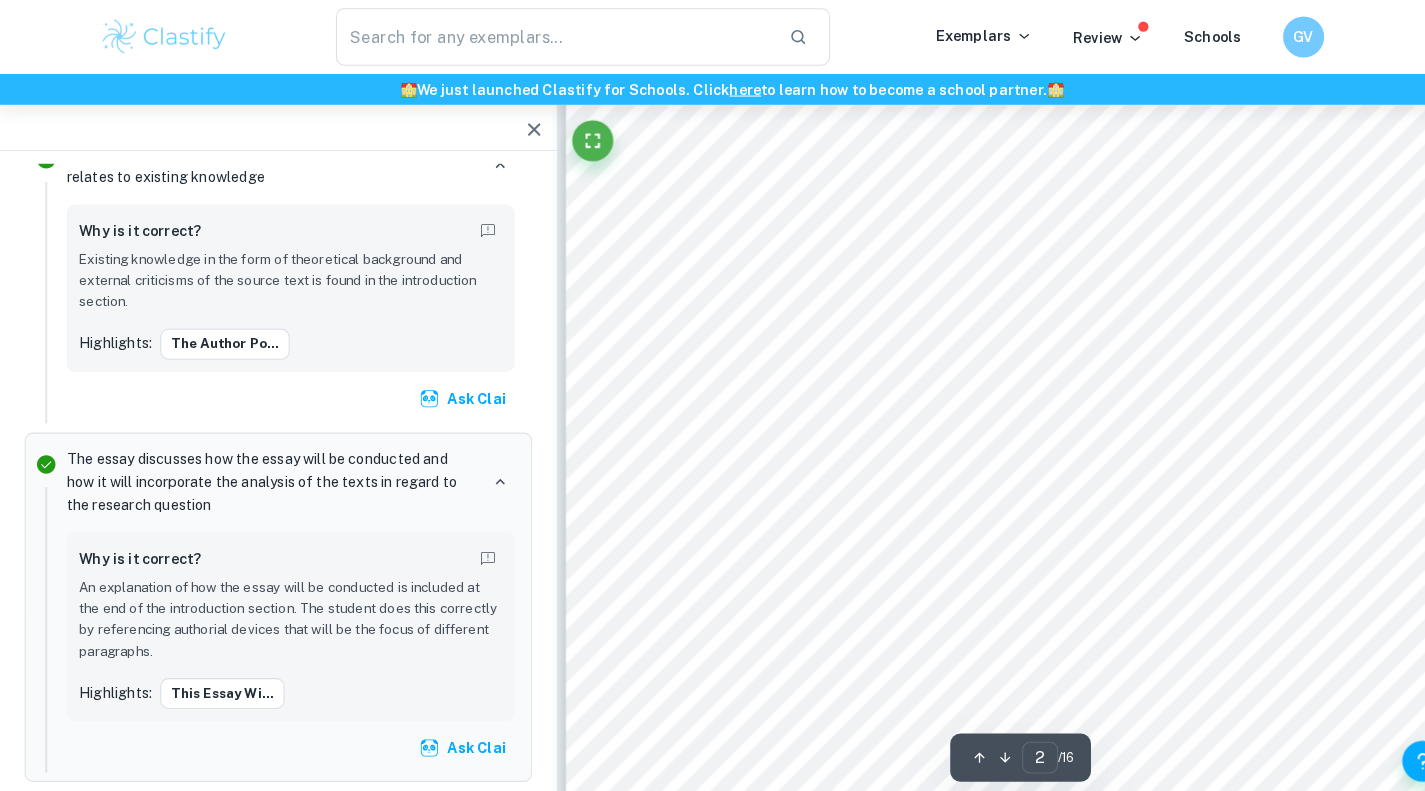 scroll, scrollTop: 1469, scrollLeft: 0, axis: vertical 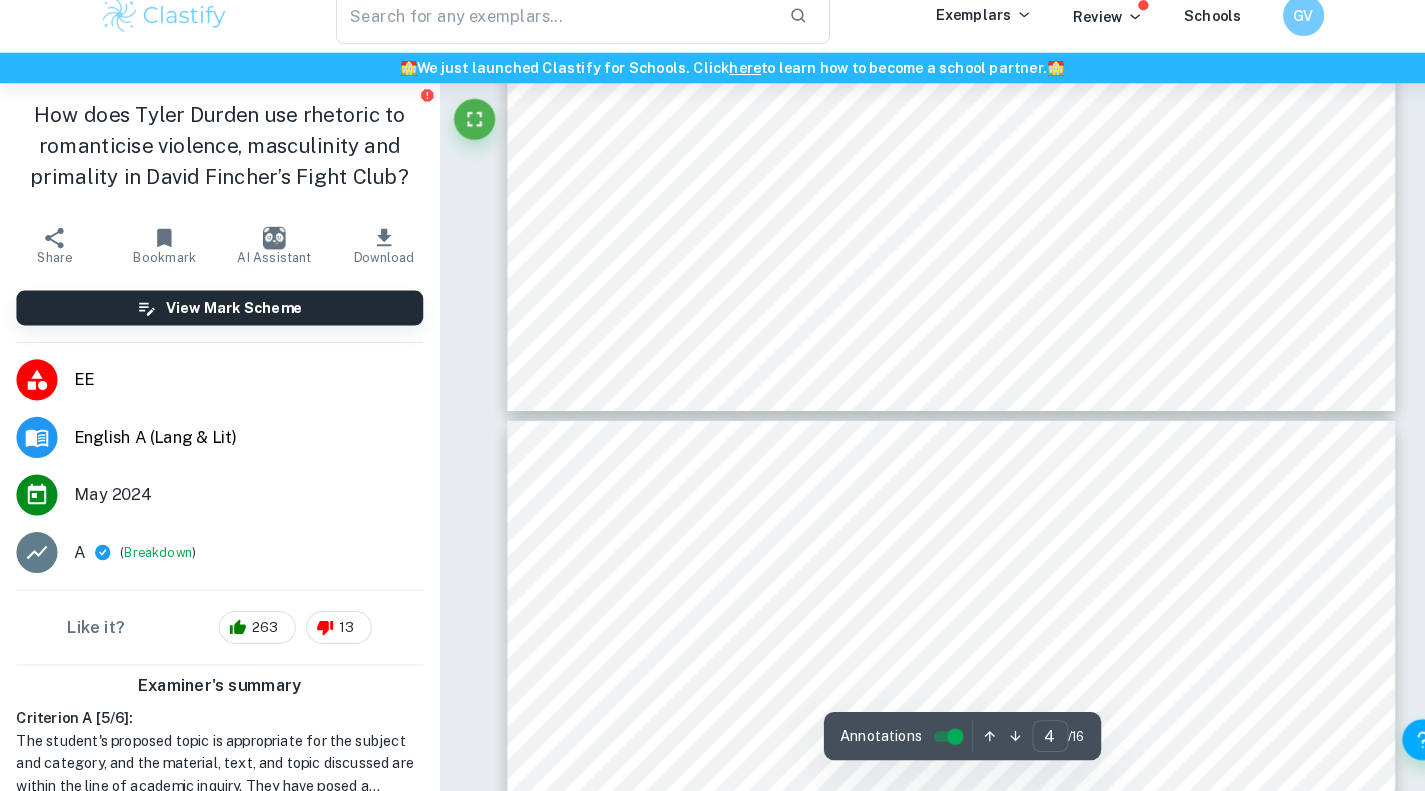 type on "5" 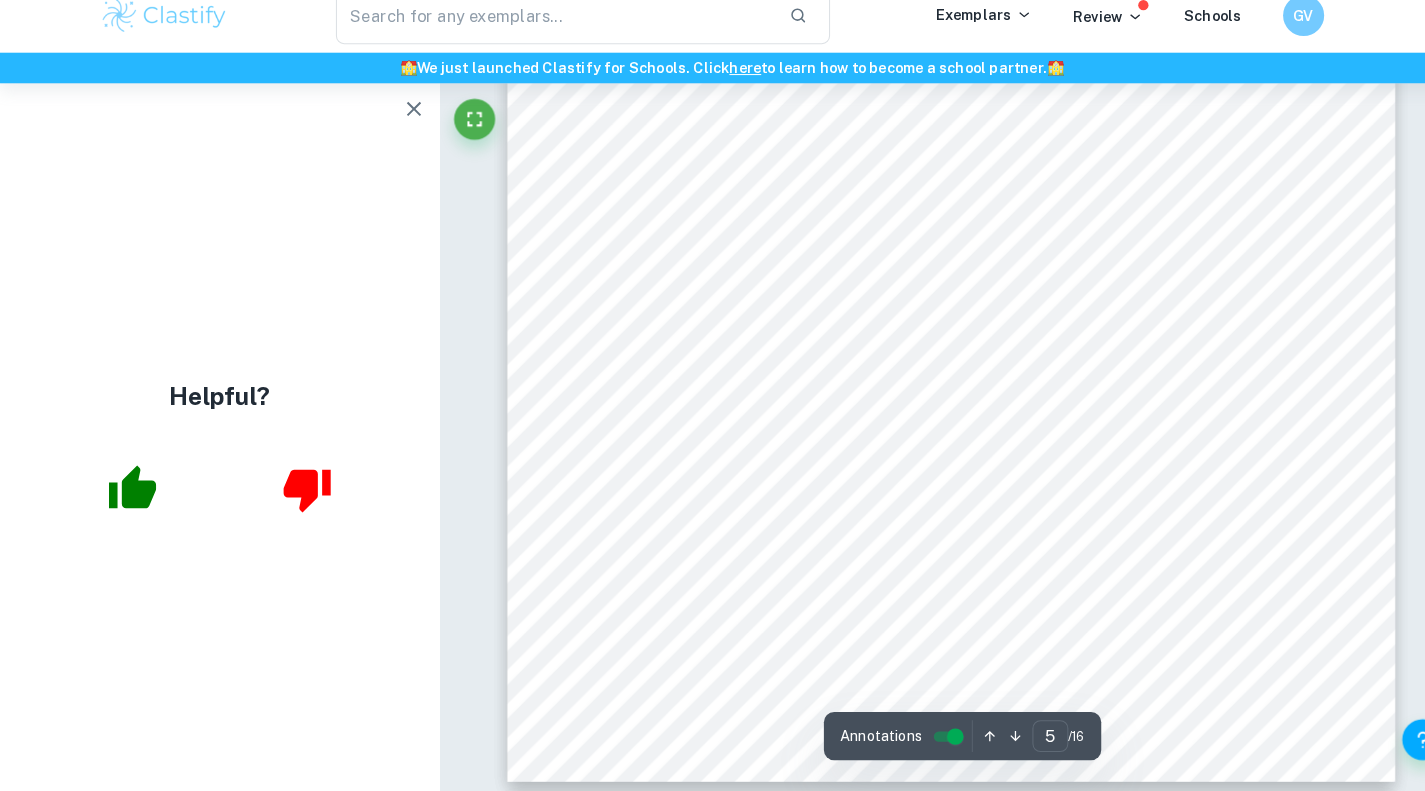 scroll, scrollTop: 5113, scrollLeft: 0, axis: vertical 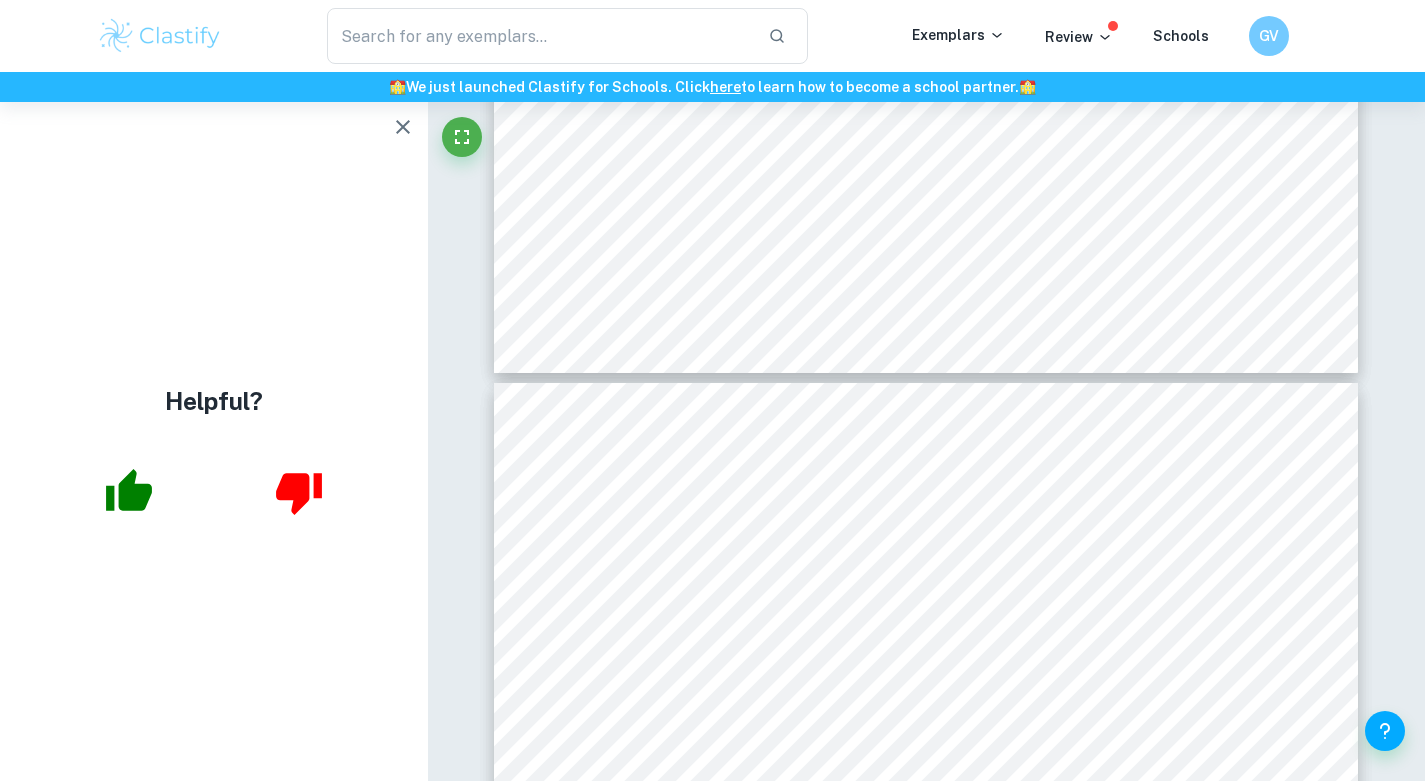 type on "6" 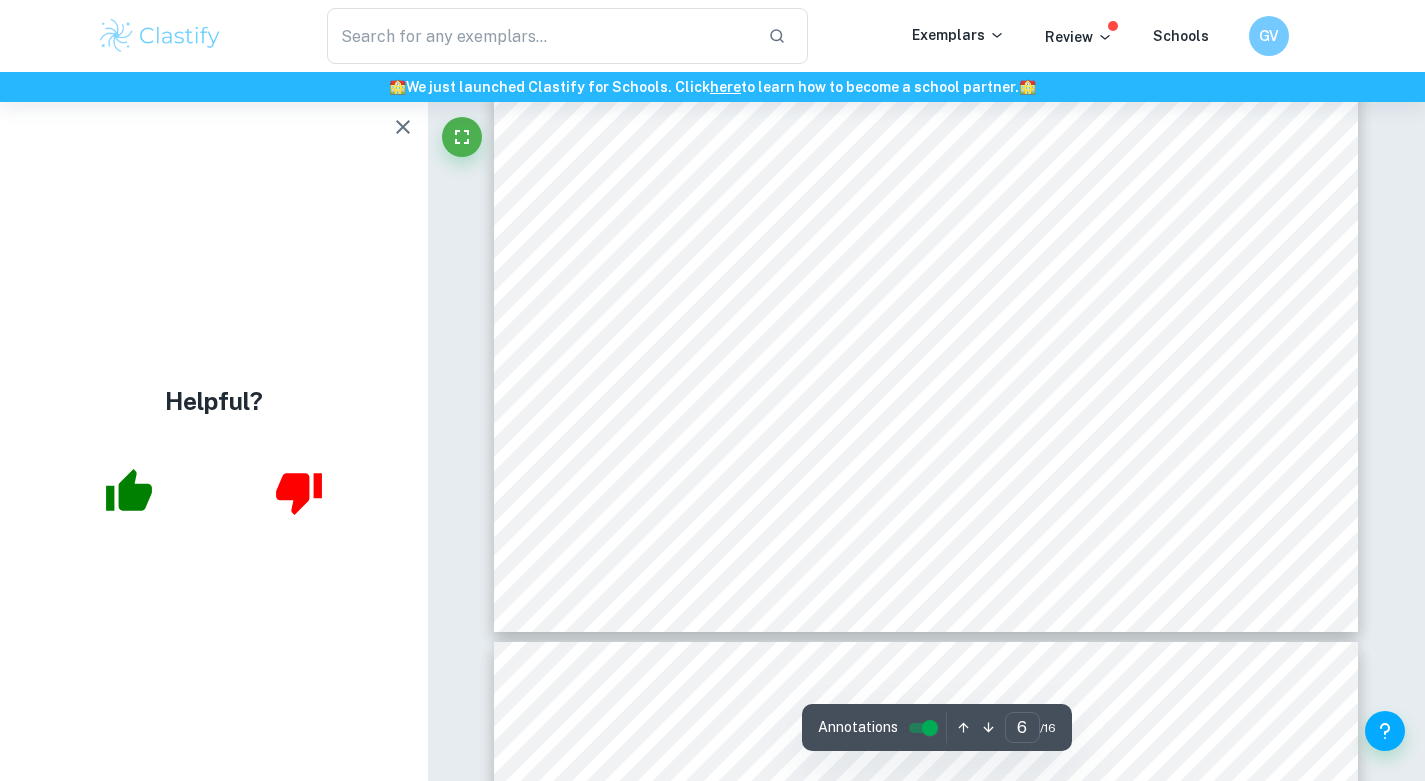 scroll, scrollTop: 6405, scrollLeft: 0, axis: vertical 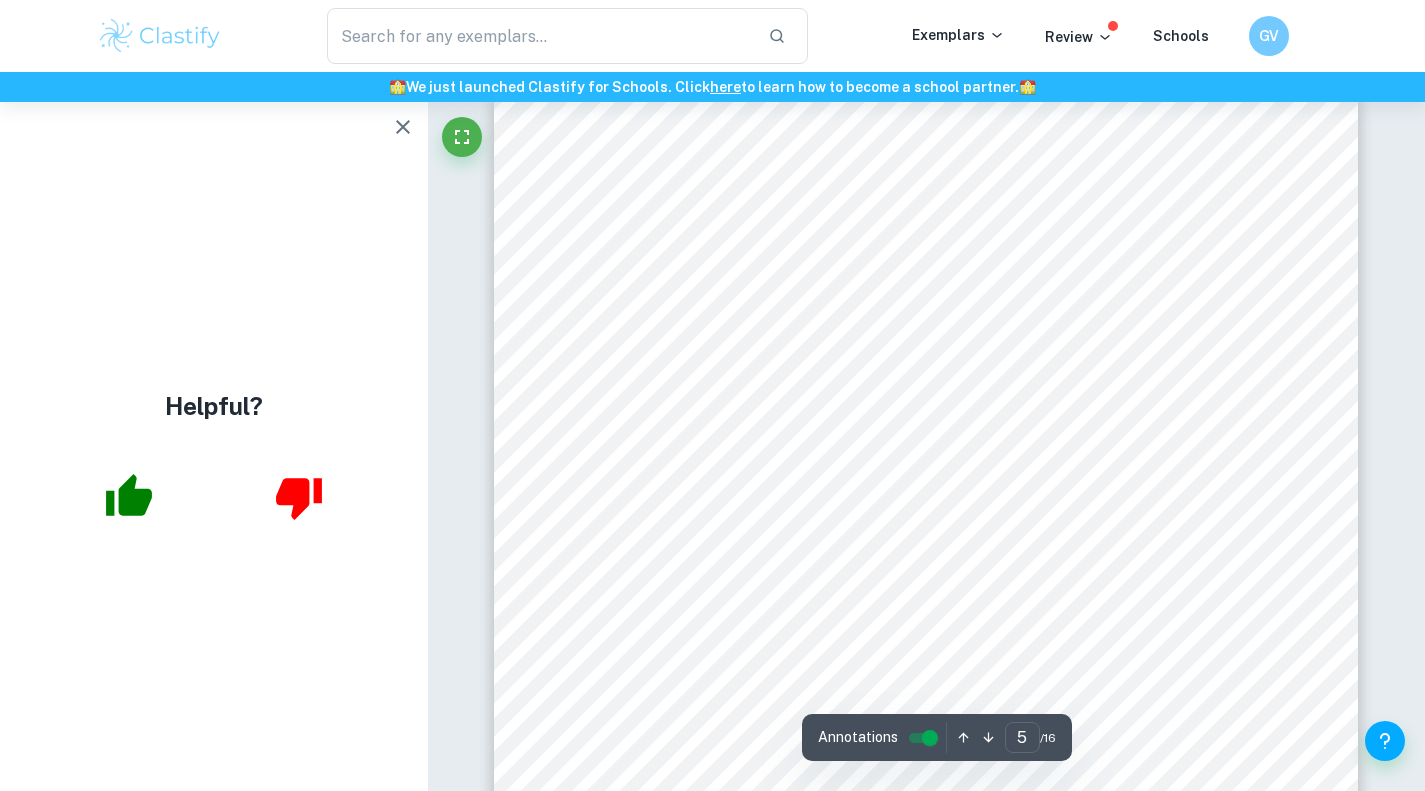 click at bounding box center [403, 127] 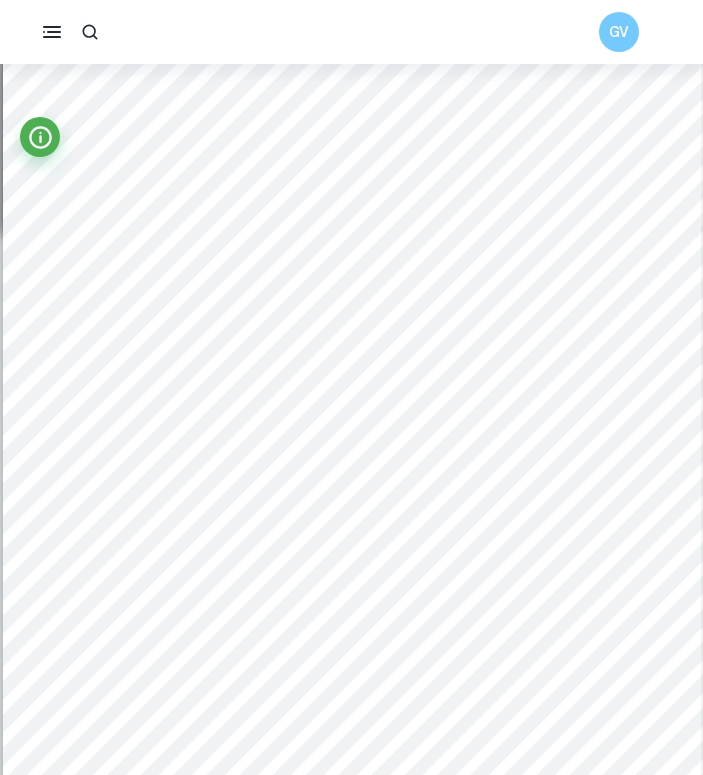 scroll, scrollTop: 2006, scrollLeft: 0, axis: vertical 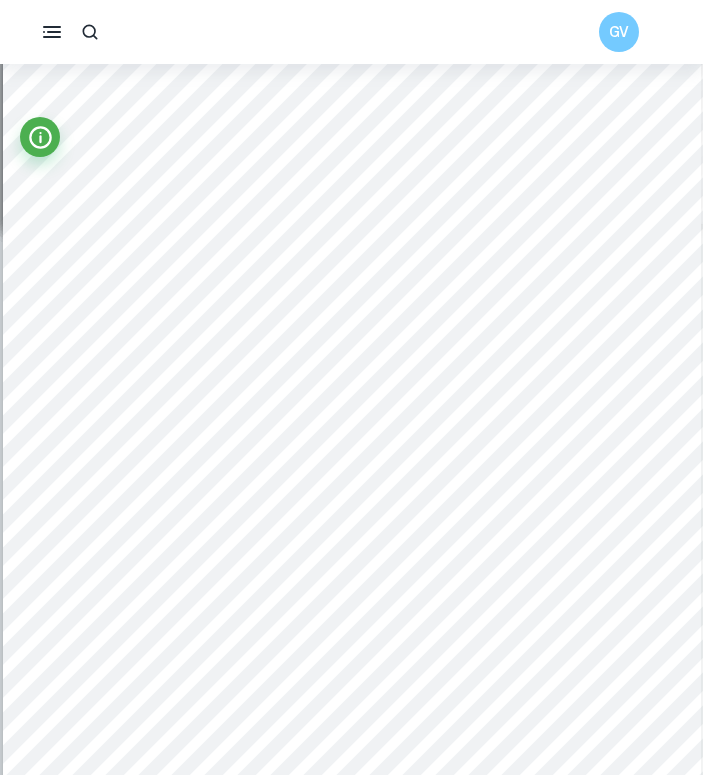 click on "Introduction [FIRST] [LAST]9s   Fight Club   (1999) marked its generation through its sometimes vocal criticism of society9s obsession with materialism, male violence, and anarchy. The unnamed protagonist is an average, white, middle-class man employed by an automobile company as a recall coordinator, who spends most of his working day on mundane tasks such as calling customers, filing reports and making photocopies. This insipid existence is explained when he applies <the formula& A x B x C equals X. If X is less than the cost of a recall, we don't do one.= ( Fight Club   20:29 - 21:16). Moreover, the nameless, nihilistic narrator also suffers from insomnia stemming from the dissatisfaction of his superficial, consumer-driven life. The Narrator finally manages to sleep by attending self-help groups to relieve his internal pain, soon becoming an addict to these groups for the community they offer, anonymity, and cathartic release. Being soothed by being close to the morbid. Fight Club   16:04 - 16:06). Her 2" at bounding box center (352, 470) 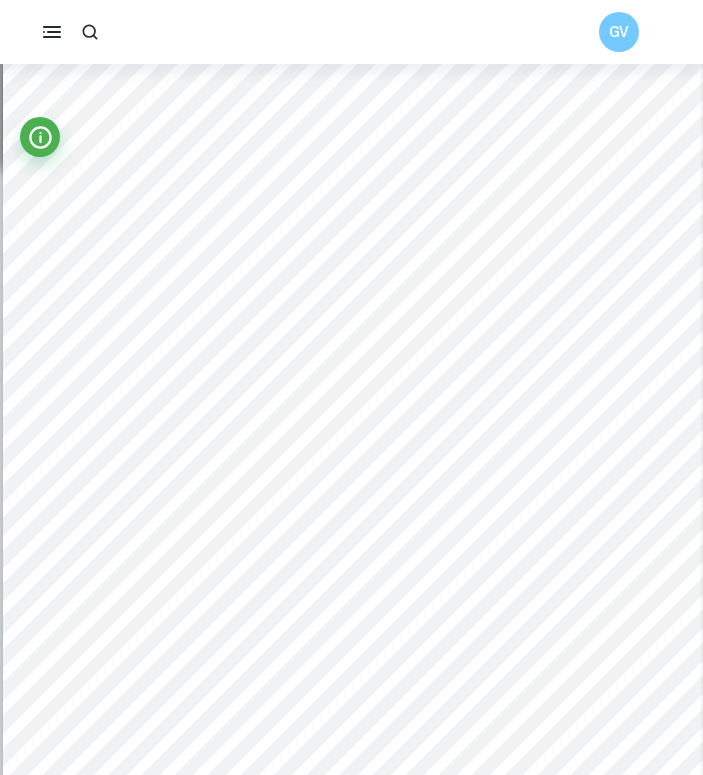 scroll, scrollTop: 2070, scrollLeft: 0, axis: vertical 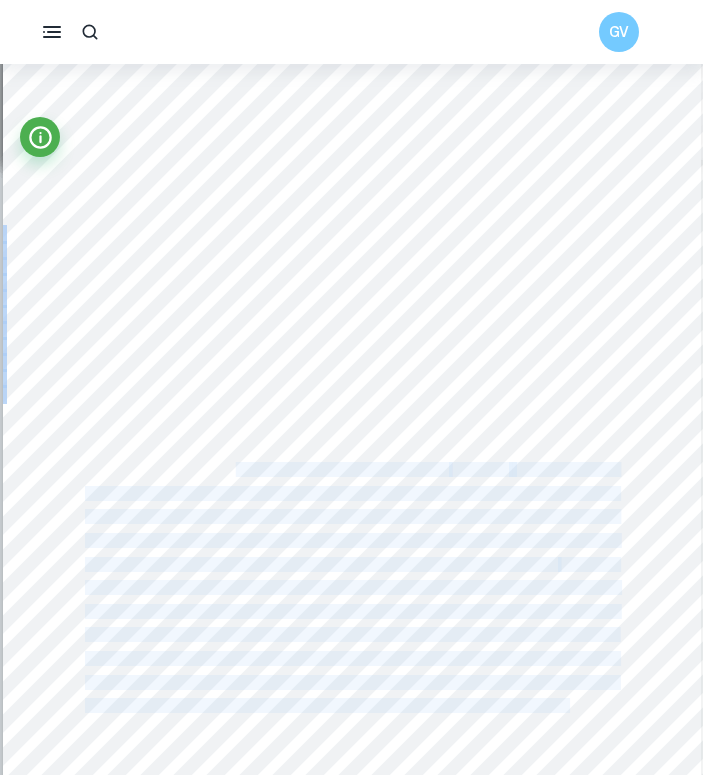 drag, startPoint x: 214, startPoint y: 459, endPoint x: 236, endPoint y: 474, distance: 26.627054 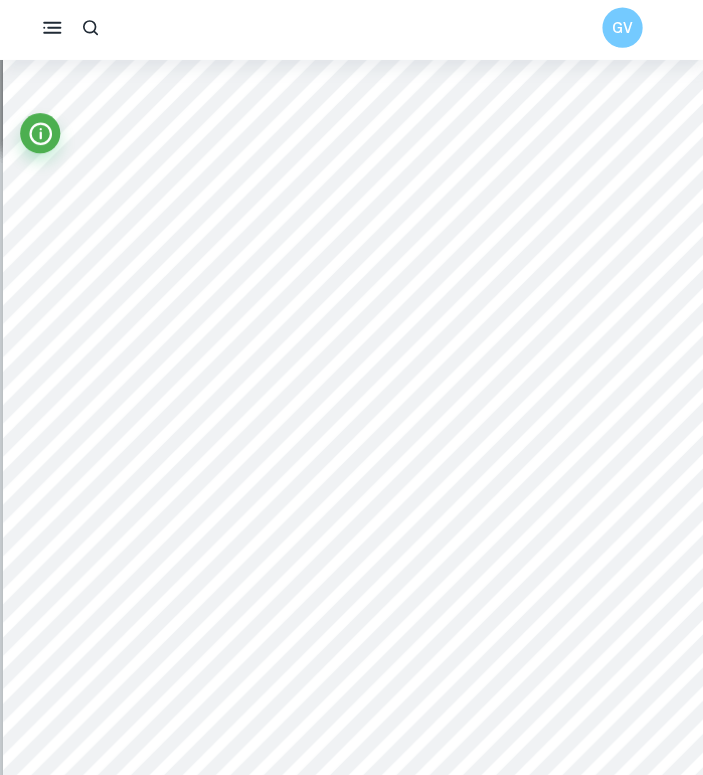 scroll, scrollTop: 3908, scrollLeft: 0, axis: vertical 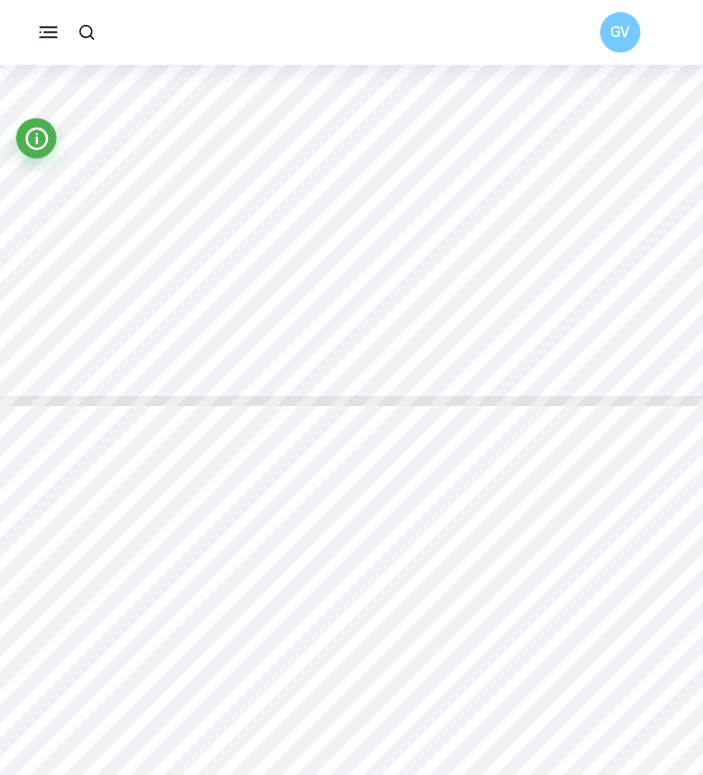 type on "4" 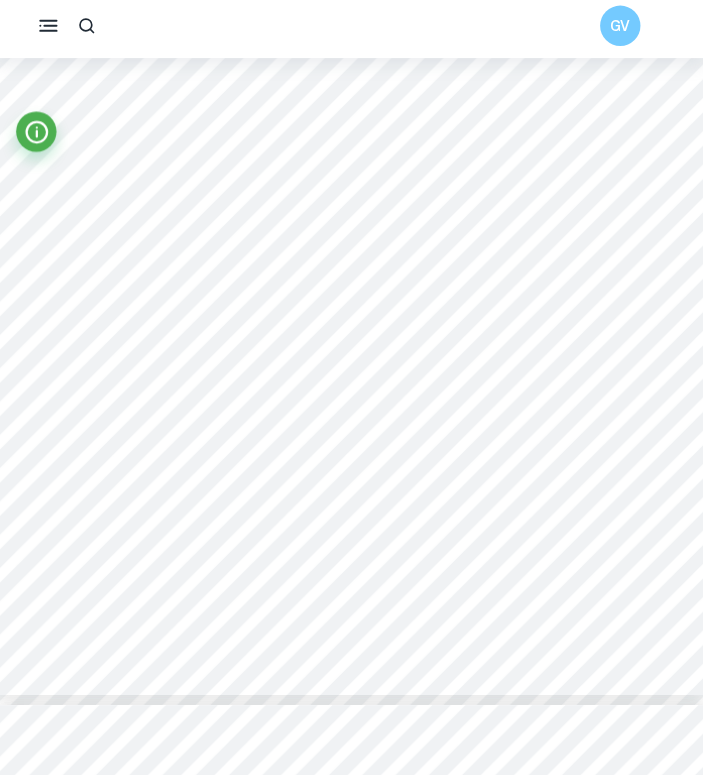 scroll, scrollTop: 3146, scrollLeft: 0, axis: vertical 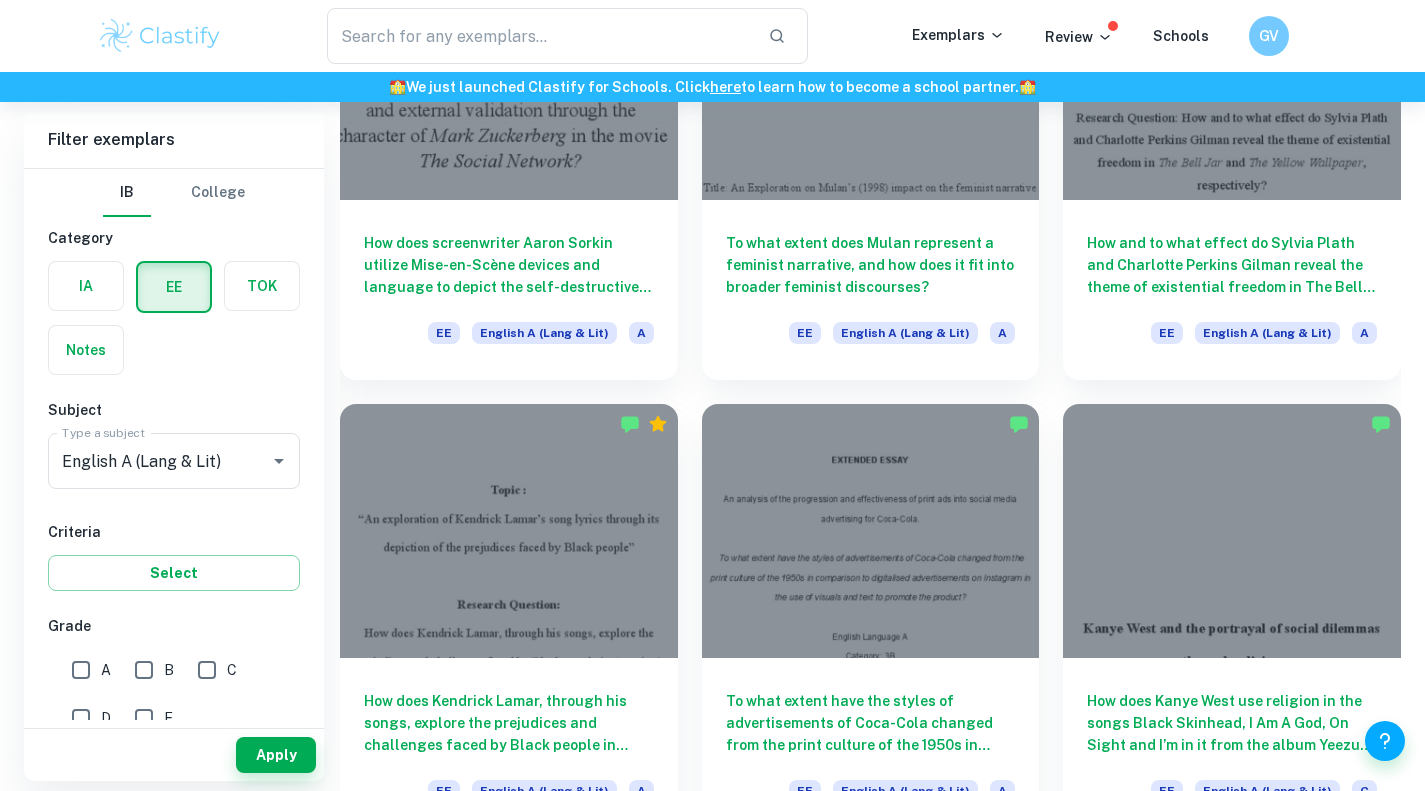 click on "How does screenwriter Aaron Sorkin utilize Mise-en-Scène devices and language to depict the self-destructive consequences of pursuing financial success and external validation through the character of Mark Zuckerberg in the movie The Social Network?" at bounding box center [509, 265] 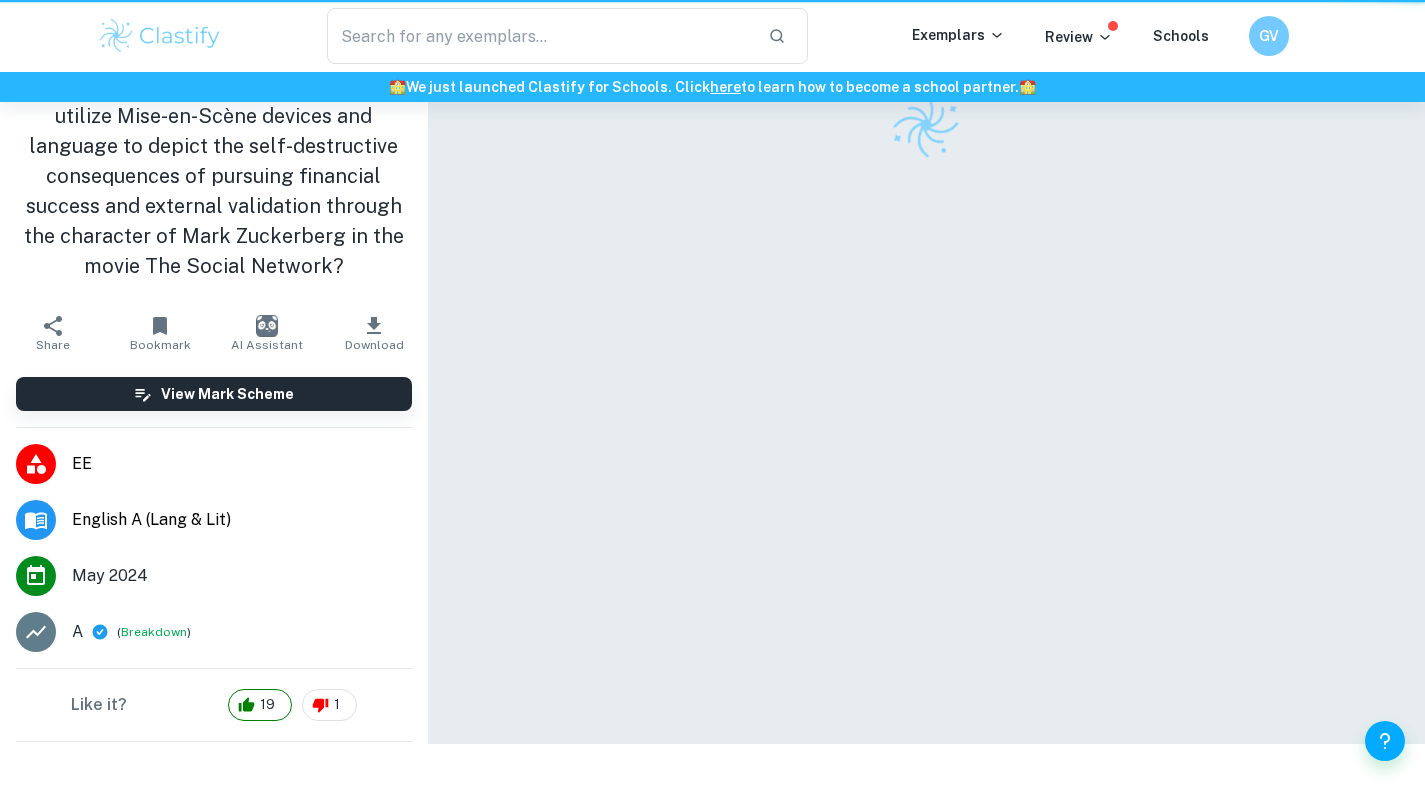 scroll, scrollTop: 0, scrollLeft: 0, axis: both 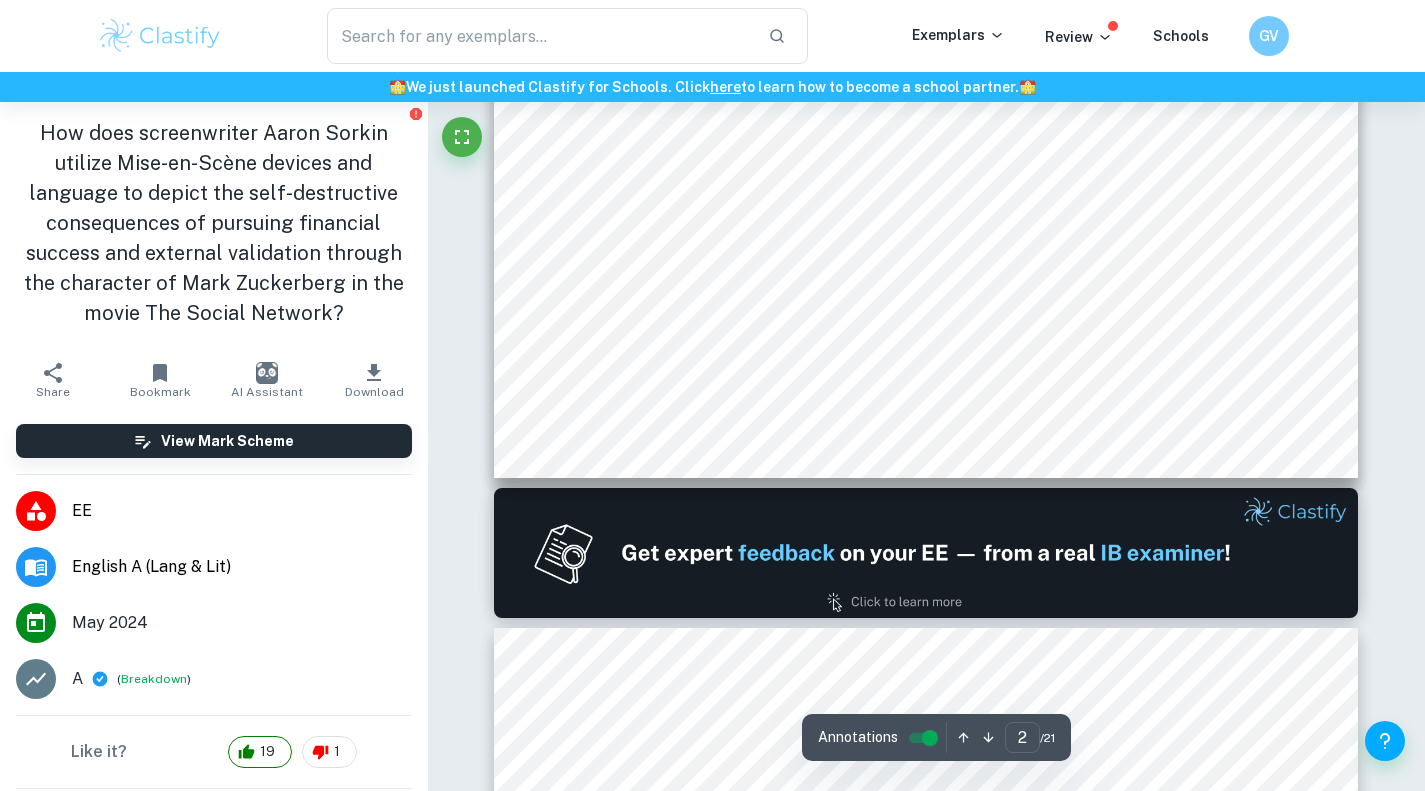 type on "2" 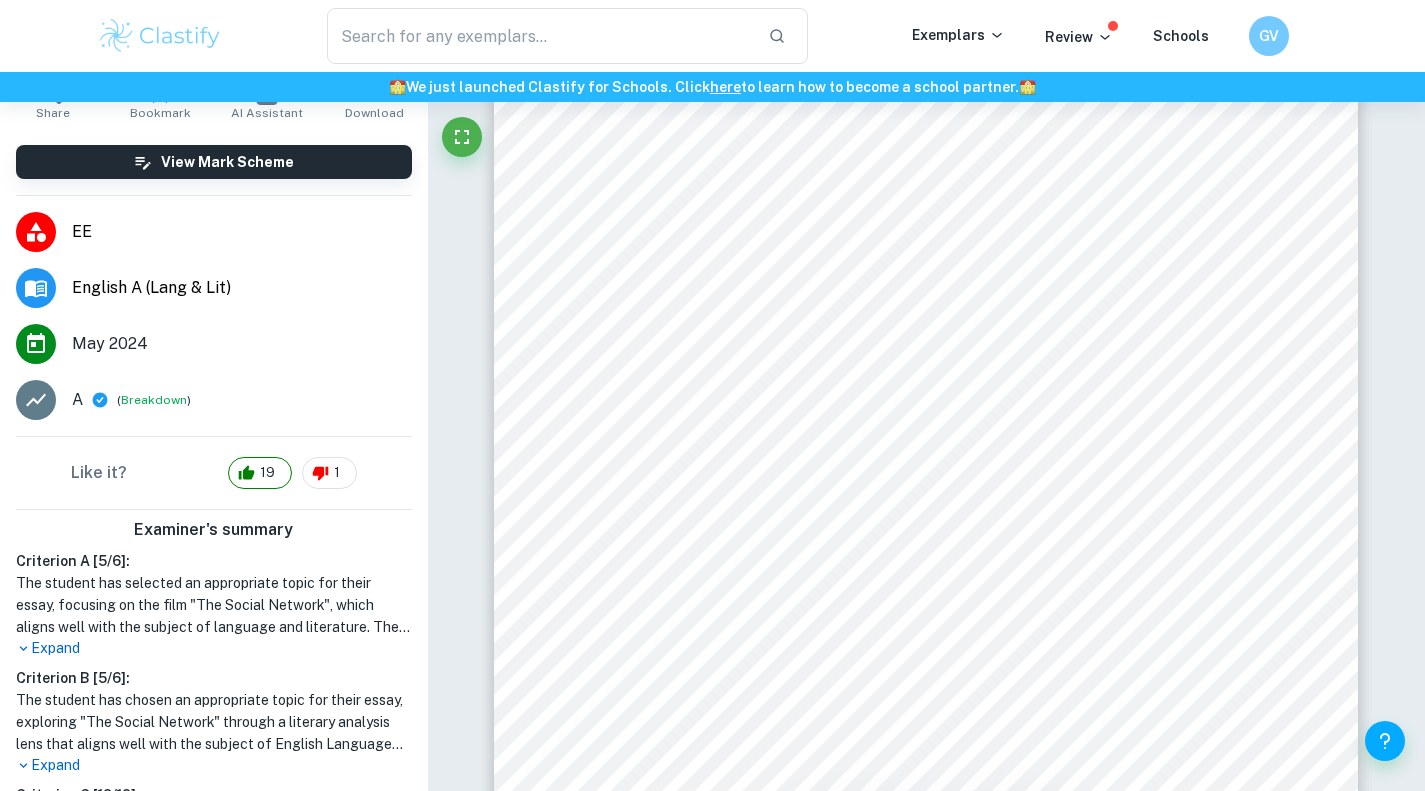 scroll, scrollTop: 0, scrollLeft: 0, axis: both 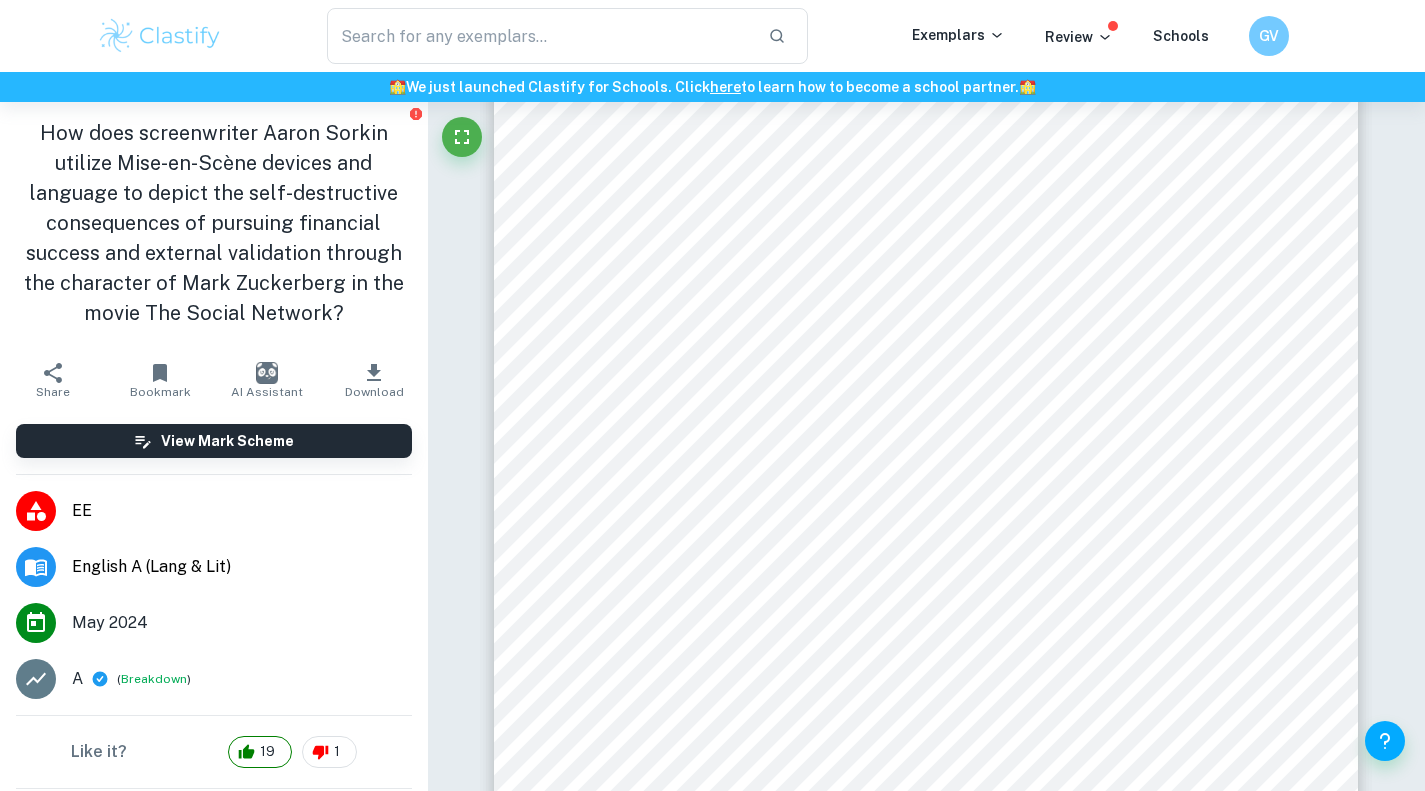 click on "[NUMBER] Table of Contents Introduction   [NUMBER] Part 1: Mark's Initial Hunger for Success   [NUMBER] Part 2: Part 2: Mark's Climb to Success   [NUMBER] Part 3: Marks Desensitization from Success   [NUMBER] Conclusion   [NUMBER] References   [NUMBER]" at bounding box center [926, 608] 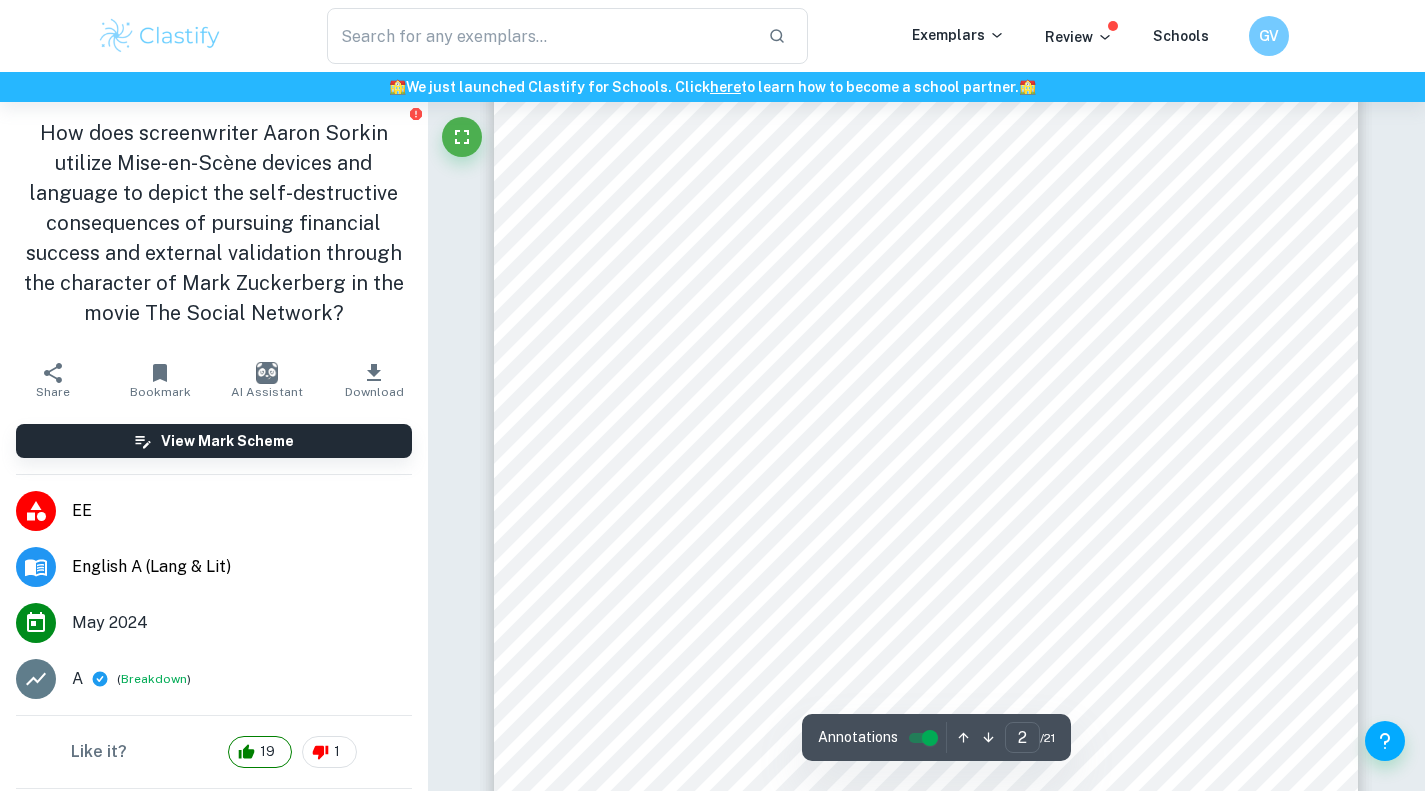 click on "[NUMBER] Table of Contents Introduction   [NUMBER] Part 1: Mark's Initial Hunger for Success   [NUMBER] Part 2: Part 2: Mark's Climb to Success   [NUMBER] Part 3: Marks Desensitization from Success   [NUMBER] Conclusion   [NUMBER] References   [NUMBER]" at bounding box center [926, 608] 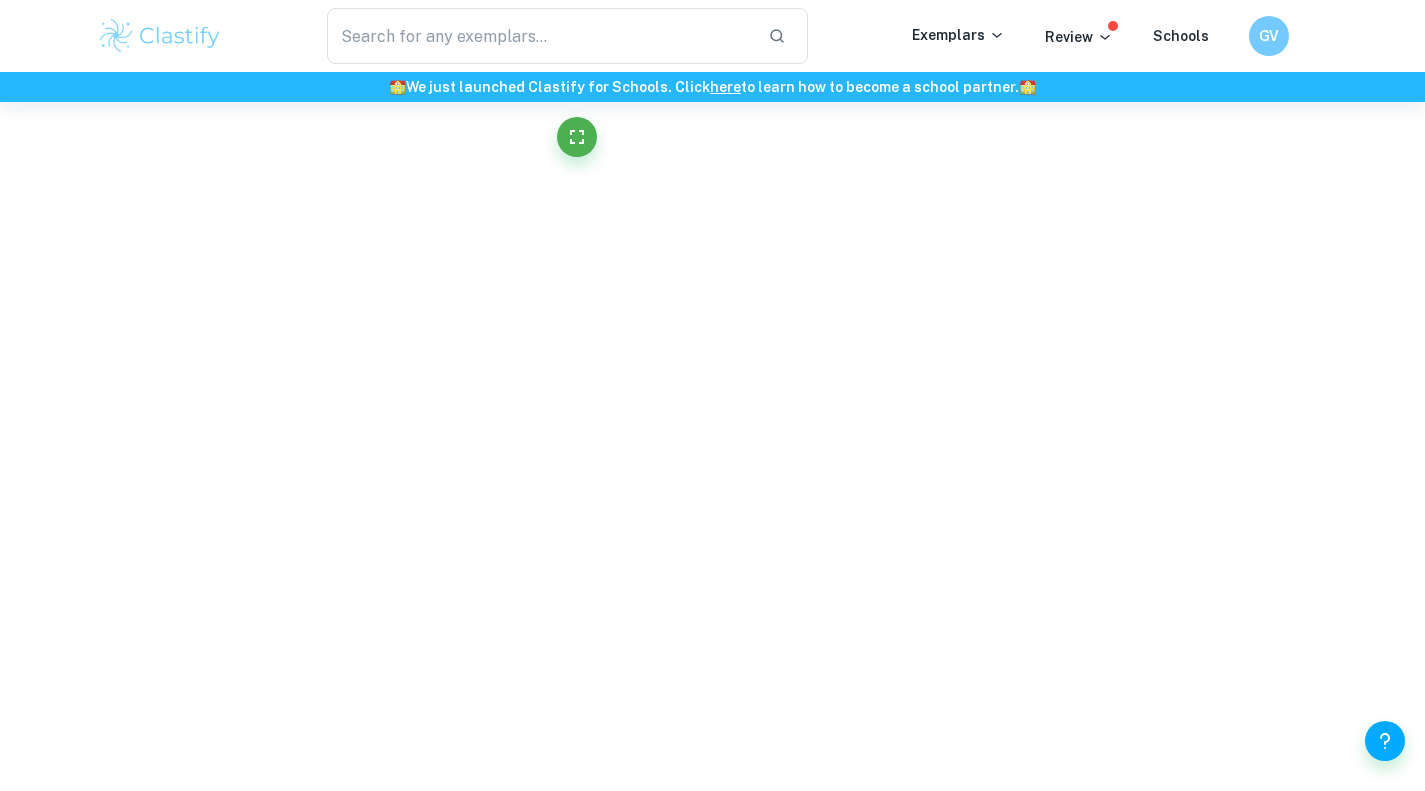 scroll, scrollTop: 6010, scrollLeft: 0, axis: vertical 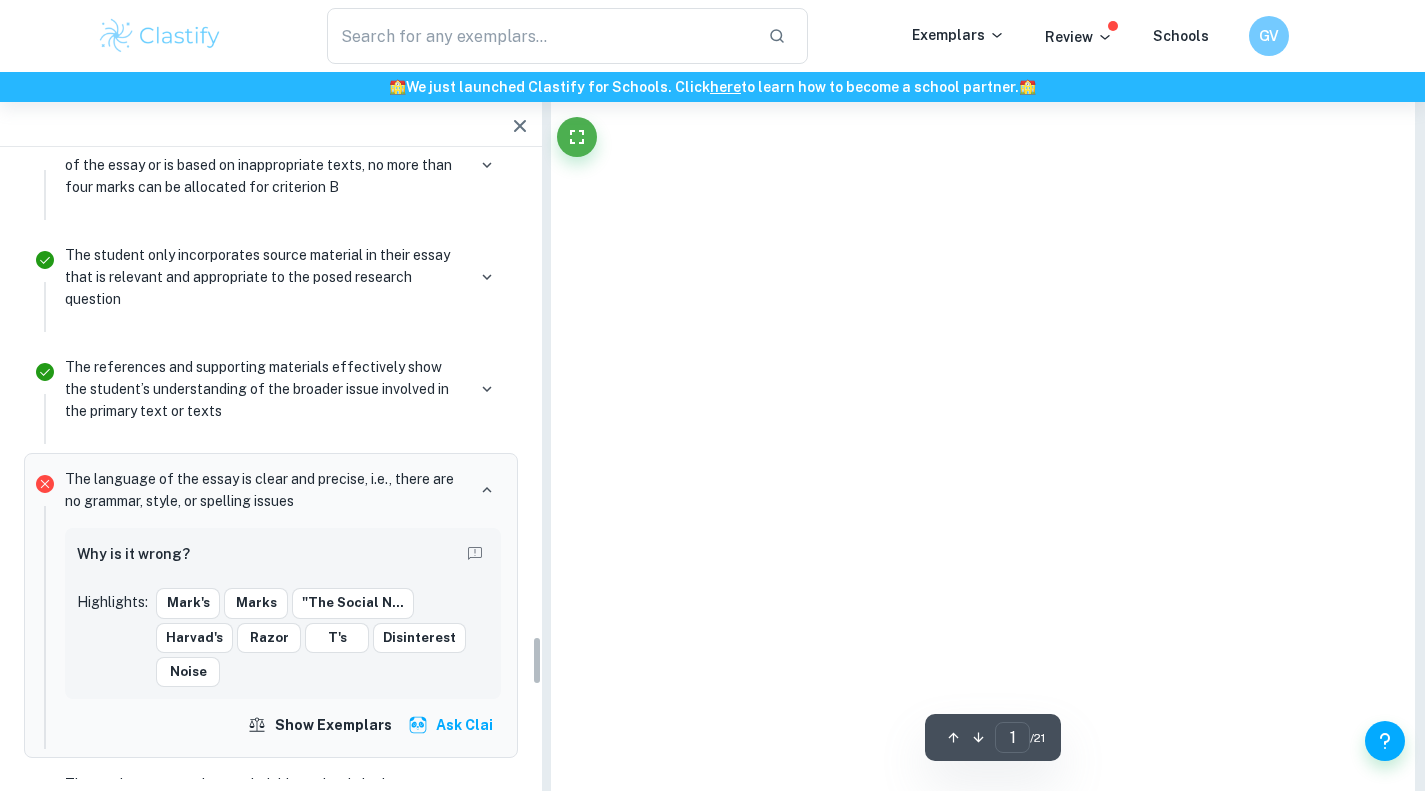type on "2" 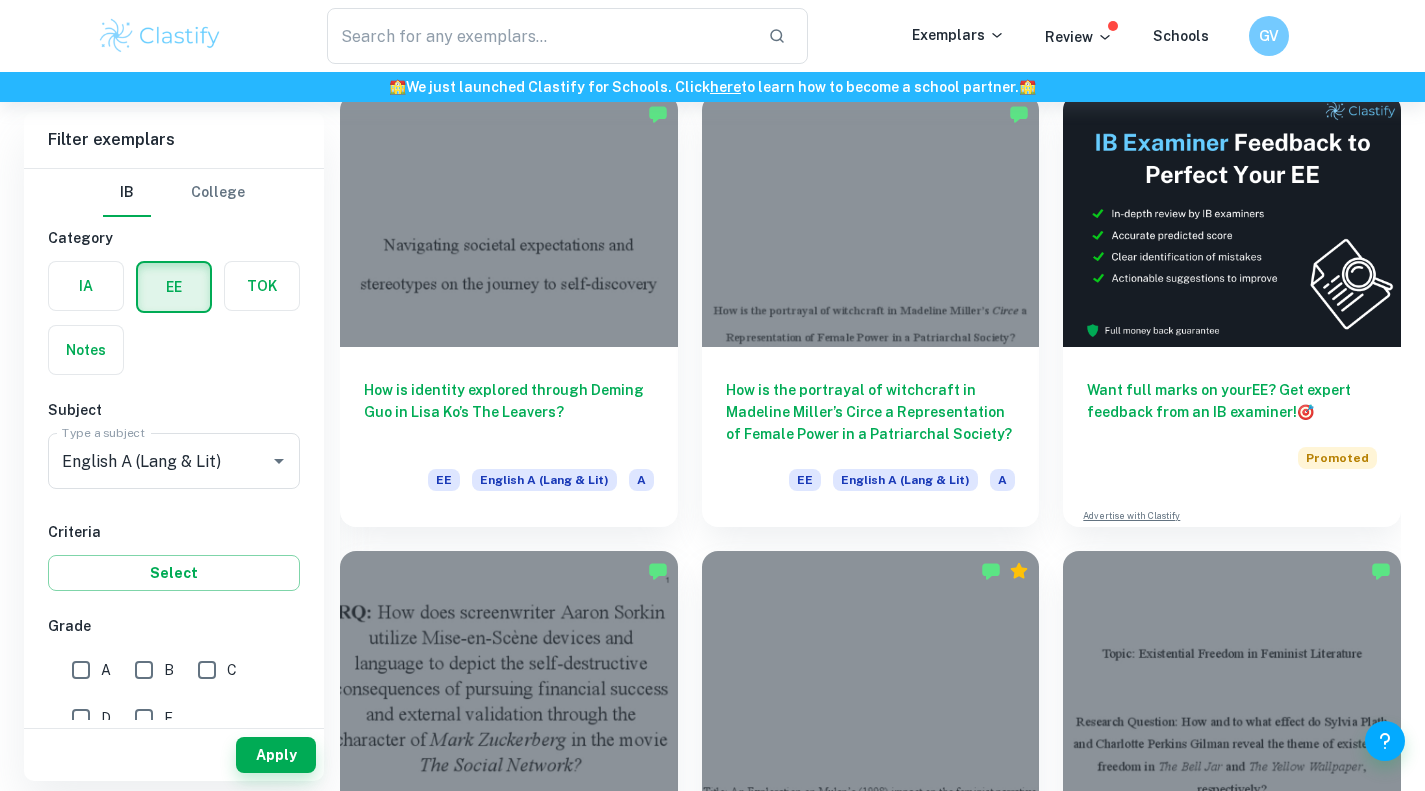 scroll, scrollTop: 0, scrollLeft: 0, axis: both 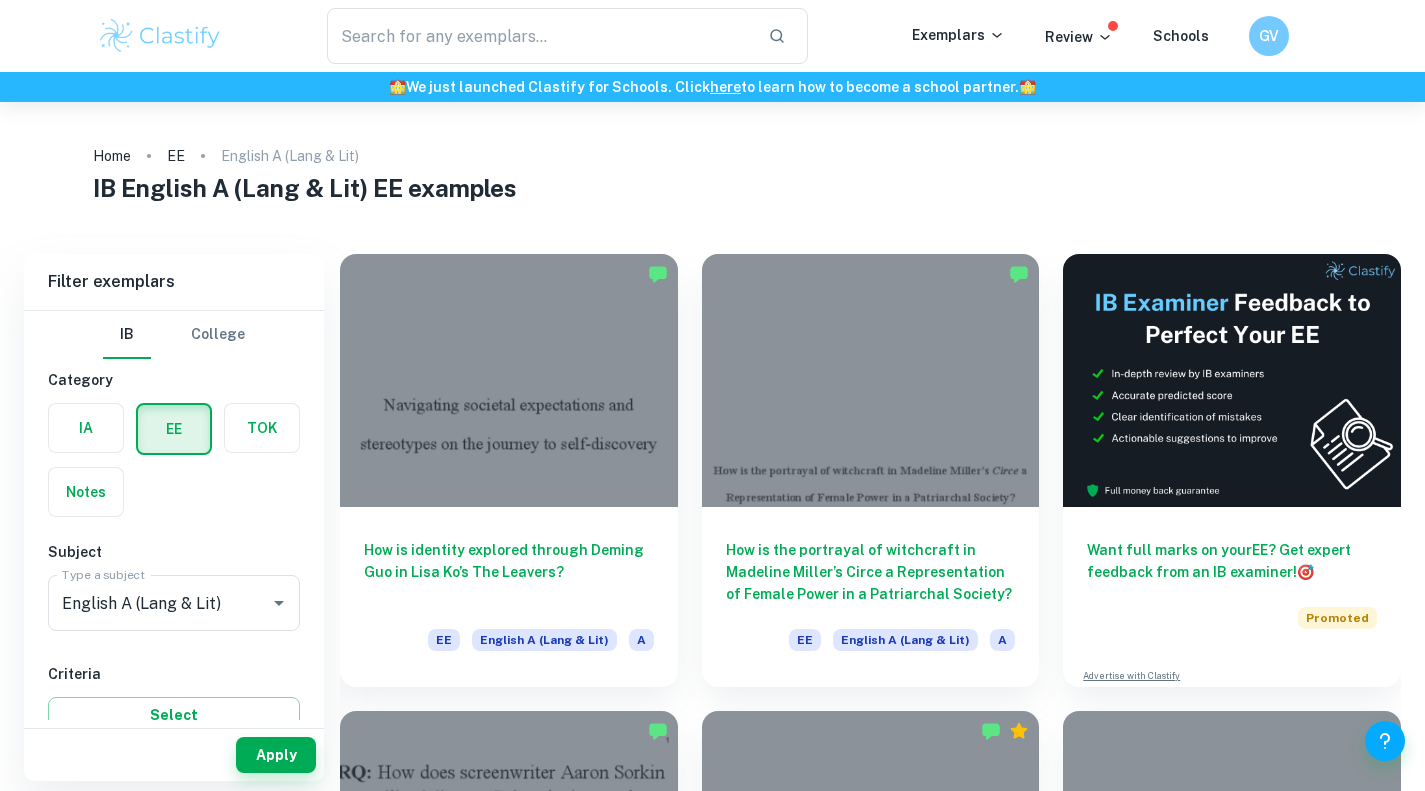 click on "How is the portrayal of witchcraft in Madeline Miller’s Circe a Representation of Female Power in a Patriarchal Society?" at bounding box center (871, 572) 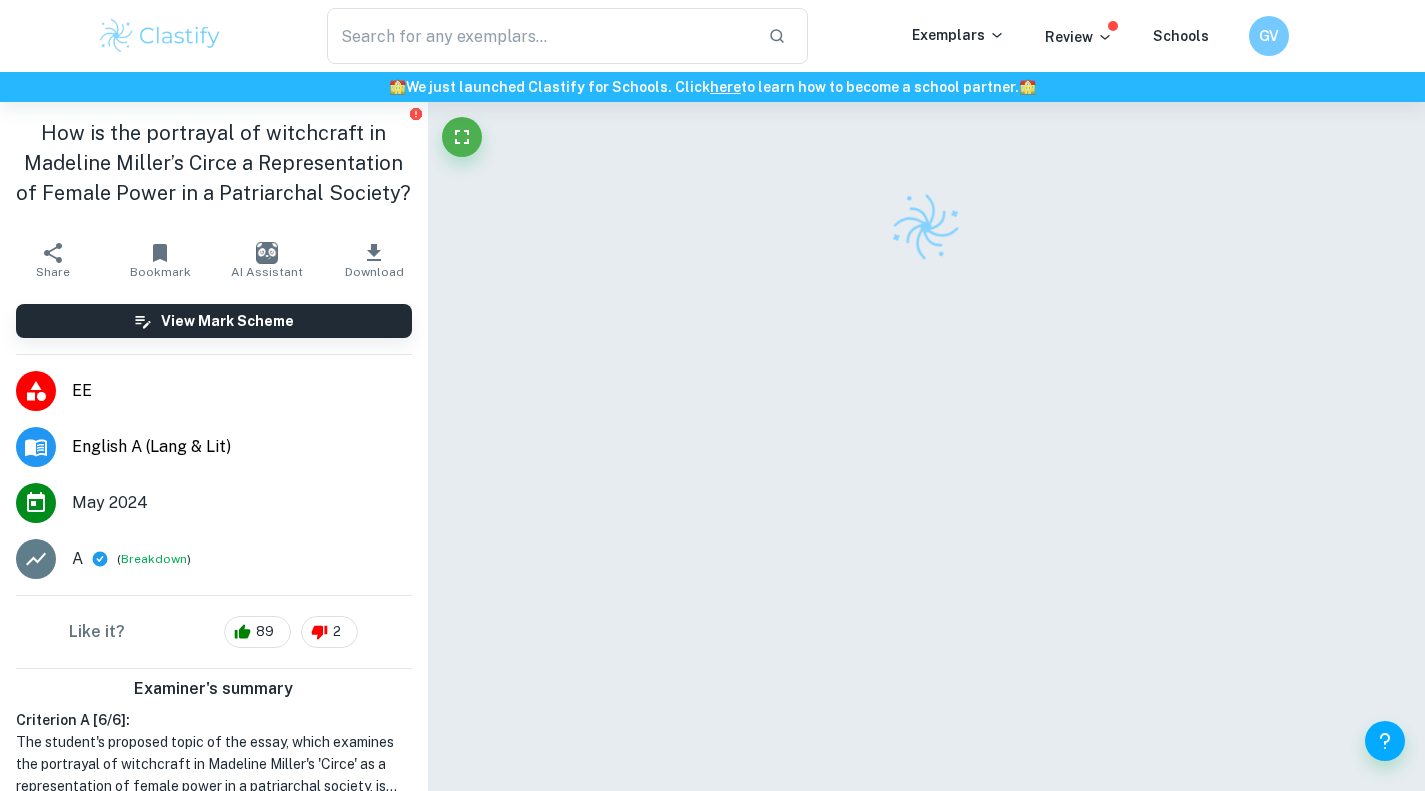 click 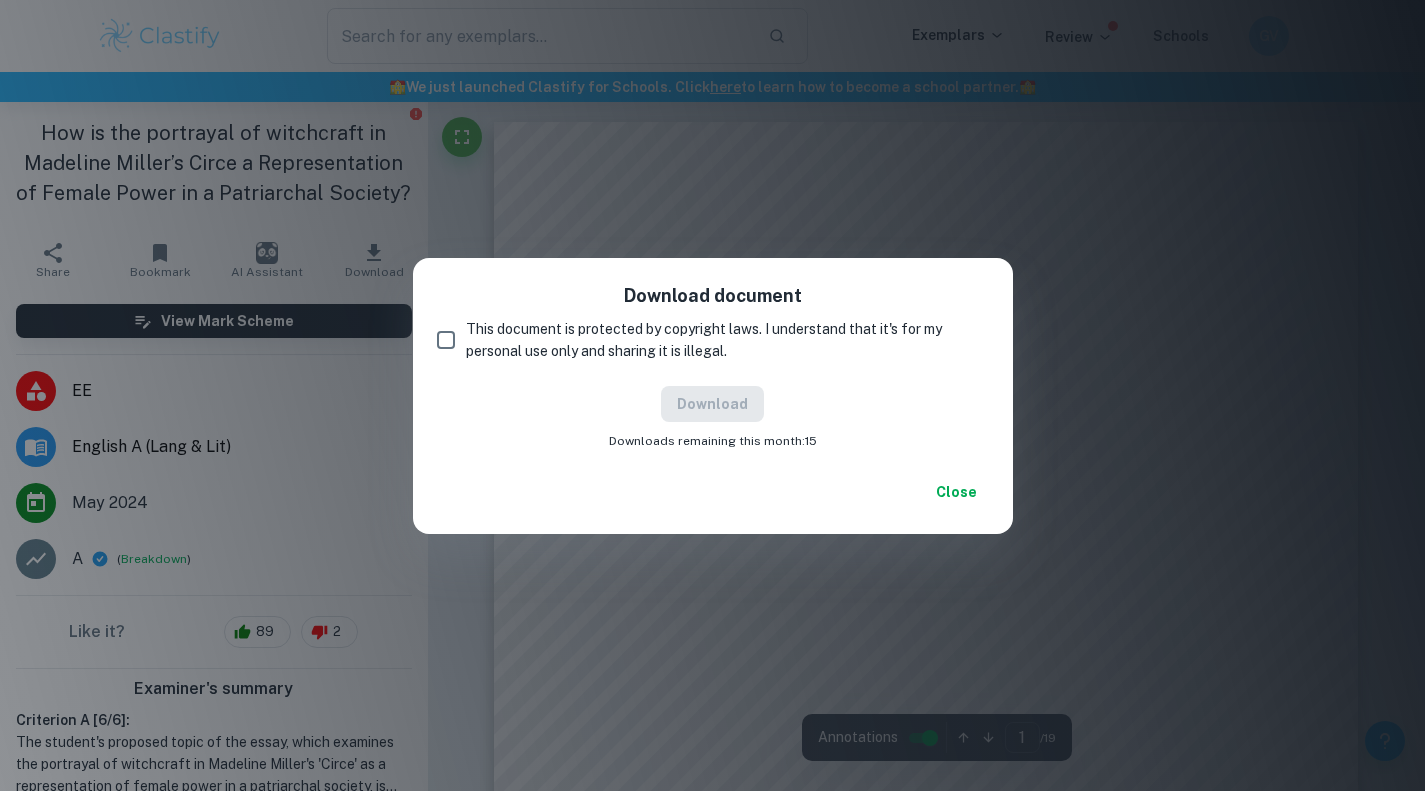 click on "This document is protected by copyright laws. I understand that it's for my personal use only and sharing it is illegal." at bounding box center [446, 340] 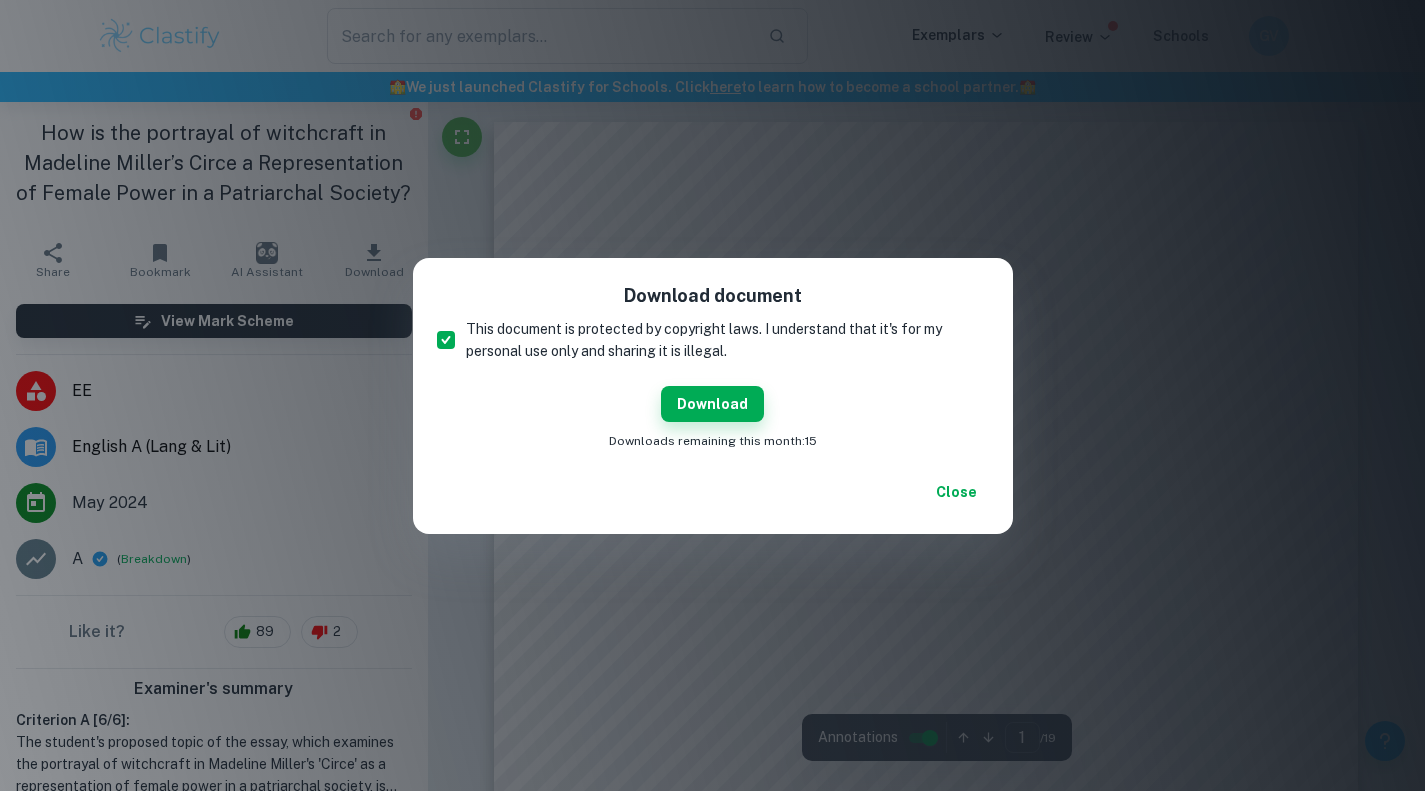 click on "Download" at bounding box center [712, 404] 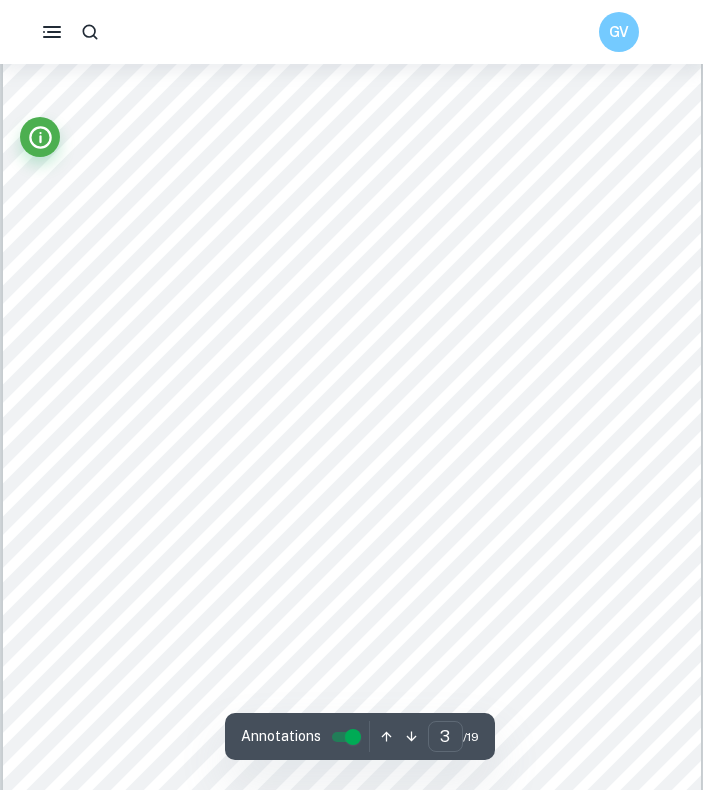 scroll, scrollTop: 2030, scrollLeft: 0, axis: vertical 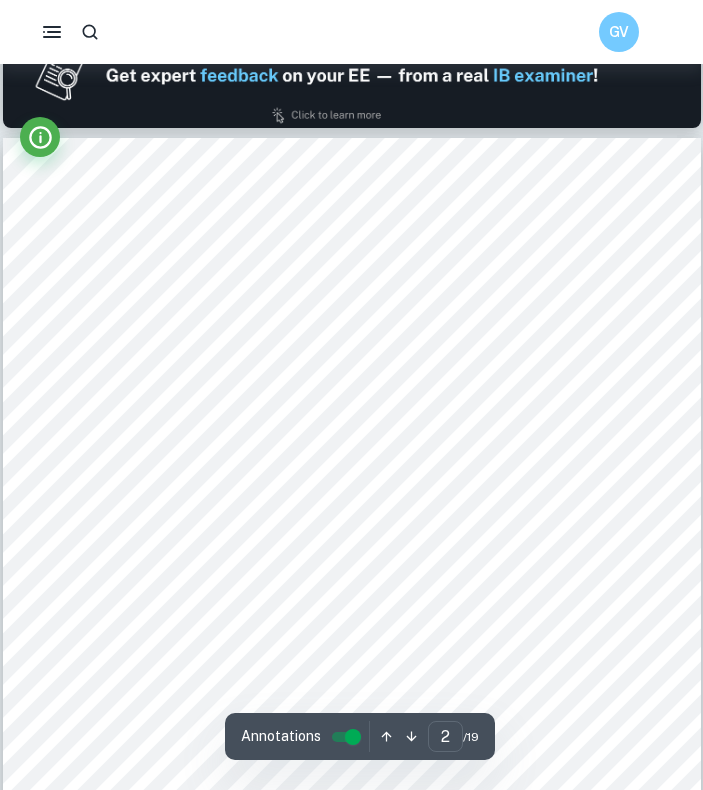 type on "1" 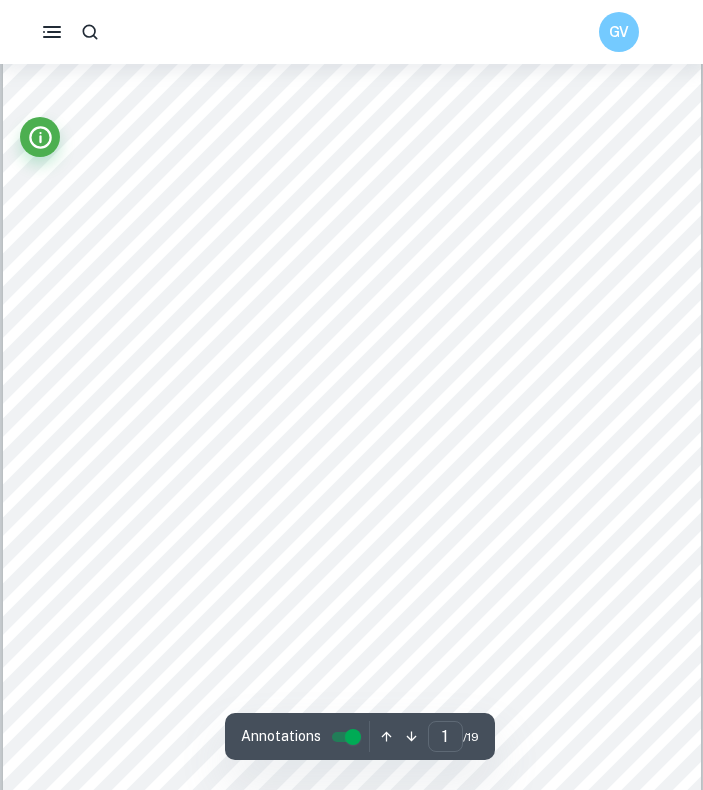 scroll, scrollTop: 61, scrollLeft: 0, axis: vertical 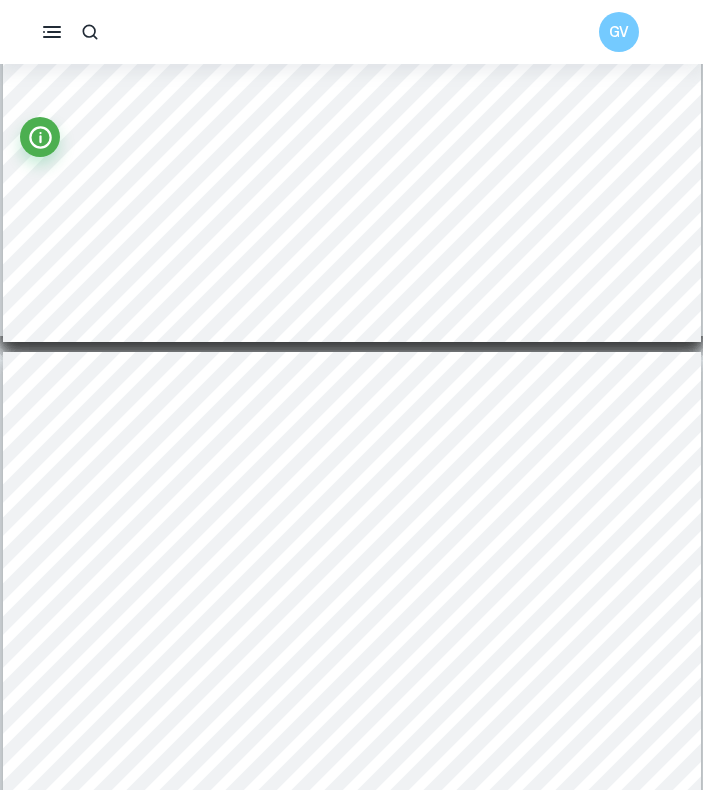 type on "2" 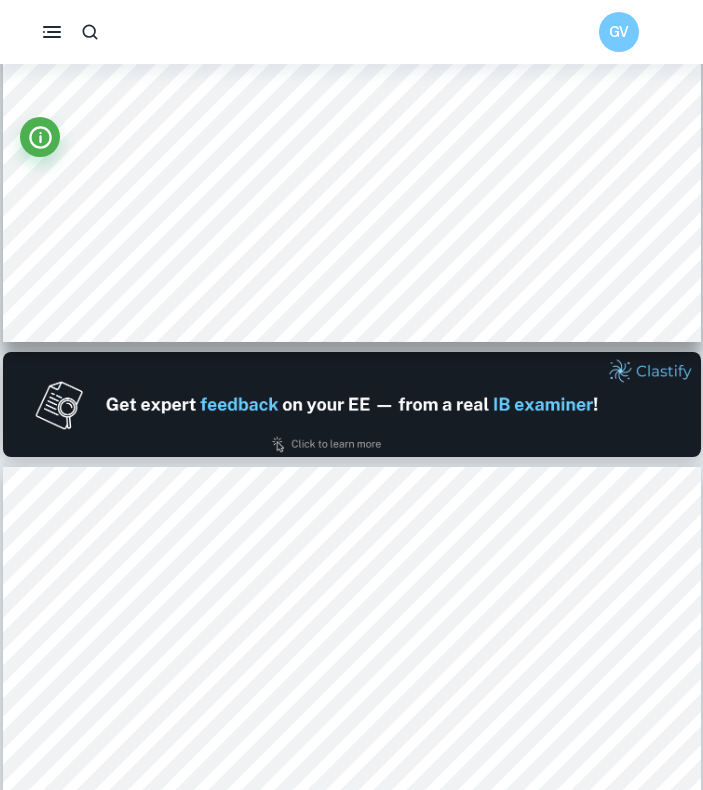 scroll, scrollTop: 862, scrollLeft: 0, axis: vertical 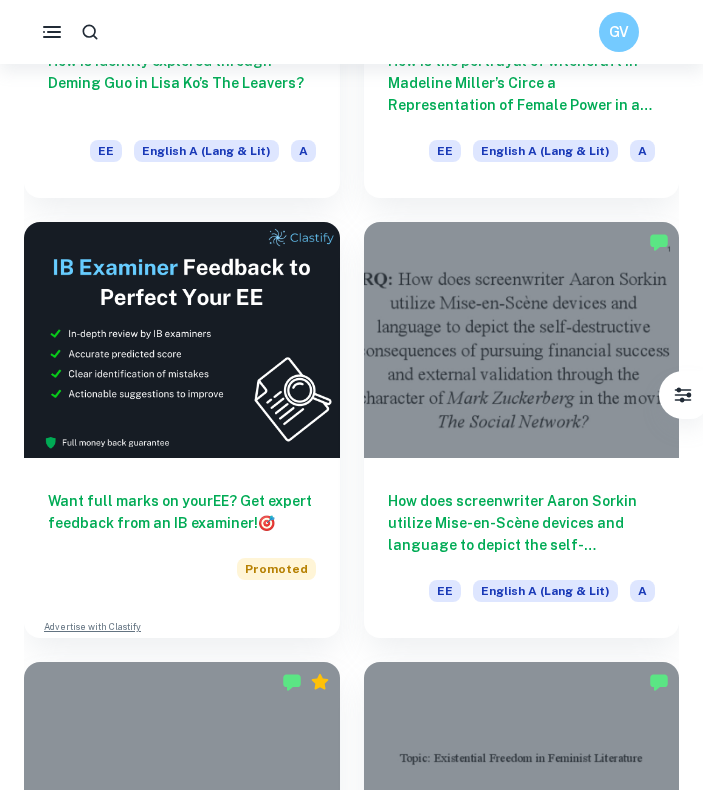 click on "How does screenwriter Aaron Sorkin utilize Mise-en-Scène devices and language to depict the self-destructive consequences of pursuing financial success and external validation through the character of Mark Zuckerberg in the movie The Social Network?" at bounding box center [522, 523] 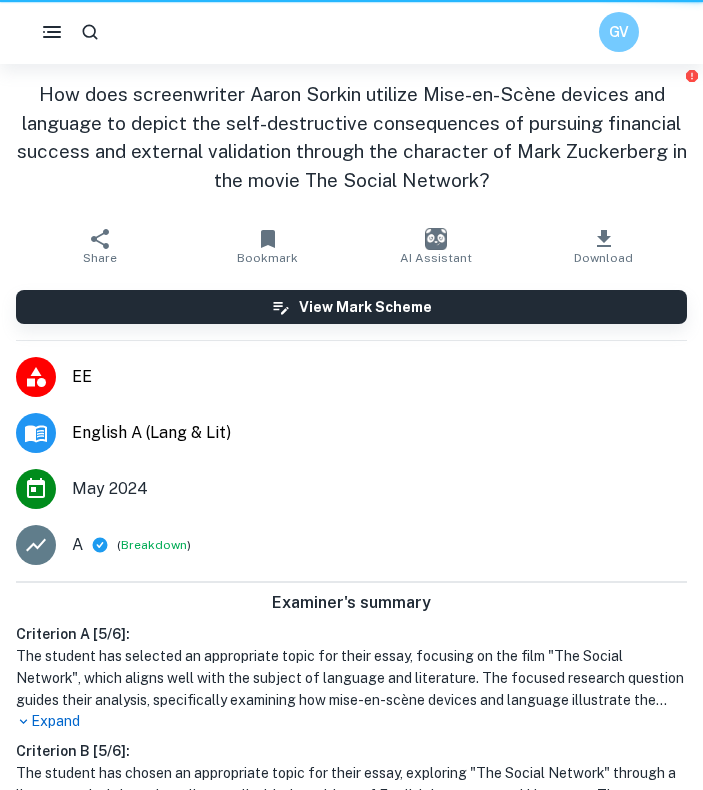 scroll, scrollTop: 0, scrollLeft: 0, axis: both 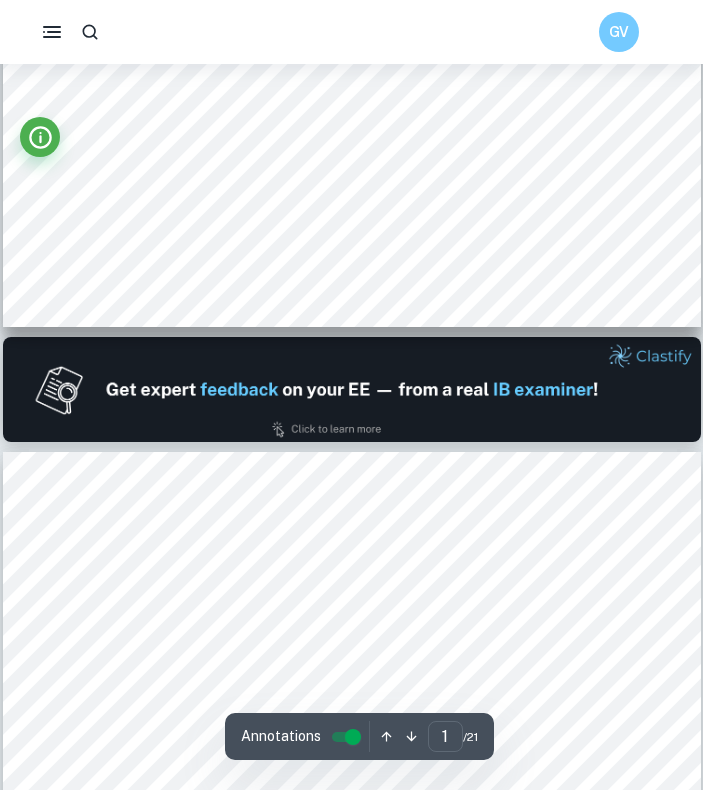 type on "2" 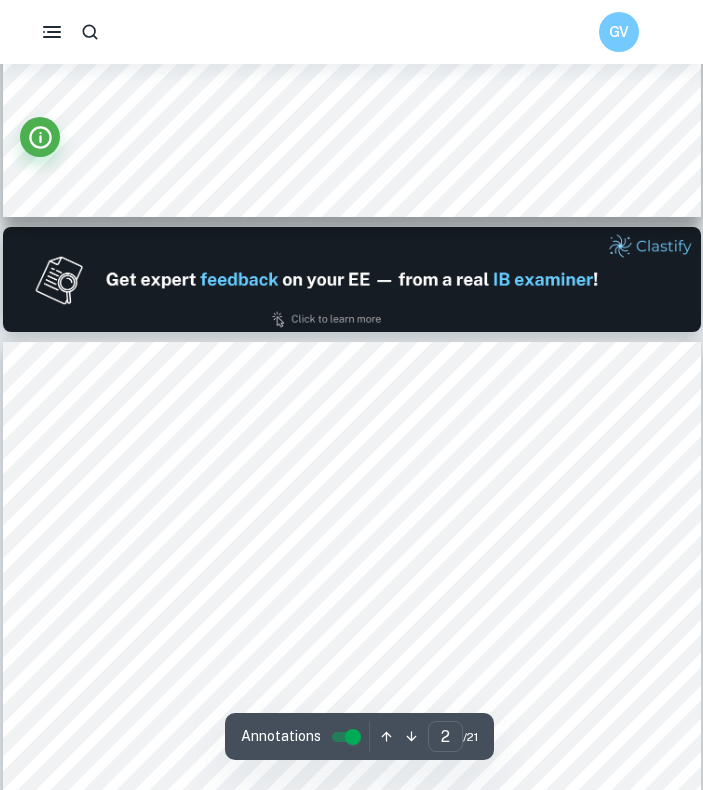 click 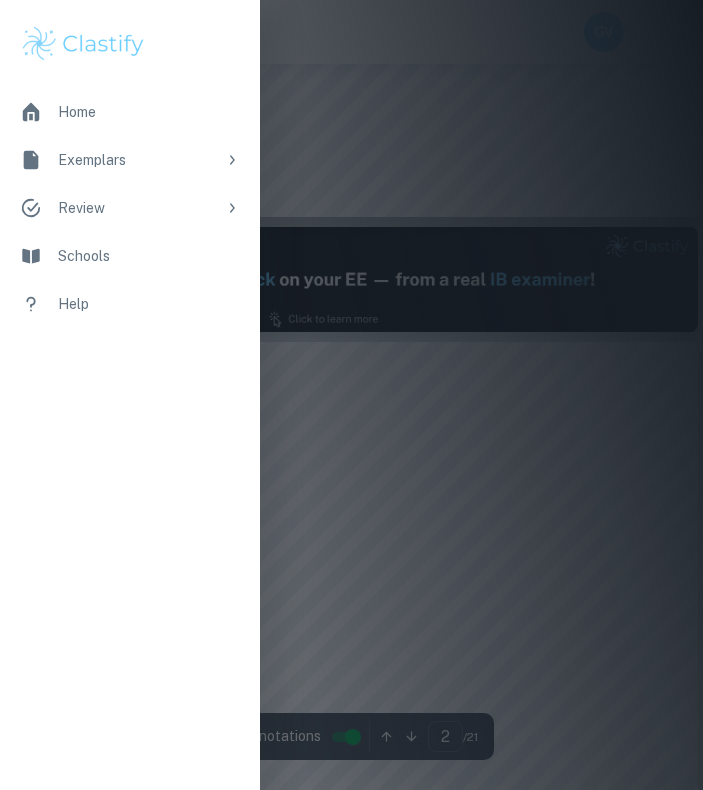 scroll, scrollTop: 787, scrollLeft: 0, axis: vertical 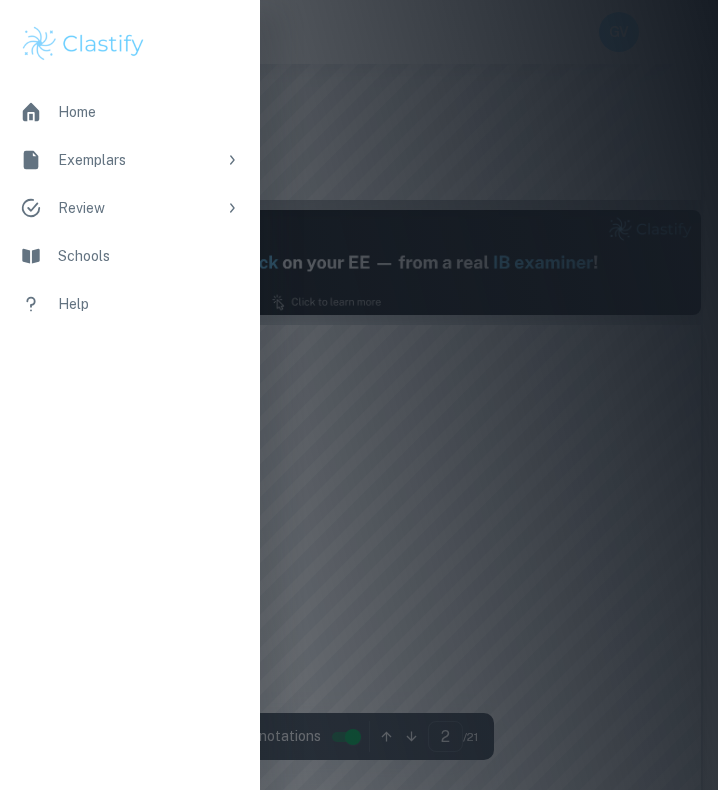 click at bounding box center [359, 395] 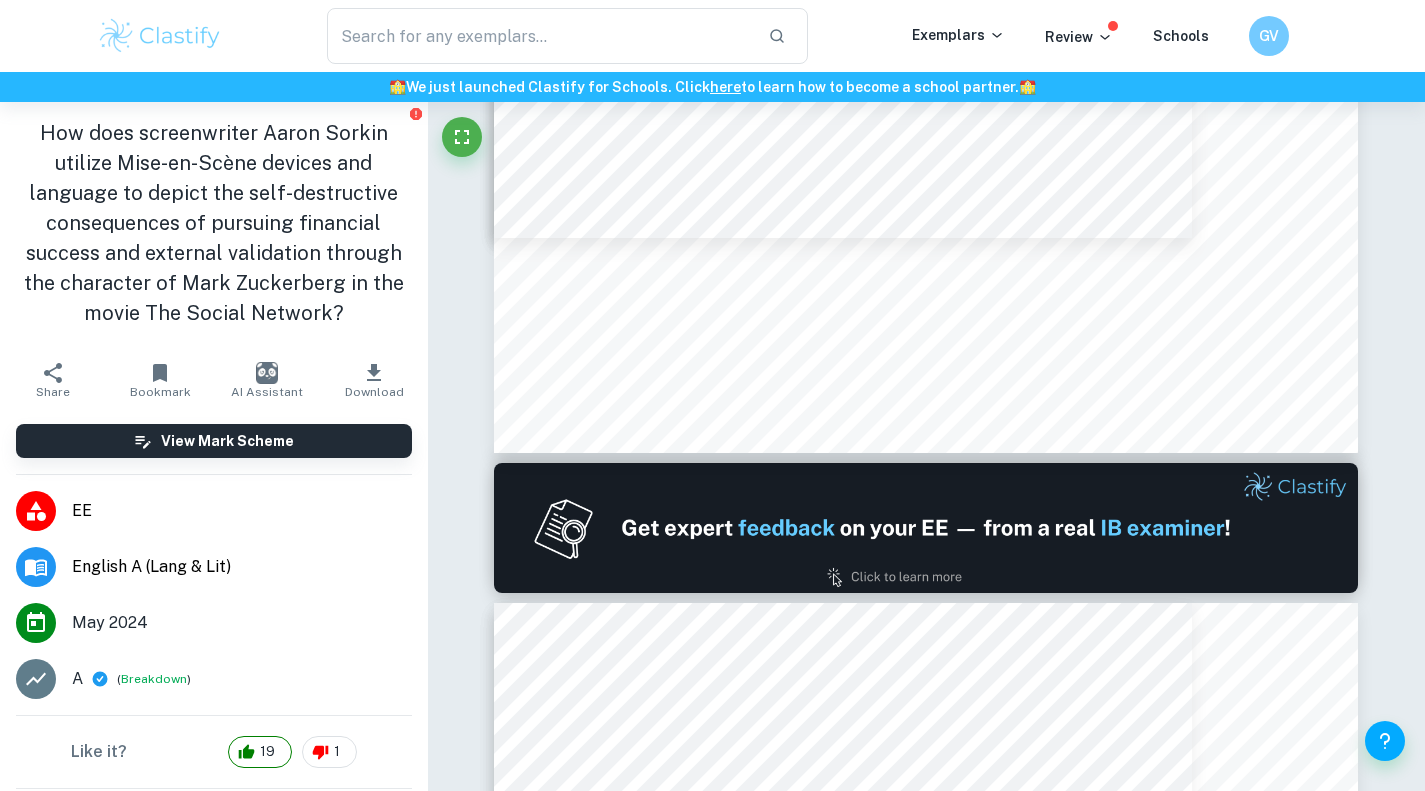 click on "Download" at bounding box center [374, 380] 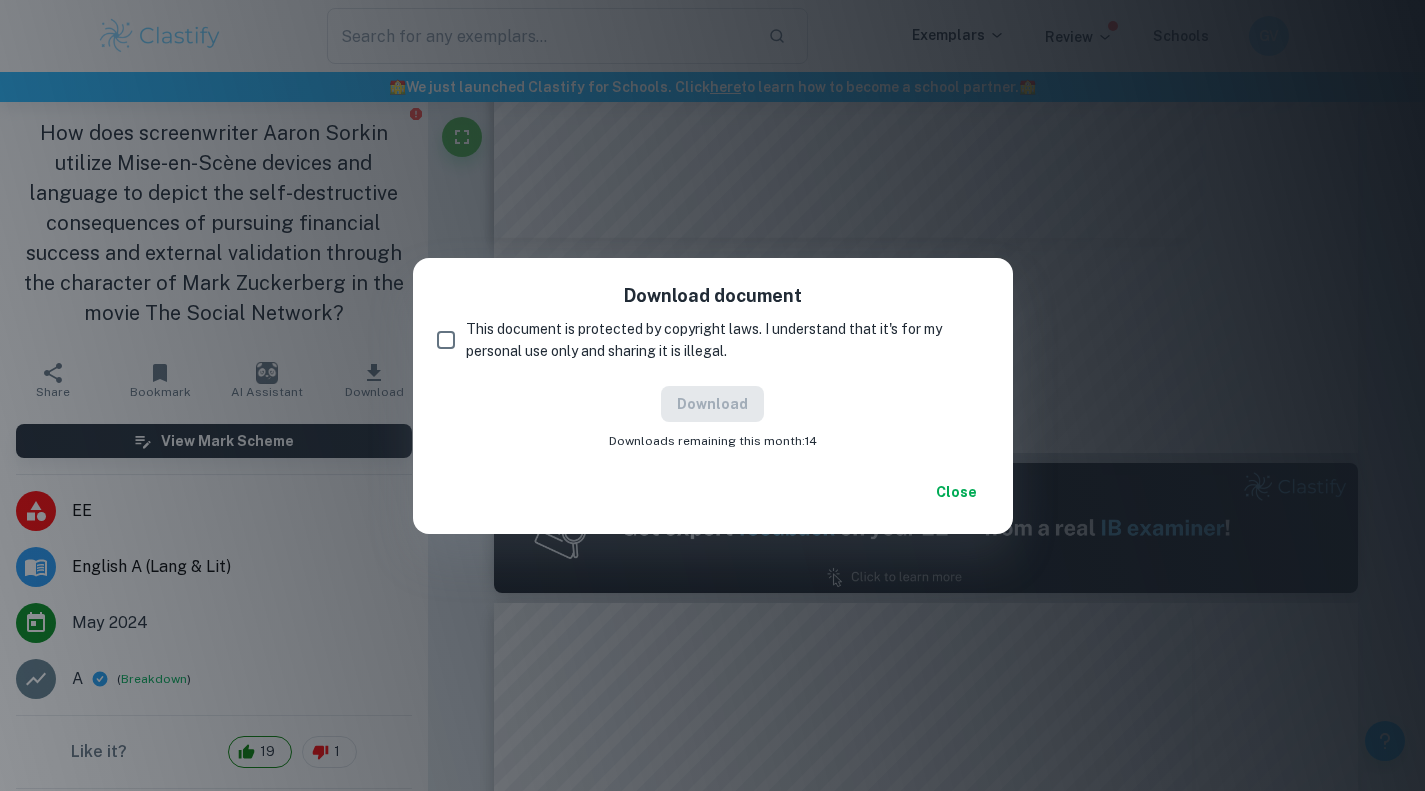 click on "This document is protected by copyright laws. I understand that it's for my personal use only and sharing it is illegal." at bounding box center [719, 340] 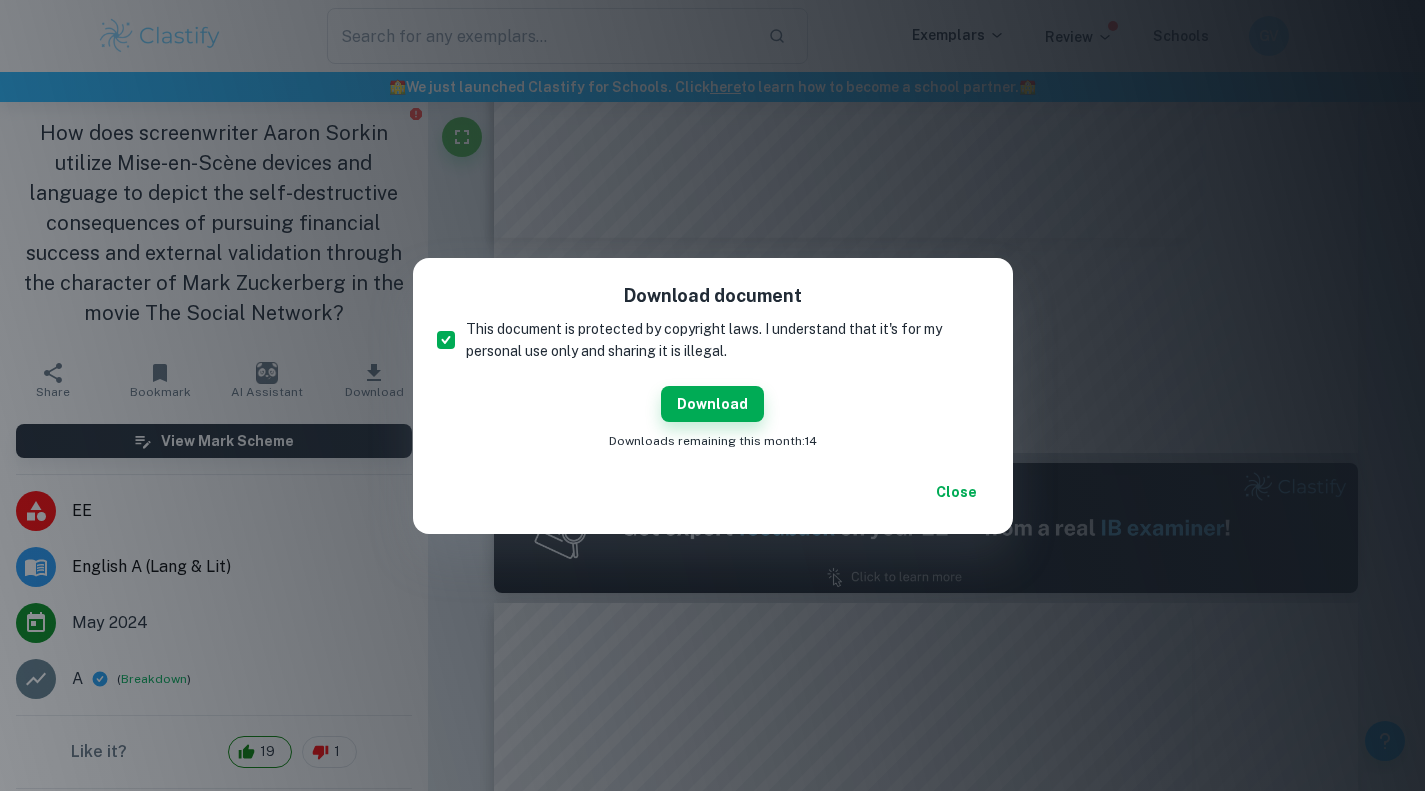 click on "Download" at bounding box center [712, 404] 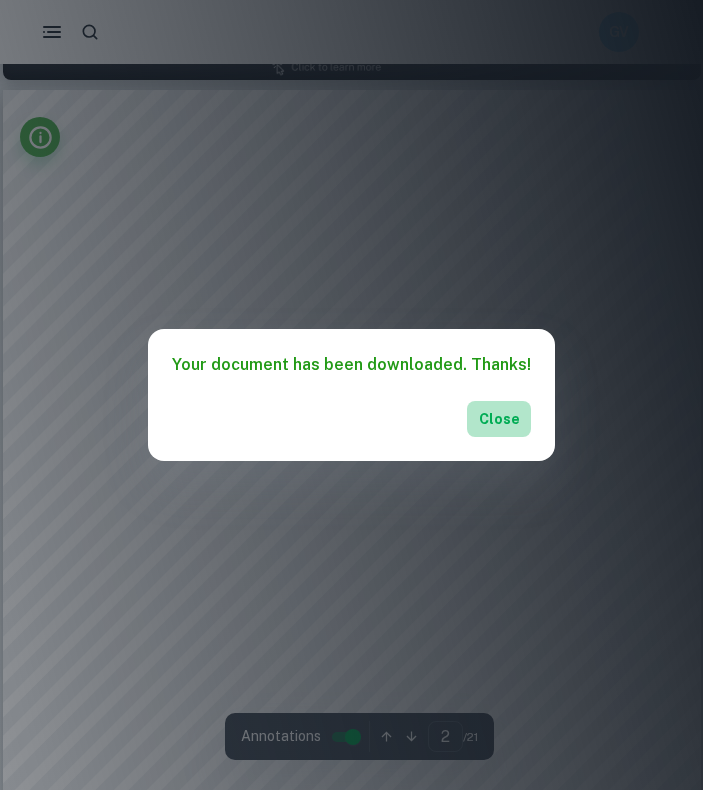 click on "Close" at bounding box center [499, 419] 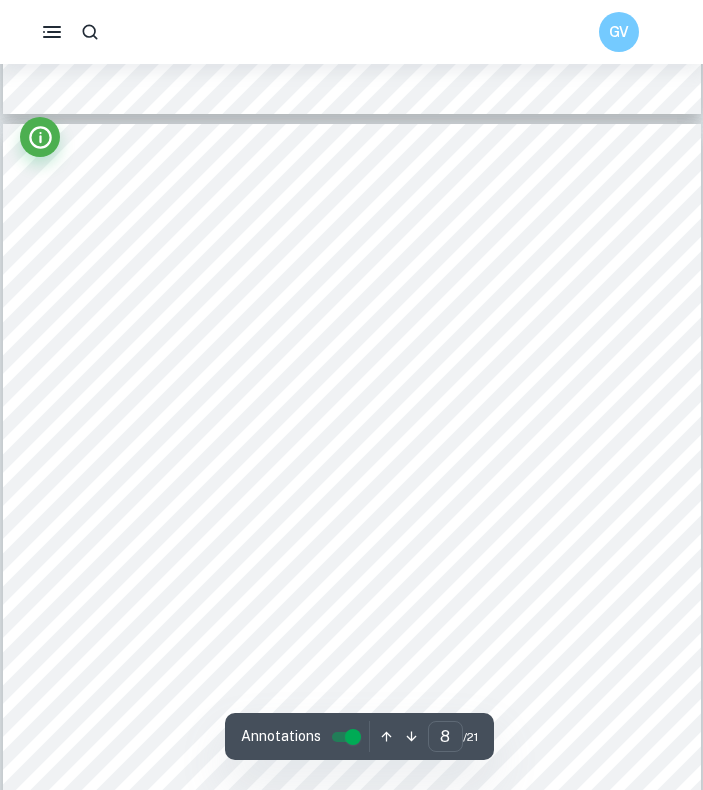 scroll, scrollTop: 6449, scrollLeft: 0, axis: vertical 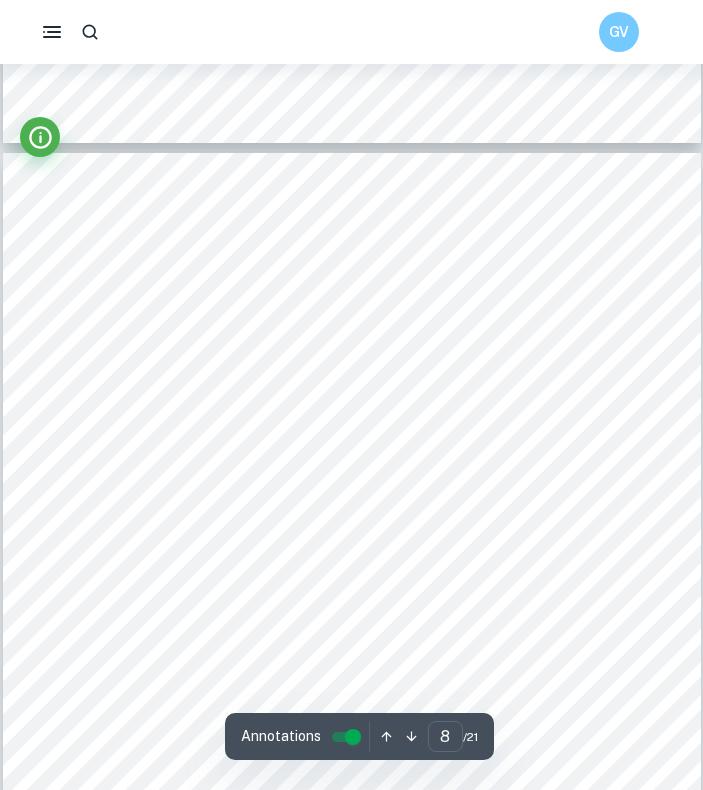 type on "7" 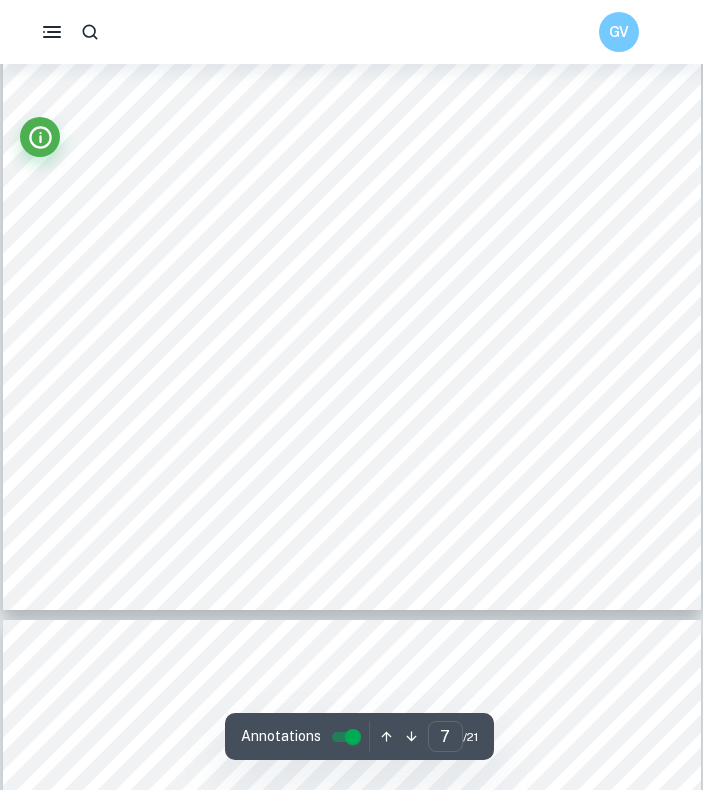 scroll, scrollTop: 5969, scrollLeft: 0, axis: vertical 